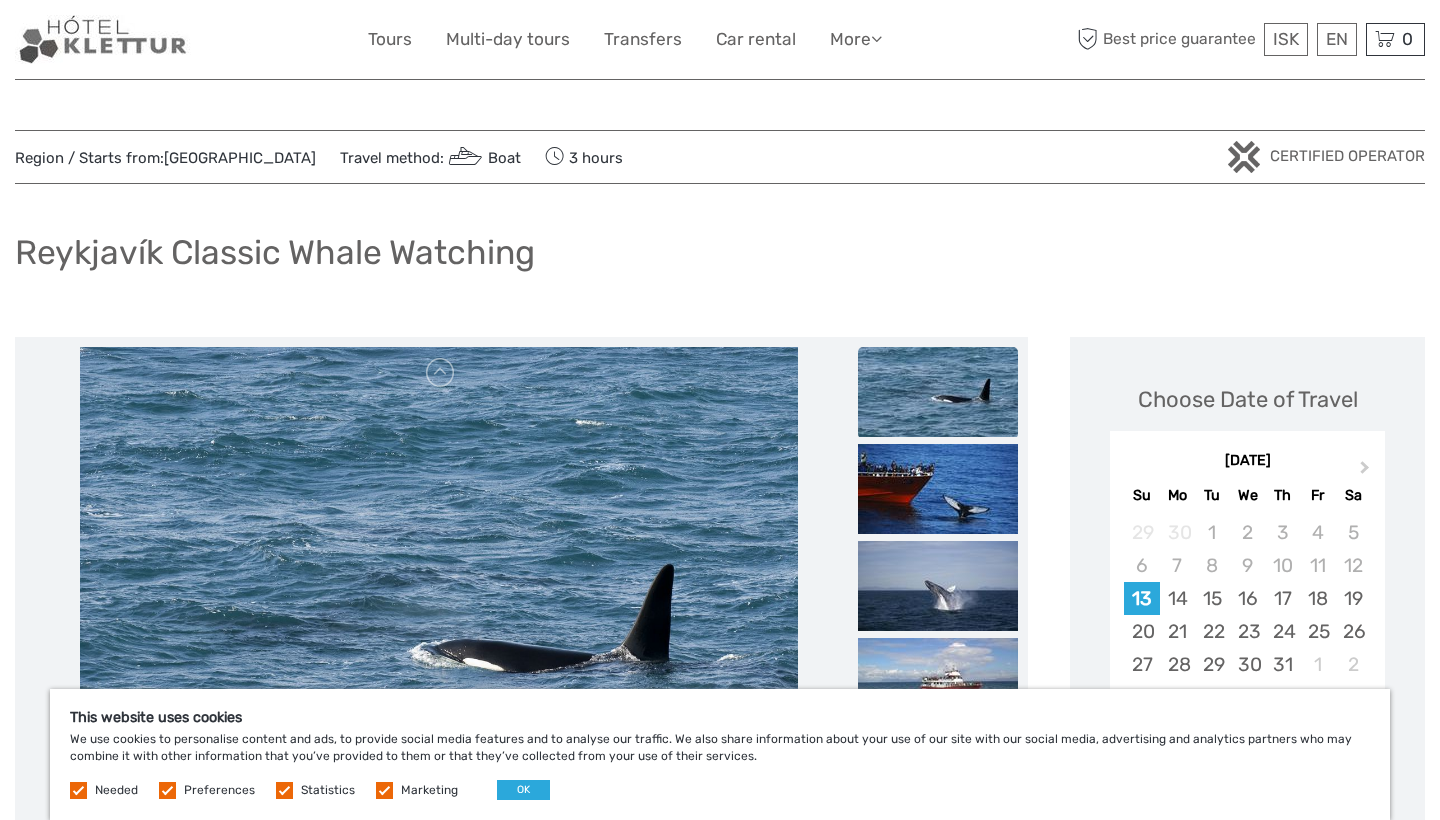 scroll, scrollTop: 0, scrollLeft: 0, axis: both 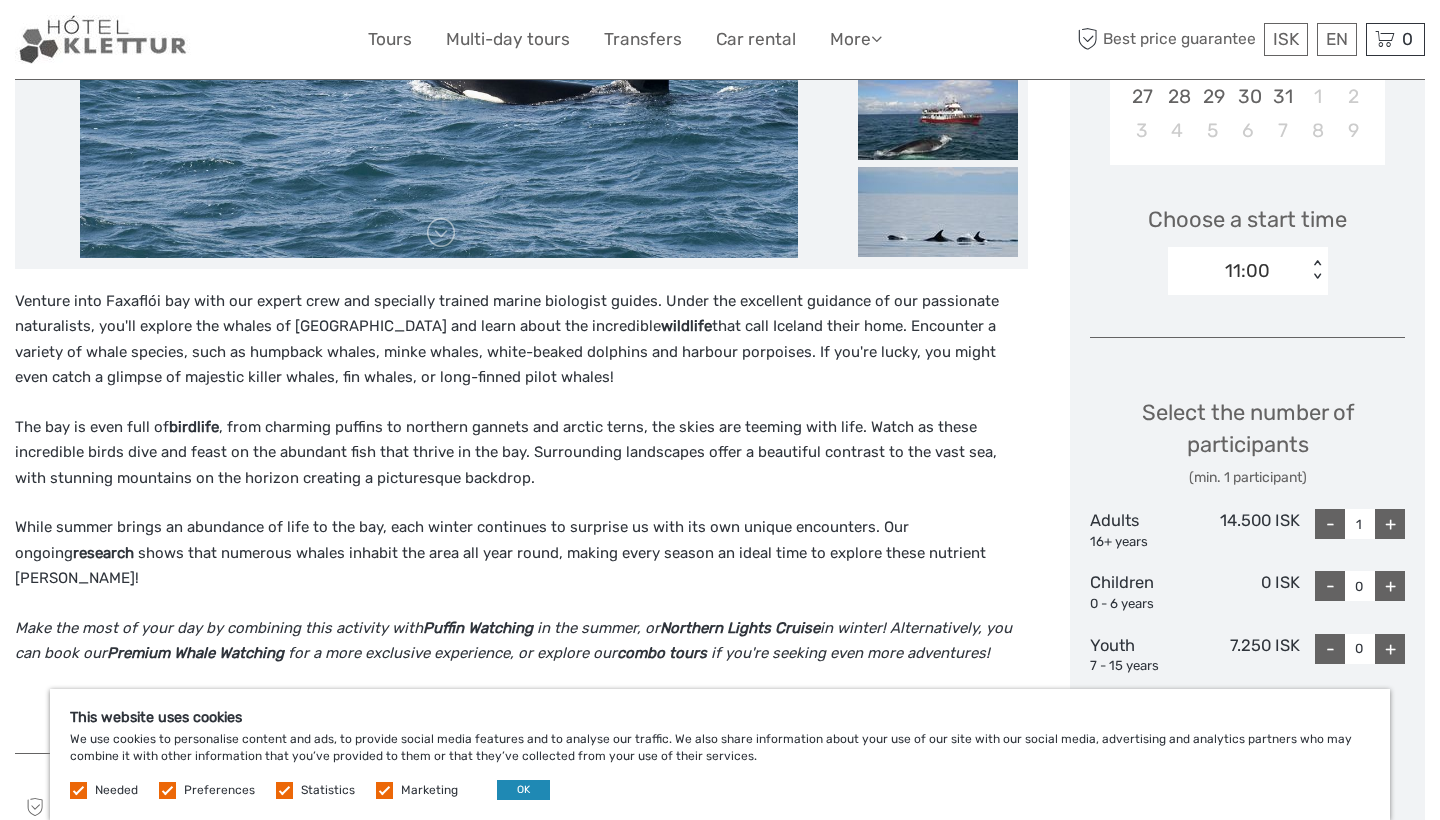 click on "OK" at bounding box center [523, 790] 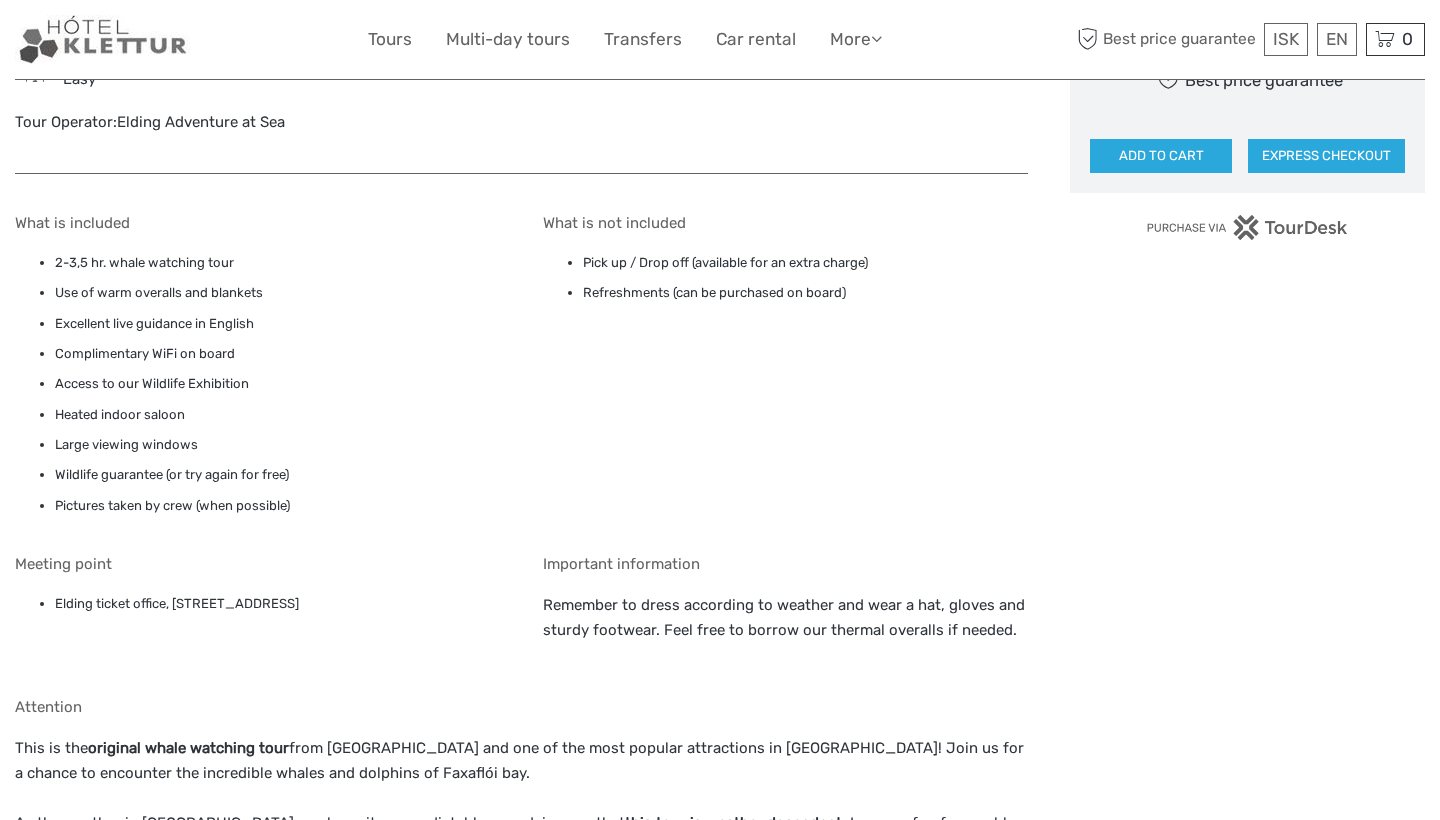 scroll, scrollTop: 1439, scrollLeft: 0, axis: vertical 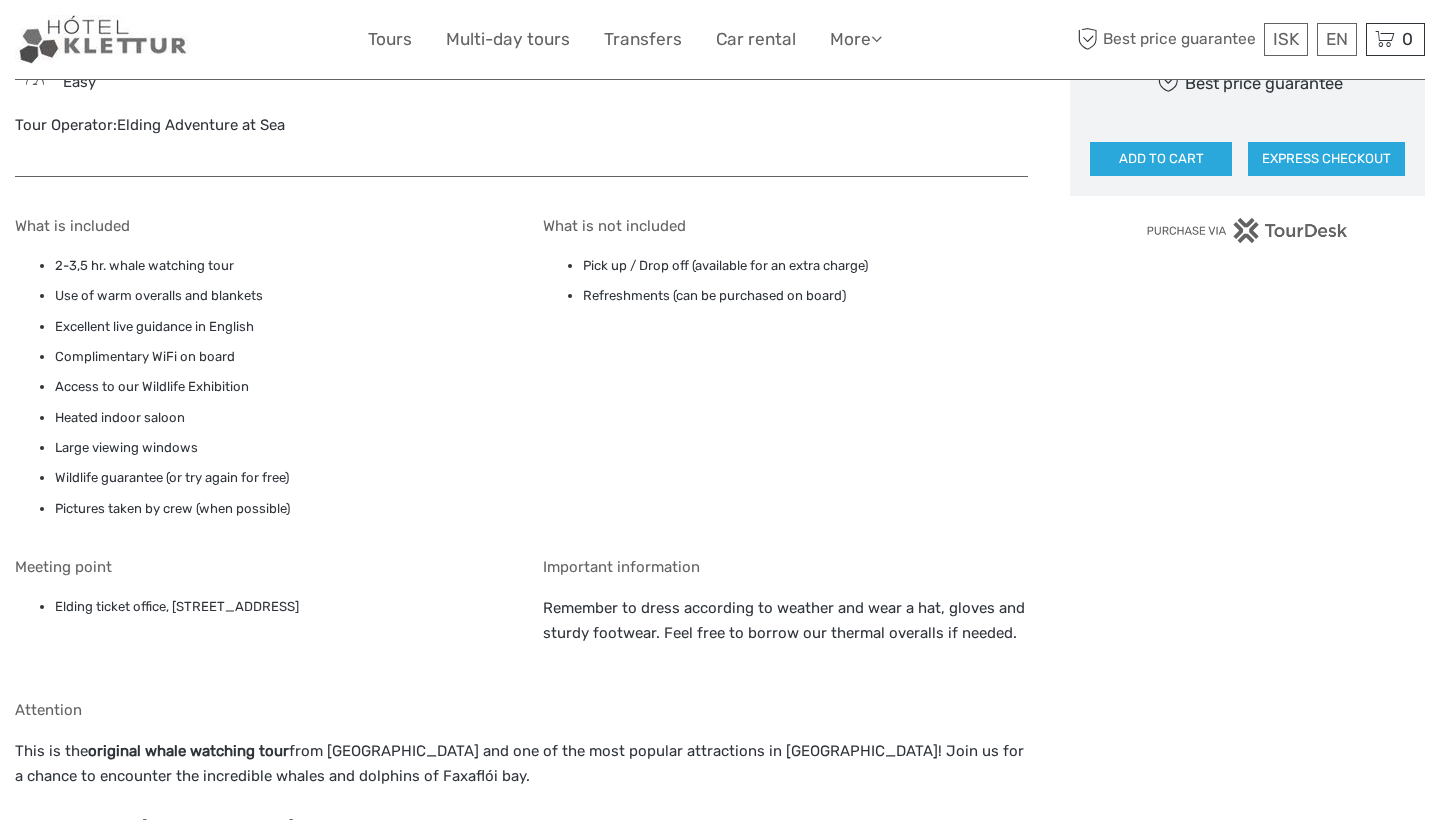 click on "Pick up / Drop off (available for an extra charge)" at bounding box center (806, 266) 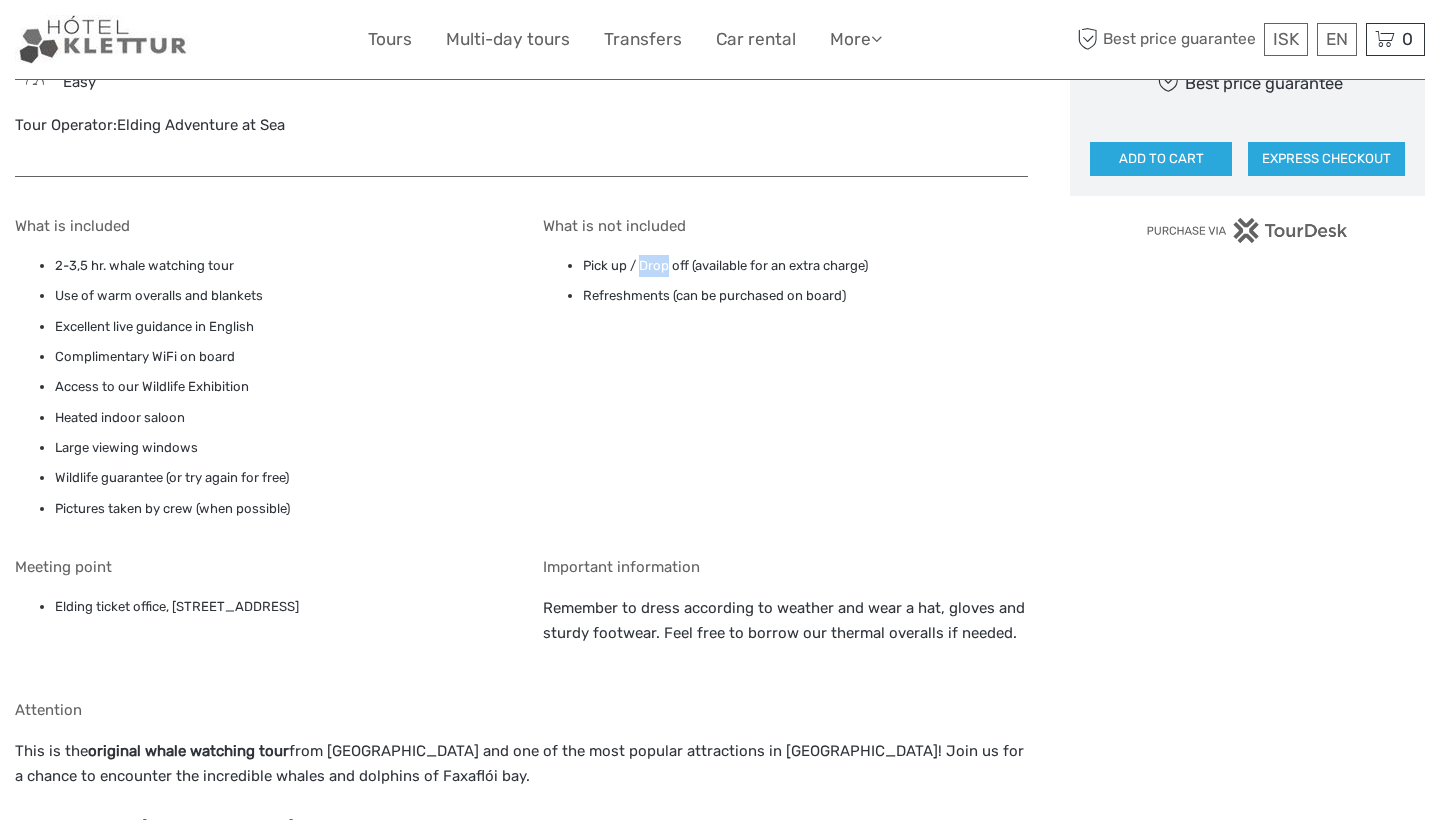 click on "Pick up / Drop off (available for an extra charge)" at bounding box center [806, 266] 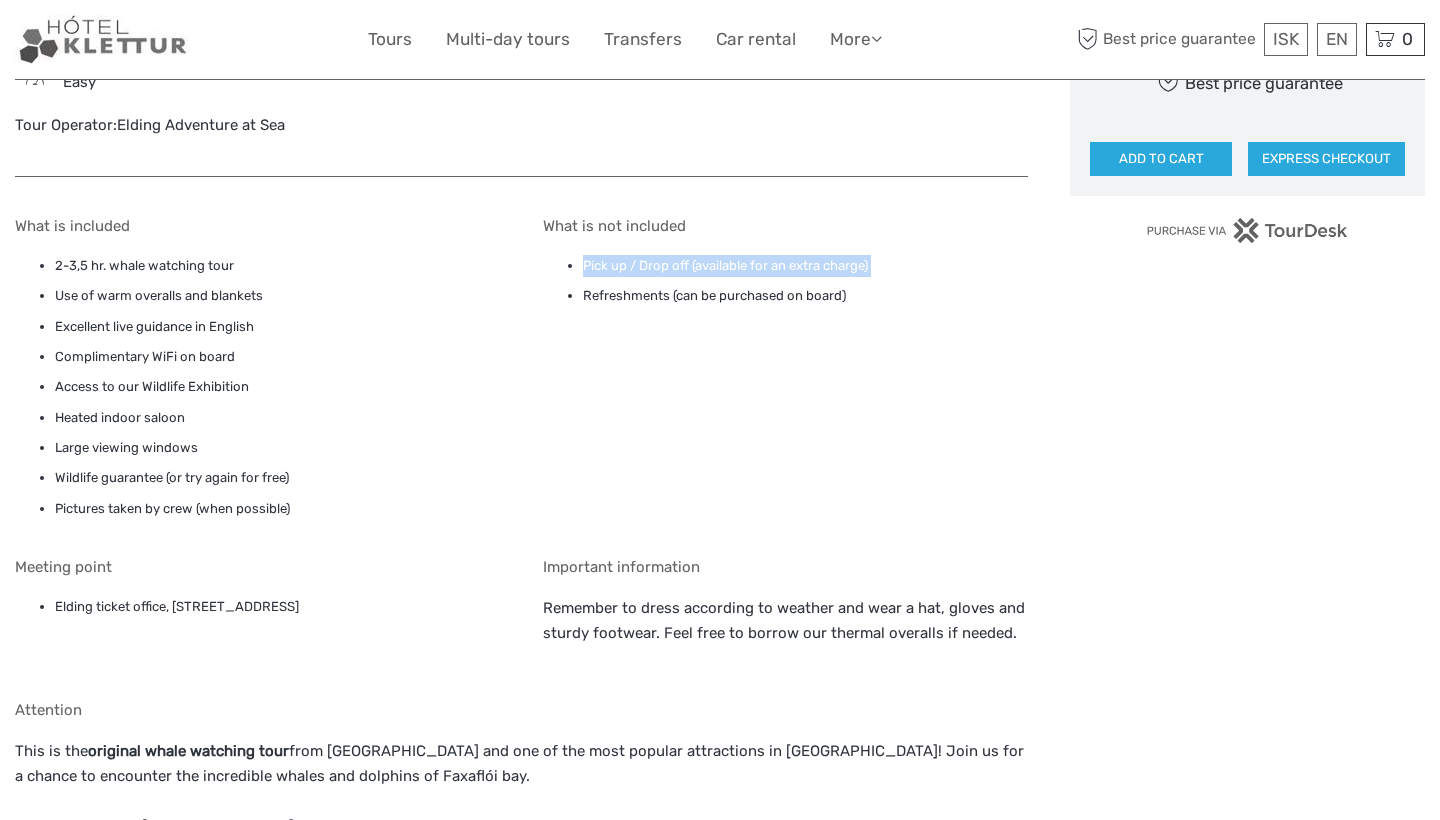 click on "Pick up / Drop off (available for an extra charge)" at bounding box center (806, 266) 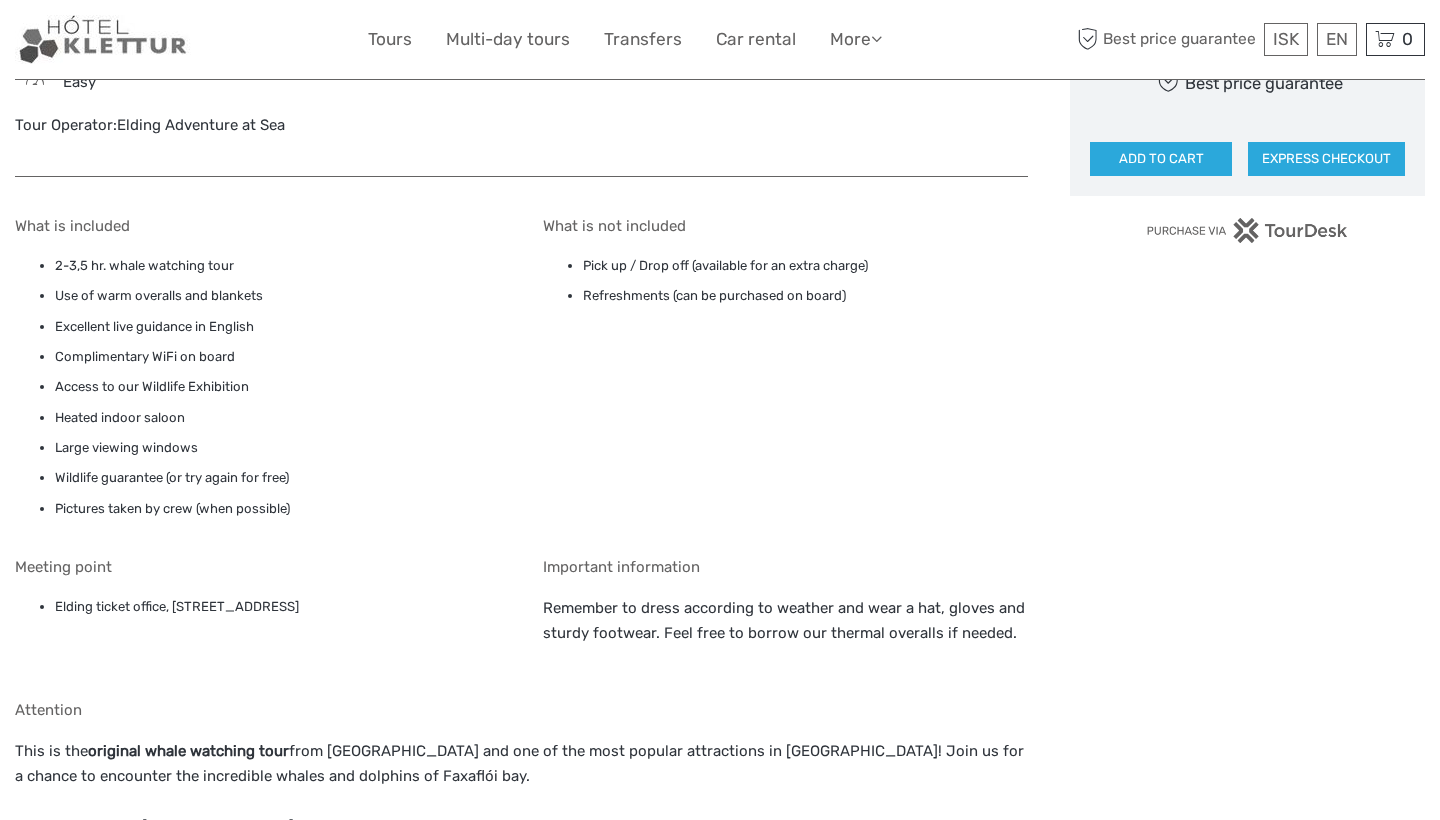 click on "Refreshments (can be purchased on board)" at bounding box center [806, 296] 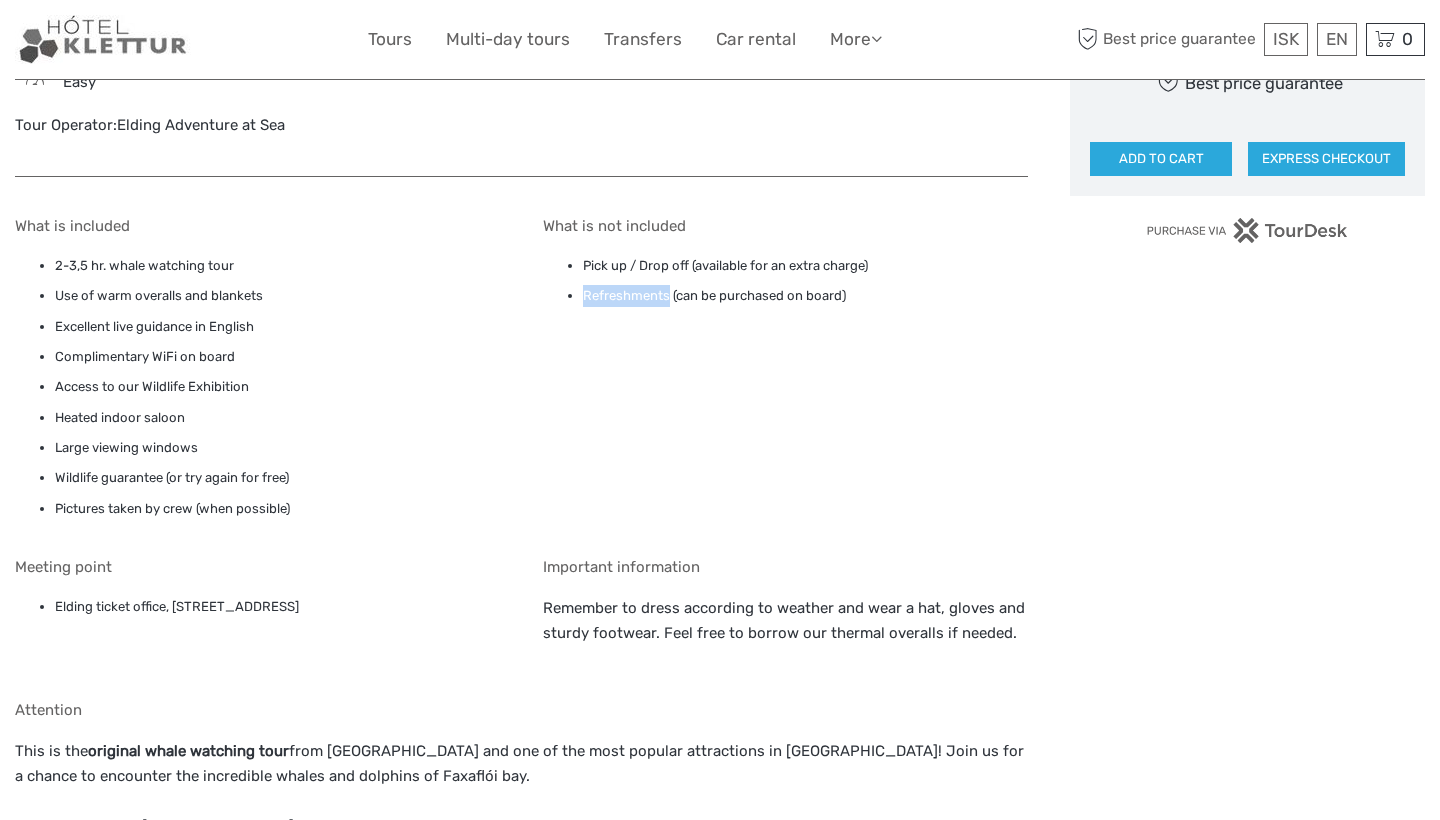 click on "Refreshments (can be purchased on board)" at bounding box center (806, 296) 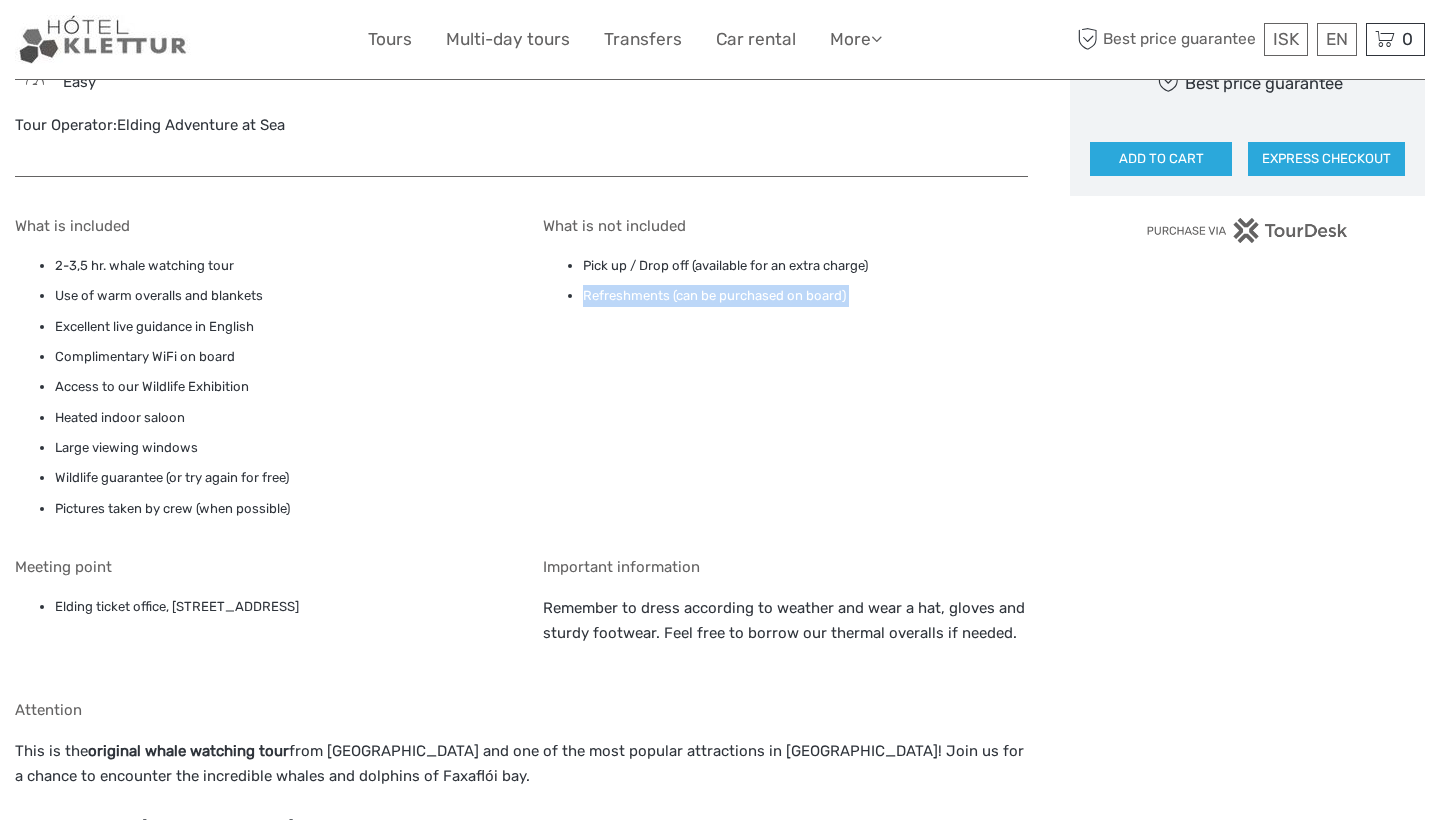 click on "Refreshments (can be purchased on board)" at bounding box center [806, 296] 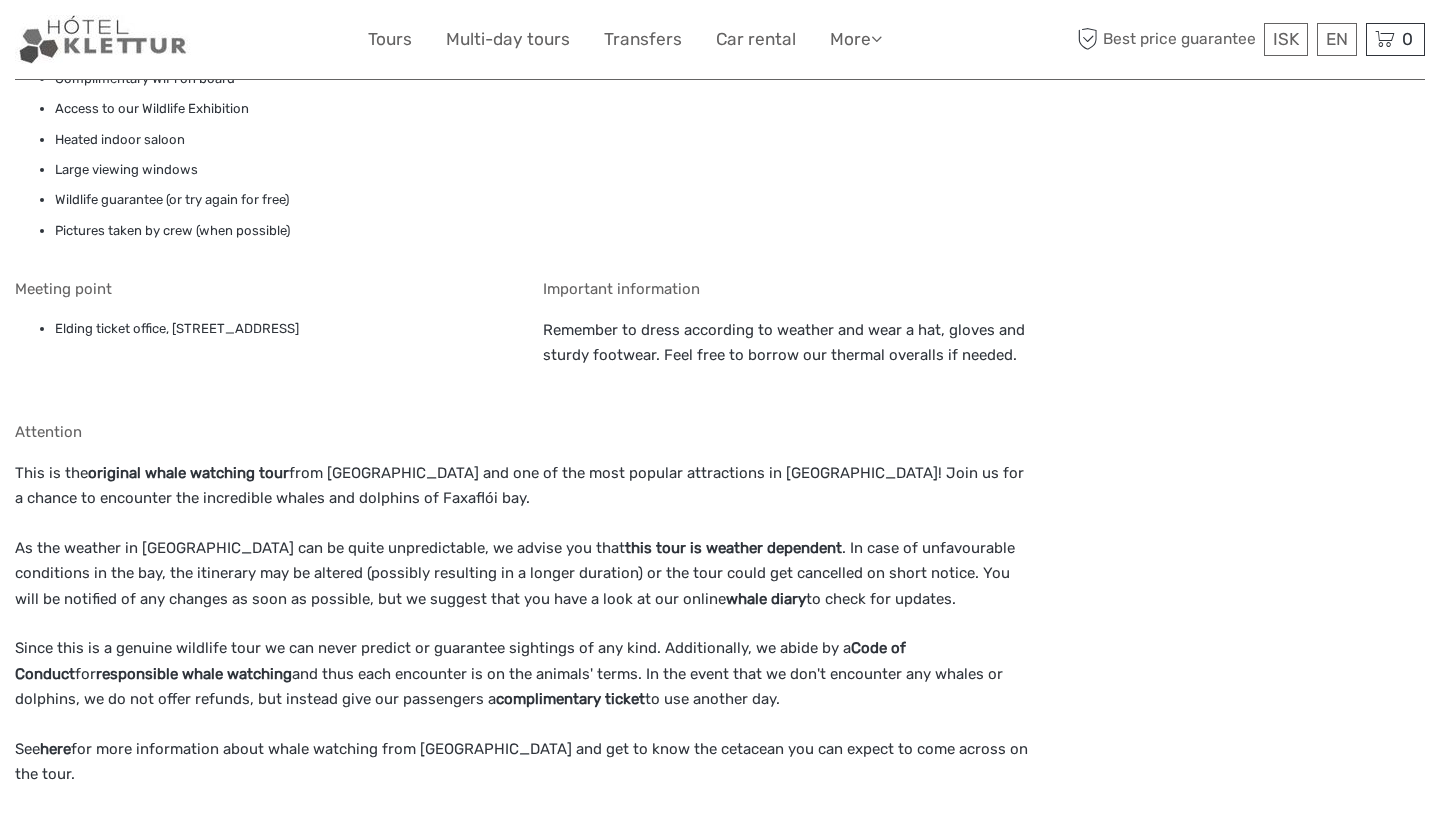 scroll, scrollTop: 1726, scrollLeft: 0, axis: vertical 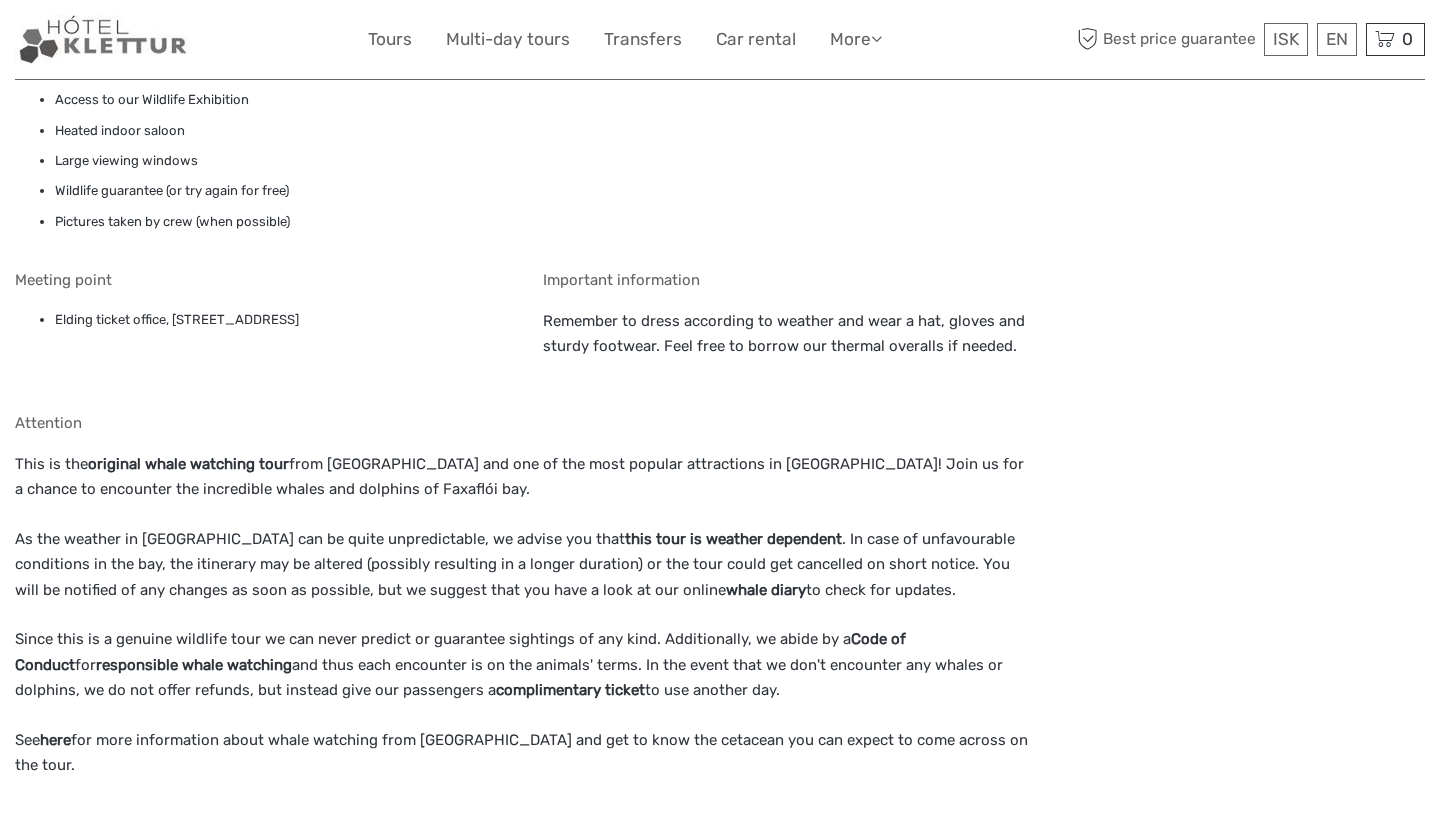 click on "This is the  original whale watching tour  from Reykjavík and one of the most popular attractions in Iceland! Join us for a chance to encounter the incredible whales and dolphins of Faxaflói bay." at bounding box center [521, 477] 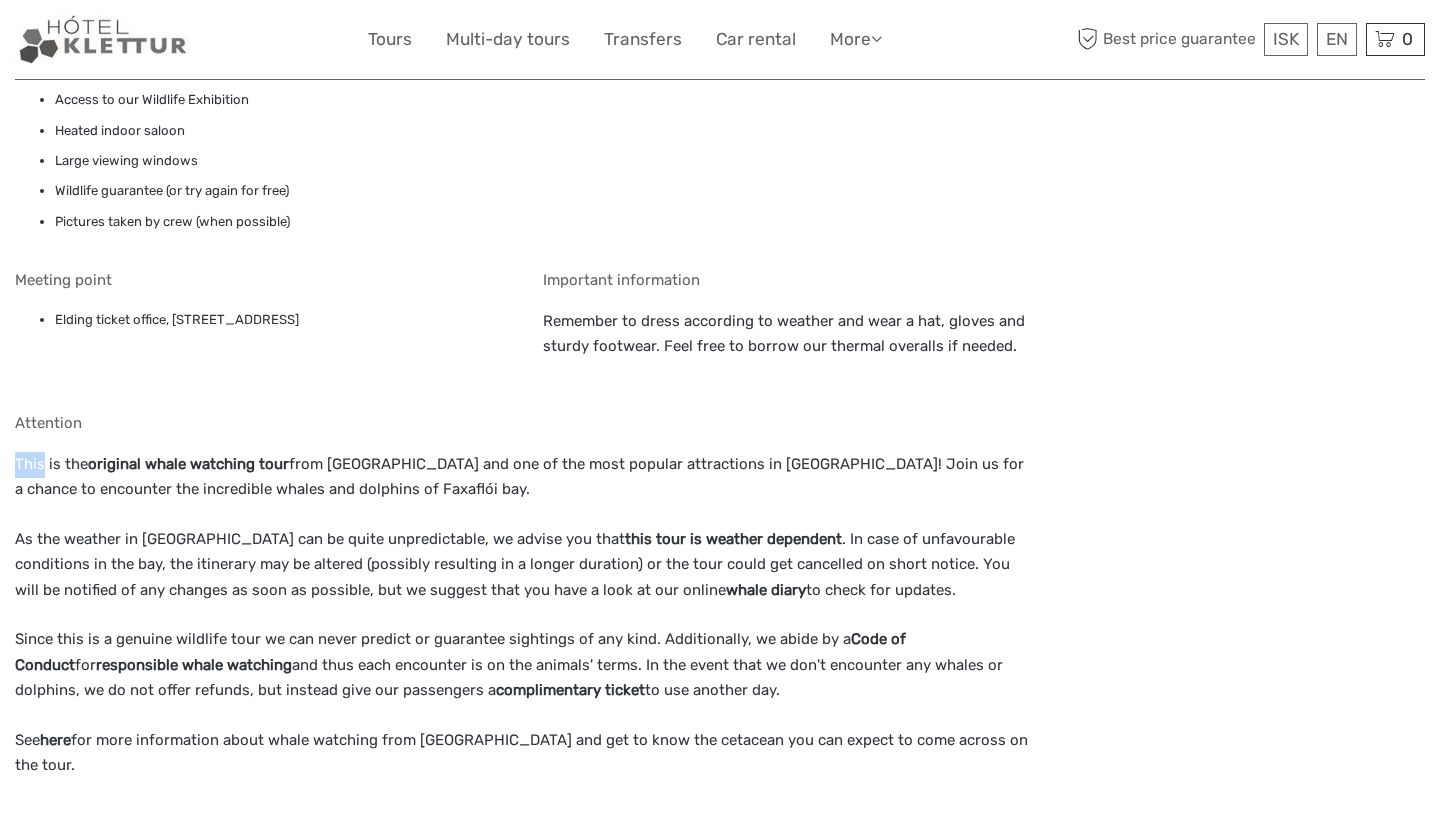 click on "This is the  original whale watching tour  from Reykjavík and one of the most popular attractions in Iceland! Join us for a chance to encounter the incredible whales and dolphins of Faxaflói bay." at bounding box center [521, 477] 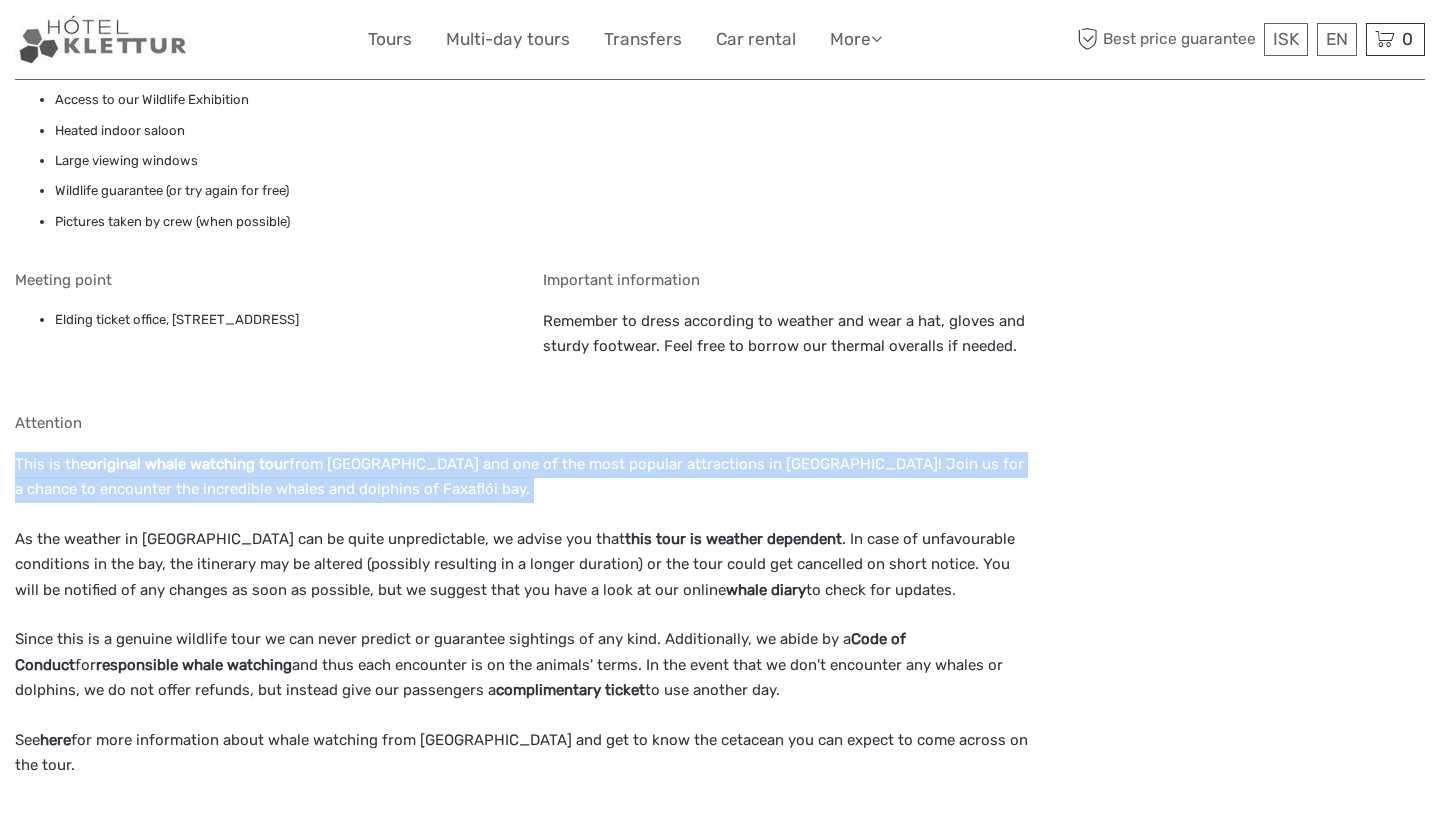 click on "This is the  original whale watching tour  from Reykjavík and one of the most popular attractions in Iceland! Join us for a chance to encounter the incredible whales and dolphins of Faxaflói bay." at bounding box center (521, 477) 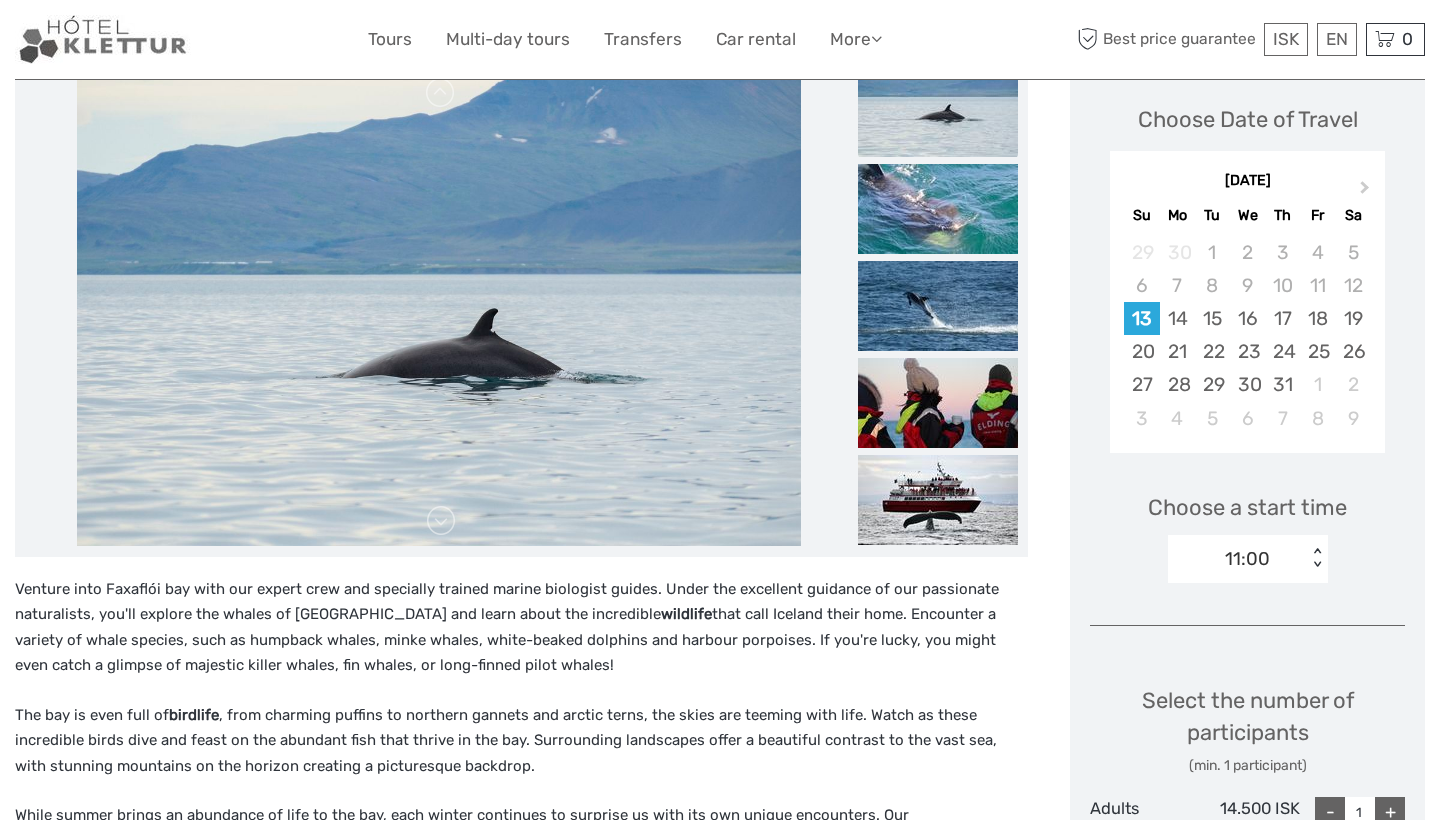 scroll, scrollTop: 277, scrollLeft: 0, axis: vertical 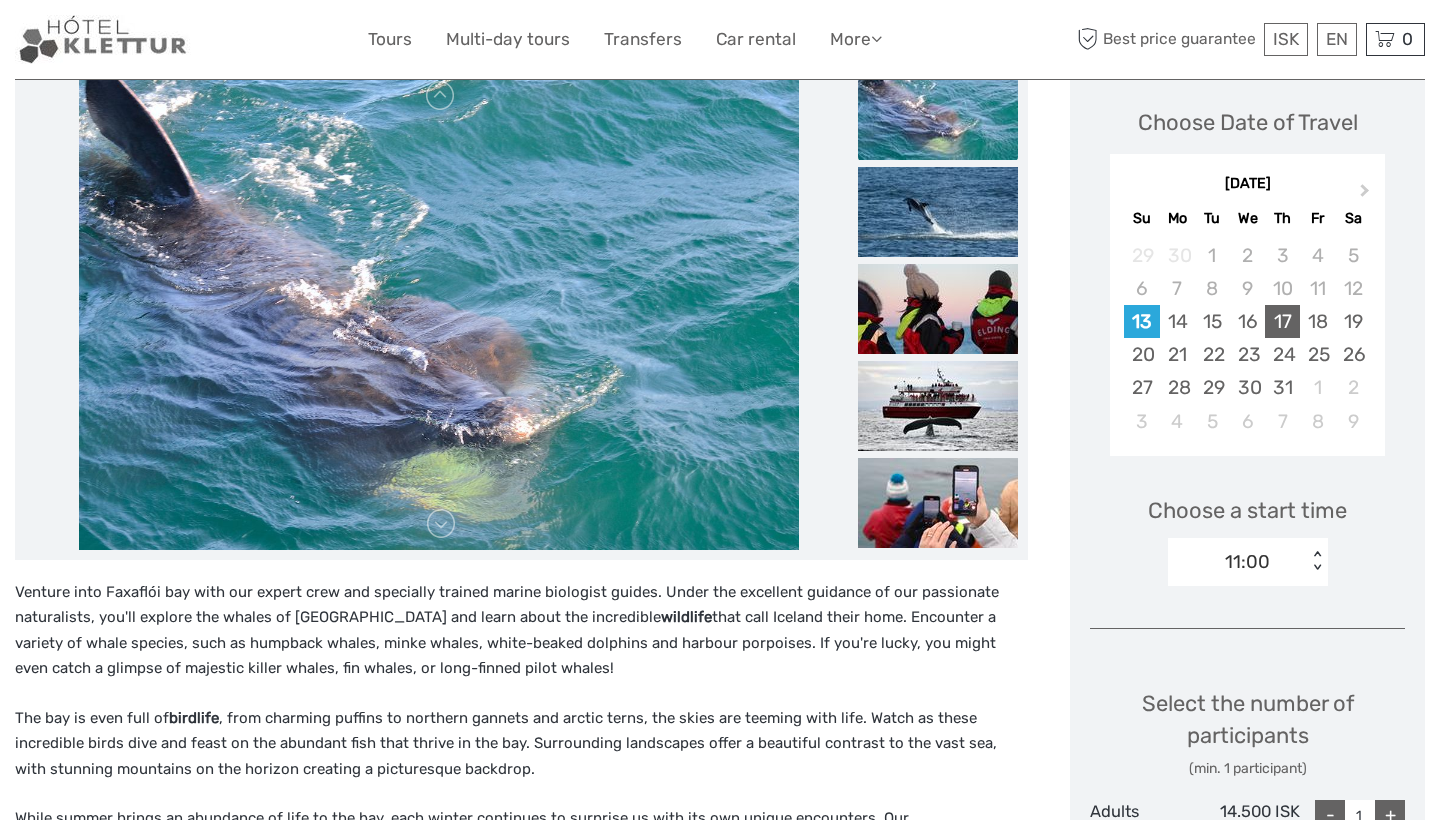 click on "17" at bounding box center (1282, 321) 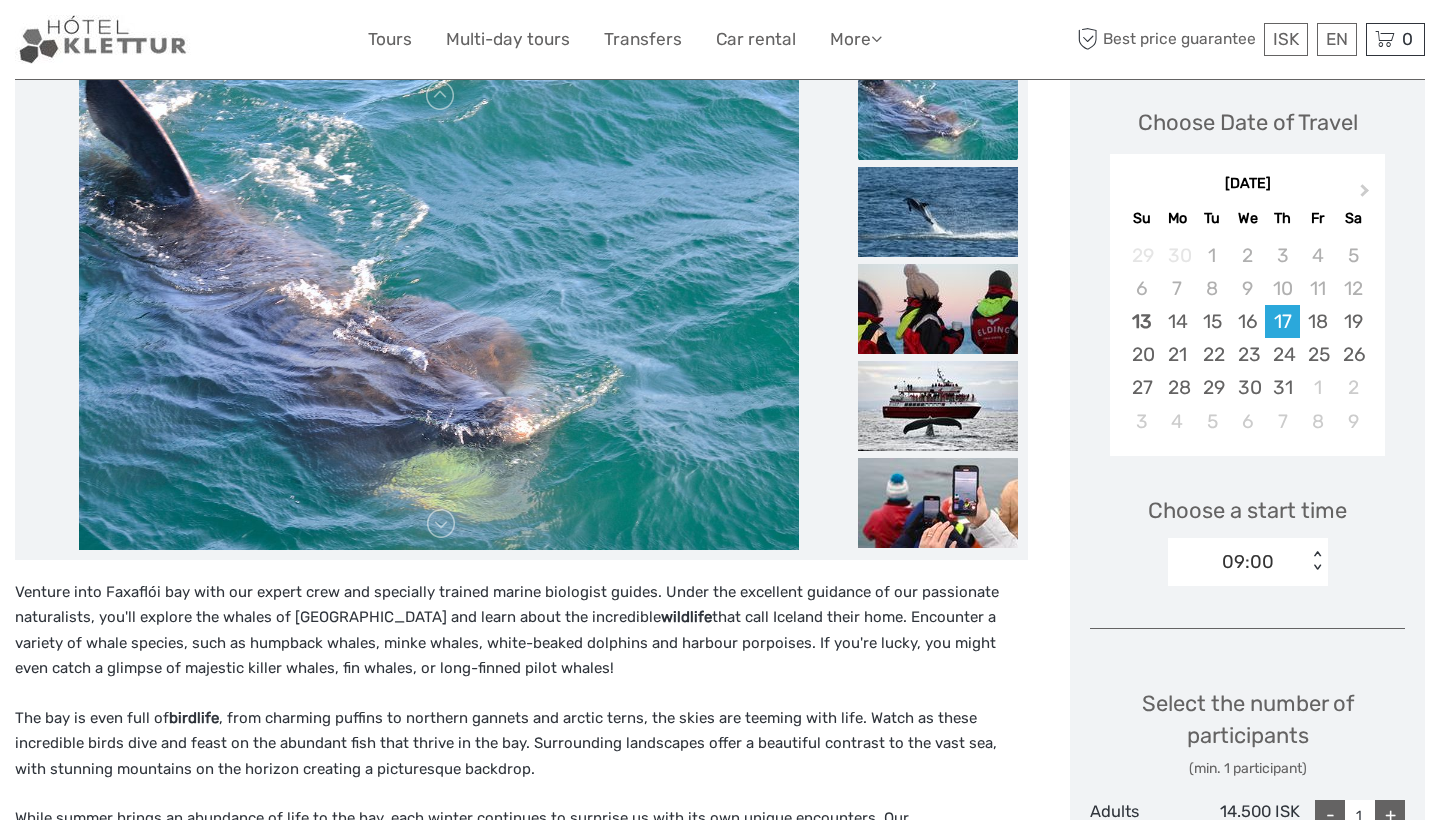 click on "< >" at bounding box center [1316, 561] 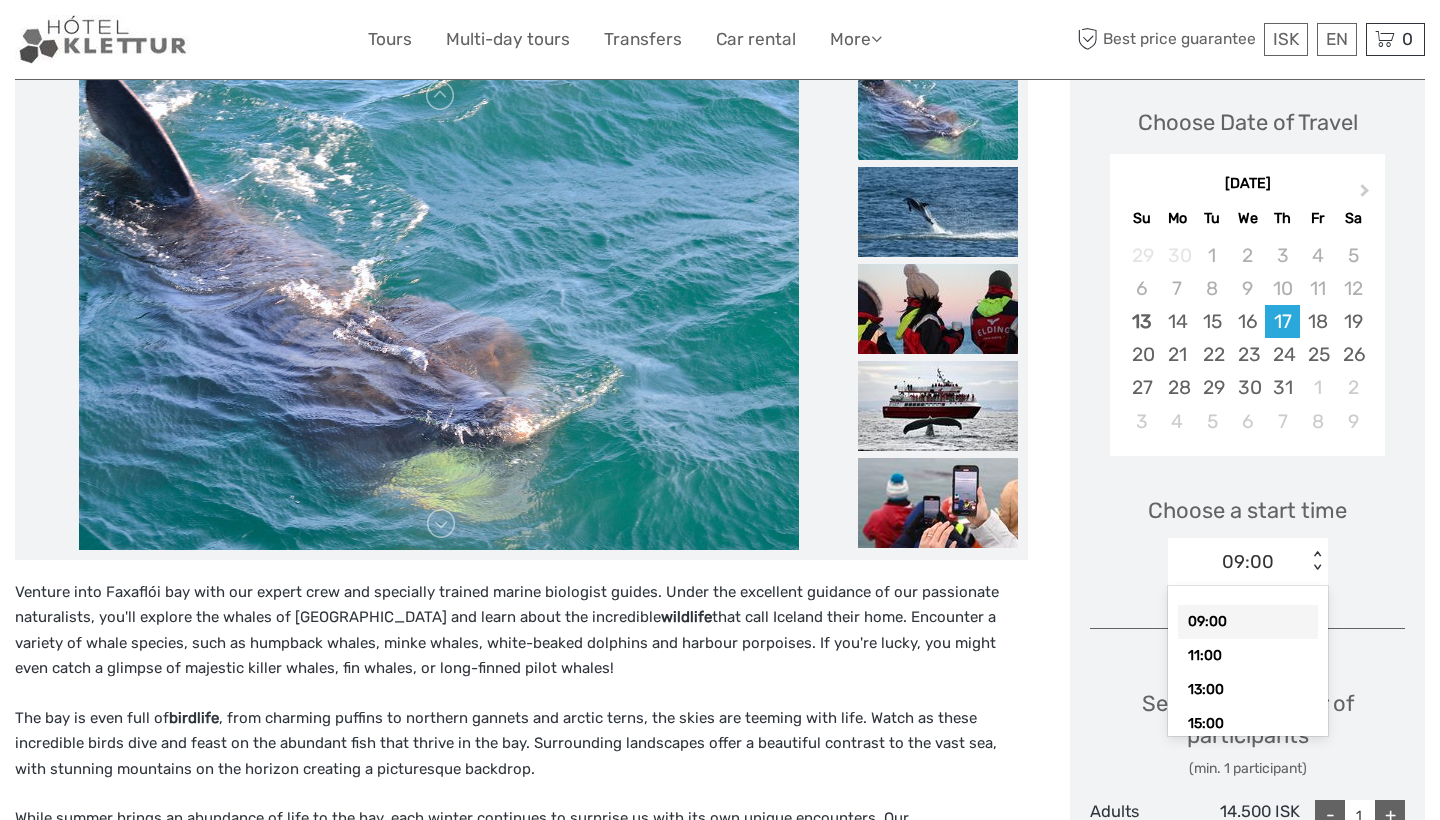 click on "< >" at bounding box center [1316, 561] 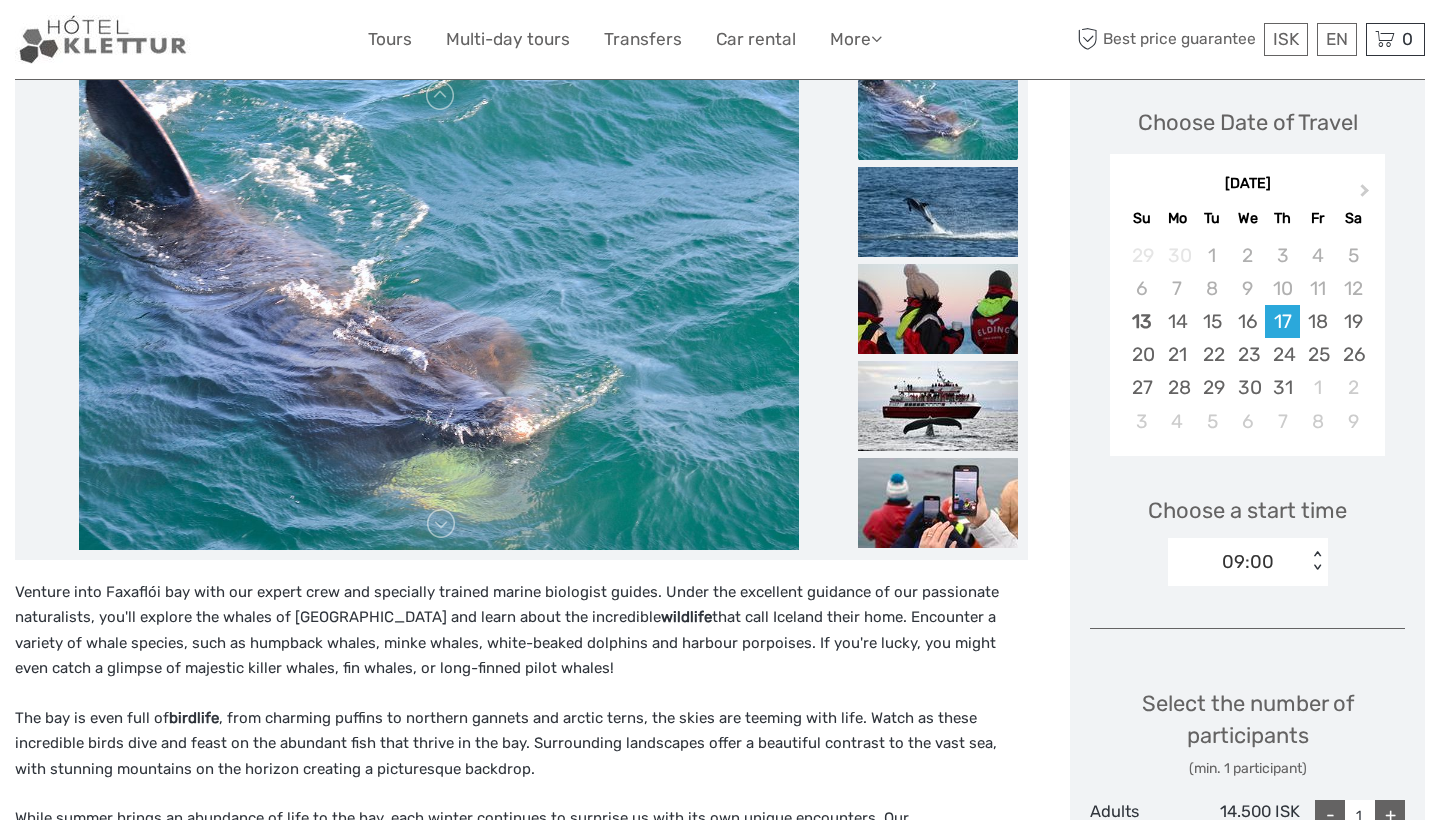 click on "< >" at bounding box center (1316, 561) 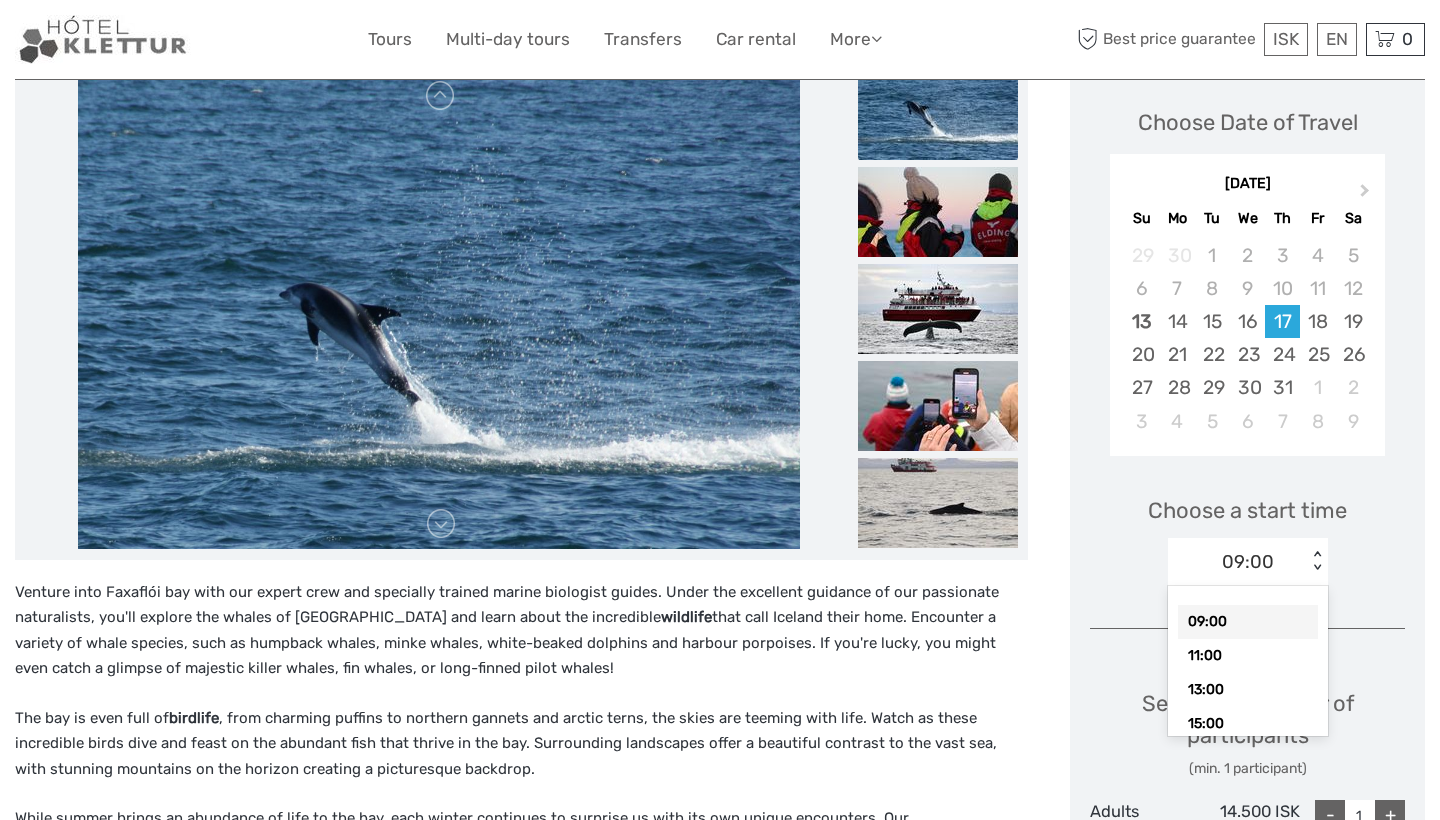 click on "Choose a start time option 09:00 selected, 1 of 6. 6 results available. Use Up and Down to choose options, press Enter to select the currently focused option, press Escape to exit the menu, press Tab to select the option and exit the menu. 09:00 < > 09:00 11:00 13:00 15:00 17:00 20:30" at bounding box center [1247, 532] 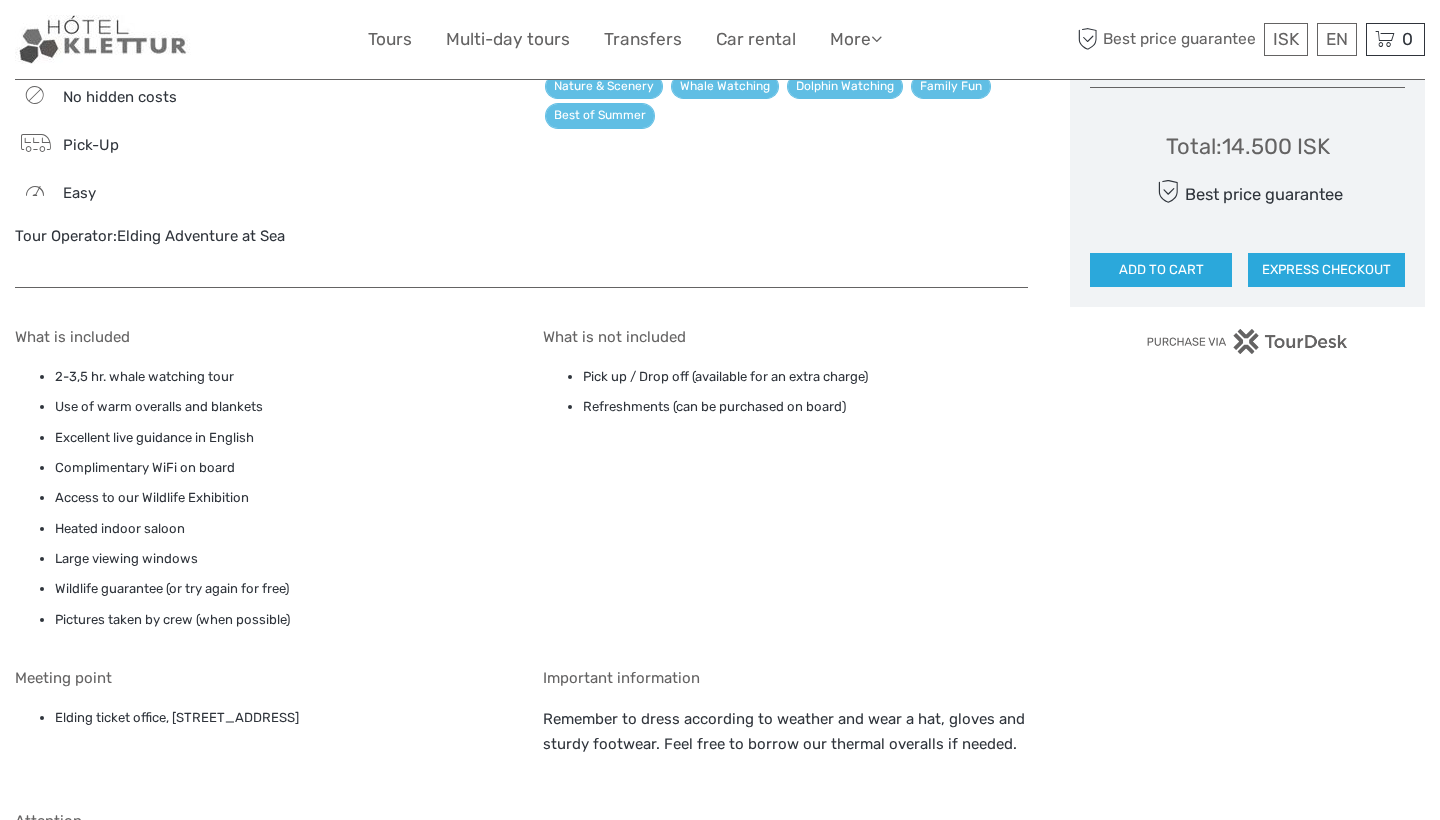 scroll, scrollTop: 1330, scrollLeft: 0, axis: vertical 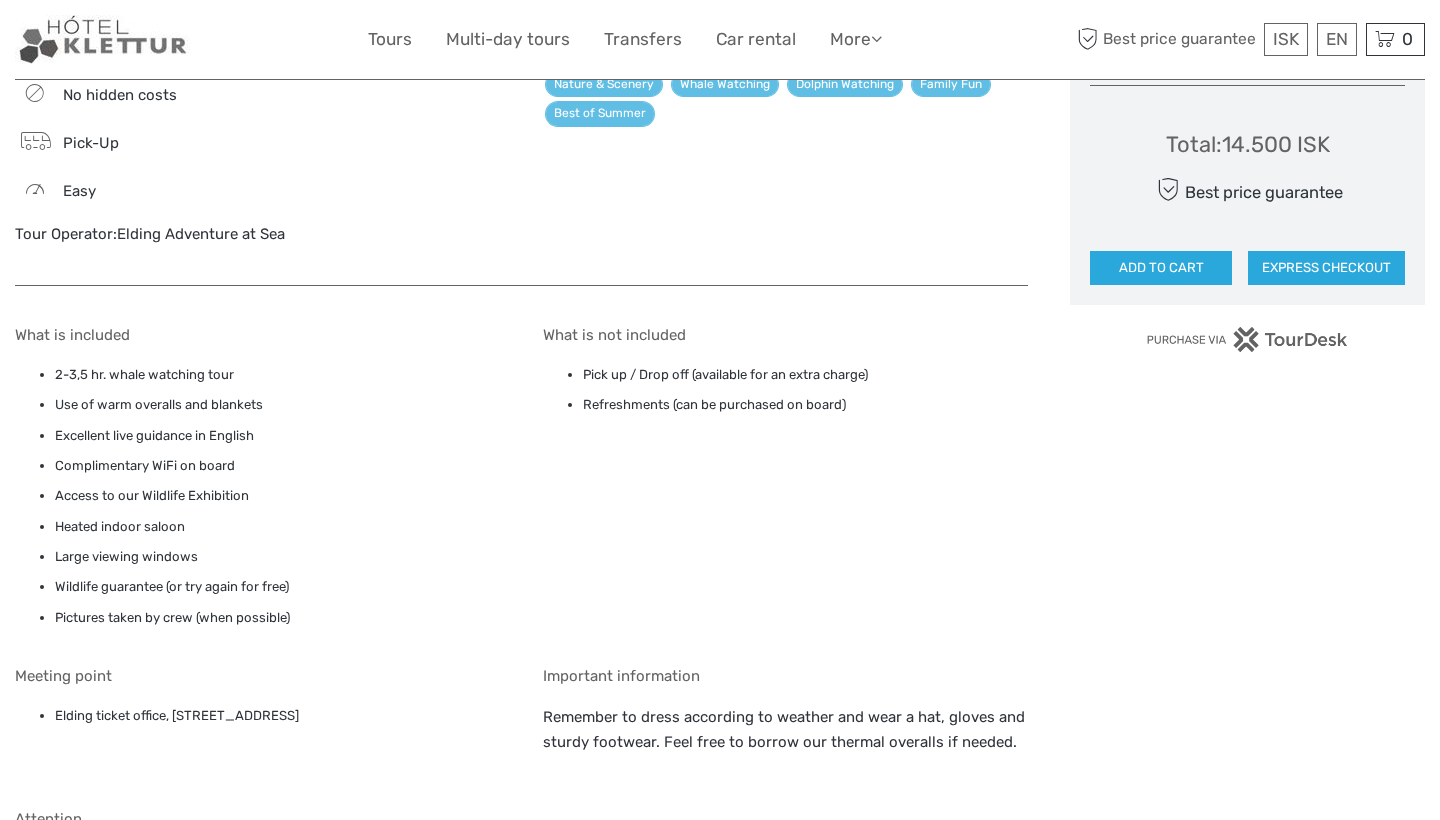 drag, startPoint x: 172, startPoint y: 684, endPoint x: 346, endPoint y: 691, distance: 174.14075 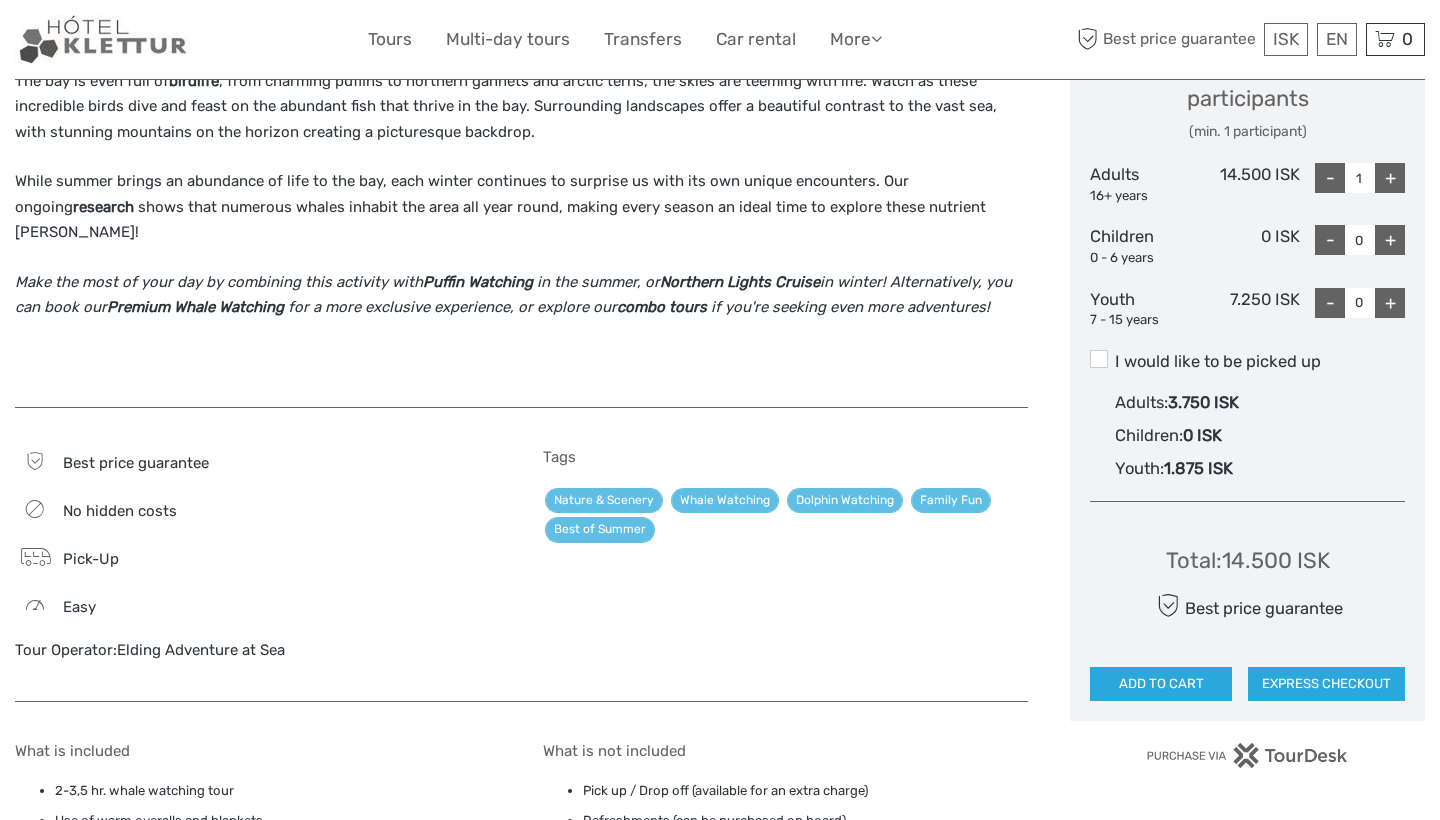 scroll, scrollTop: 915, scrollLeft: 0, axis: vertical 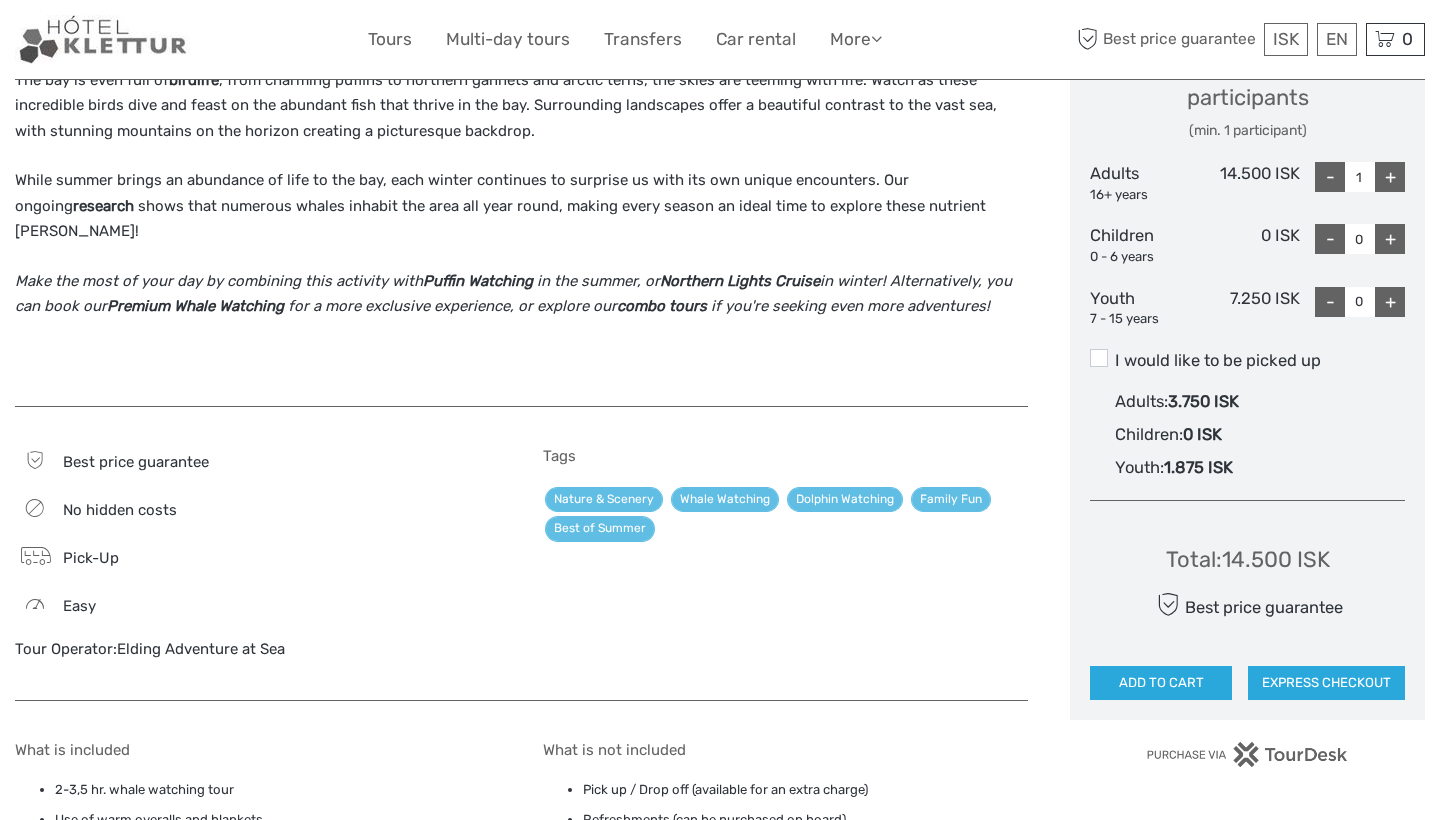 click on "Make the most of your day by combining this activity with" at bounding box center (219, 281) 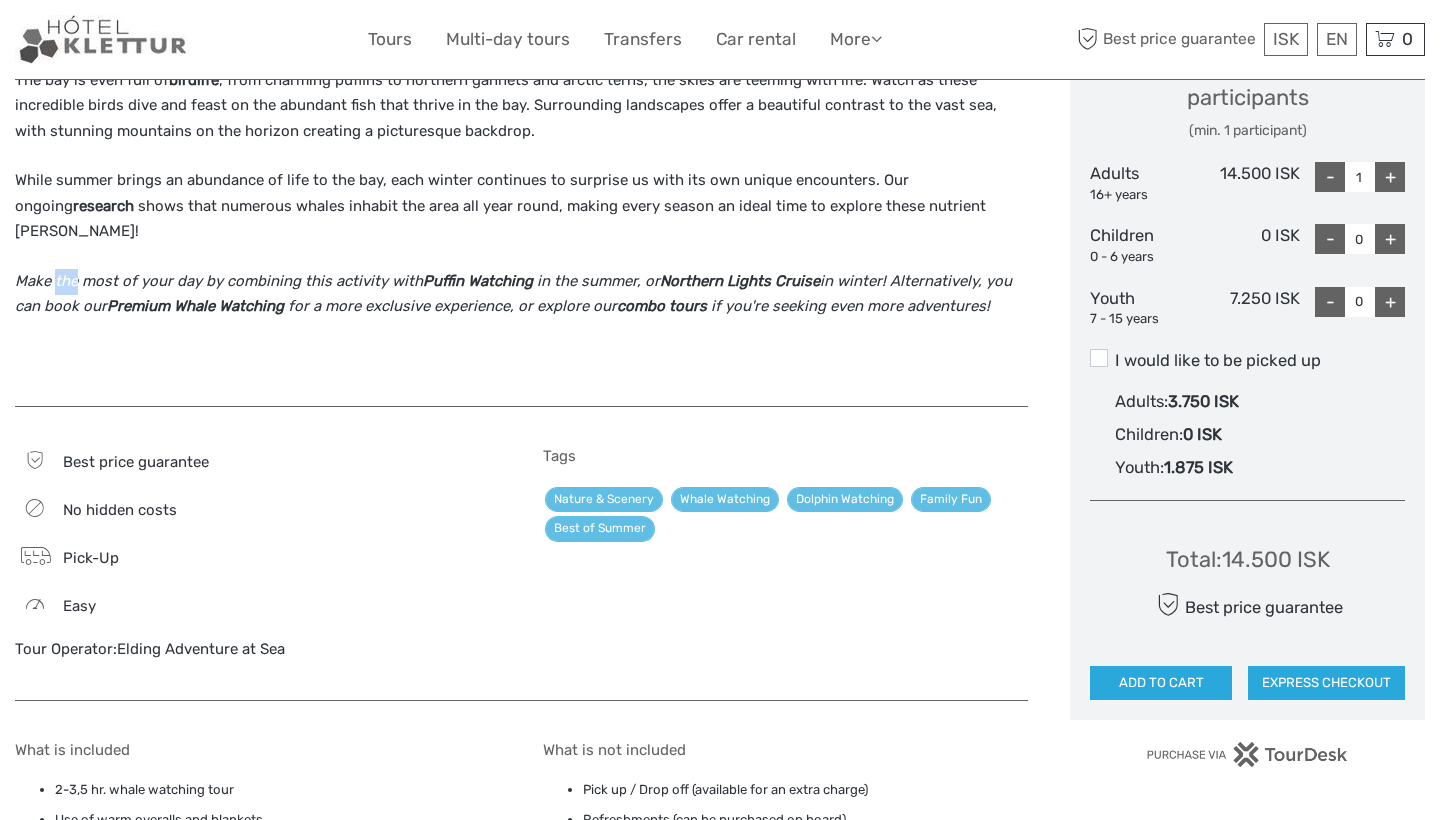 click on "Make the most of your day by combining this activity with" at bounding box center [219, 281] 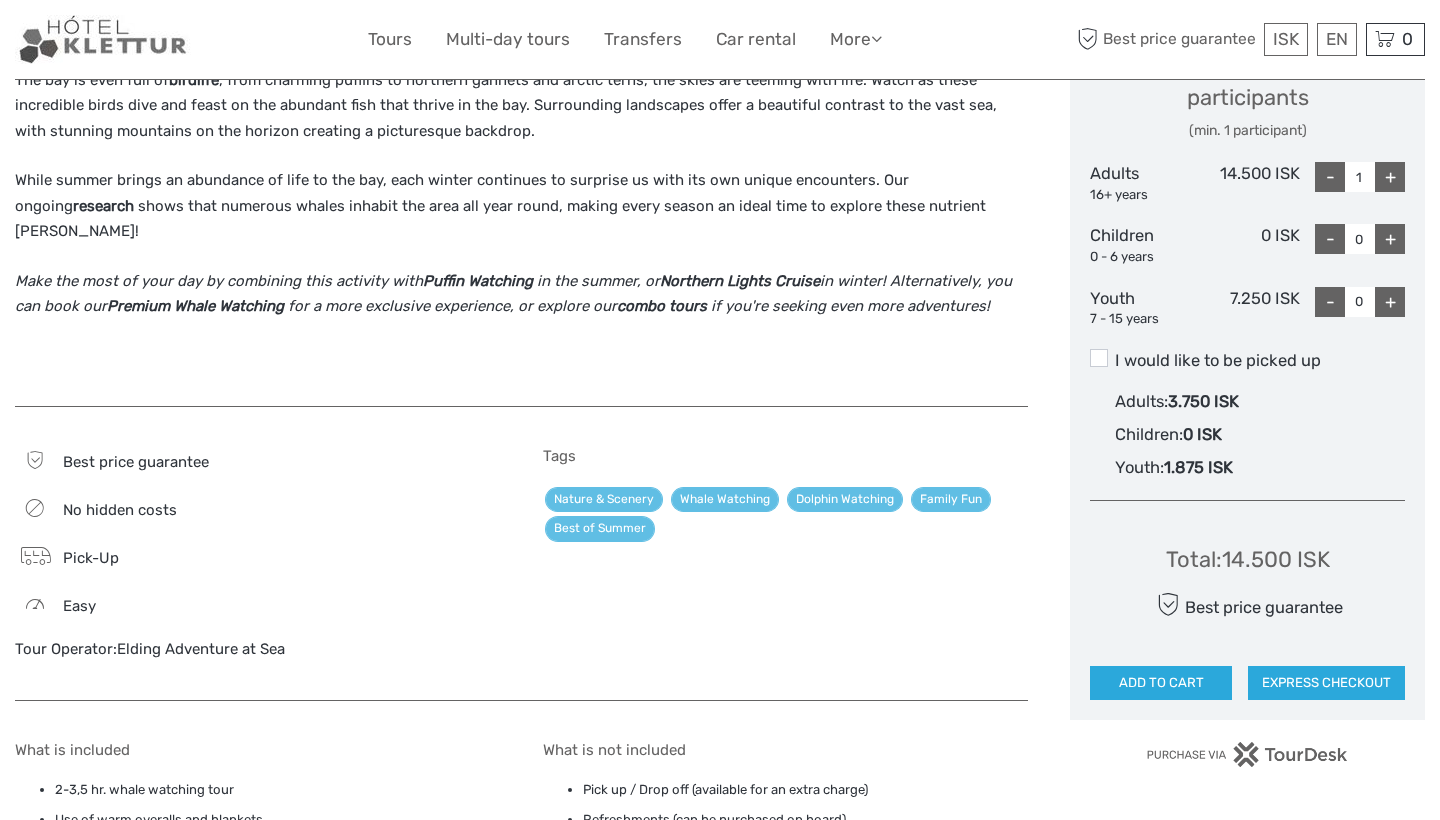 click on "Make the most of your day by combining this activity with" at bounding box center (219, 281) 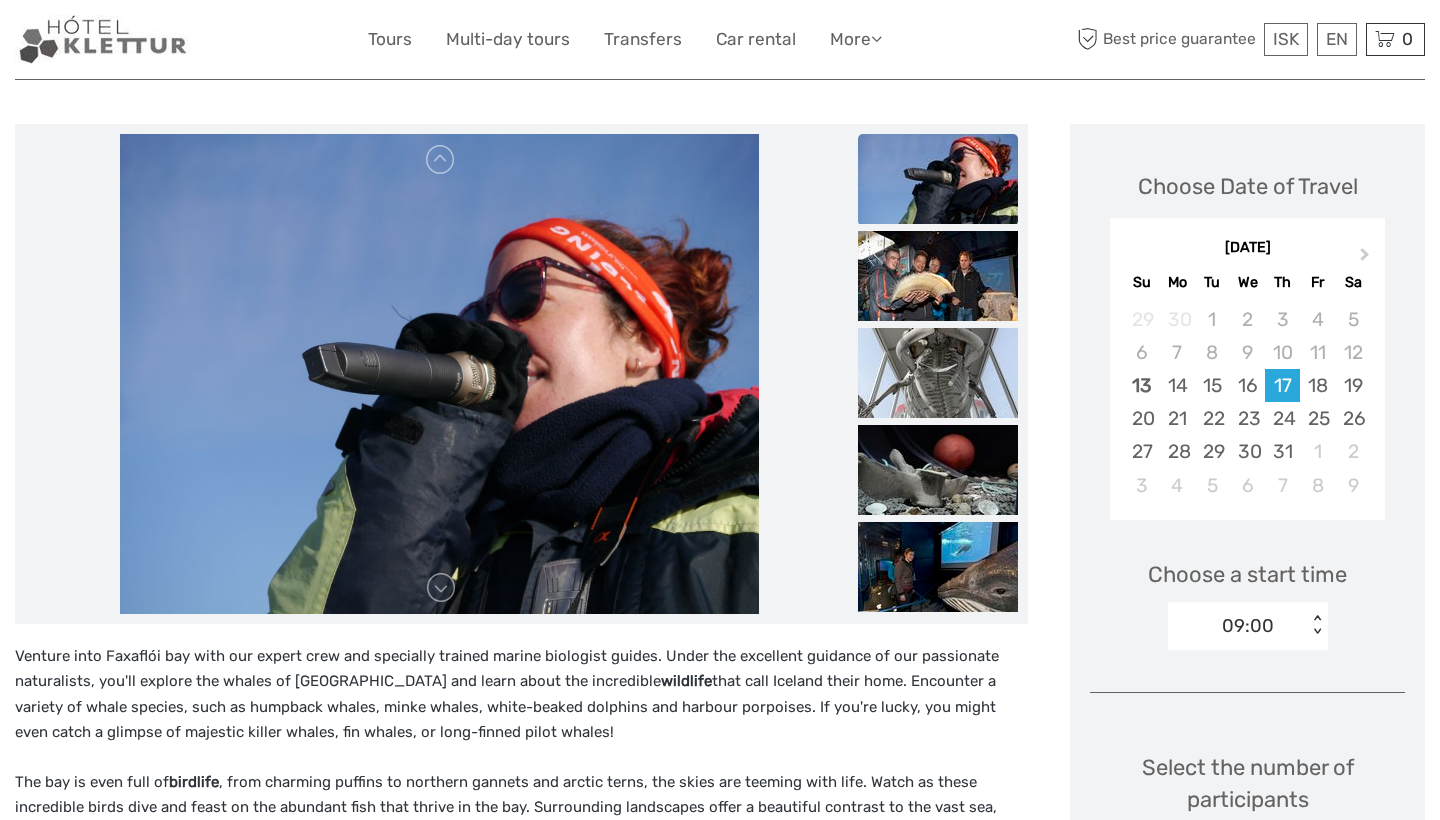 scroll, scrollTop: 216, scrollLeft: 0, axis: vertical 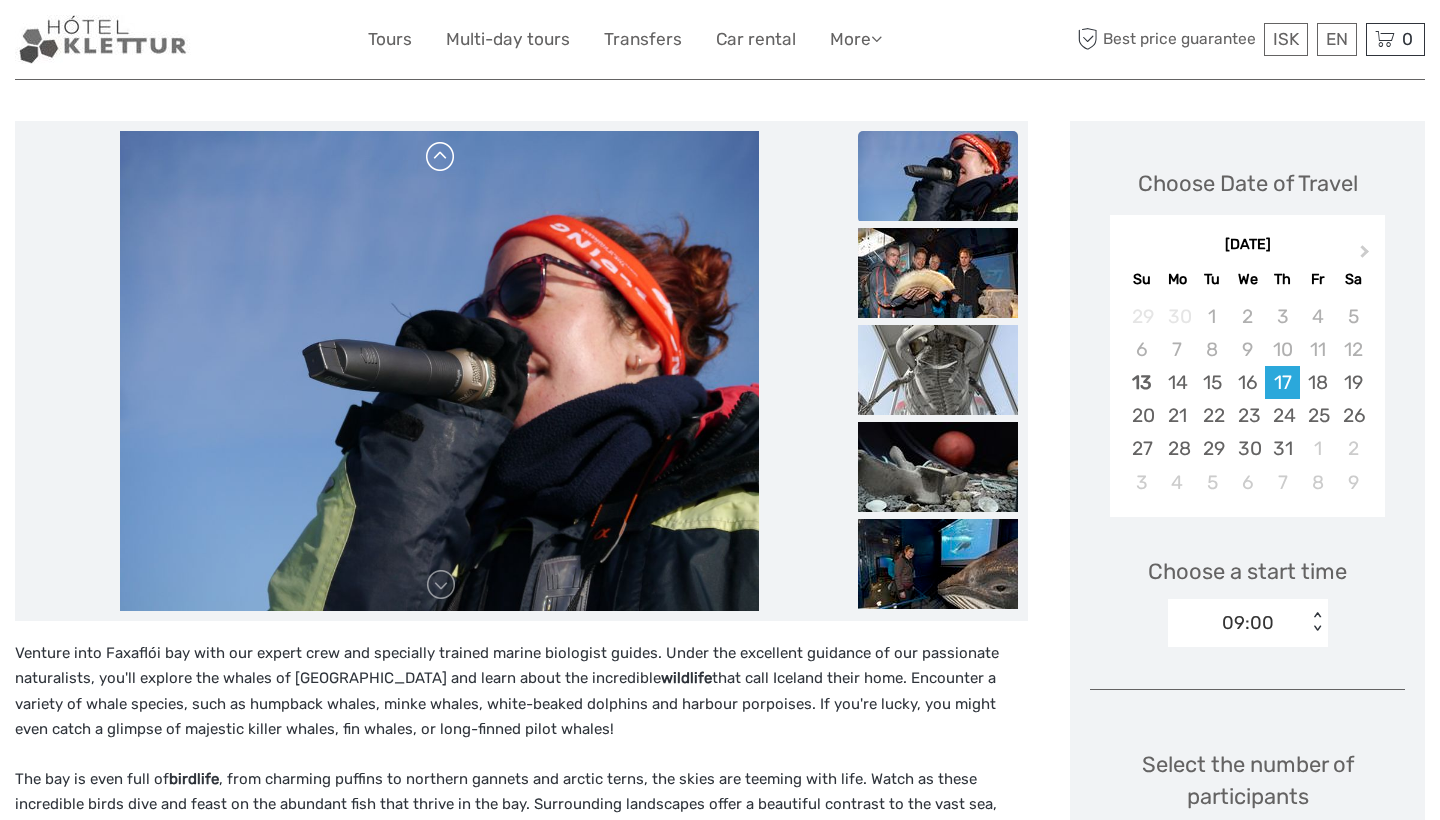 click at bounding box center (441, 157) 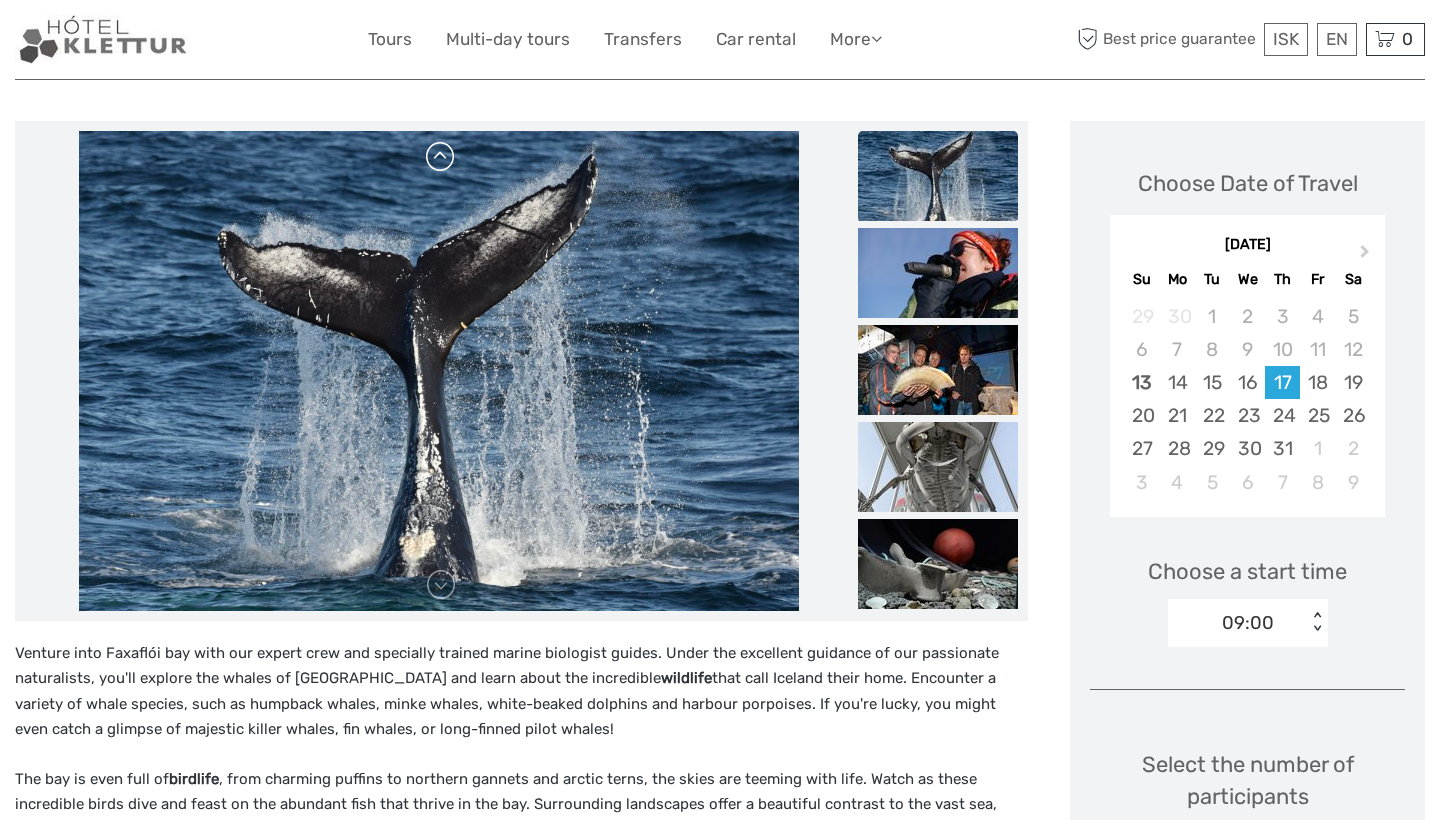 click at bounding box center [441, 157] 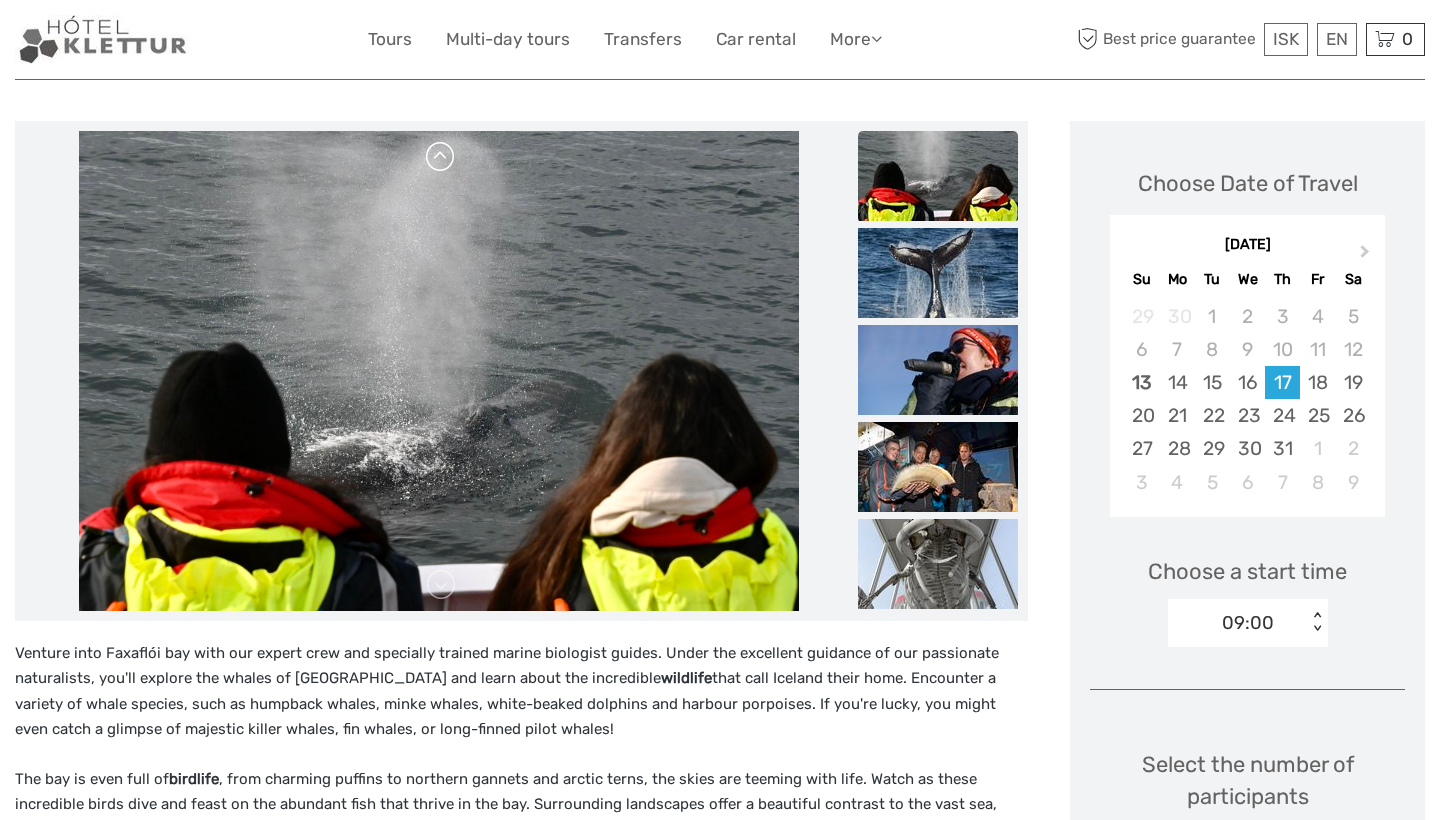 click at bounding box center [441, 157] 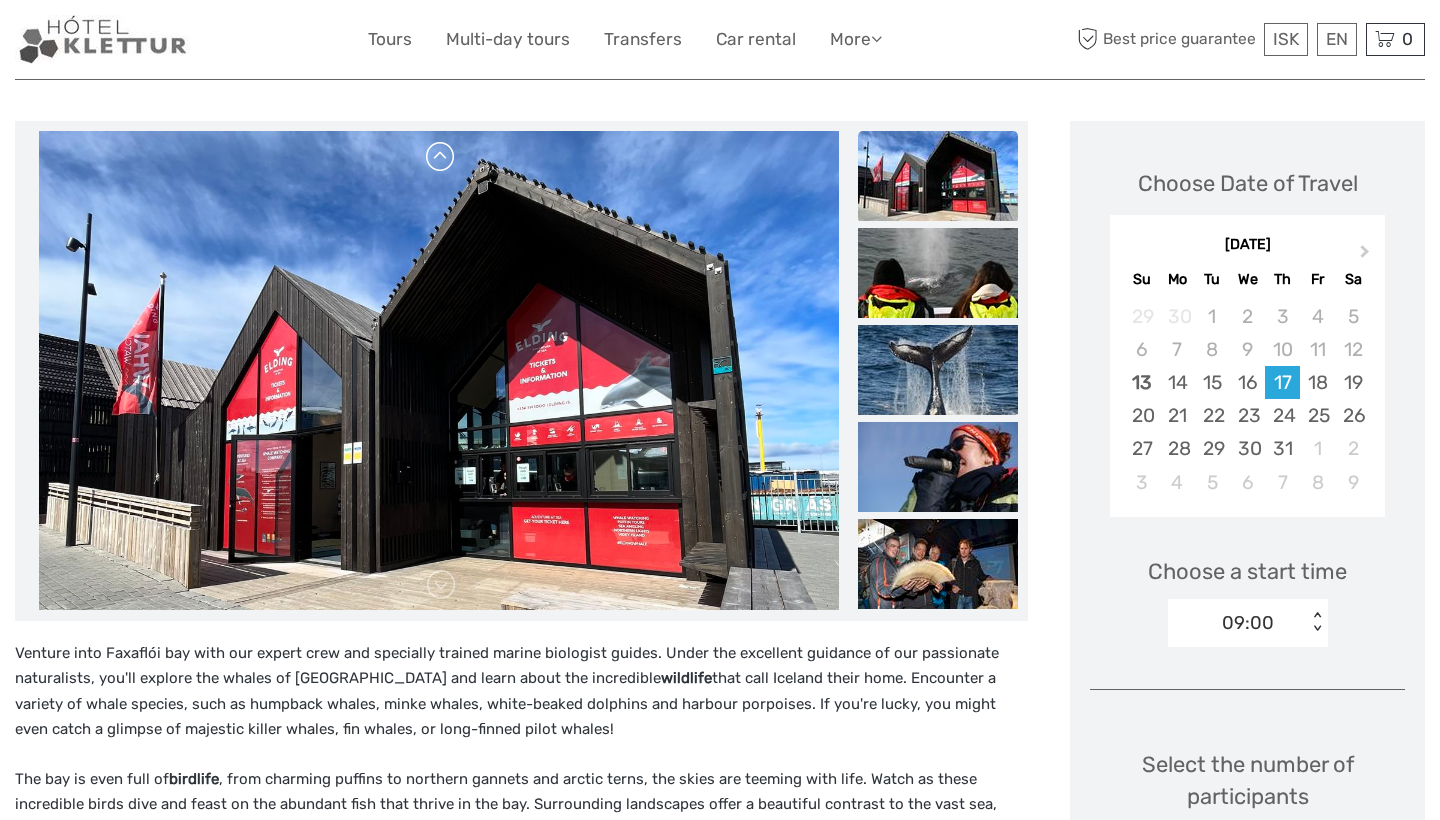 click at bounding box center [441, 157] 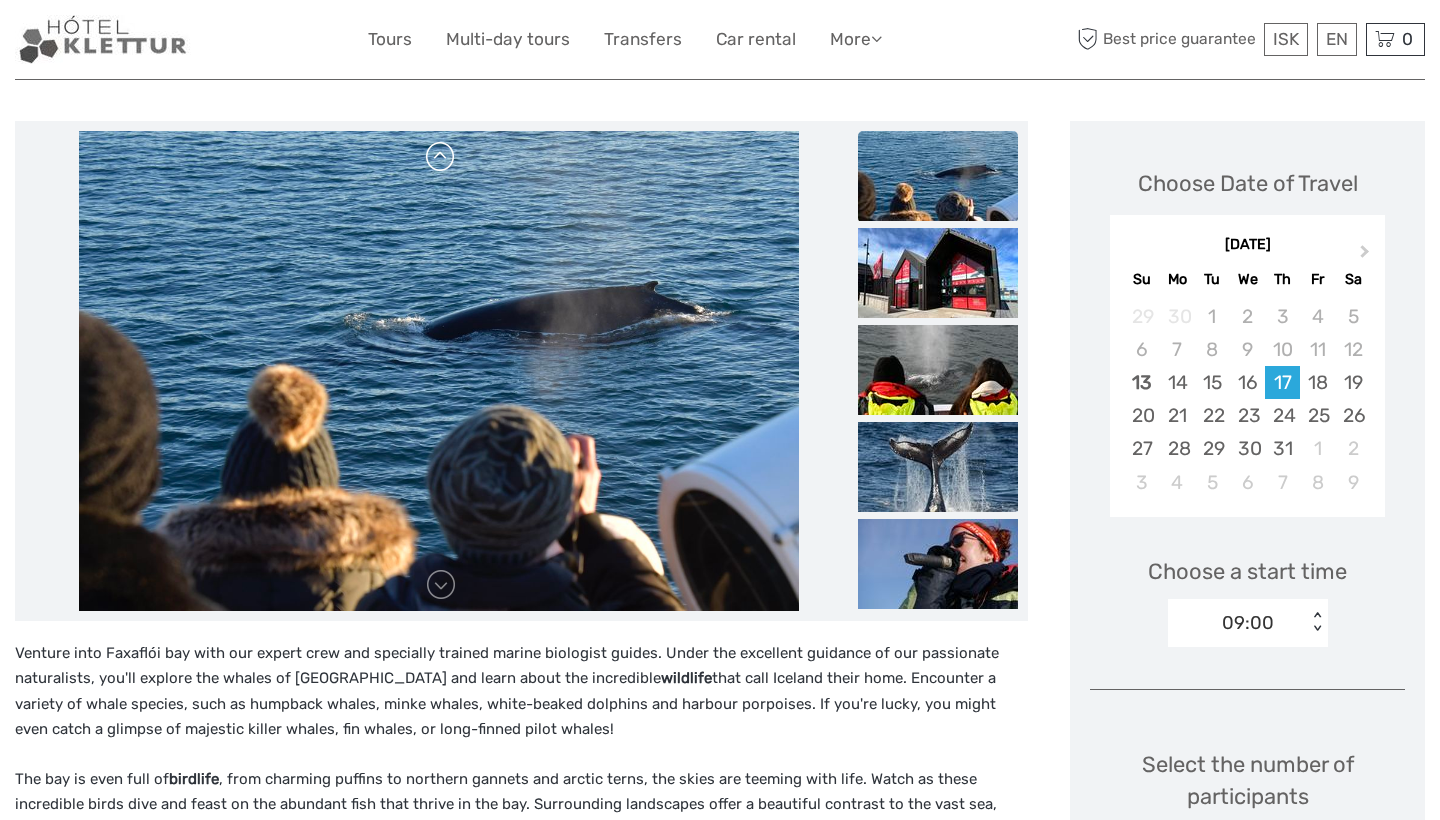 click at bounding box center (441, 157) 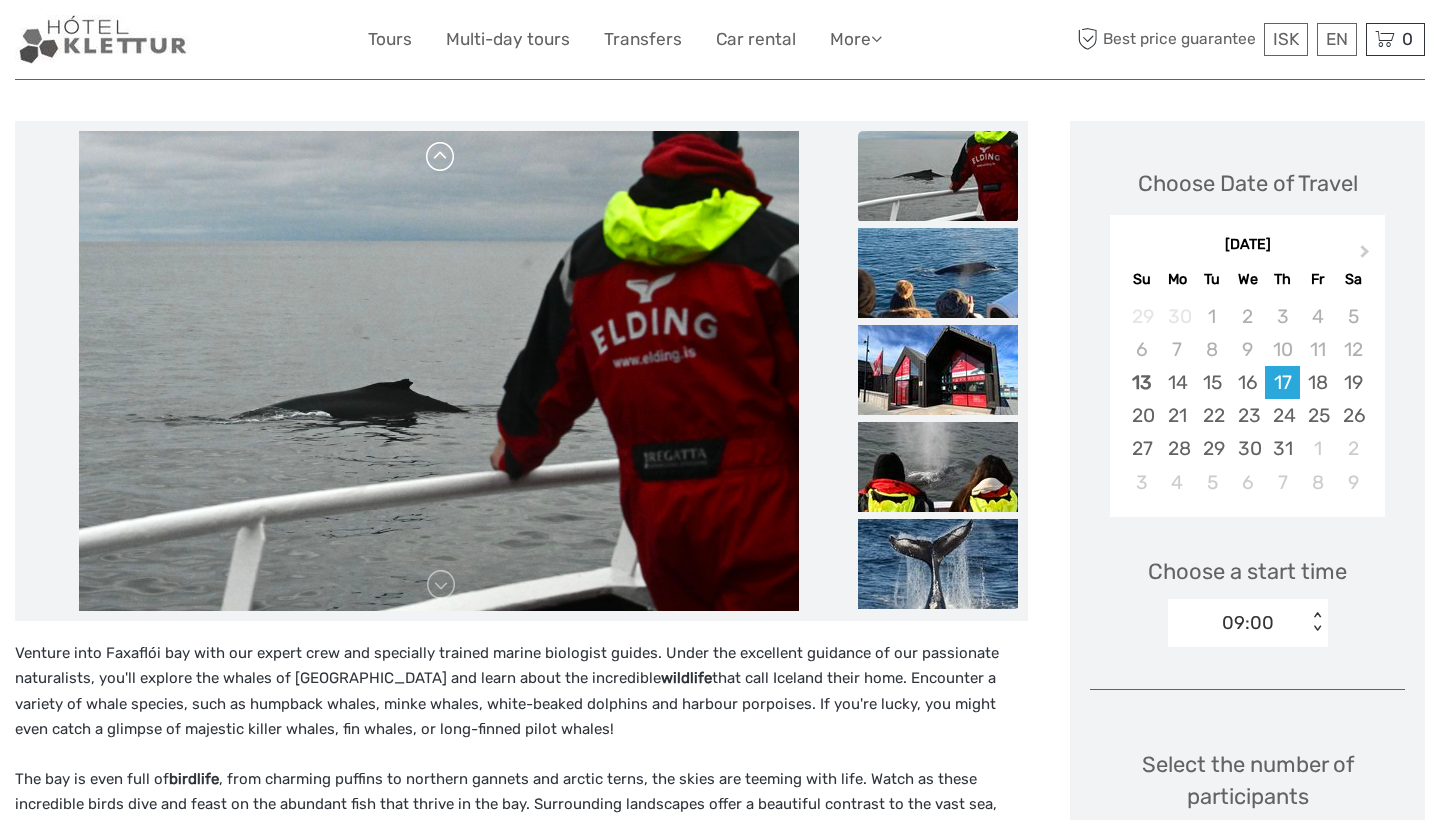 click at bounding box center (441, 157) 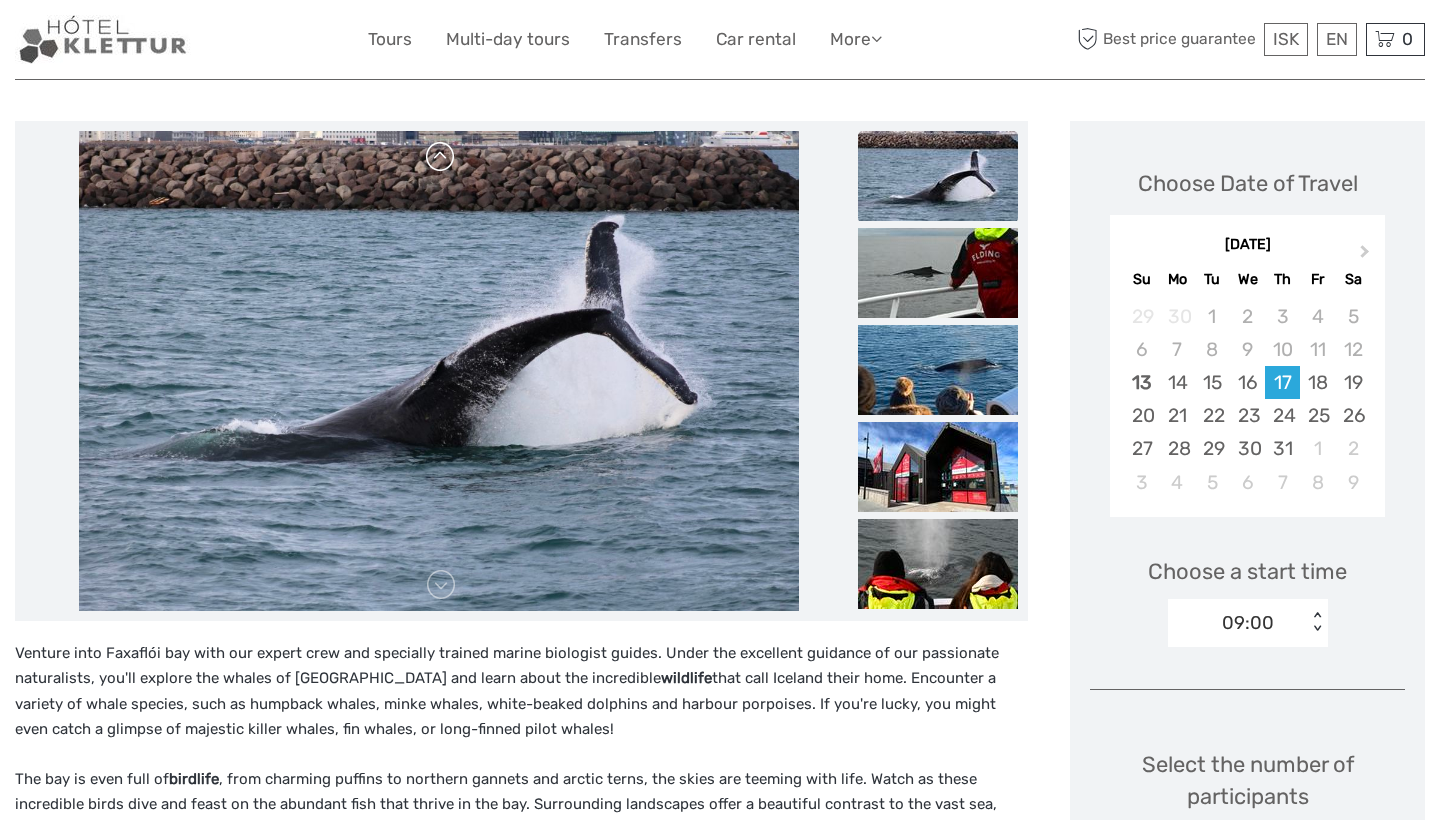 click at bounding box center (441, 157) 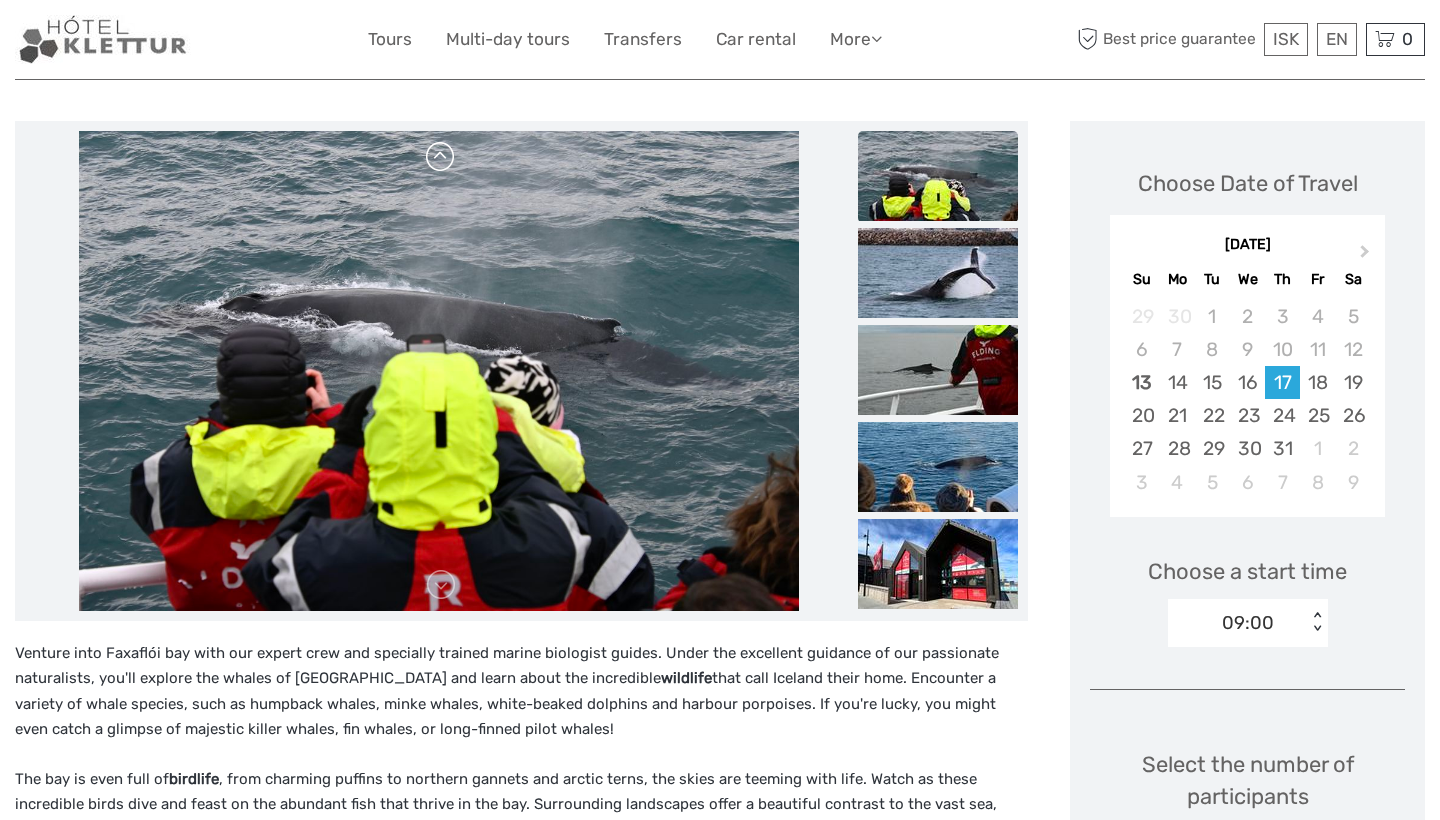 click at bounding box center (441, 157) 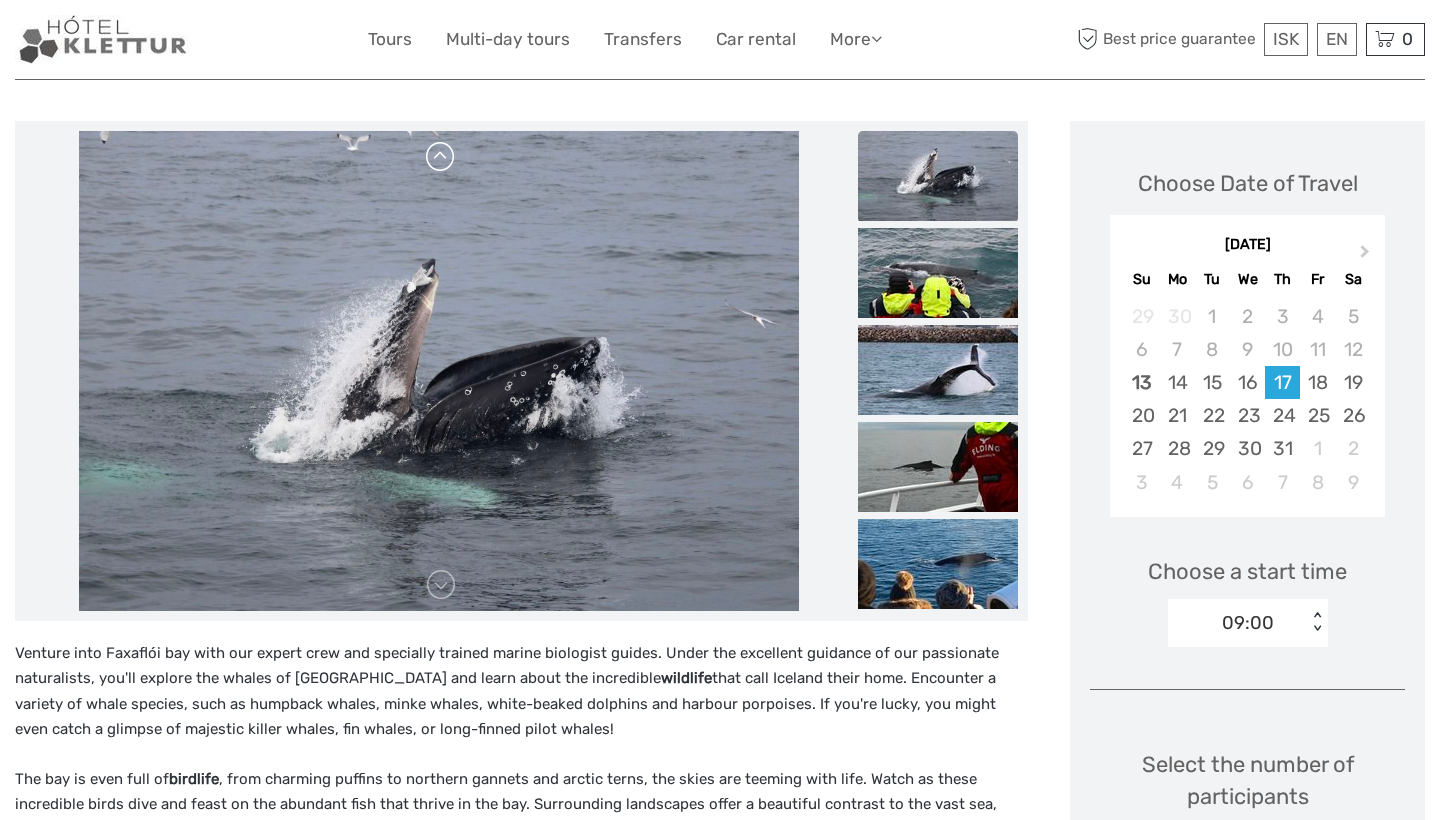 click at bounding box center (441, 157) 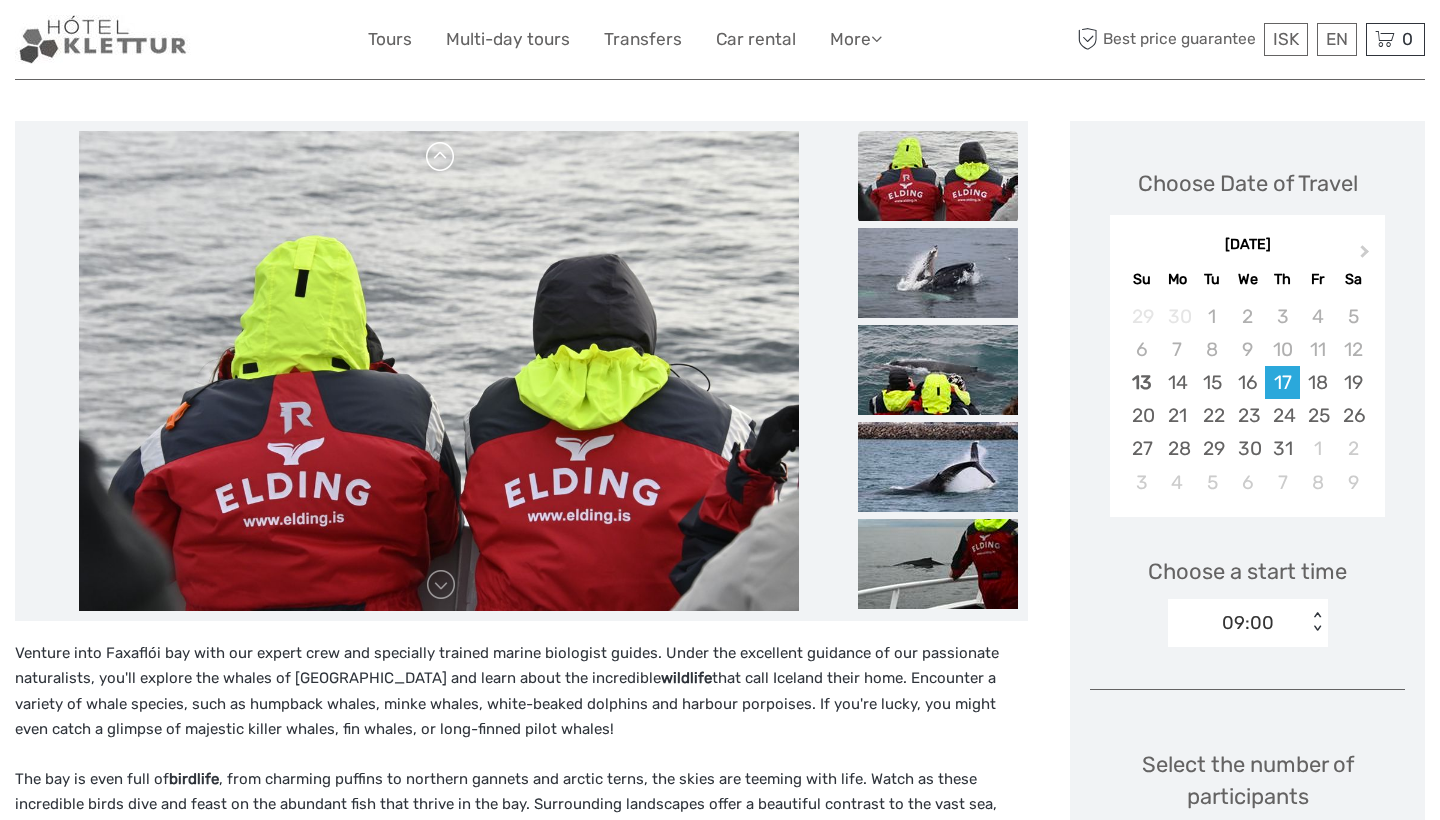 click at bounding box center [441, 157] 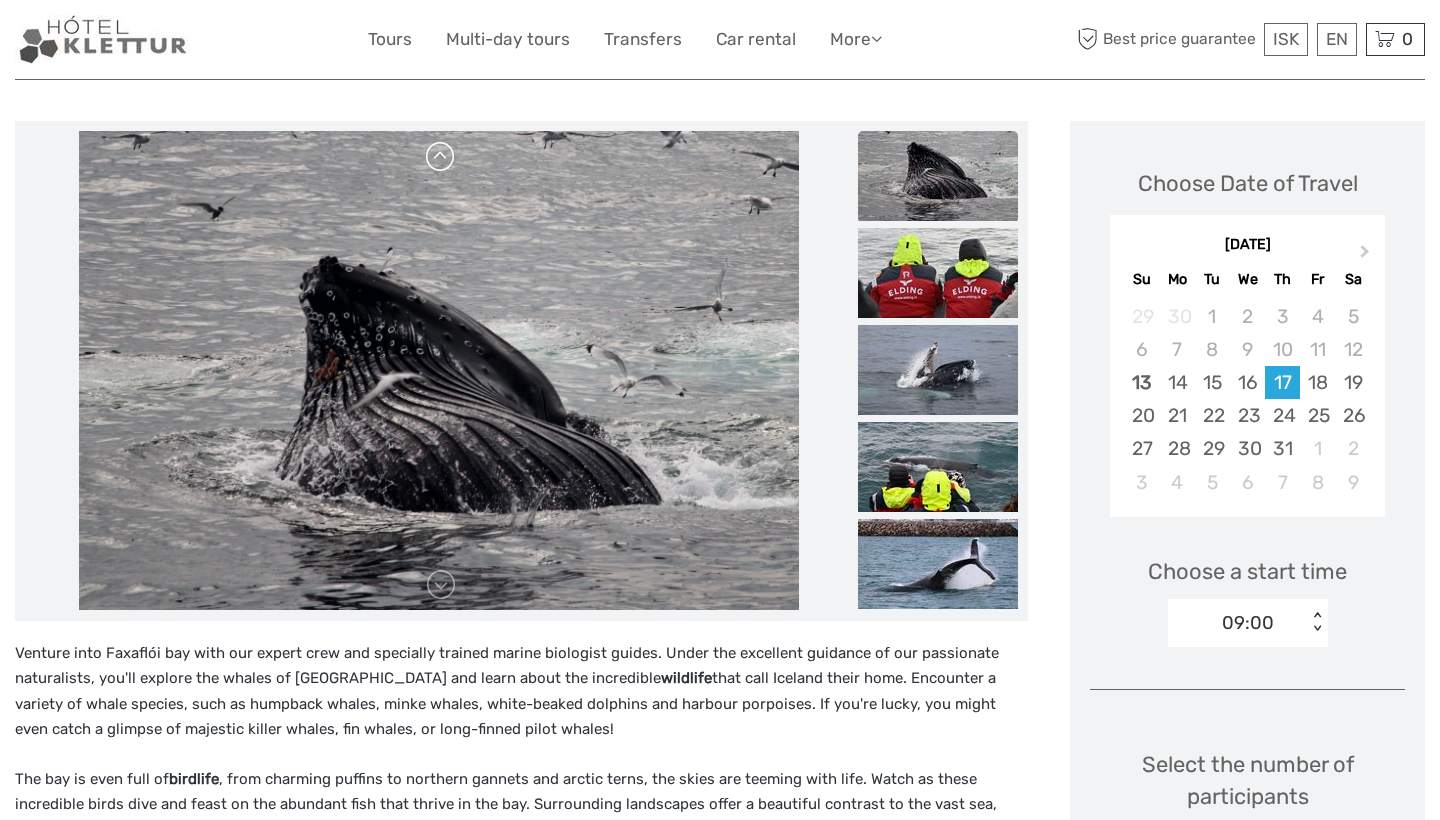 click at bounding box center [441, 157] 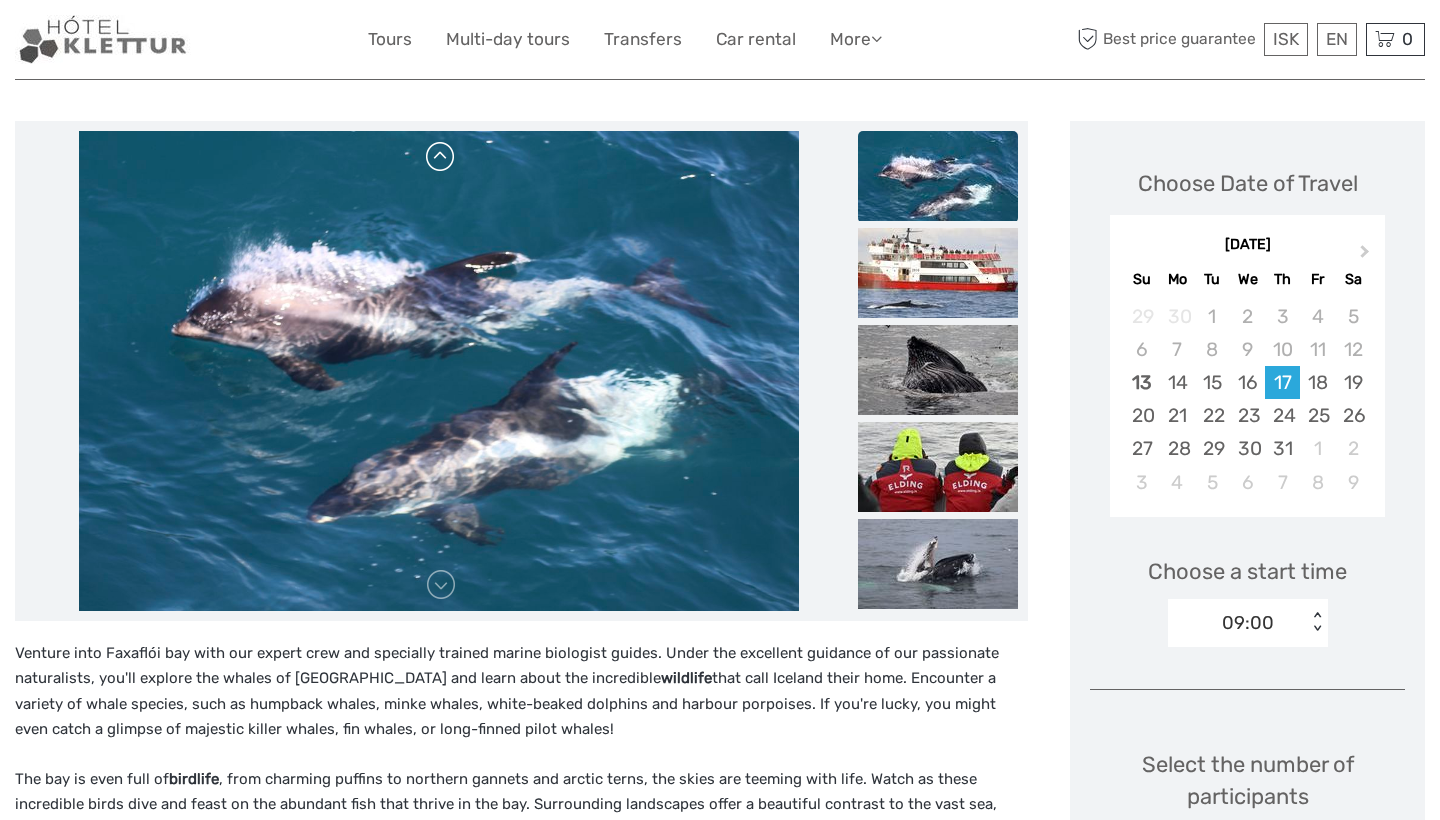 click at bounding box center (441, 157) 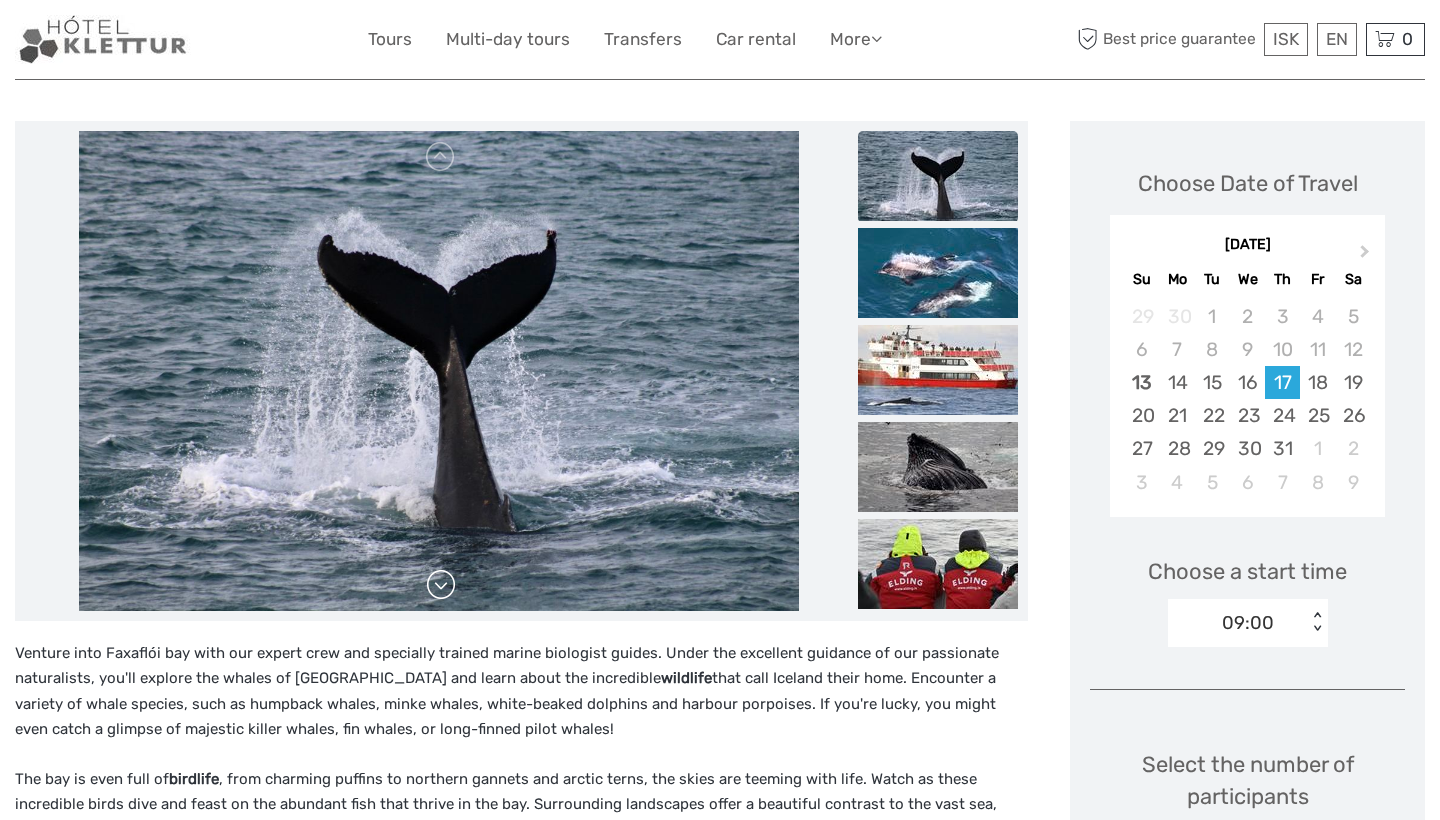 click at bounding box center [441, 585] 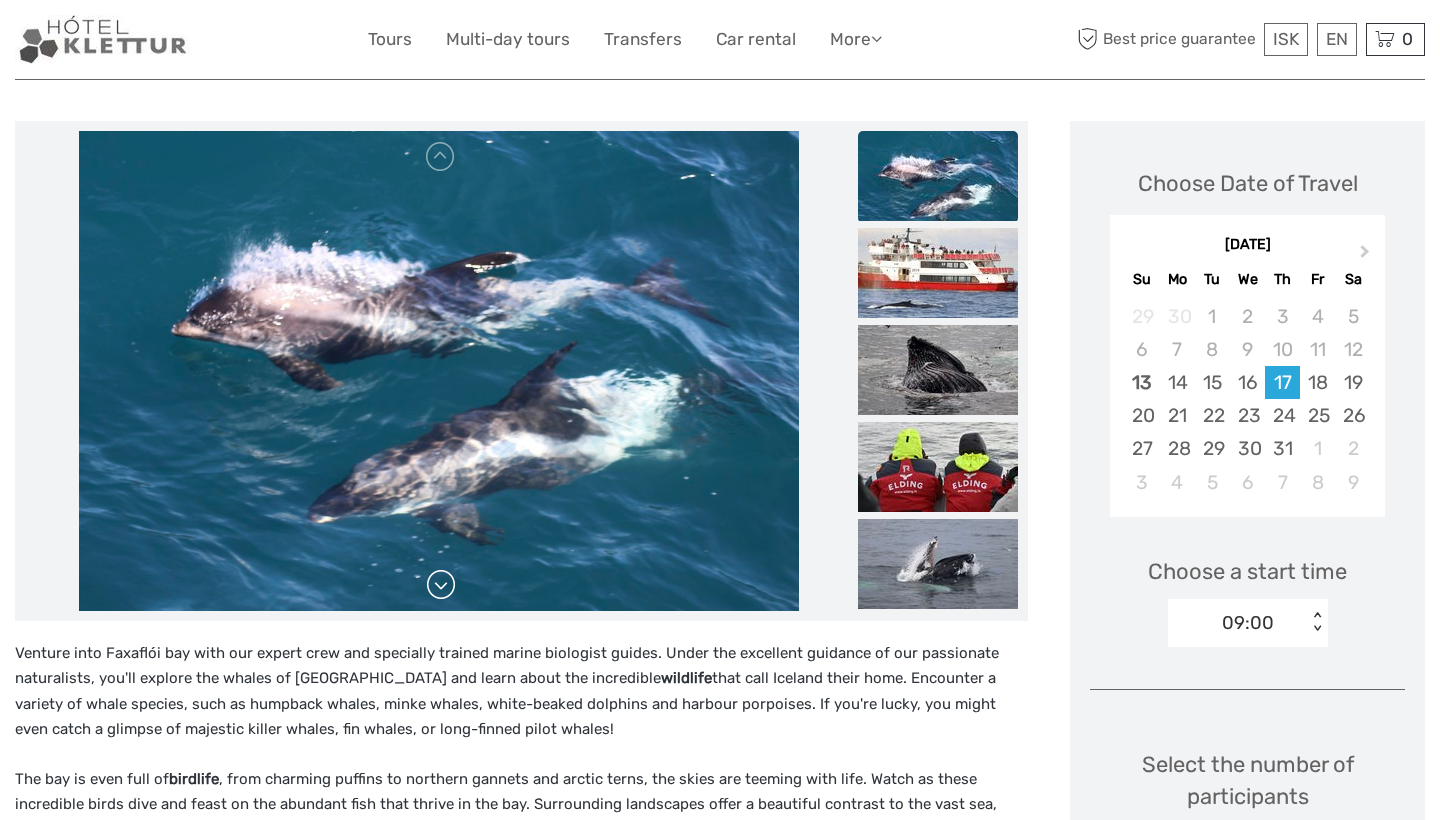 click at bounding box center (441, 585) 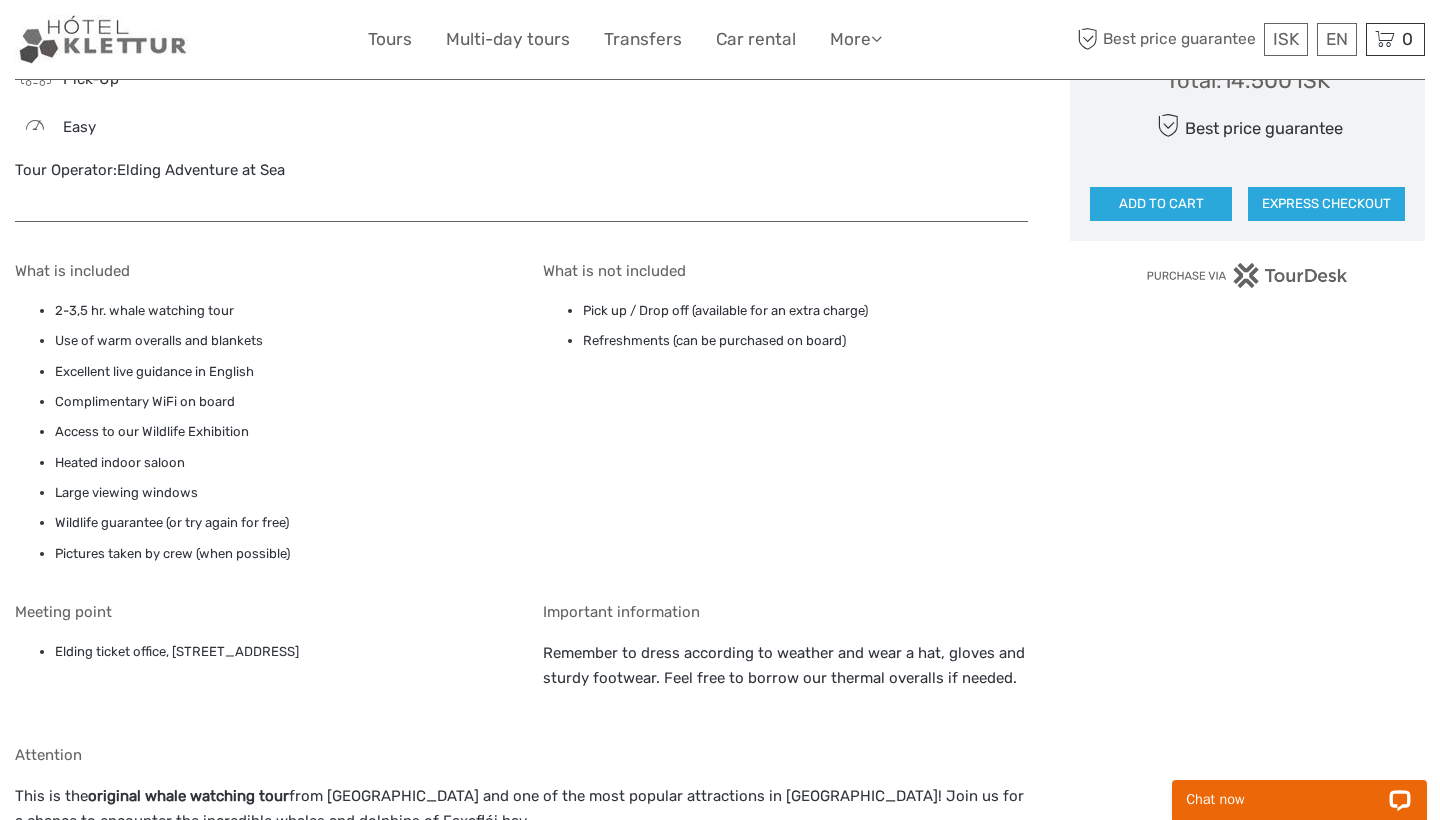scroll, scrollTop: 1386, scrollLeft: 0, axis: vertical 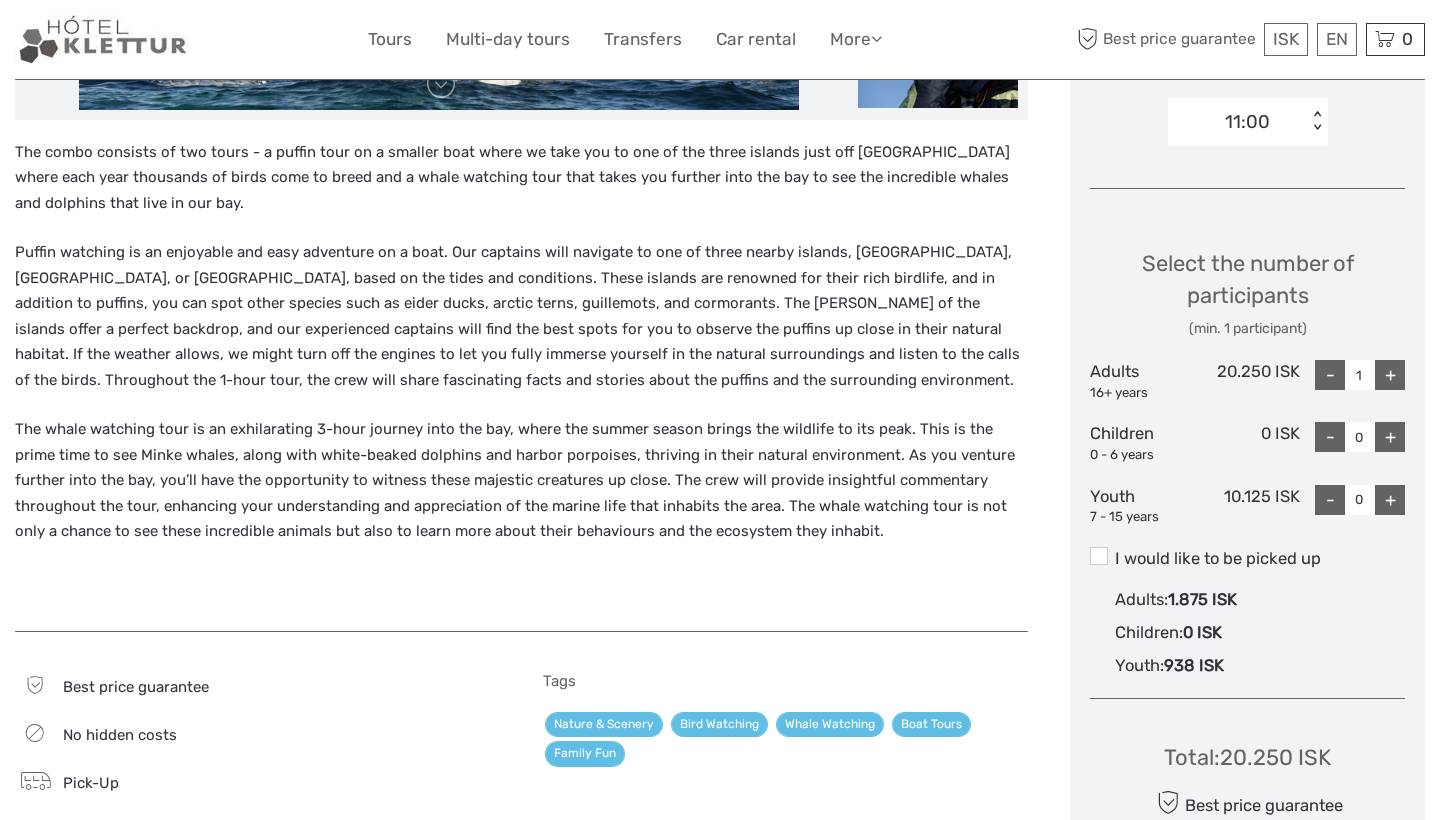 click on "The whale watching tour is an exhilarating 3-hour journey into the bay, where the summer season brings the wildlife to its peak. This is the prime time to see Minke whales, along with white-beaked dolphins and harbor porpoises, thriving in their natural environment. As you venture further into the bay, you’ll have the opportunity to witness these majestic creatures up close. The crew will provide insightful commentary throughout the tour, enhancing your understanding and appreciation of the marine life that inhabits the area. The whale watching tour is not only a chance to see these incredible animals but also to learn more about their behaviours and the ecosystem they inhabit." at bounding box center (521, 481) 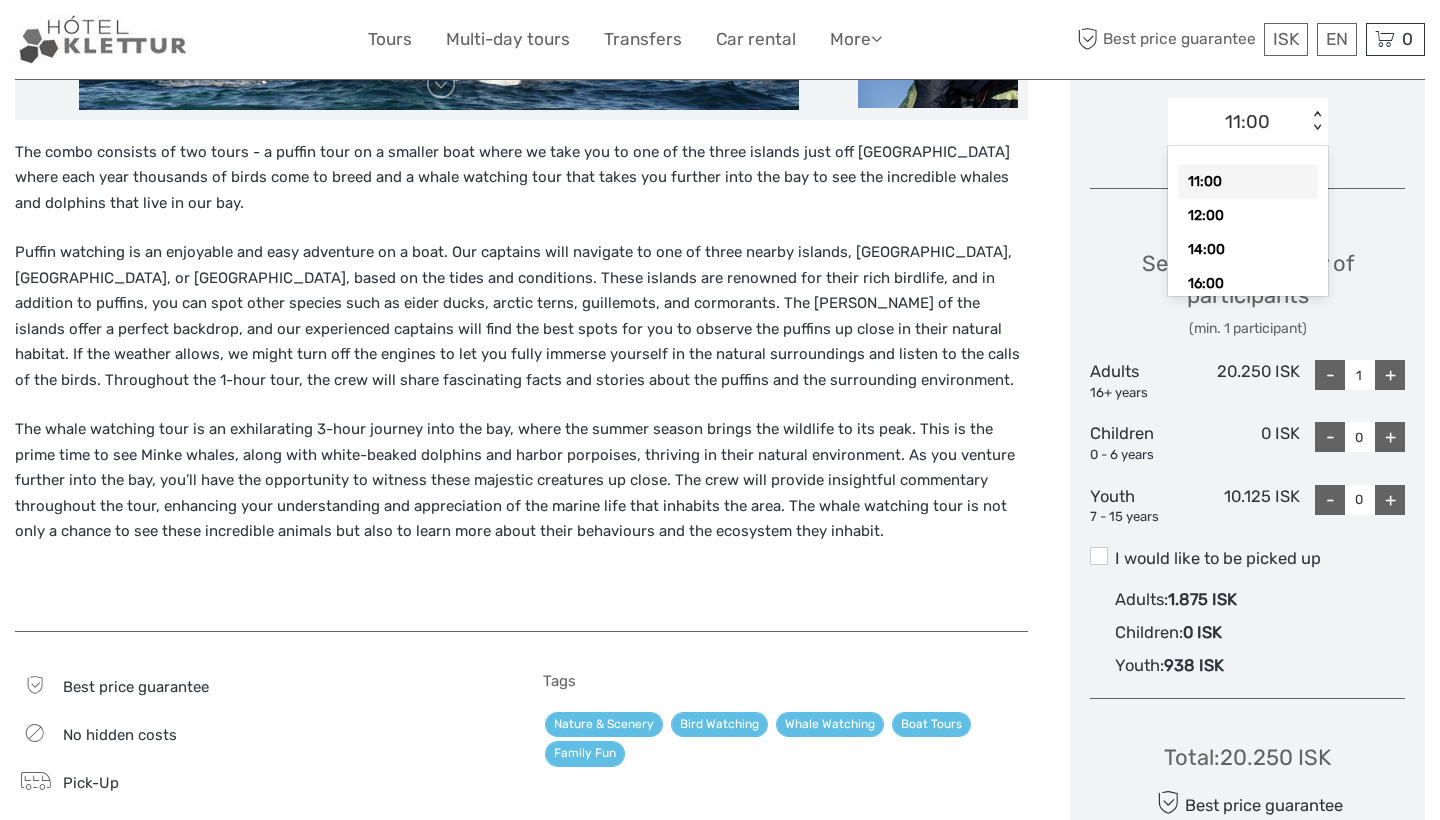 click on "11:00 < >" at bounding box center [1248, 122] 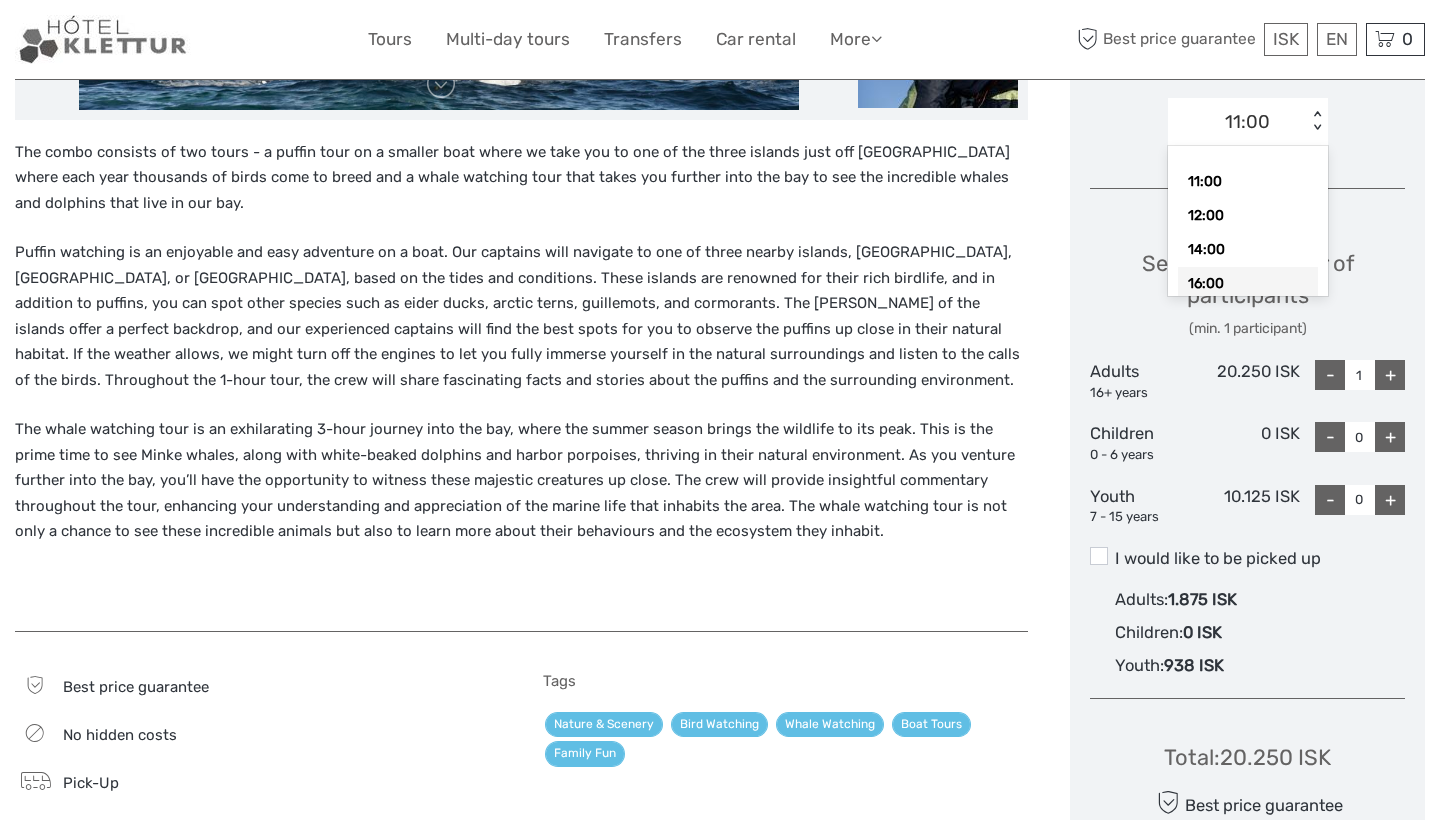 click on "Puffin watching is an enjoyable and easy adventure on a boat. Our captains will navigate to one of three nearby islands, Akurey, Engey, or Lundey, based on the tides and conditions. These islands are renowned for their rich birdlife, and in addition to puffins, you can spot other species such as eider ducks, arctic terns, guillemots, and cormorants. The rocky shores of the islands offer a perfect backdrop, and our experienced captains will find the best spots for you to observe the puffins up close in their natural habitat. If the weather allows, we might turn off the engines to let you fully immerse yourself in the natural surroundings and listen to the calls of the birds. Throughout the 1-hour tour, the crew will share fascinating facts and stories about the puffins and the surrounding environment." at bounding box center (521, 316) 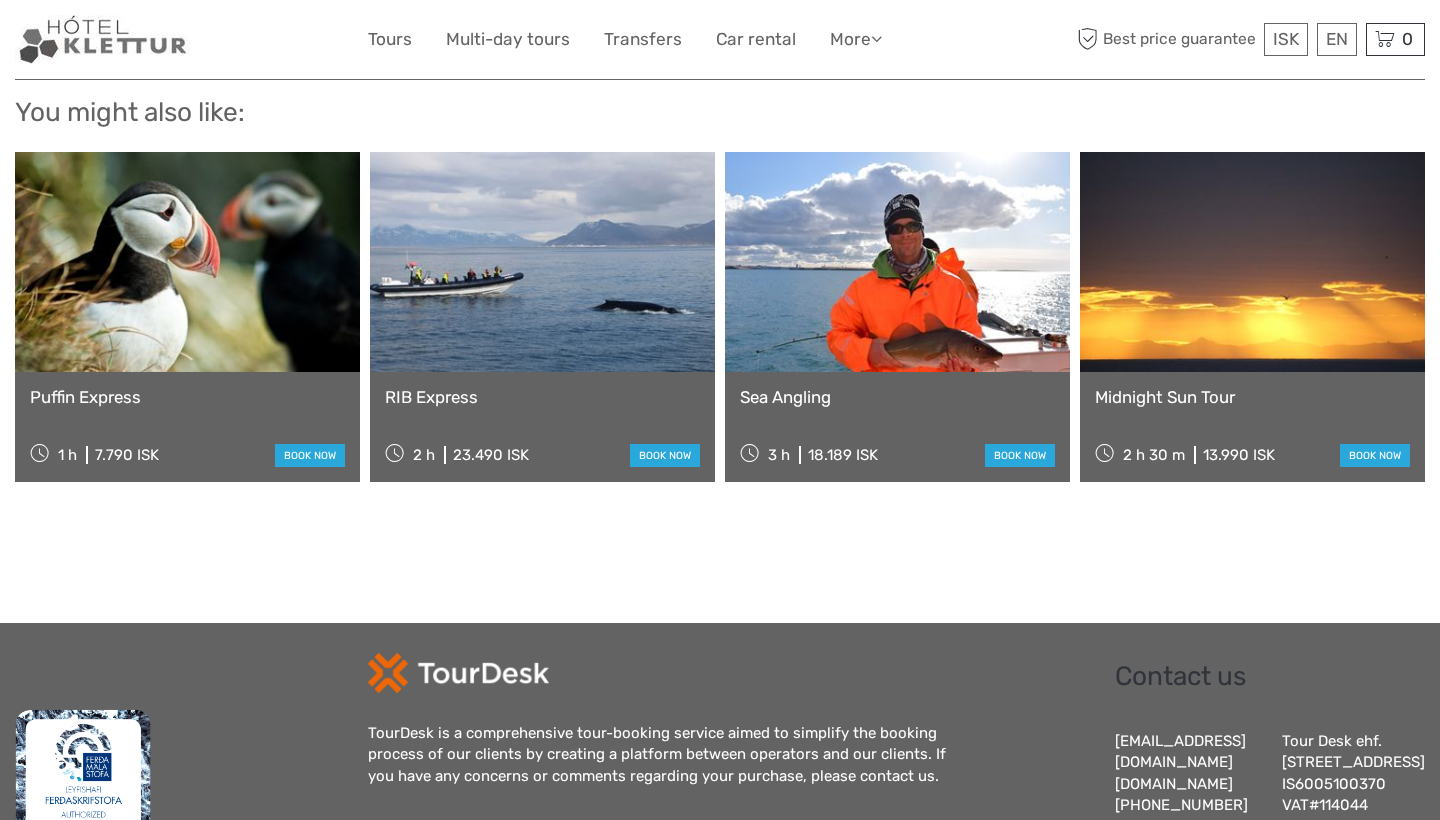 scroll, scrollTop: 2425, scrollLeft: 0, axis: vertical 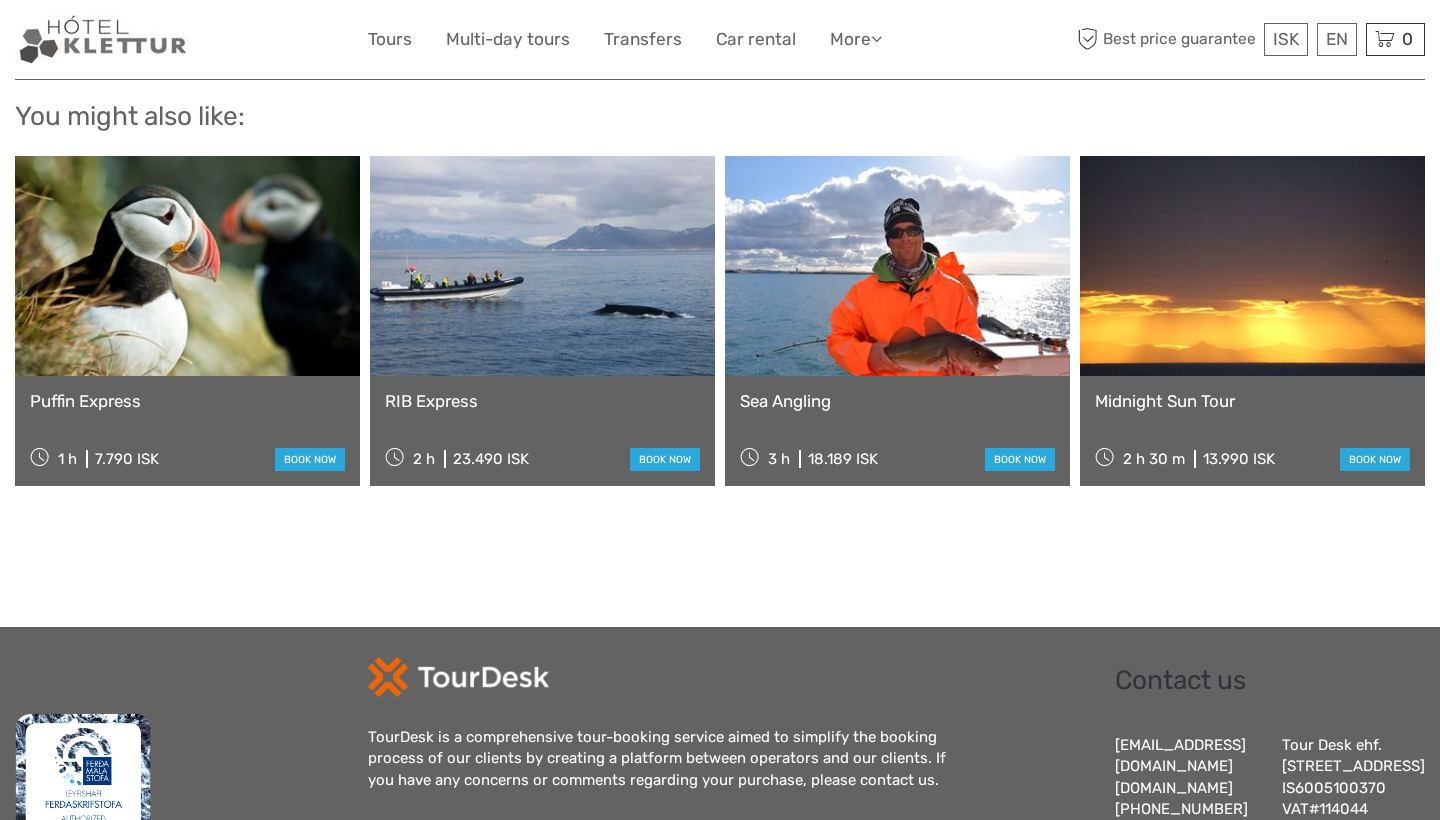 click on "RIB Express" at bounding box center [542, 401] 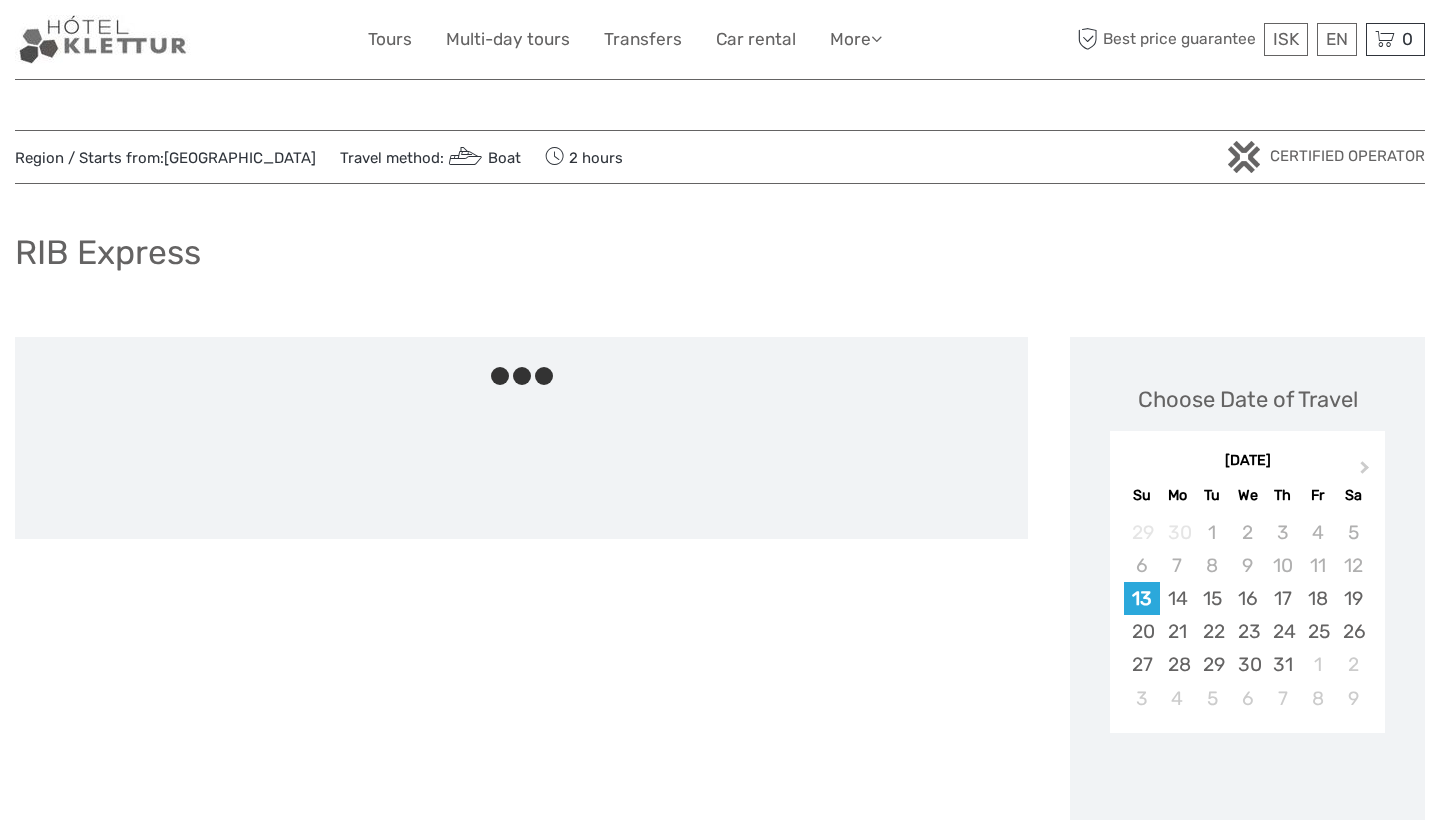 scroll, scrollTop: 0, scrollLeft: 0, axis: both 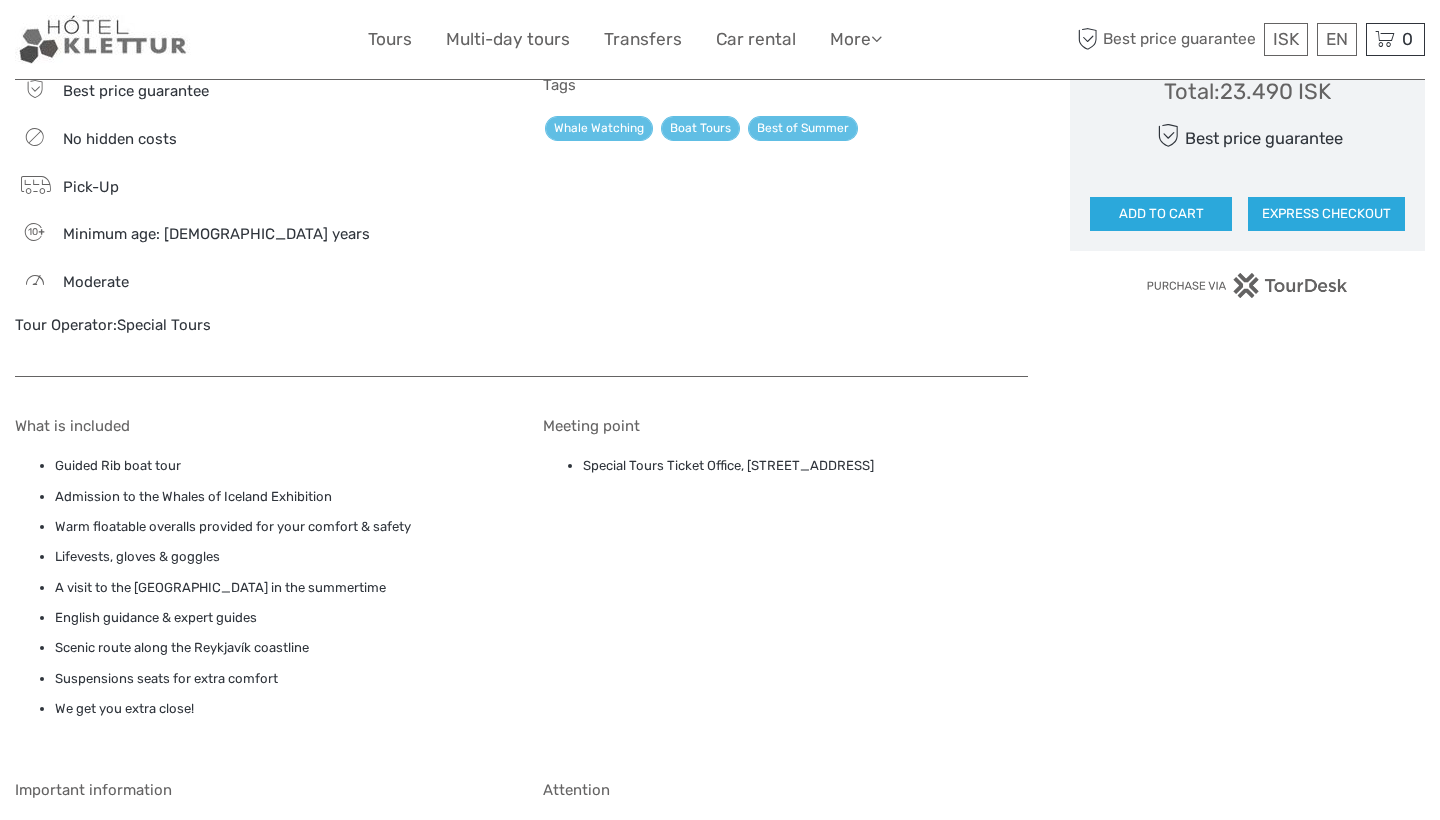 click on "Warm floatable overalls provided for your comfort & safety" at bounding box center [278, 527] 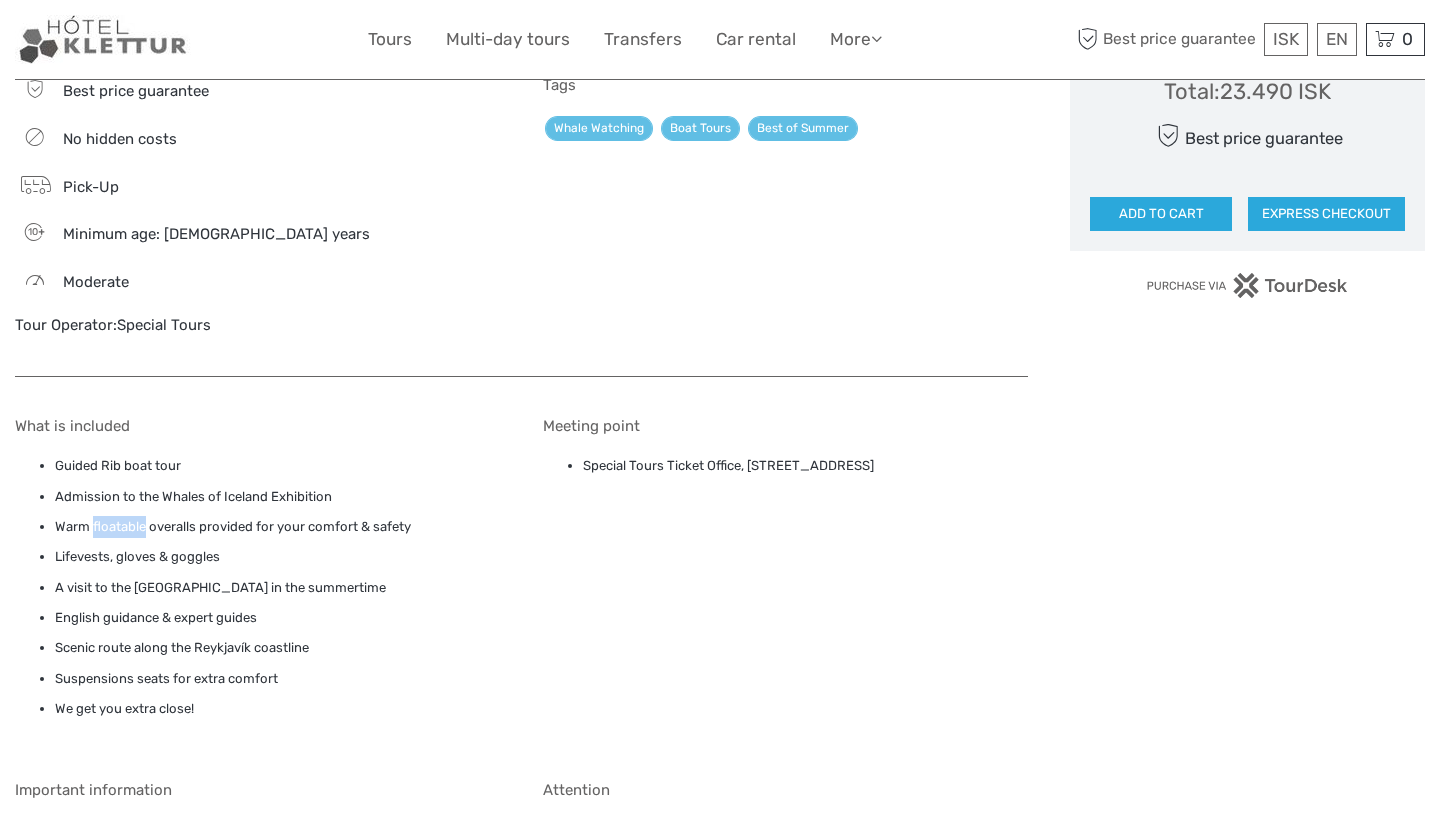 click on "Warm floatable overalls provided for your comfort & safety" at bounding box center [278, 527] 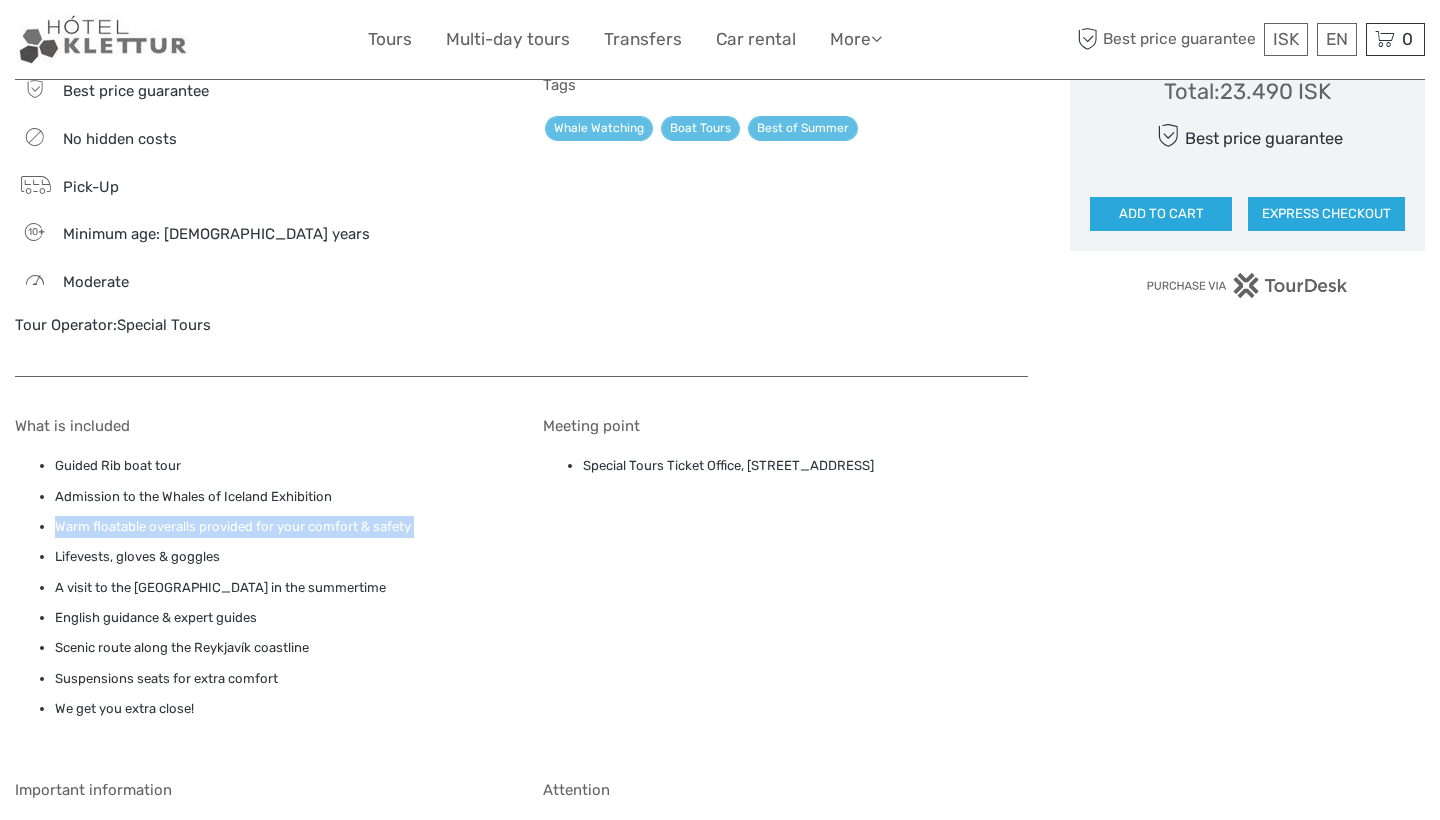 click on "Warm floatable overalls provided for your comfort & safety" at bounding box center [278, 527] 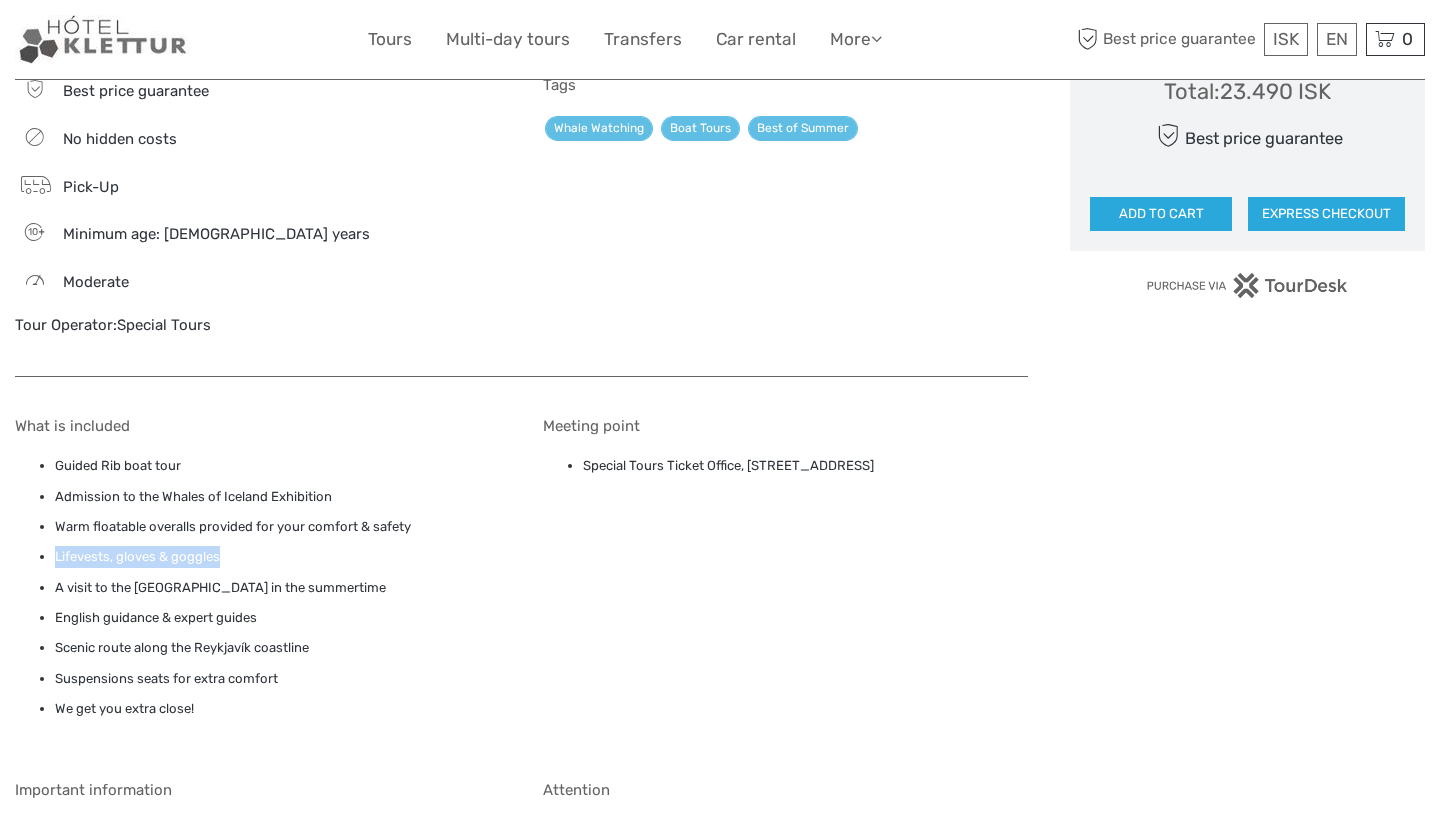 drag, startPoint x: 56, startPoint y: 518, endPoint x: 200, endPoint y: 528, distance: 144.3468 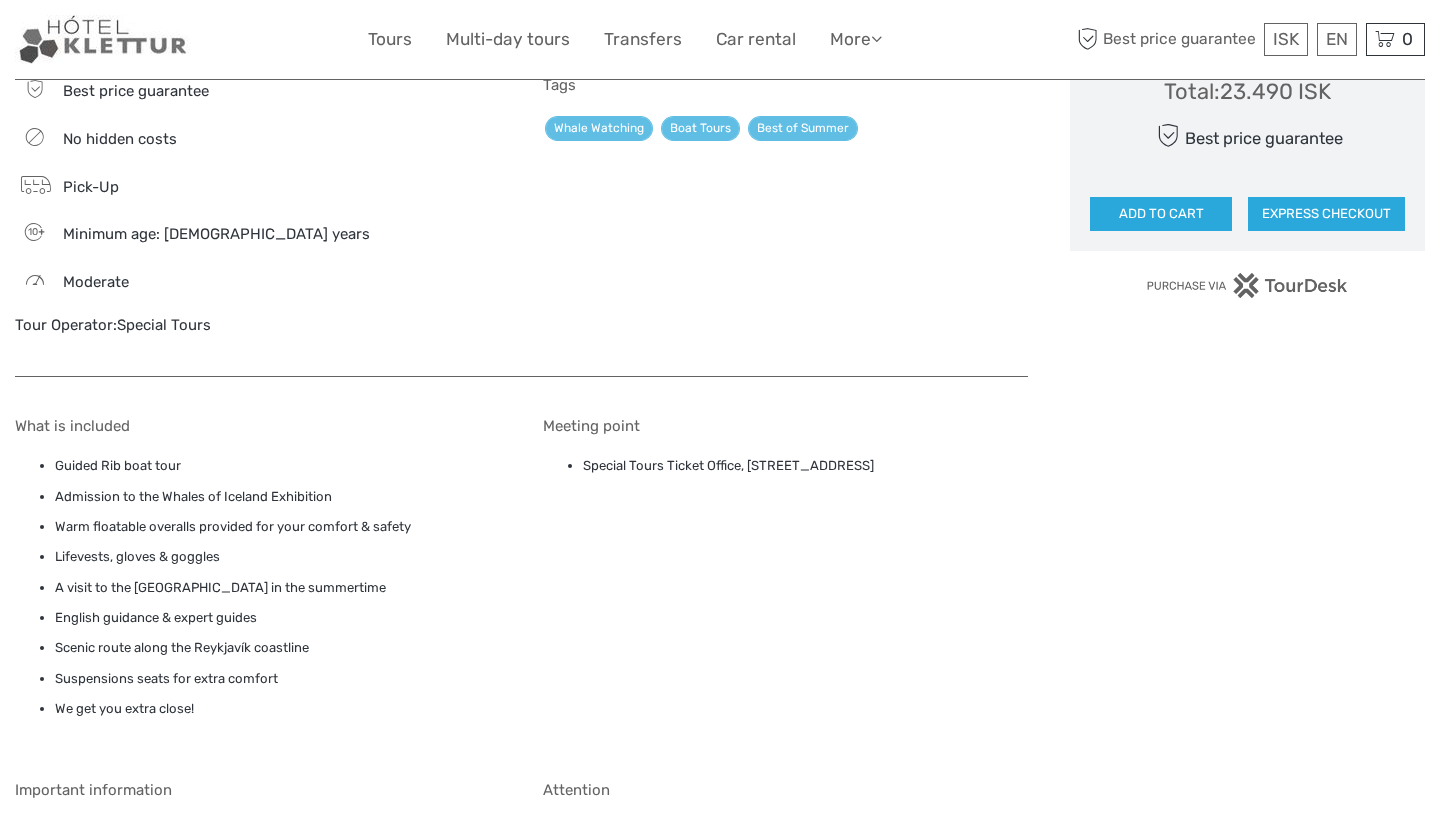 click on "A visit to the Puffin Island in the summertime" at bounding box center (278, 588) 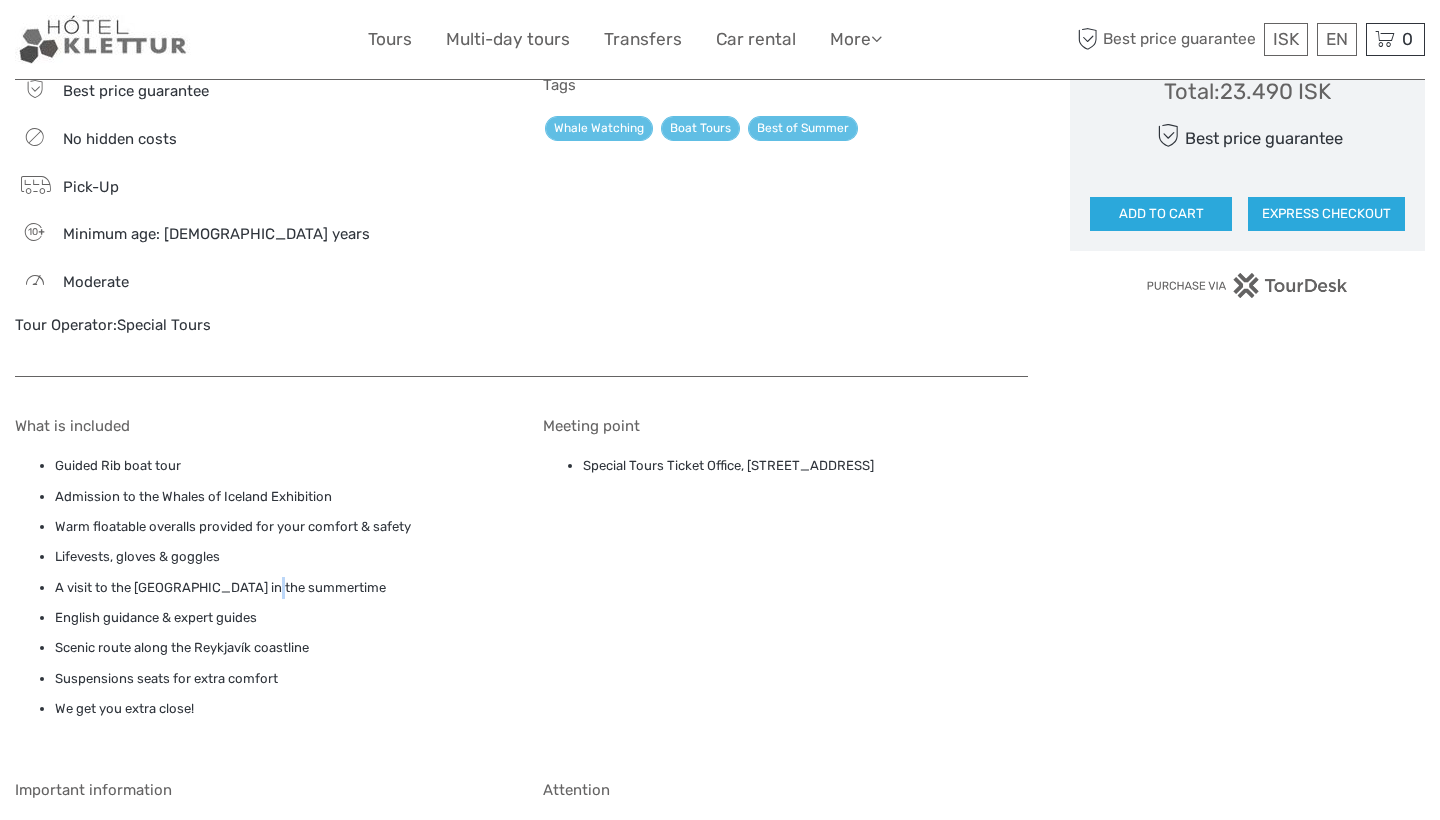 click on "A visit to the Puffin Island in the summertime" at bounding box center (278, 588) 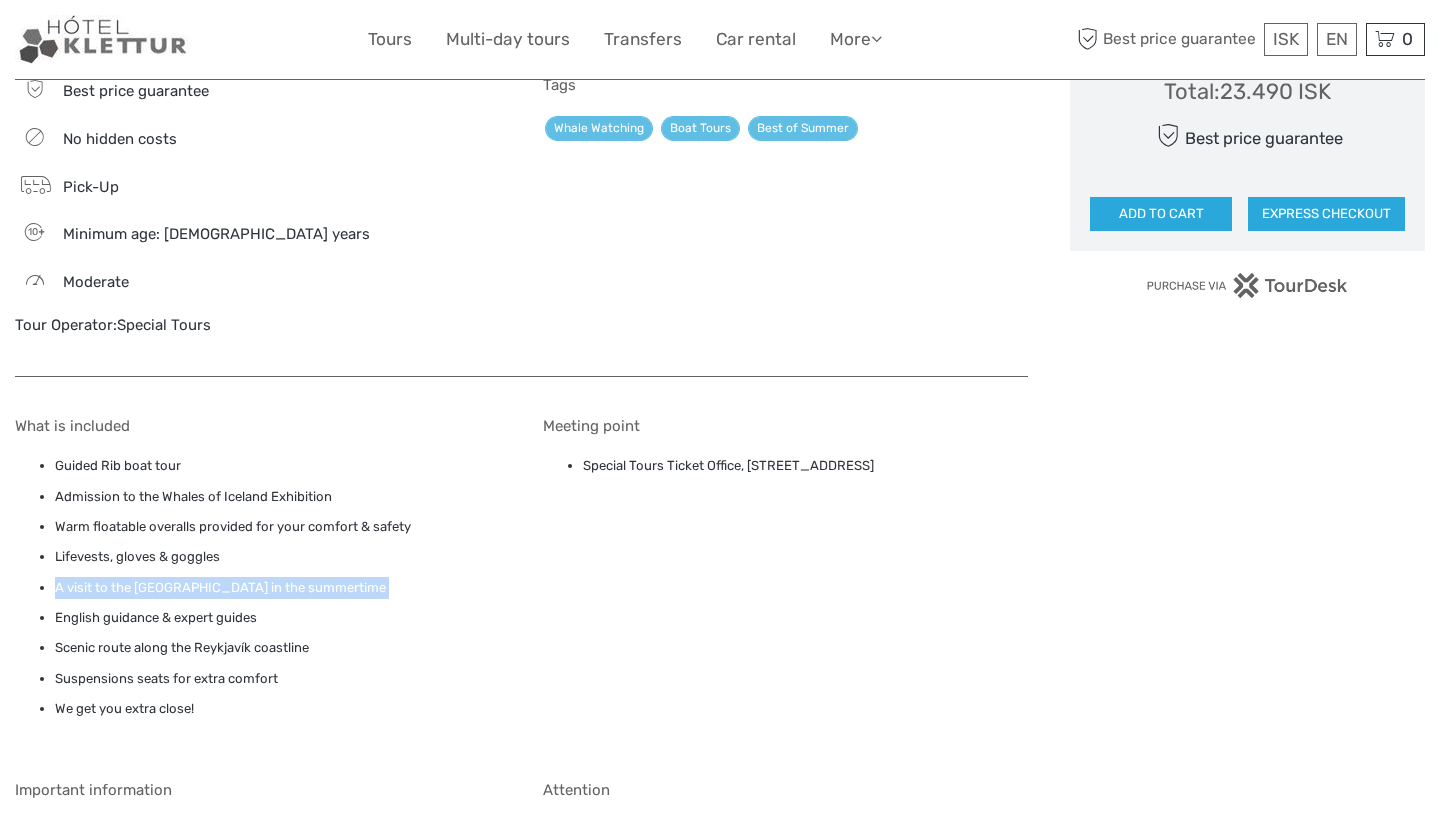 click on "A visit to the Puffin Island in the summertime" at bounding box center [278, 588] 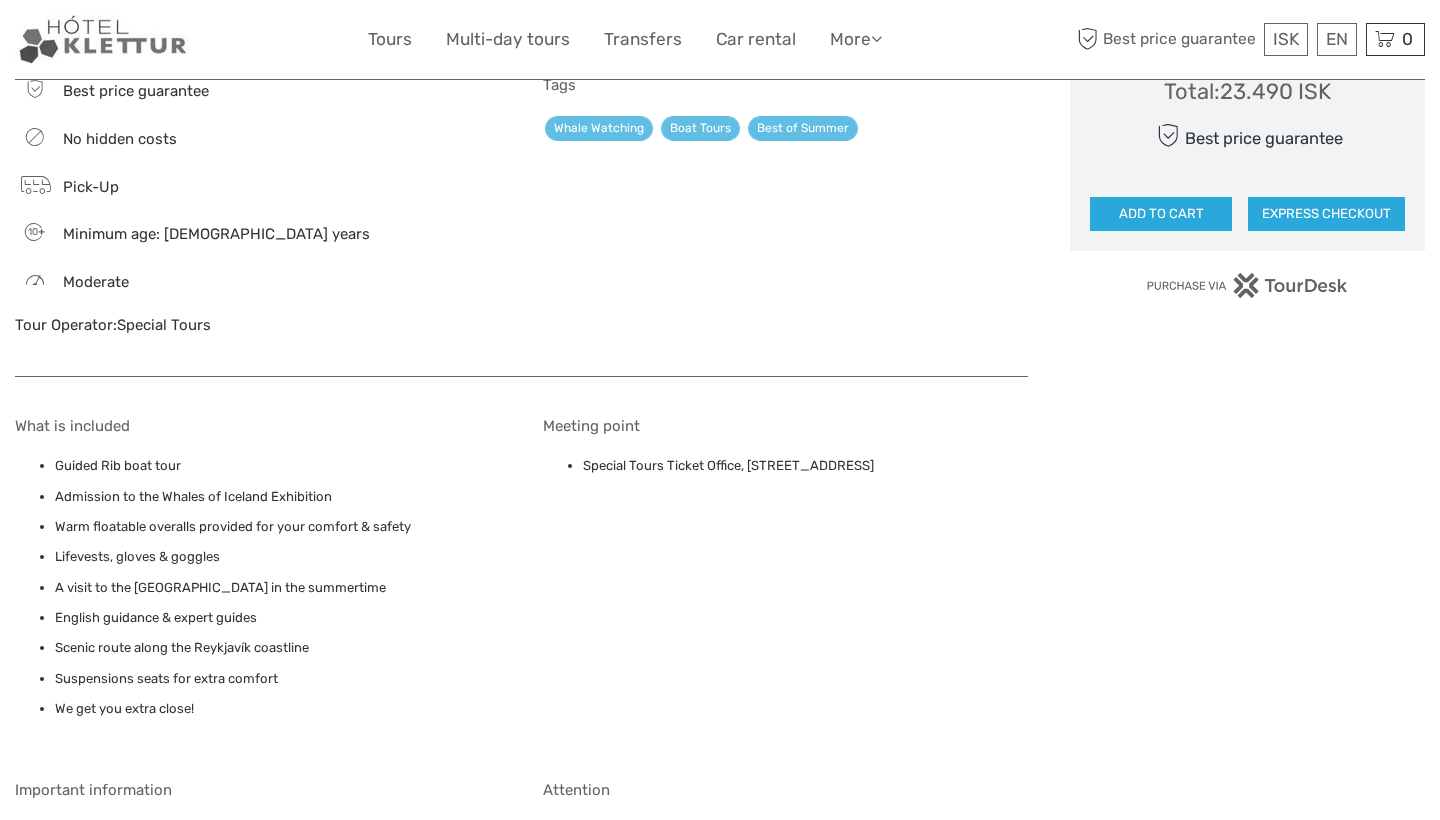 click on "English guidance & expert guides" at bounding box center (278, 618) 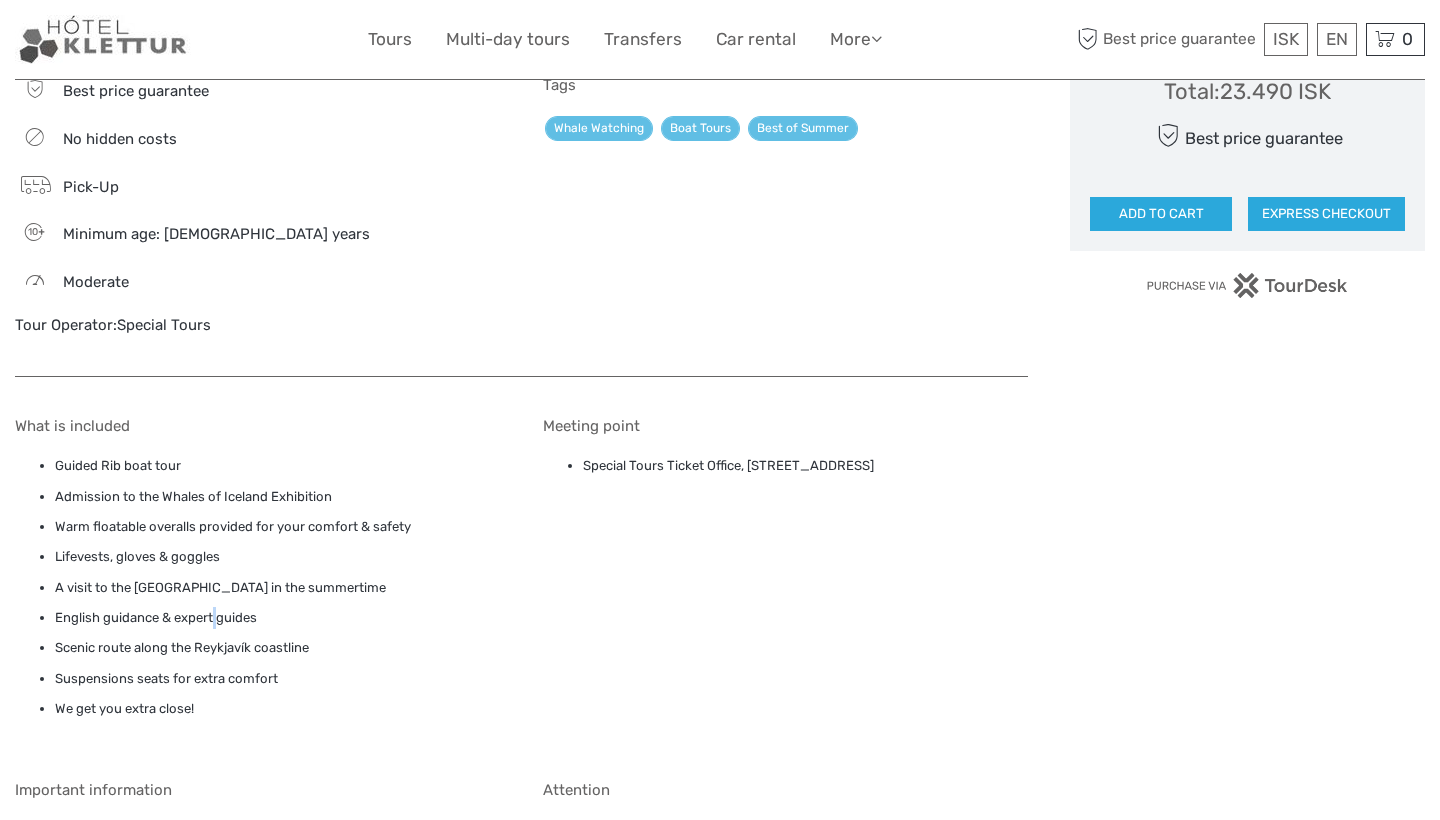 click on "English guidance & expert guides" at bounding box center [278, 618] 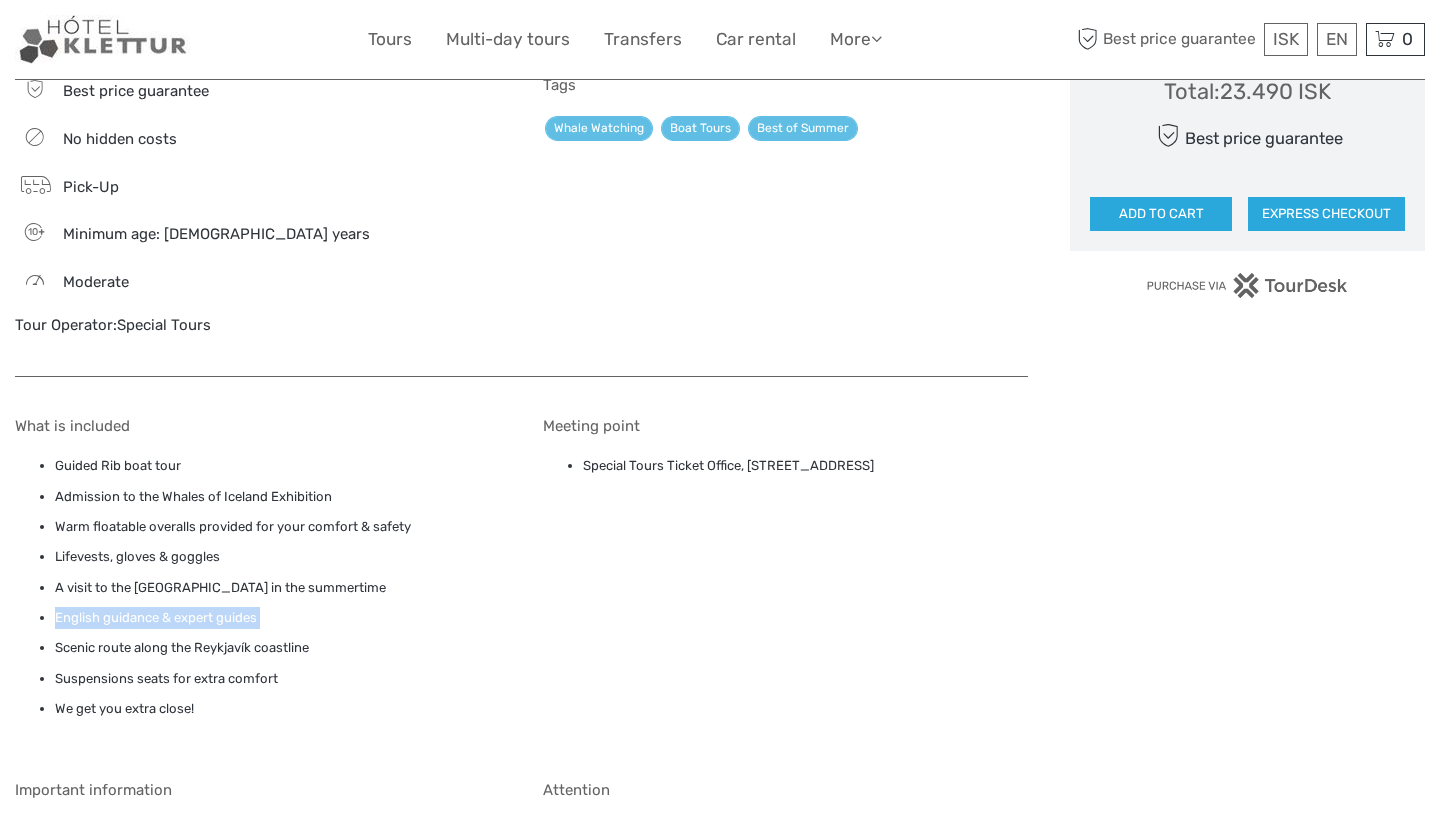 click on "English guidance & expert guides" at bounding box center [278, 618] 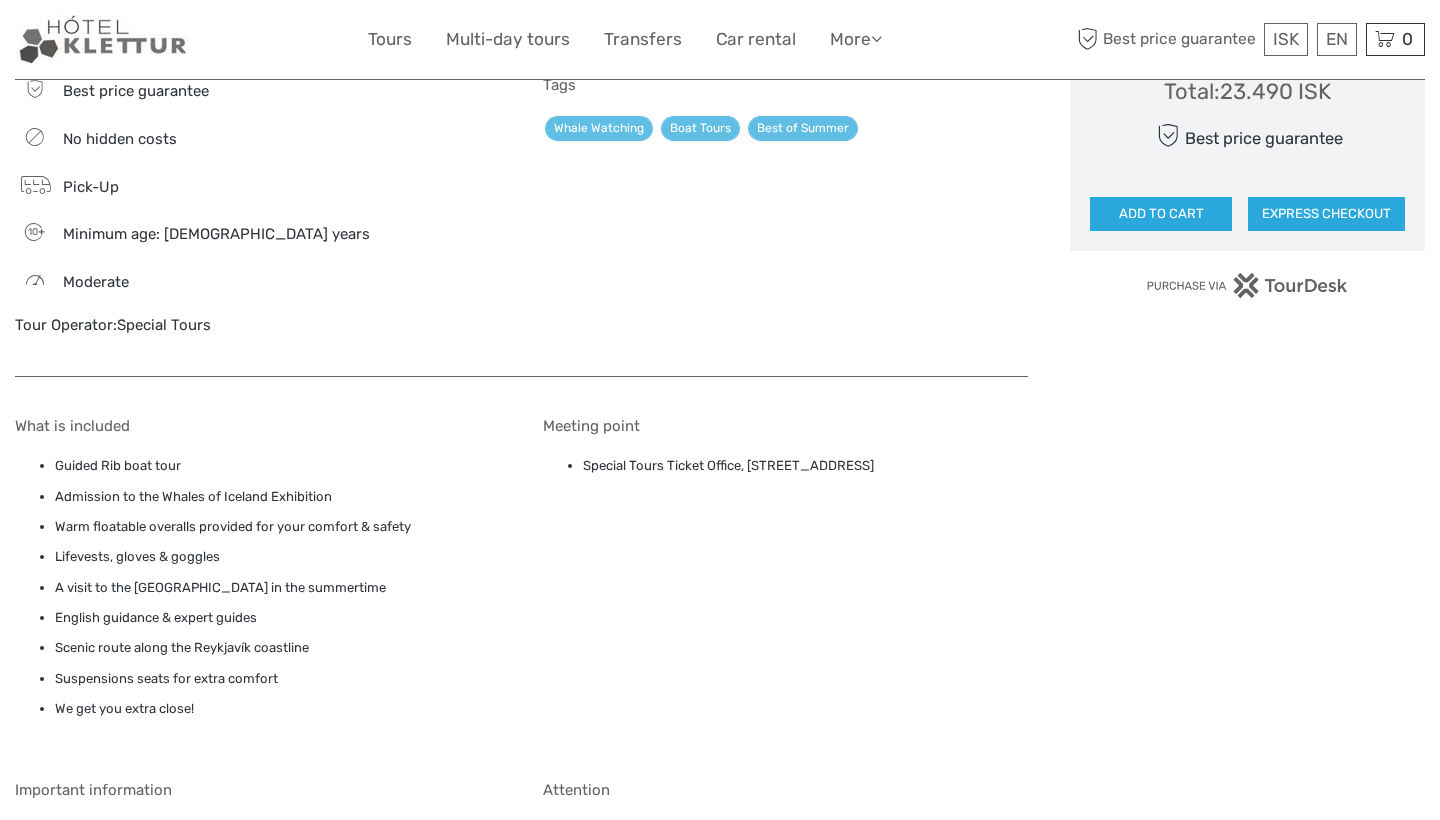 click on "Scenic route along the Reykjavík coastline" at bounding box center (278, 648) 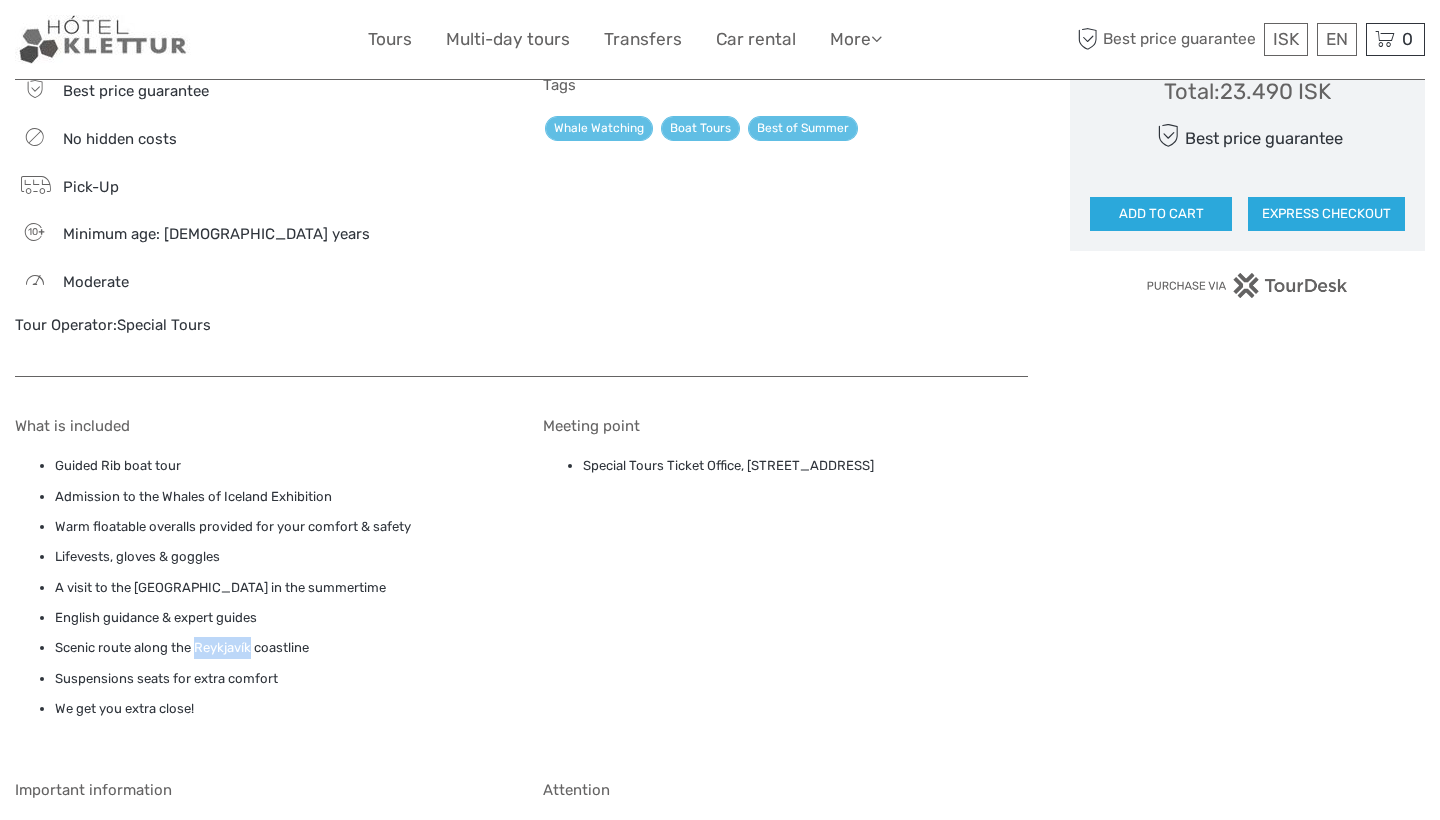 click on "Scenic route along the Reykjavík coastline" at bounding box center [278, 648] 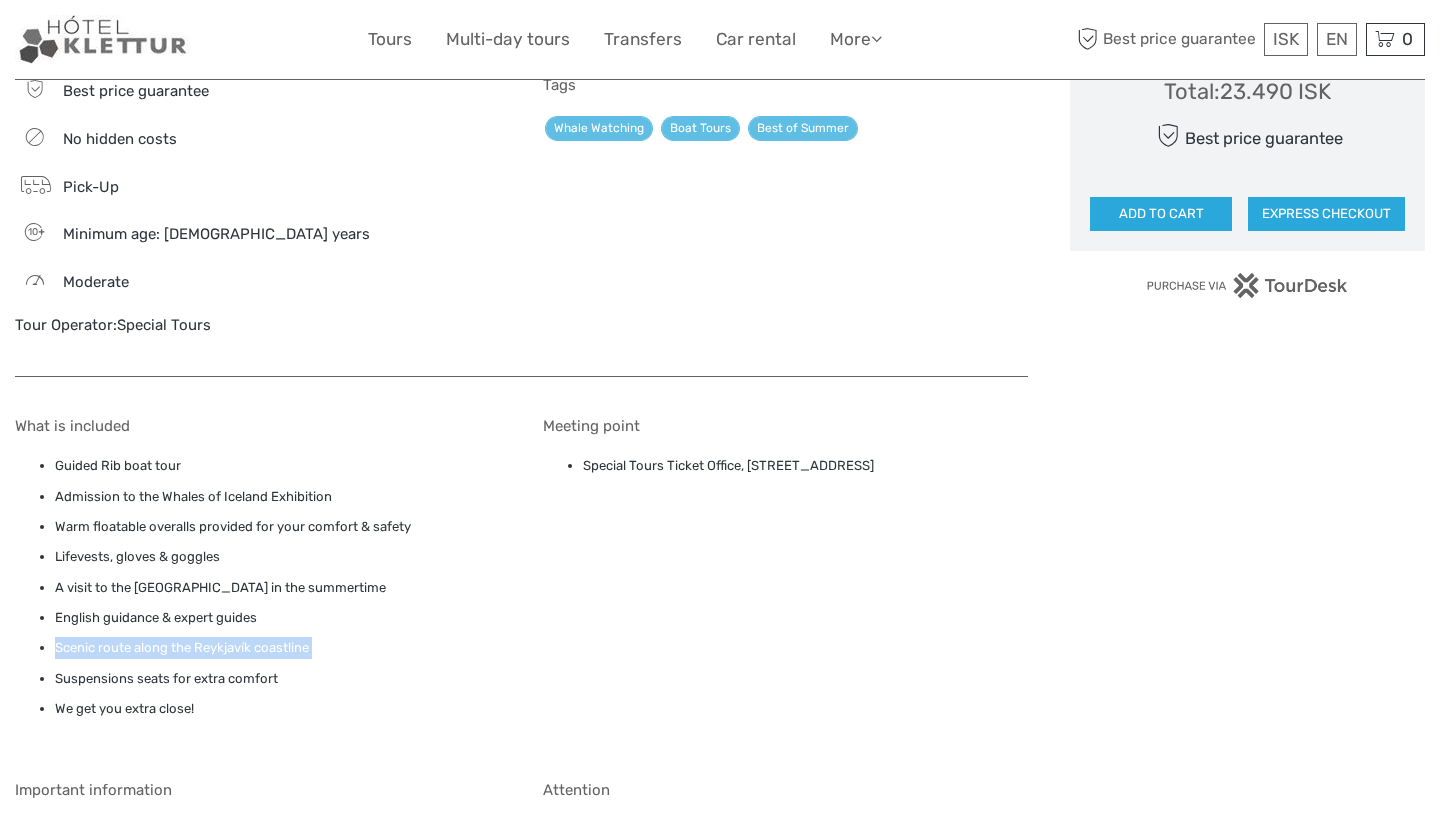 click on "Scenic route along the Reykjavík coastline" at bounding box center [278, 648] 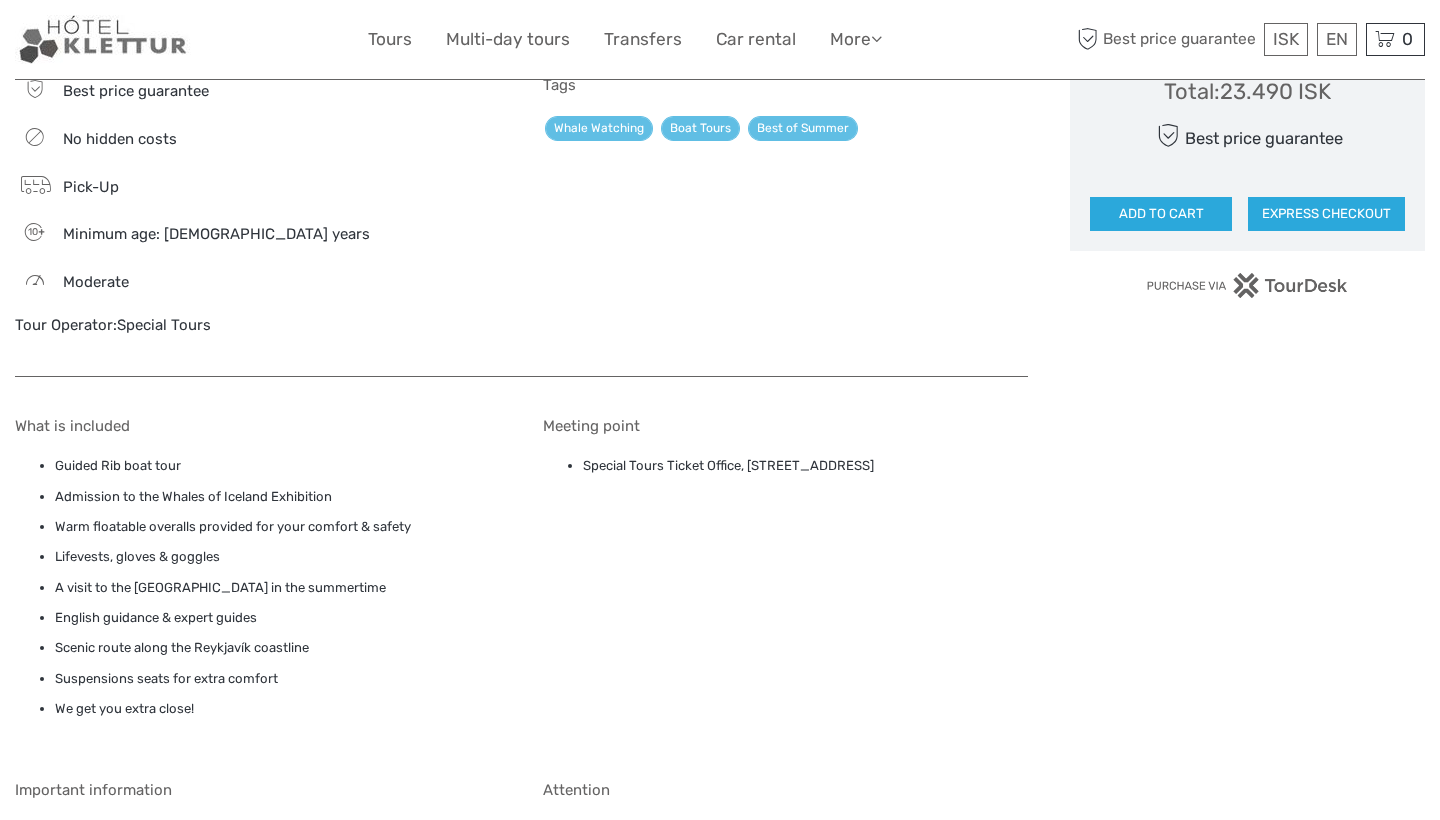 click on "Suspensions seats for extra comfort" at bounding box center (278, 679) 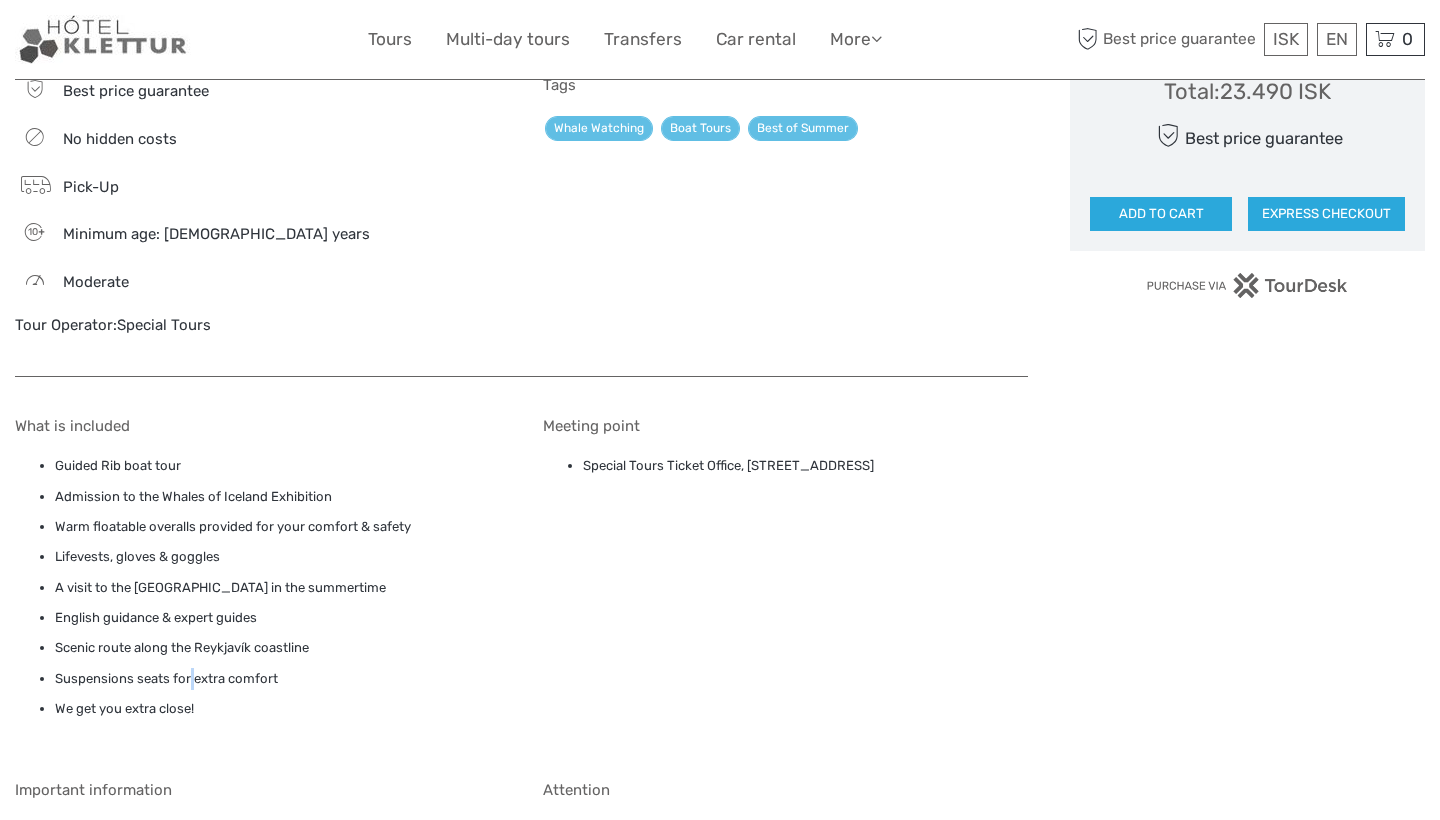 click on "Suspensions seats for extra comfort" at bounding box center [278, 679] 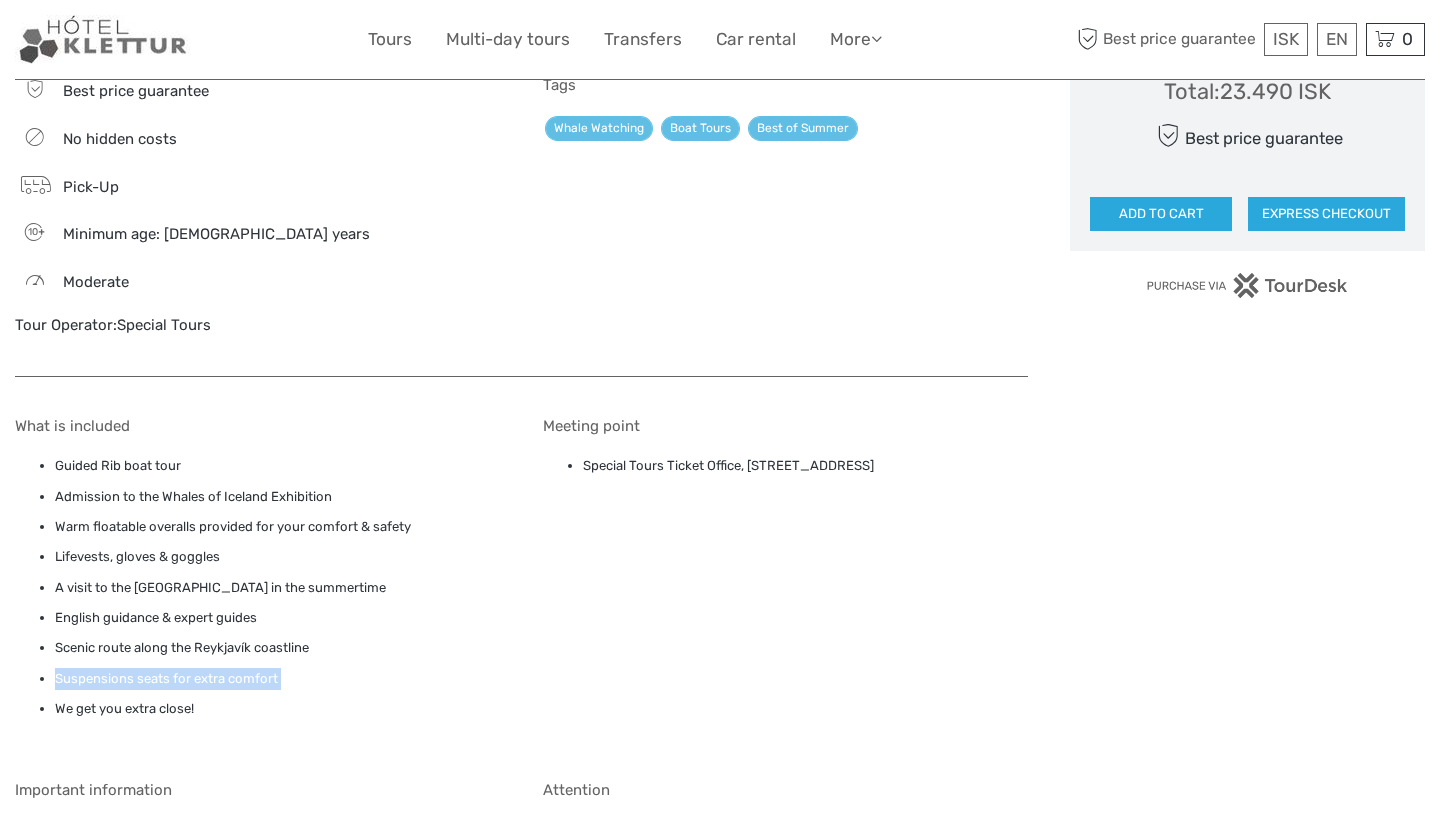 click on "Suspensions seats for extra comfort" at bounding box center [278, 679] 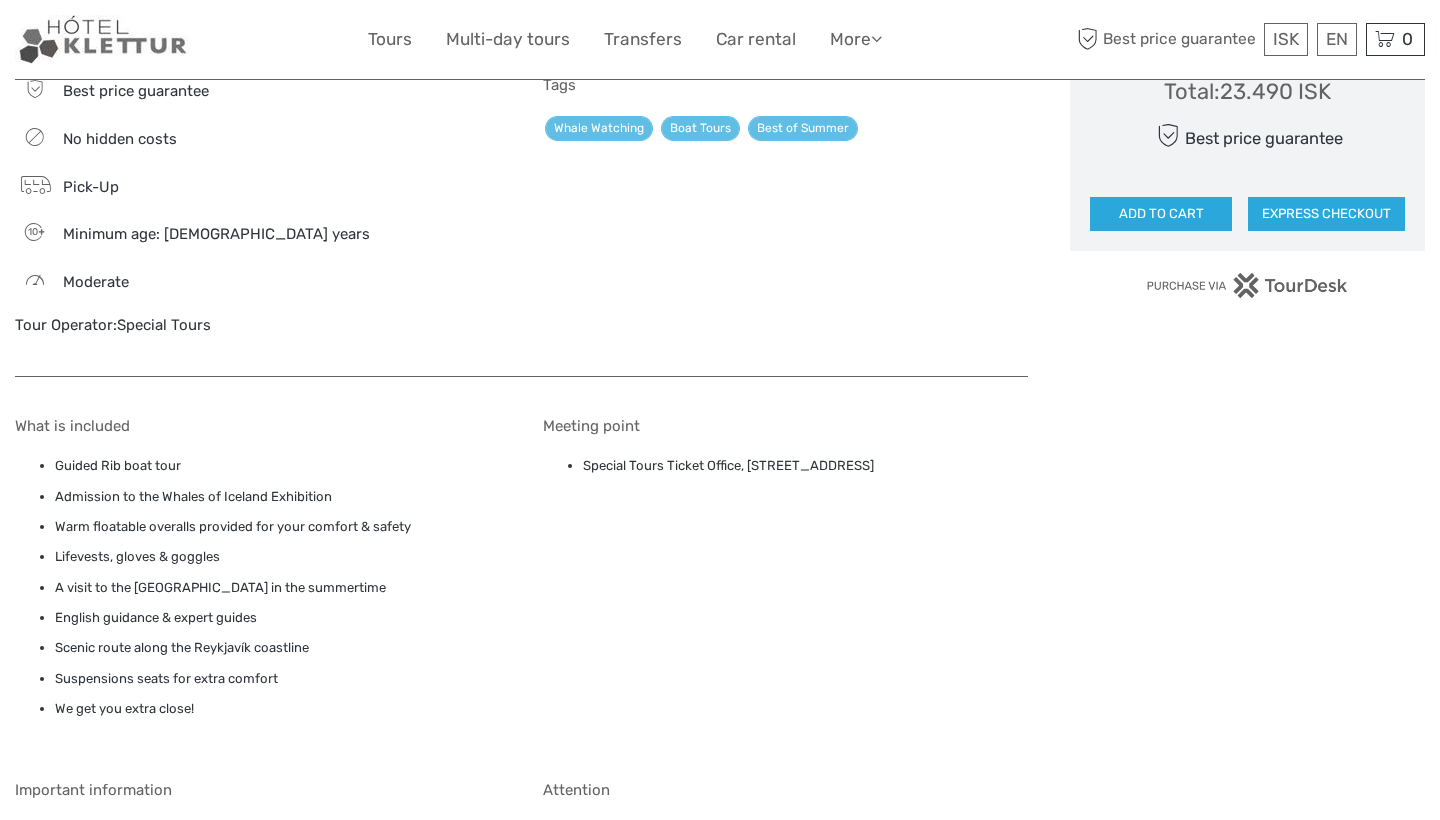 click on "We get you extra close!" at bounding box center [278, 720] 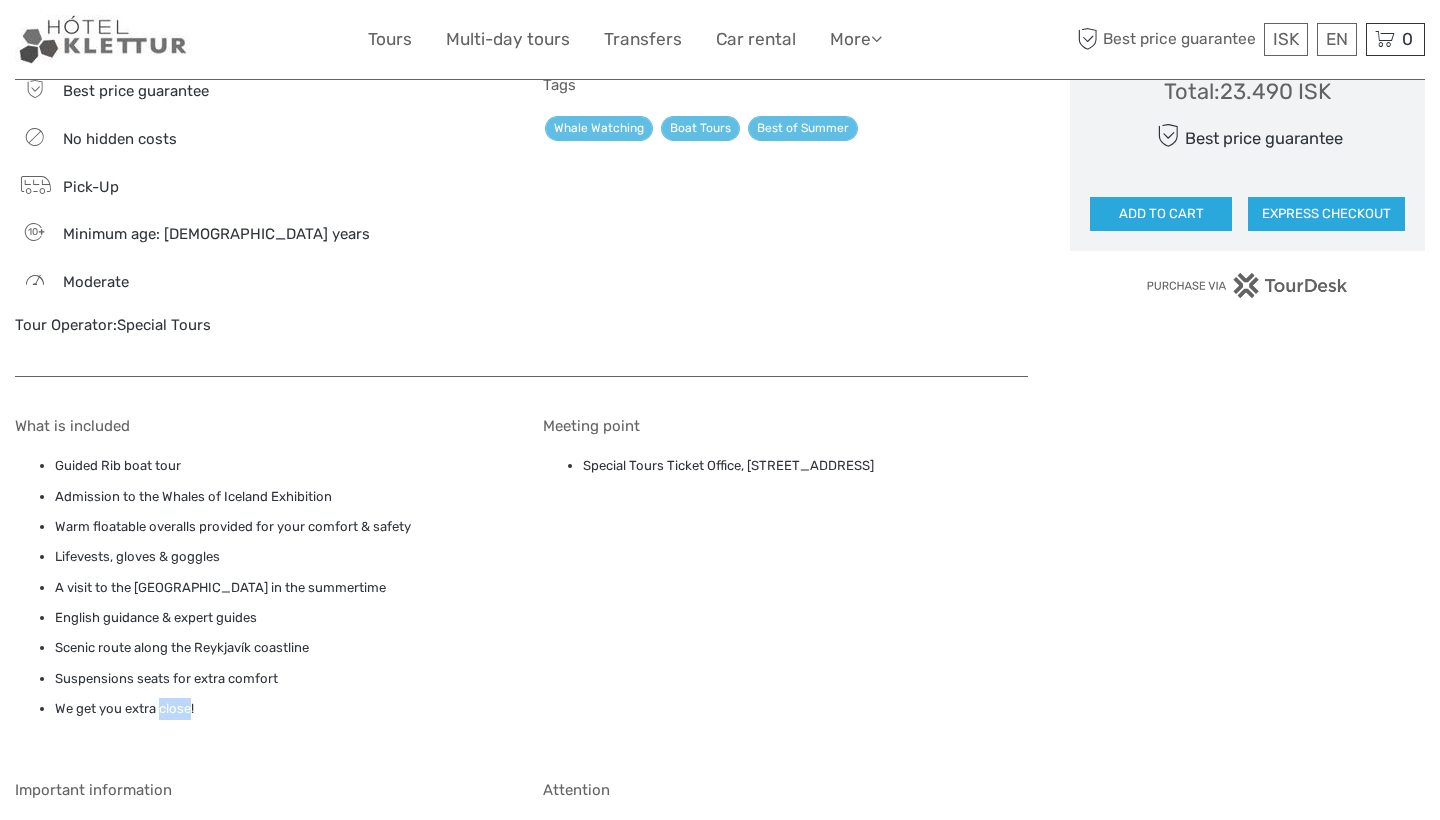 click on "We get you extra close!" at bounding box center [278, 720] 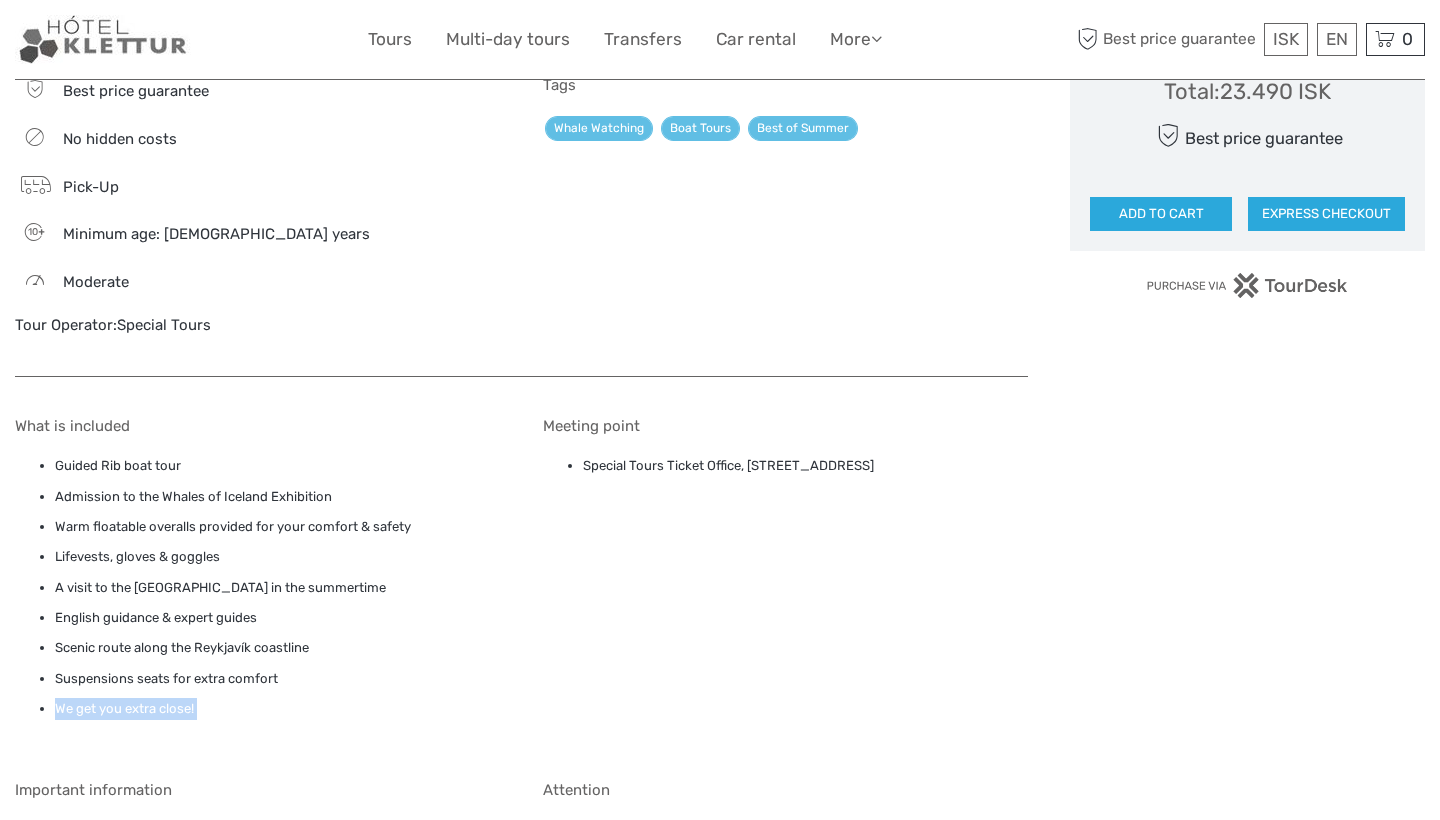 click on "We get you extra close!" at bounding box center (278, 720) 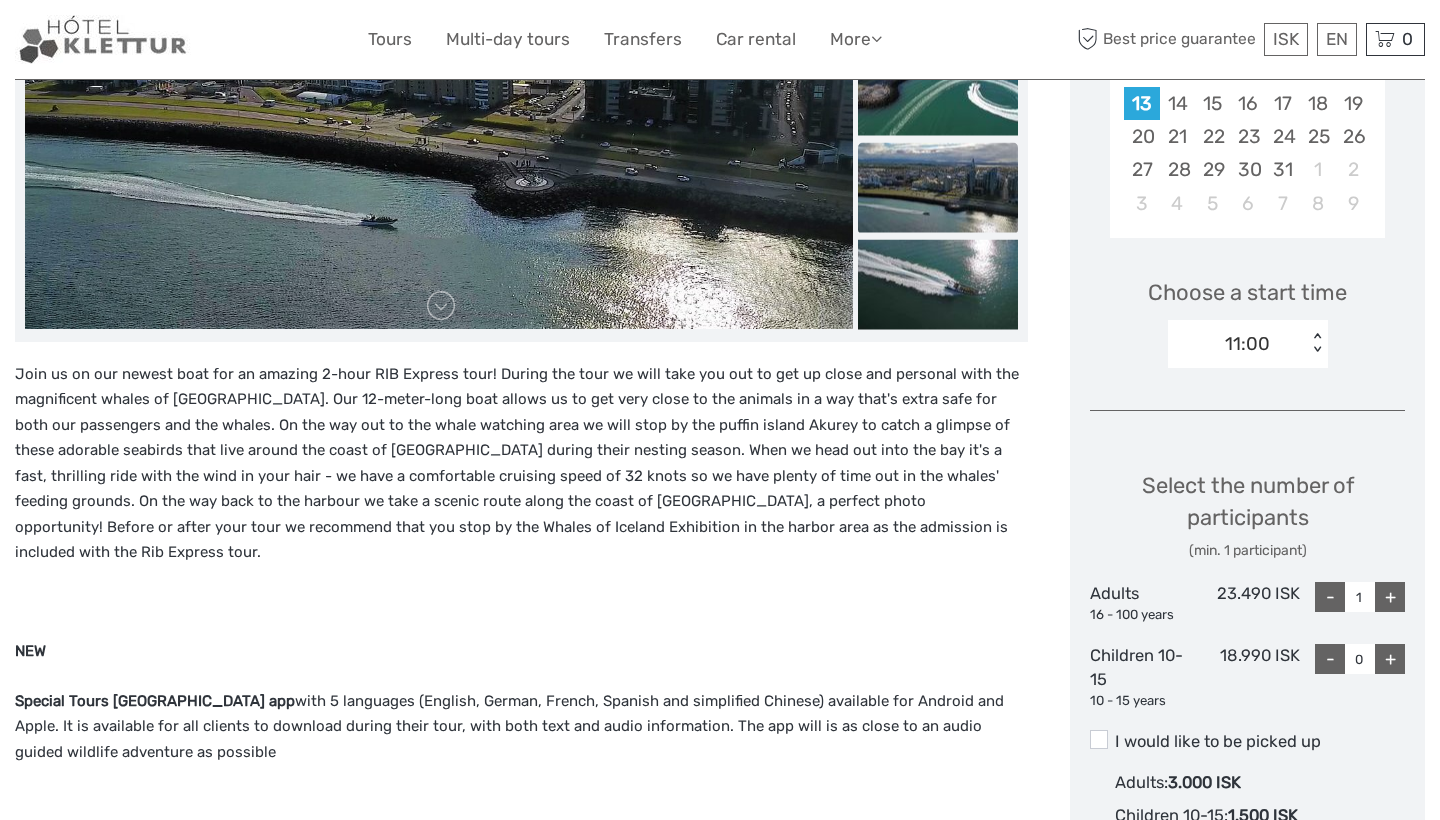scroll, scrollTop: 497, scrollLeft: 0, axis: vertical 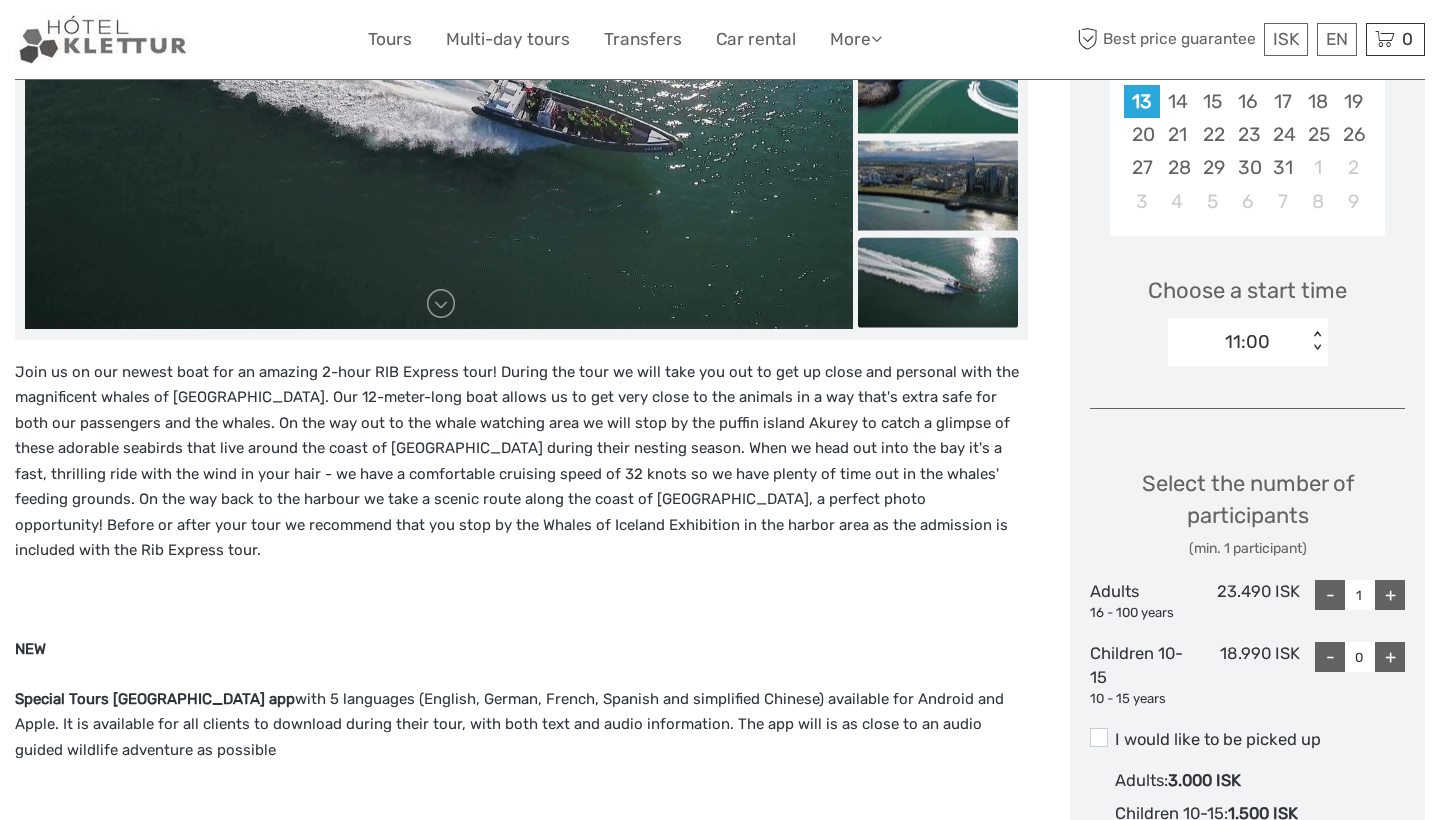 click on "Join us on our newest boat for an amazing 2-hour RIB Express tour! During the tour we will take you out to get up close and personal with the magnificent whales of Faxaflói Bay. Our 12-meter-long boat allows us to get very close to the animals in a way that's extra safe for both our passengers and the whales. On the way out to the whale watching area we will stop by the puffin island Akurey to catch a glimpse of these adorable seabirds that live around the coast of Iceland during their nesting season. When we head out into the bay it's a fast, thrilling ride with the wind in your hair - we have a comfortable cruising speed of 32 knots so we have plenty of time out in the whales' feeding grounds. On the way back to the harbour we take a scenic route along the coast of Reykjavík, a perfect photo opportunity! Before or after your tour we recommend that you stop by the Whales of Iceland Exhibition in the harbor area as the admission is included with the Rib Express tour." at bounding box center (521, 462) 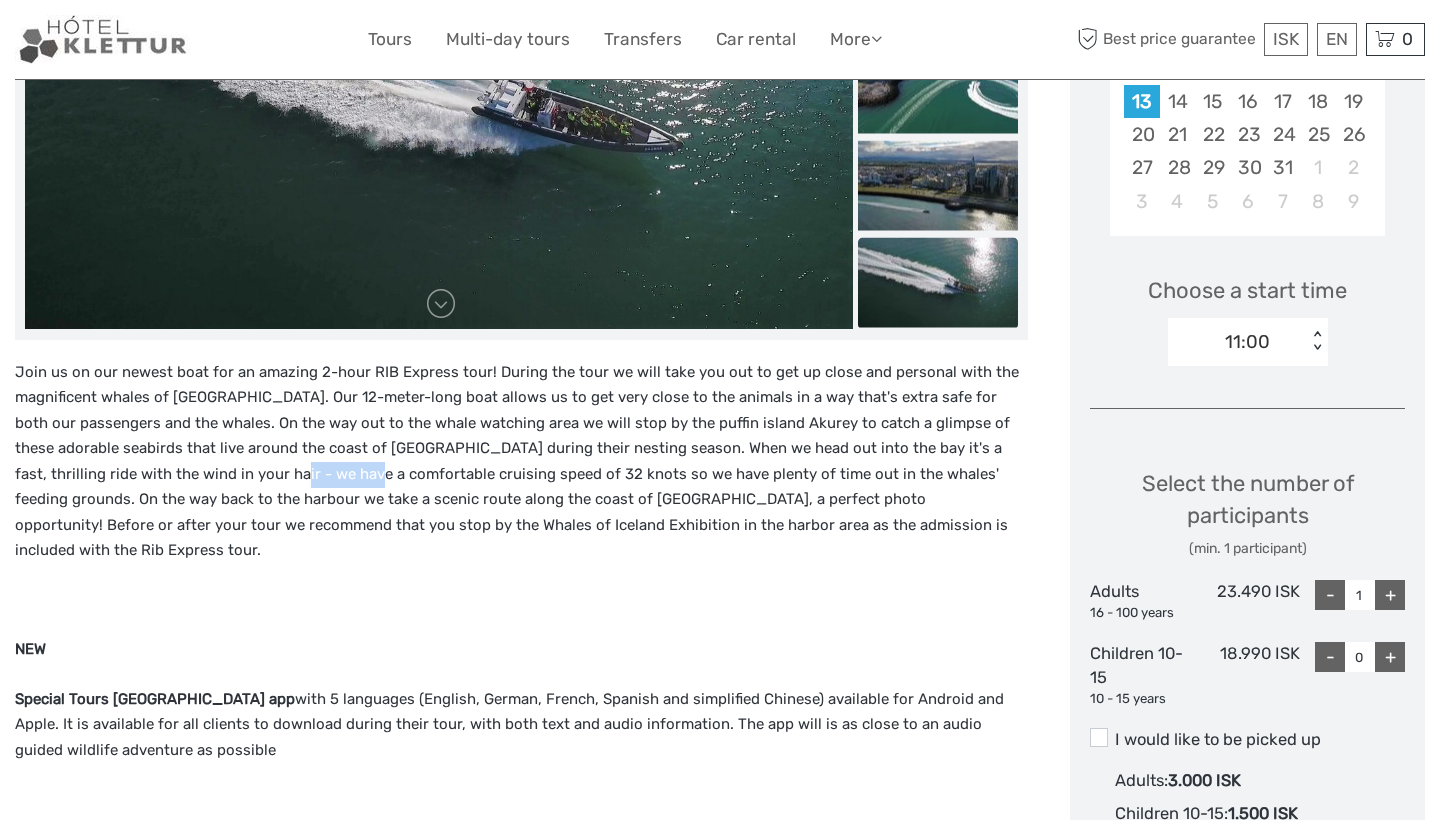 click on "Join us on our newest boat for an amazing 2-hour RIB Express tour! During the tour we will take you out to get up close and personal with the magnificent whales of Faxaflói Bay. Our 12-meter-long boat allows us to get very close to the animals in a way that's extra safe for both our passengers and the whales. On the way out to the whale watching area we will stop by the puffin island Akurey to catch a glimpse of these adorable seabirds that live around the coast of Iceland during their nesting season. When we head out into the bay it's a fast, thrilling ride with the wind in your hair - we have a comfortable cruising speed of 32 knots so we have plenty of time out in the whales' feeding grounds. On the way back to the harbour we take a scenic route along the coast of Reykjavík, a perfect photo opportunity! Before or after your tour we recommend that you stop by the Whales of Iceland Exhibition in the harbor area as the admission is included with the Rib Express tour." at bounding box center [521, 462] 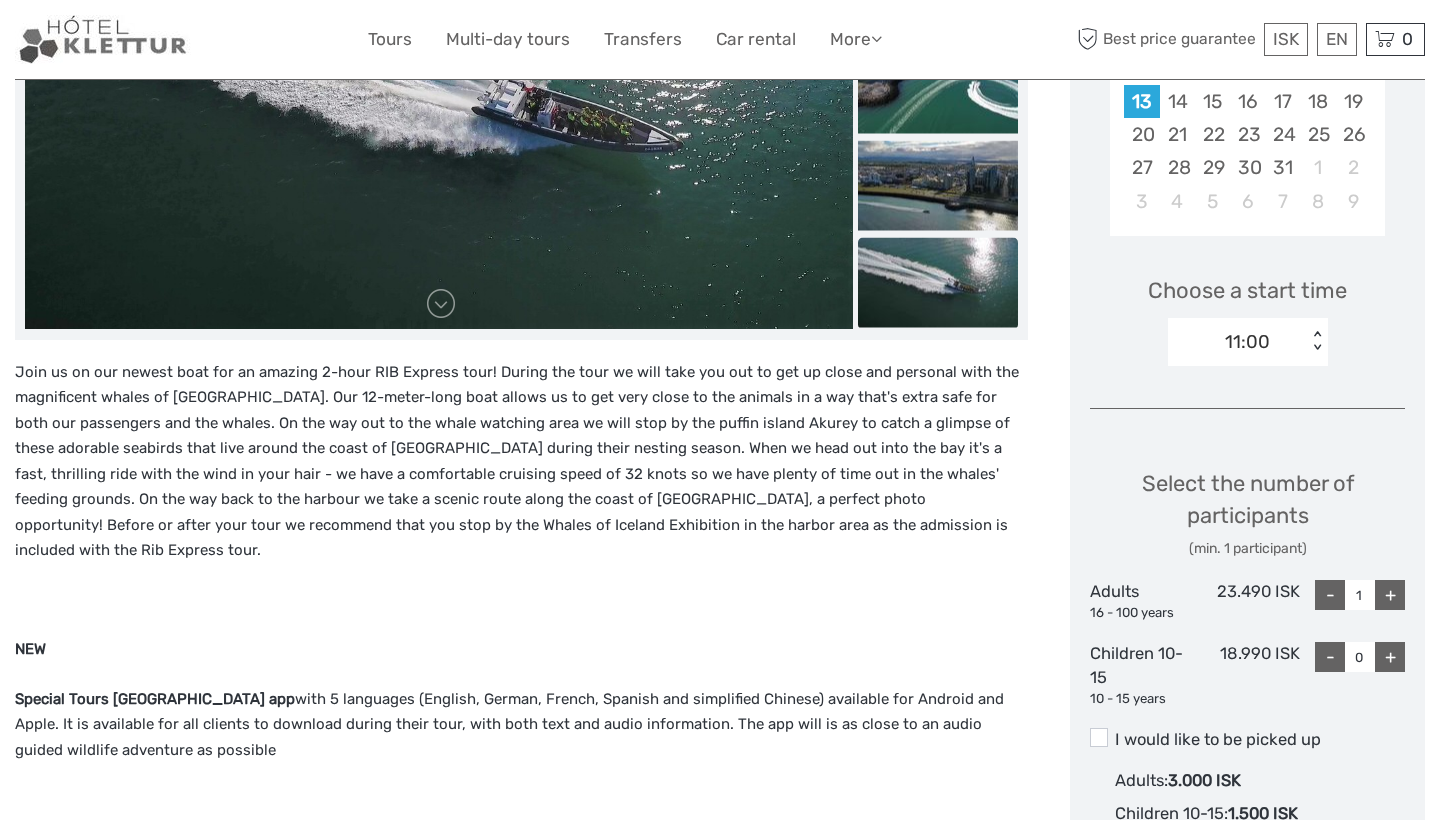 click on "Join us on our newest boat for an amazing 2-hour RIB Express tour! During the tour we will take you out to get up close and personal with the magnificent whales of Faxaflói Bay. Our 12-meter-long boat allows us to get very close to the animals in a way that's extra safe for both our passengers and the whales. On the way out to the whale watching area we will stop by the puffin island Akurey to catch a glimpse of these adorable seabirds that live around the coast of Iceland during their nesting season. When we head out into the bay it's a fast, thrilling ride with the wind in your hair - we have a comfortable cruising speed of 32 knots so we have plenty of time out in the whales' feeding grounds. On the way back to the harbour we take a scenic route along the coast of Reykjavík, a perfect photo opportunity! Before or after your tour we recommend that you stop by the Whales of Iceland Exhibition in the harbor area as the admission is included with the Rib Express tour." at bounding box center [521, 462] 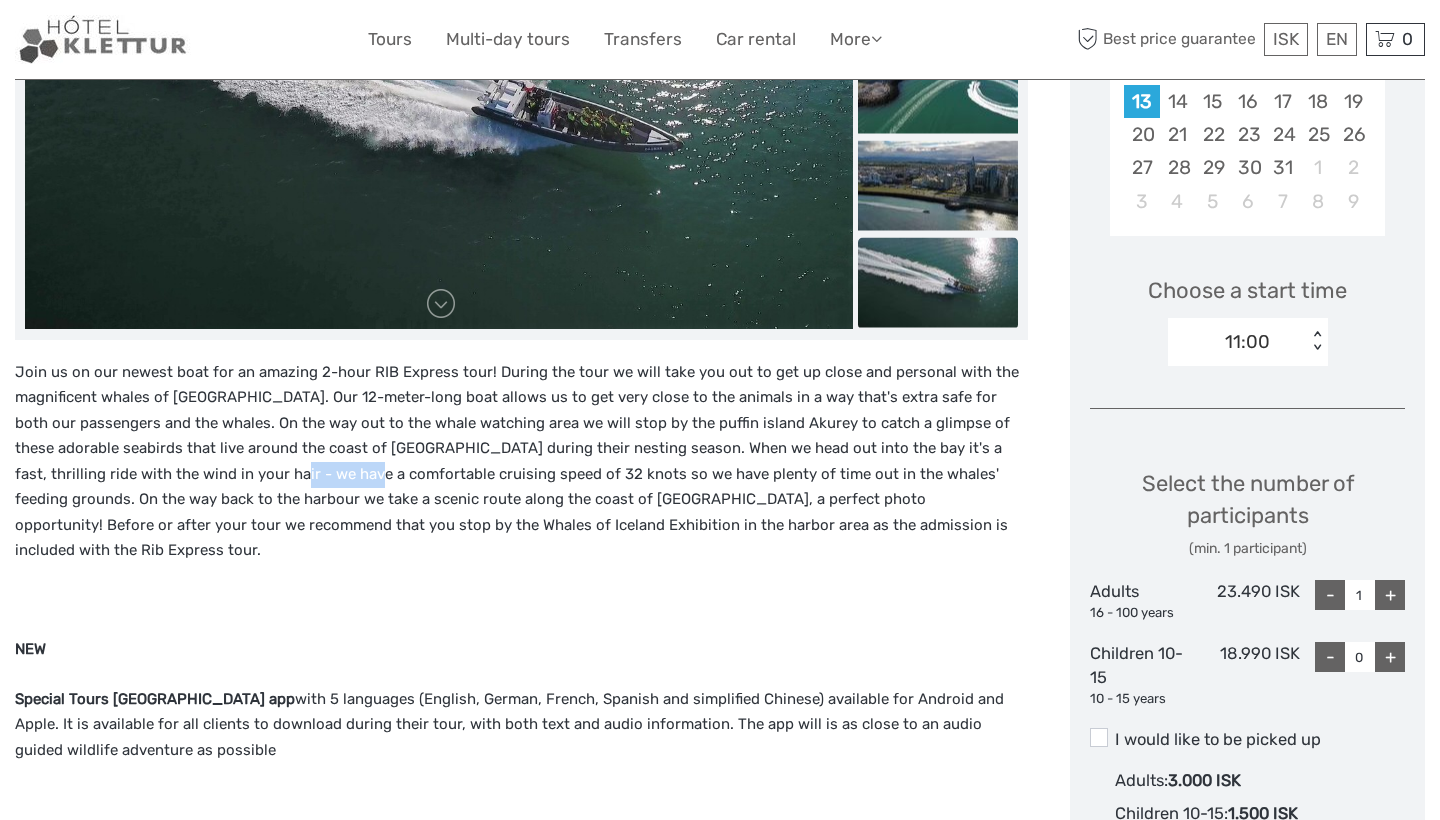 click on "Join us on our newest boat for an amazing 2-hour RIB Express tour! During the tour we will take you out to get up close and personal with the magnificent whales of Faxaflói Bay. Our 12-meter-long boat allows us to get very close to the animals in a way that's extra safe for both our passengers and the whales. On the way out to the whale watching area we will stop by the puffin island Akurey to catch a glimpse of these adorable seabirds that live around the coast of Iceland during their nesting season. When we head out into the bay it's a fast, thrilling ride with the wind in your hair - we have a comfortable cruising speed of 32 knots so we have plenty of time out in the whales' feeding grounds. On the way back to the harbour we take a scenic route along the coast of Reykjavík, a perfect photo opportunity! Before or after your tour we recommend that you stop by the Whales of Iceland Exhibition in the harbor area as the admission is included with the Rib Express tour." at bounding box center (521, 462) 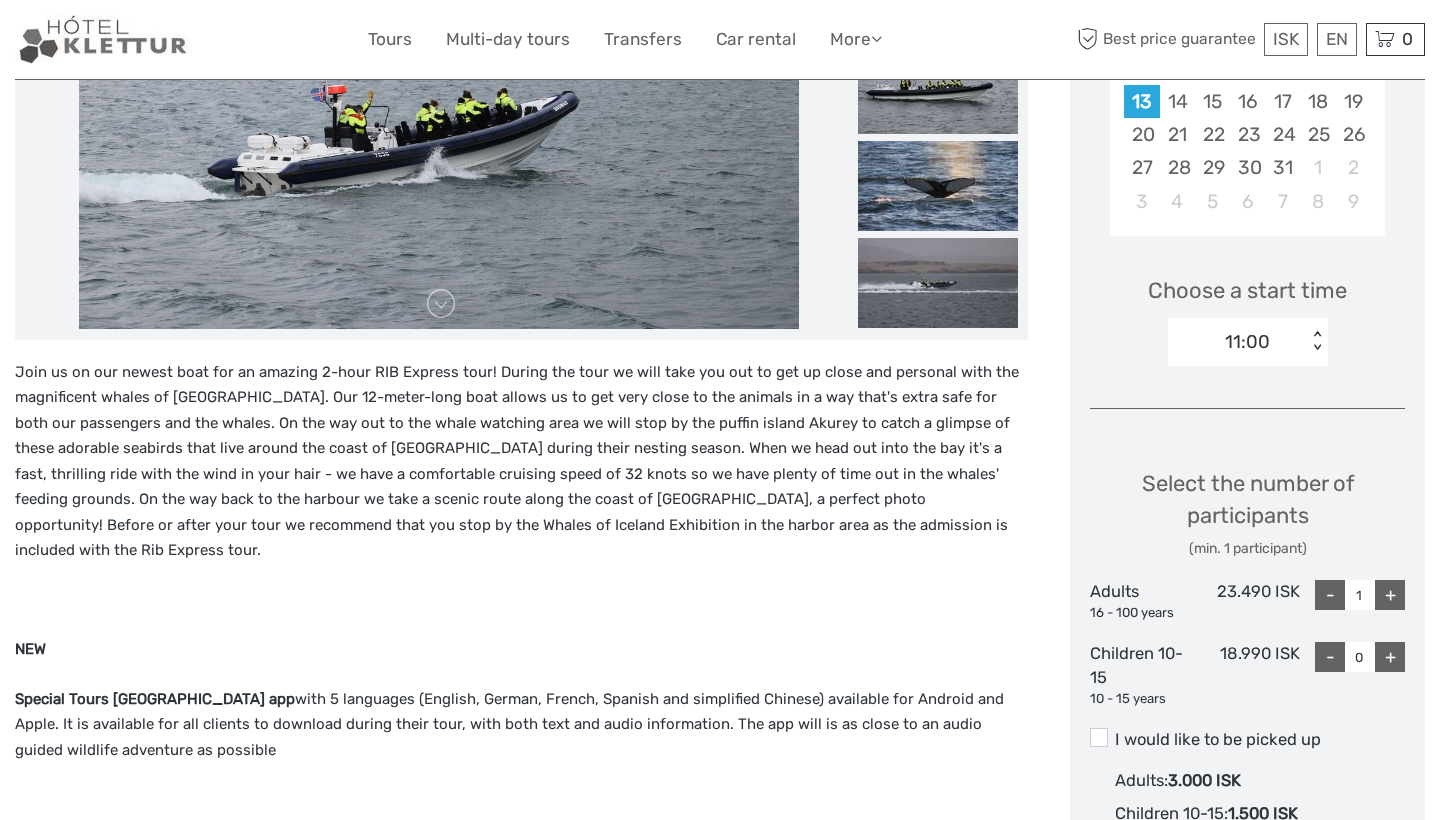 click on "Join us on our newest boat for an amazing 2-hour RIB Express tour! During the tour we will take you out to get up close and personal with the magnificent whales of Faxaflói Bay. Our 12-meter-long boat allows us to get very close to the animals in a way that's extra safe for both our passengers and the whales. On the way out to the whale watching area we will stop by the puffin island Akurey to catch a glimpse of these adorable seabirds that live around the coast of Iceland during their nesting season. When we head out into the bay it's a fast, thrilling ride with the wind in your hair - we have a comfortable cruising speed of 32 knots so we have plenty of time out in the whales' feeding grounds. On the way back to the harbour we take a scenic route along the coast of Reykjavík, a perfect photo opportunity! Before or after your tour we recommend that you stop by the Whales of Iceland Exhibition in the harbor area as the admission is included with the Rib Express tour." at bounding box center (521, 462) 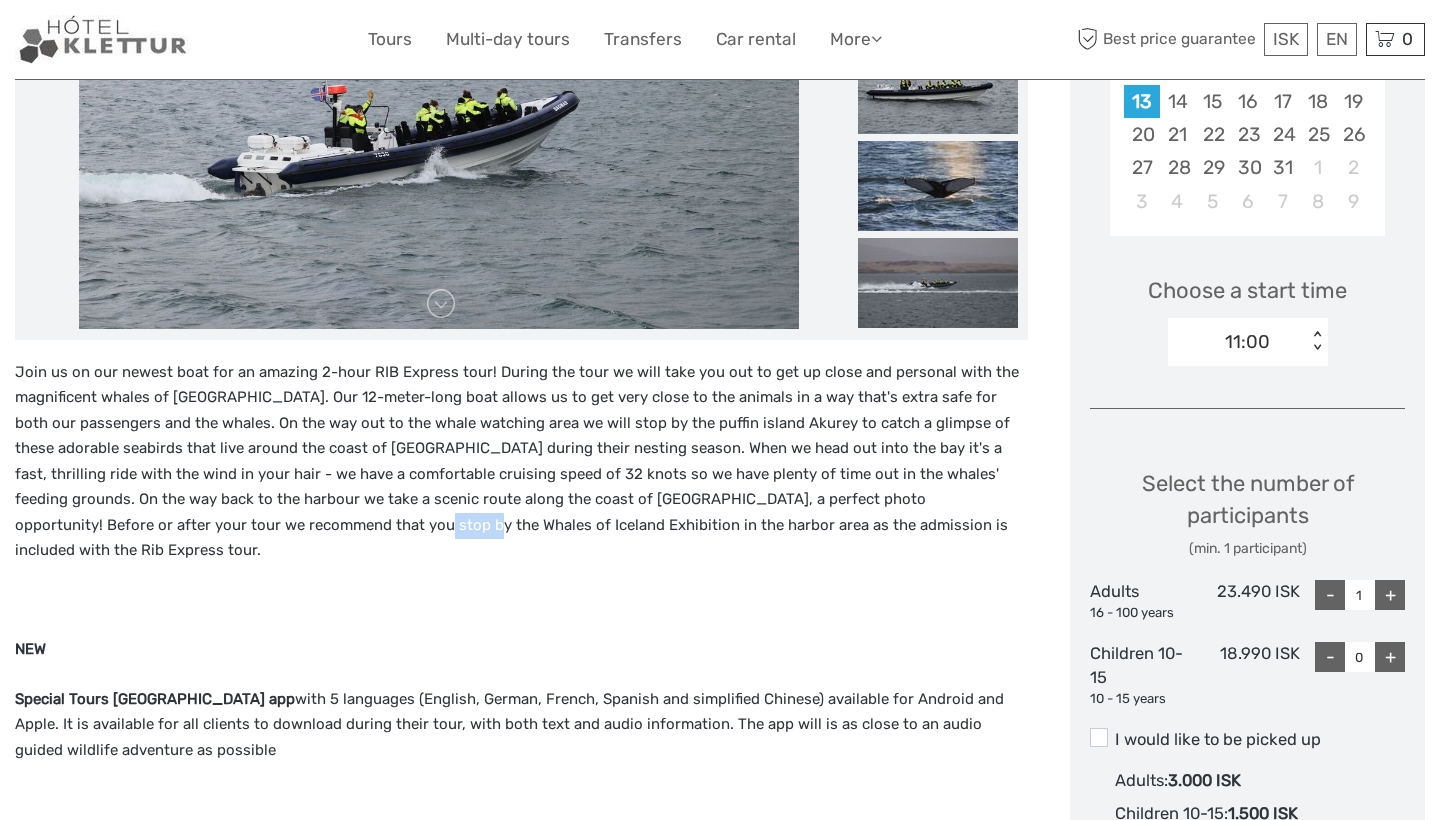 click on "Join us on our newest boat for an amazing 2-hour RIB Express tour! During the tour we will take you out to get up close and personal with the magnificent whales of Faxaflói Bay. Our 12-meter-long boat allows us to get very close to the animals in a way that's extra safe for both our passengers and the whales. On the way out to the whale watching area we will stop by the puffin island Akurey to catch a glimpse of these adorable seabirds that live around the coast of Iceland during their nesting season. When we head out into the bay it's a fast, thrilling ride with the wind in your hair - we have a comfortable cruising speed of 32 knots so we have plenty of time out in the whales' feeding grounds. On the way back to the harbour we take a scenic route along the coast of Reykjavík, a perfect photo opportunity! Before or after your tour we recommend that you stop by the Whales of Iceland Exhibition in the harbor area as the admission is included with the Rib Express tour." at bounding box center [521, 462] 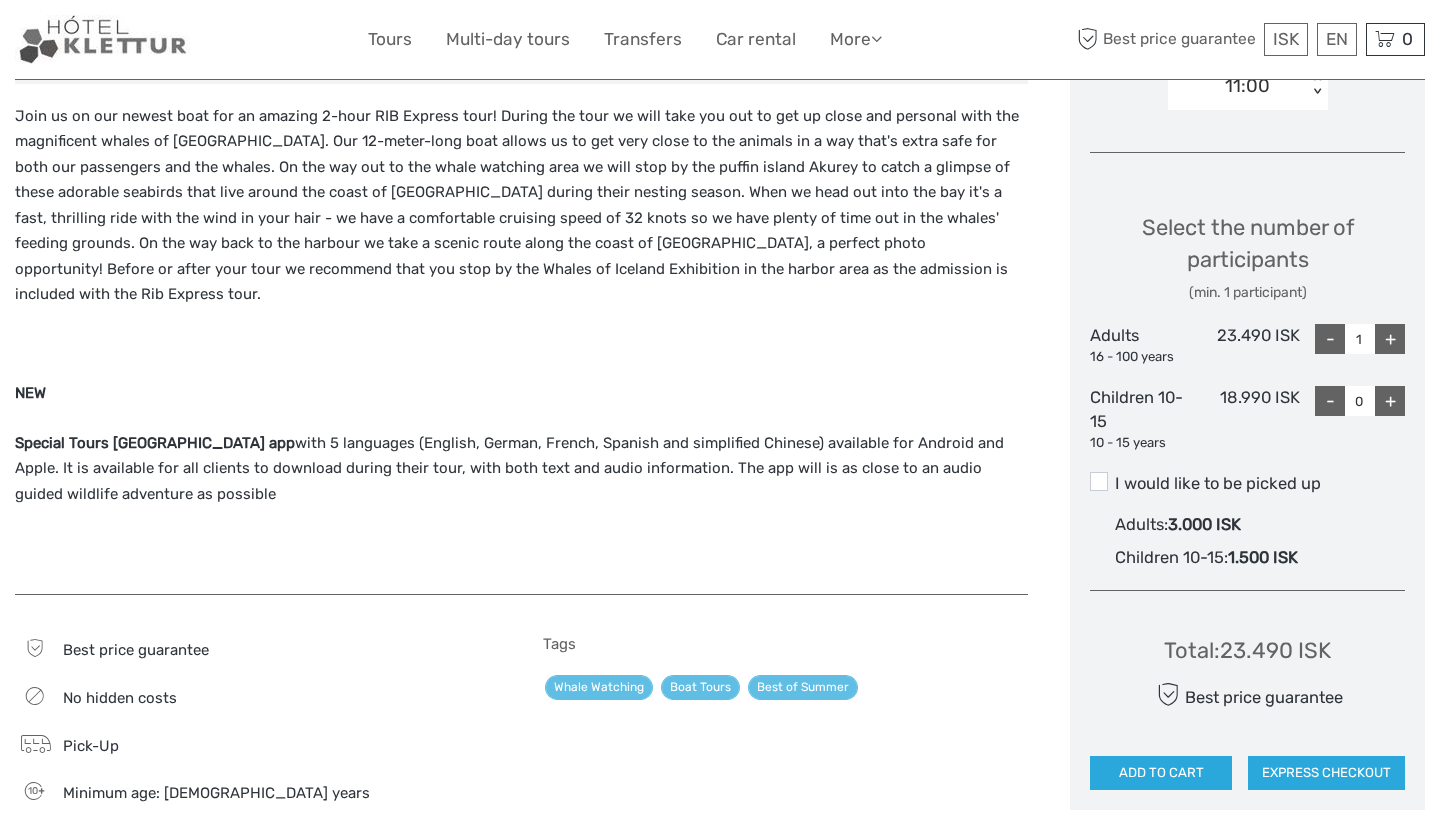 scroll, scrollTop: 751, scrollLeft: 0, axis: vertical 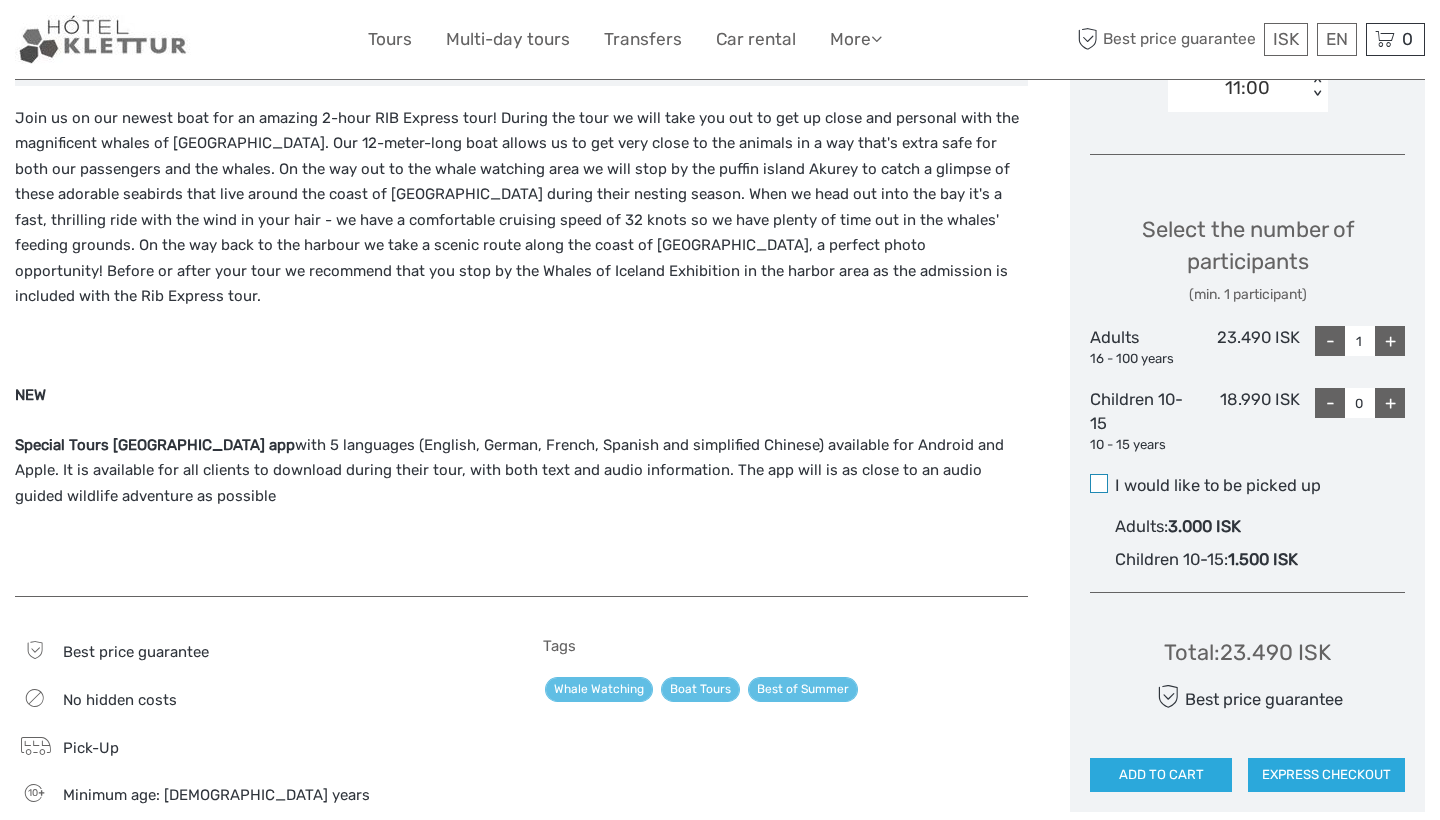 click at bounding box center (1099, 483) 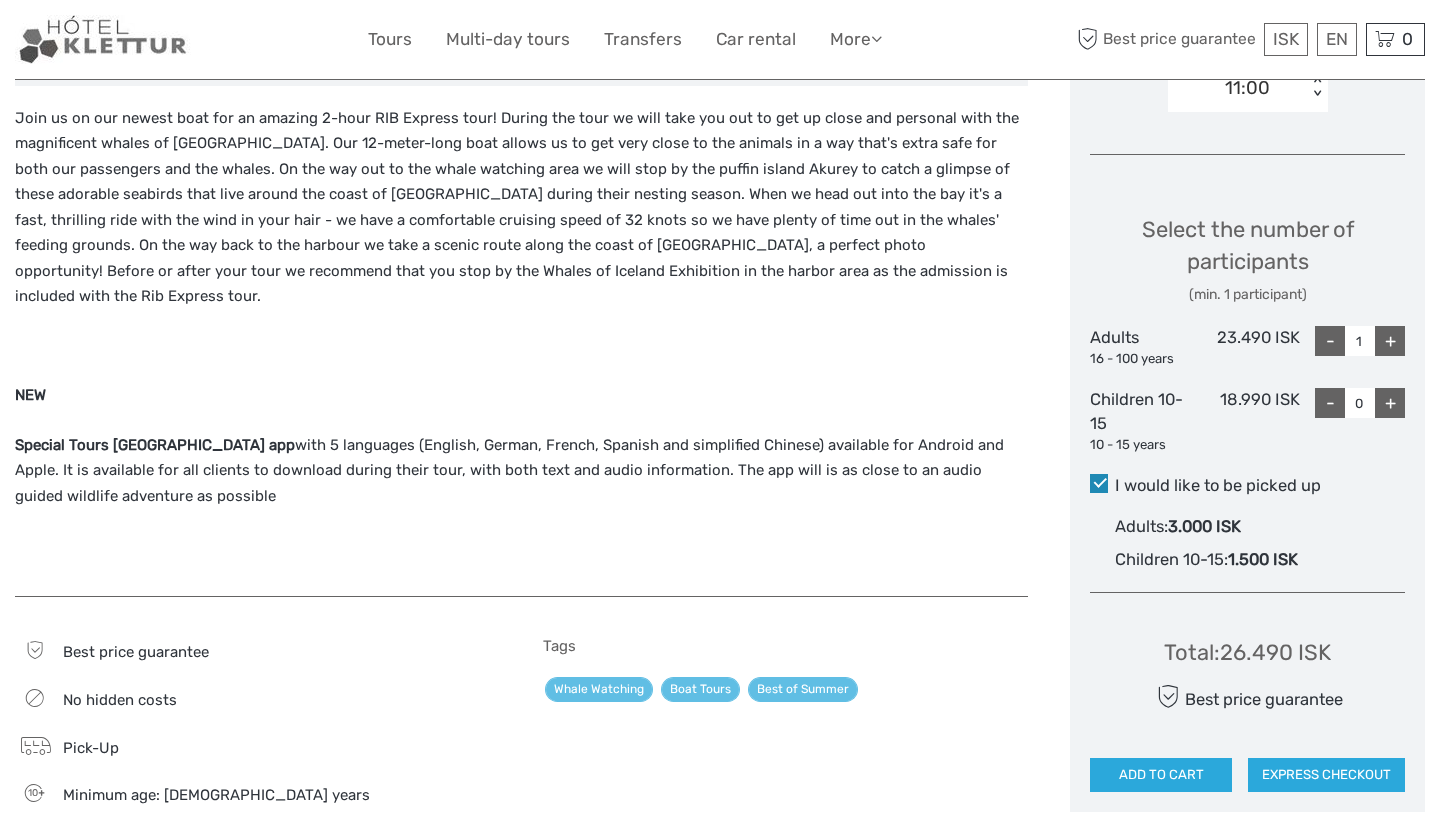 click at bounding box center [1099, 483] 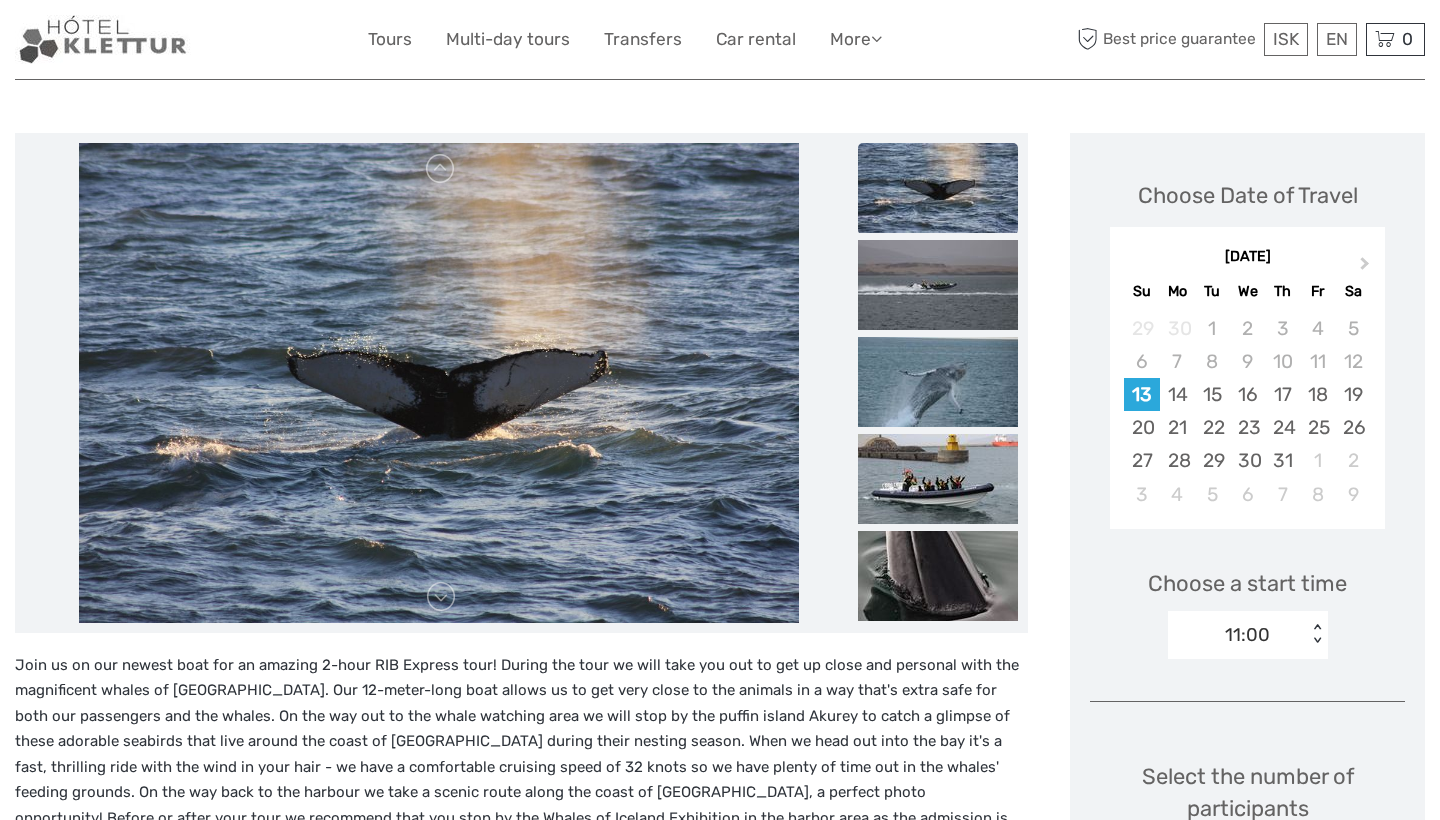 scroll, scrollTop: 210, scrollLeft: 0, axis: vertical 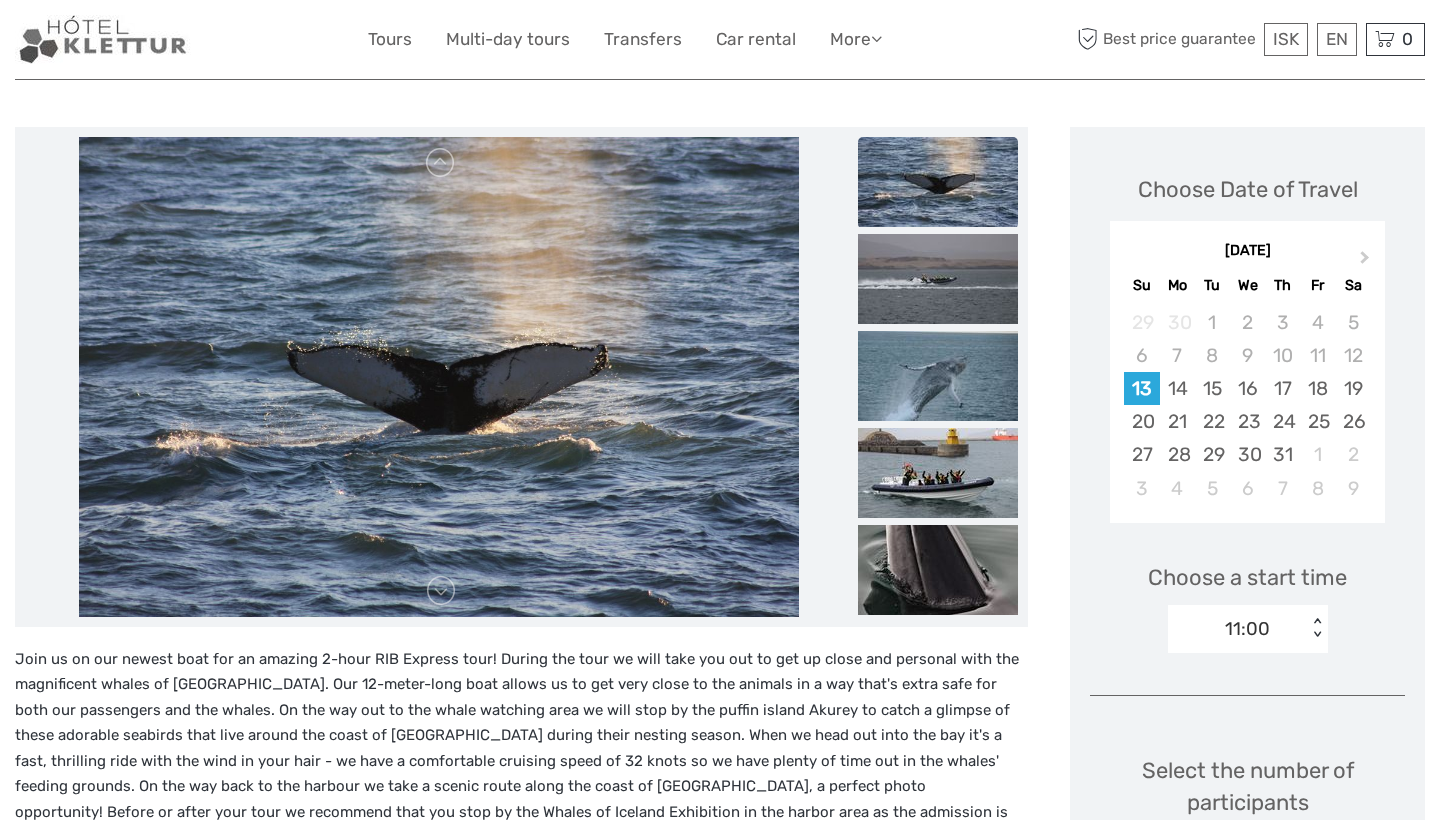 click on "11:00" at bounding box center [1237, 629] 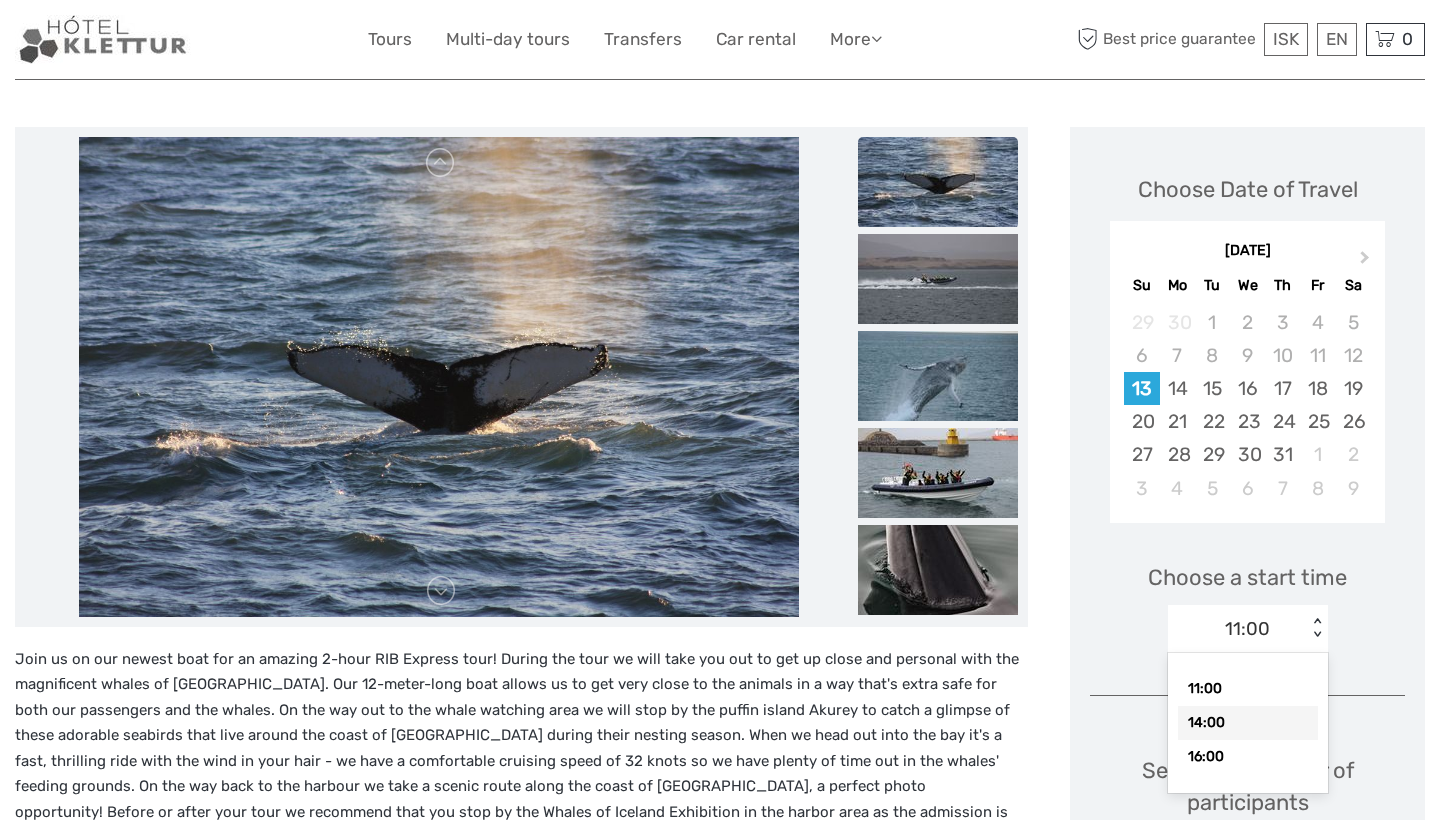 click on "14:00" at bounding box center [1248, 723] 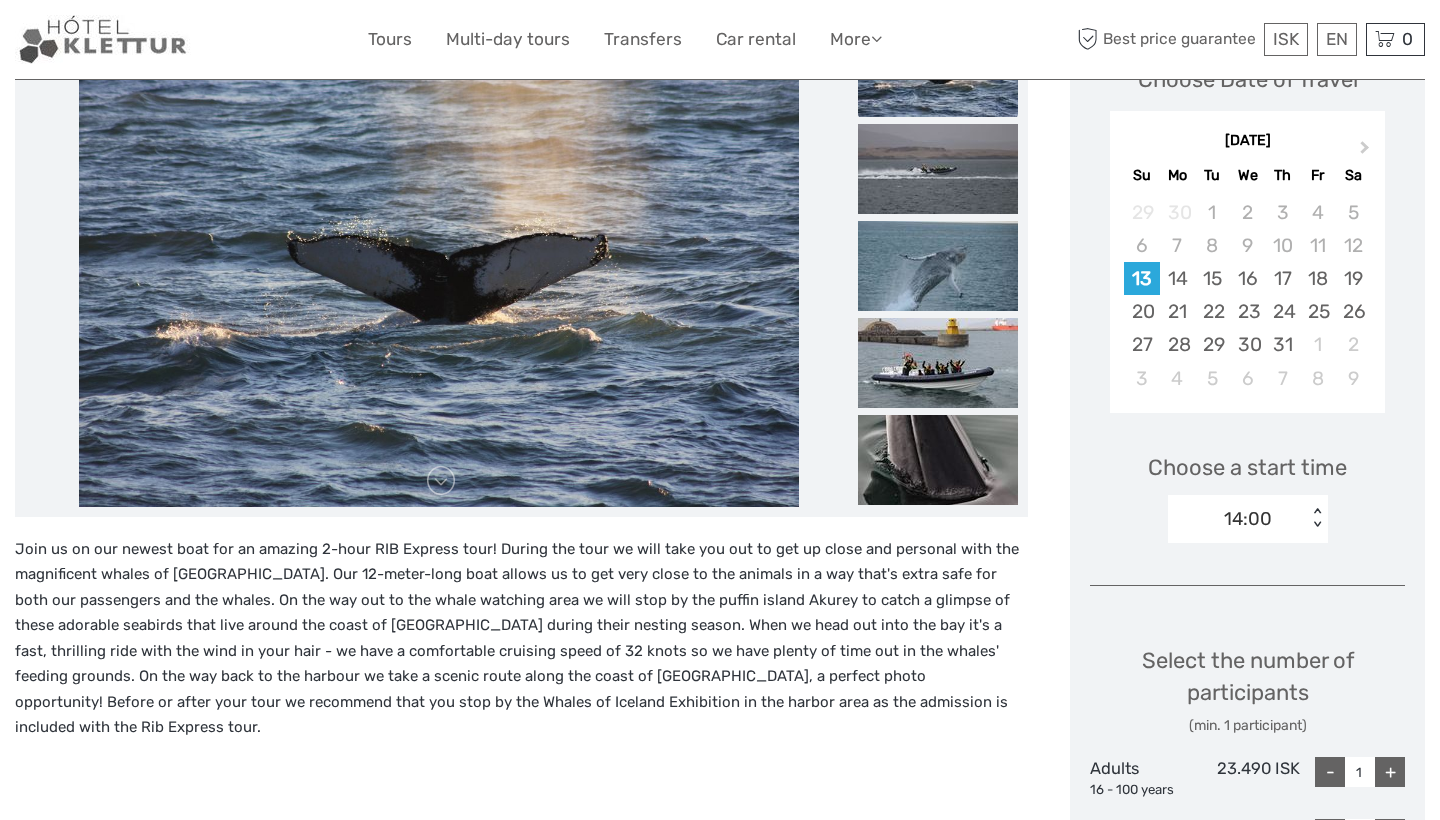 scroll, scrollTop: 315, scrollLeft: 0, axis: vertical 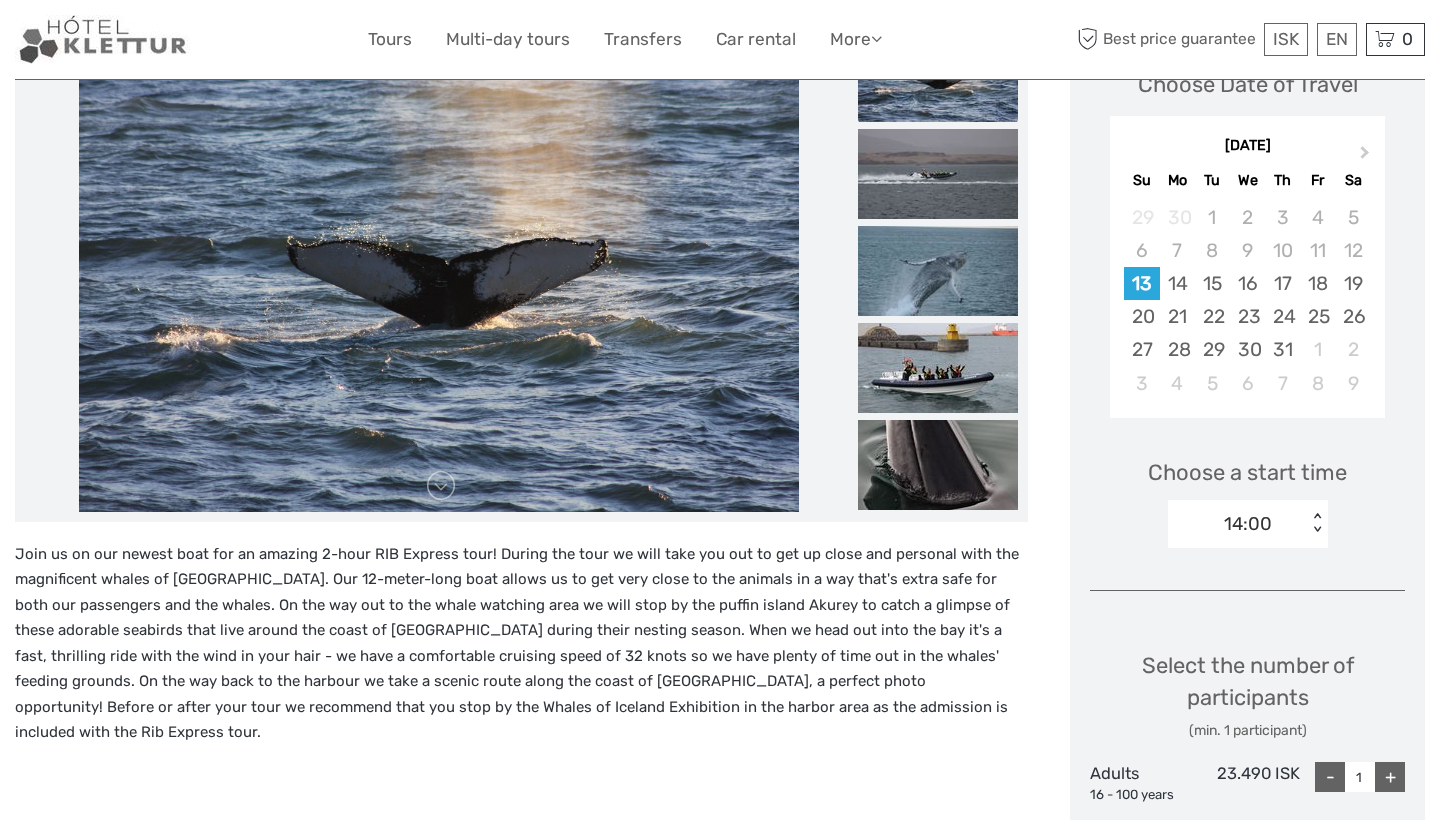click on "14:00" at bounding box center (1248, 524) 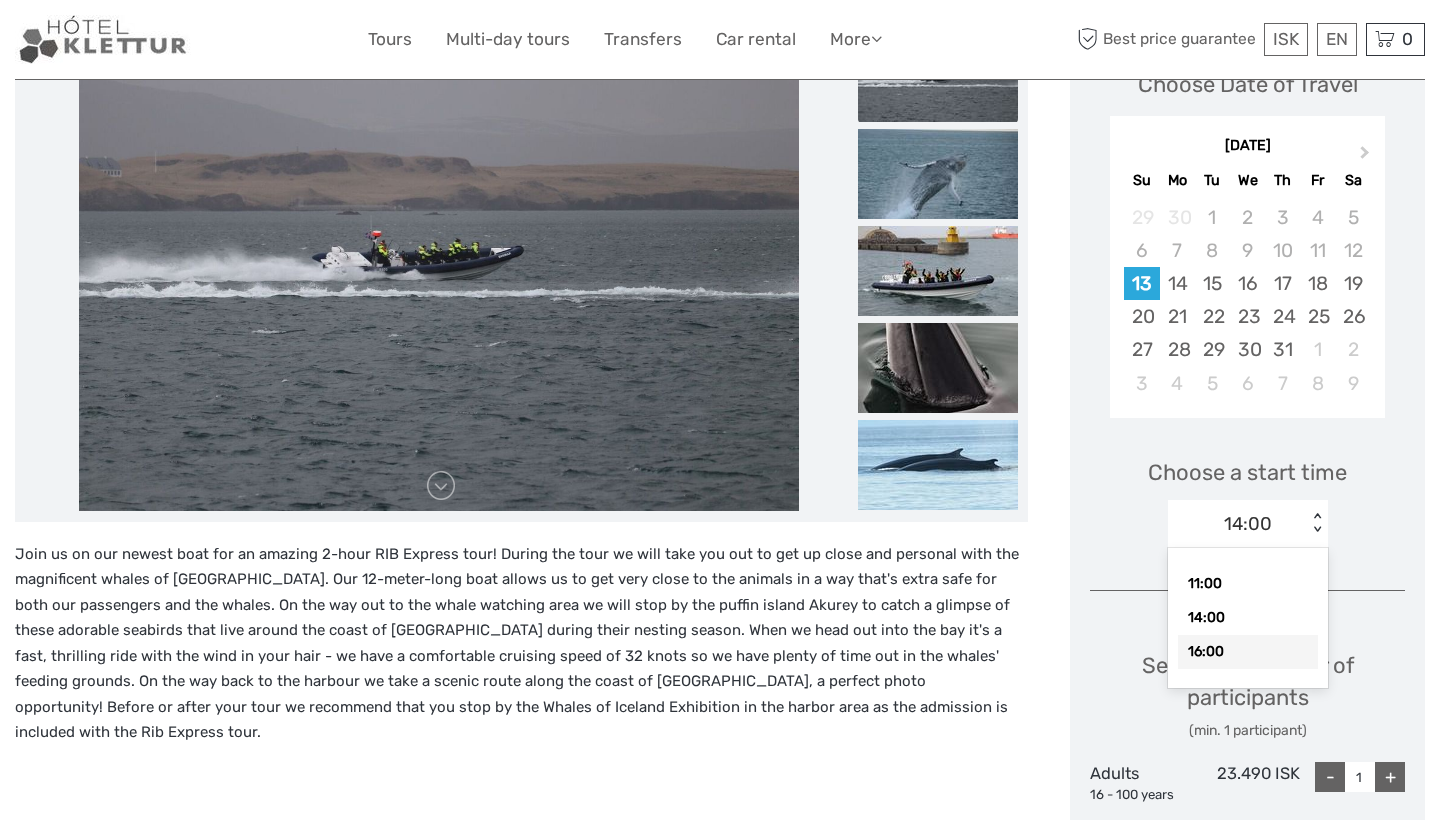 click on "16:00" at bounding box center (1248, 652) 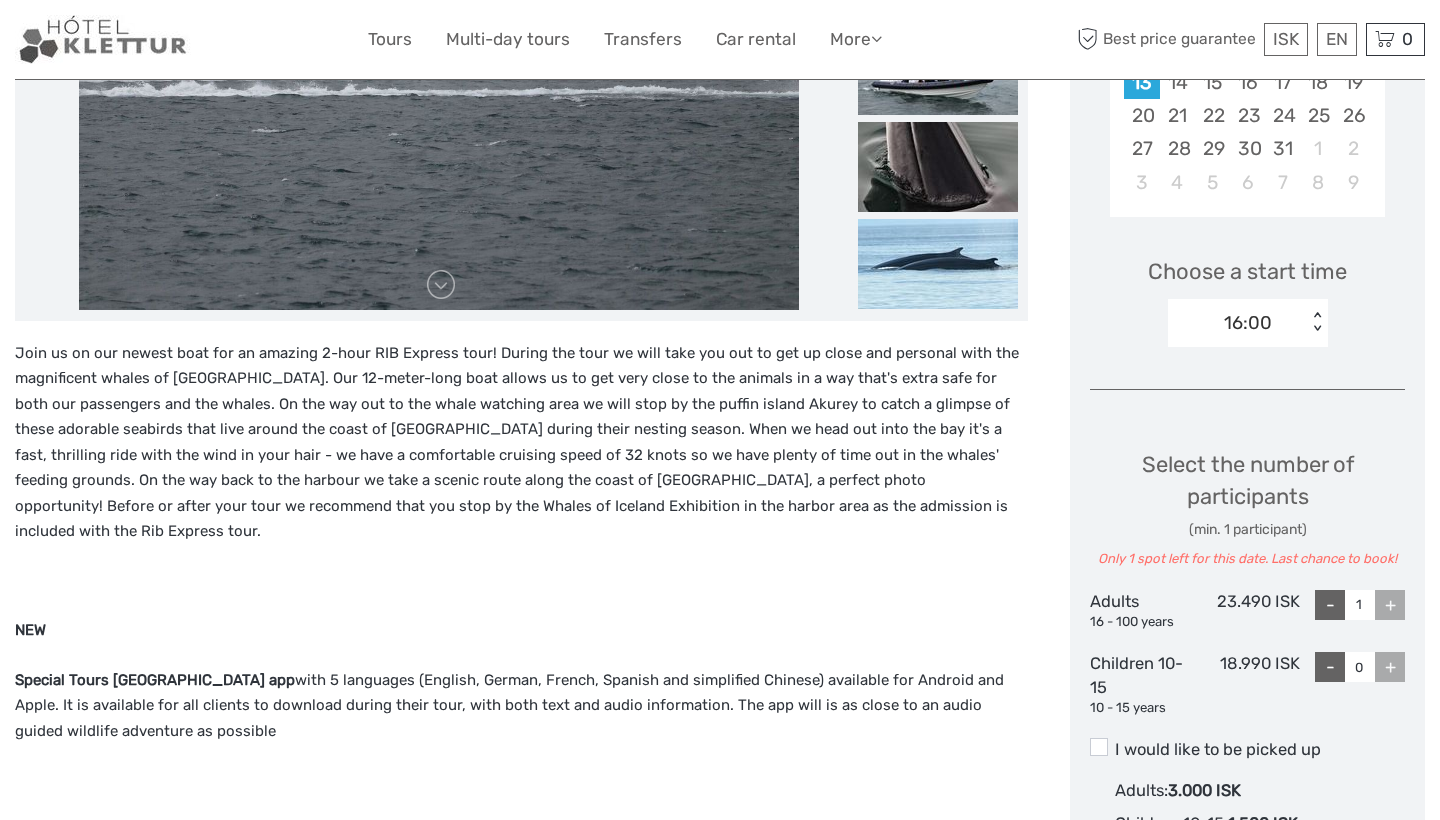 scroll, scrollTop: 540, scrollLeft: 0, axis: vertical 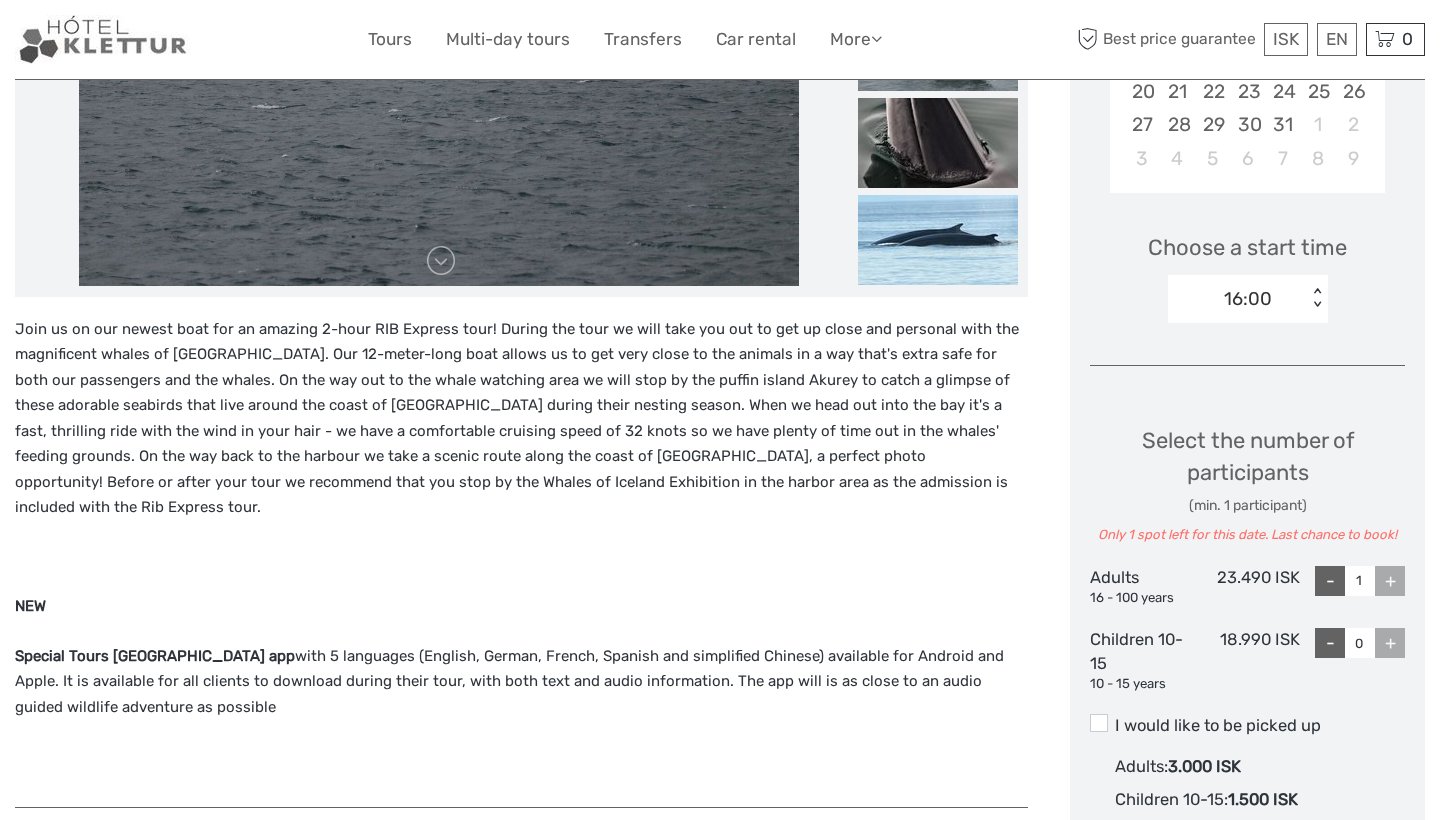 click on "+" at bounding box center (1390, 581) 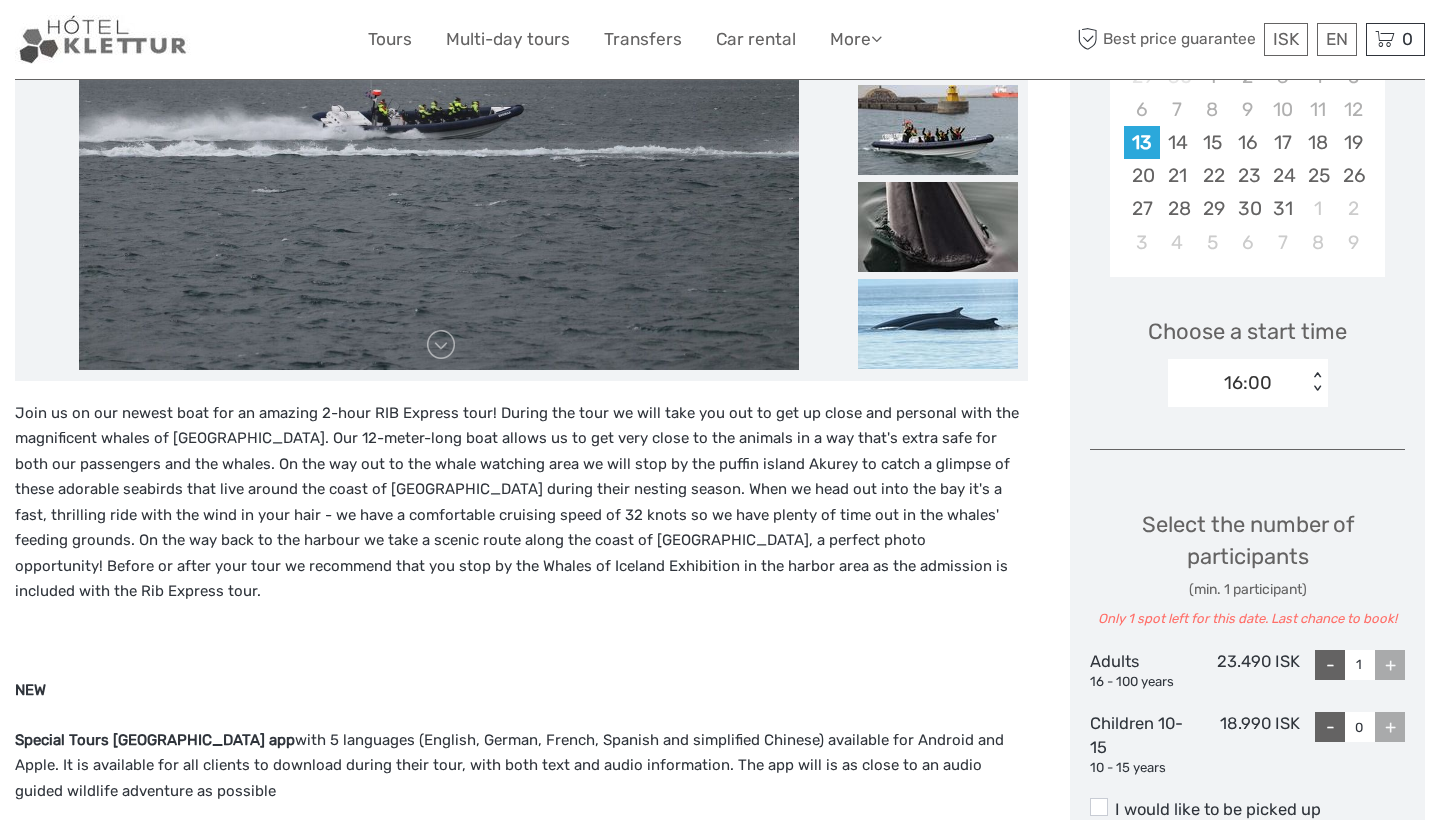scroll, scrollTop: 437, scrollLeft: 0, axis: vertical 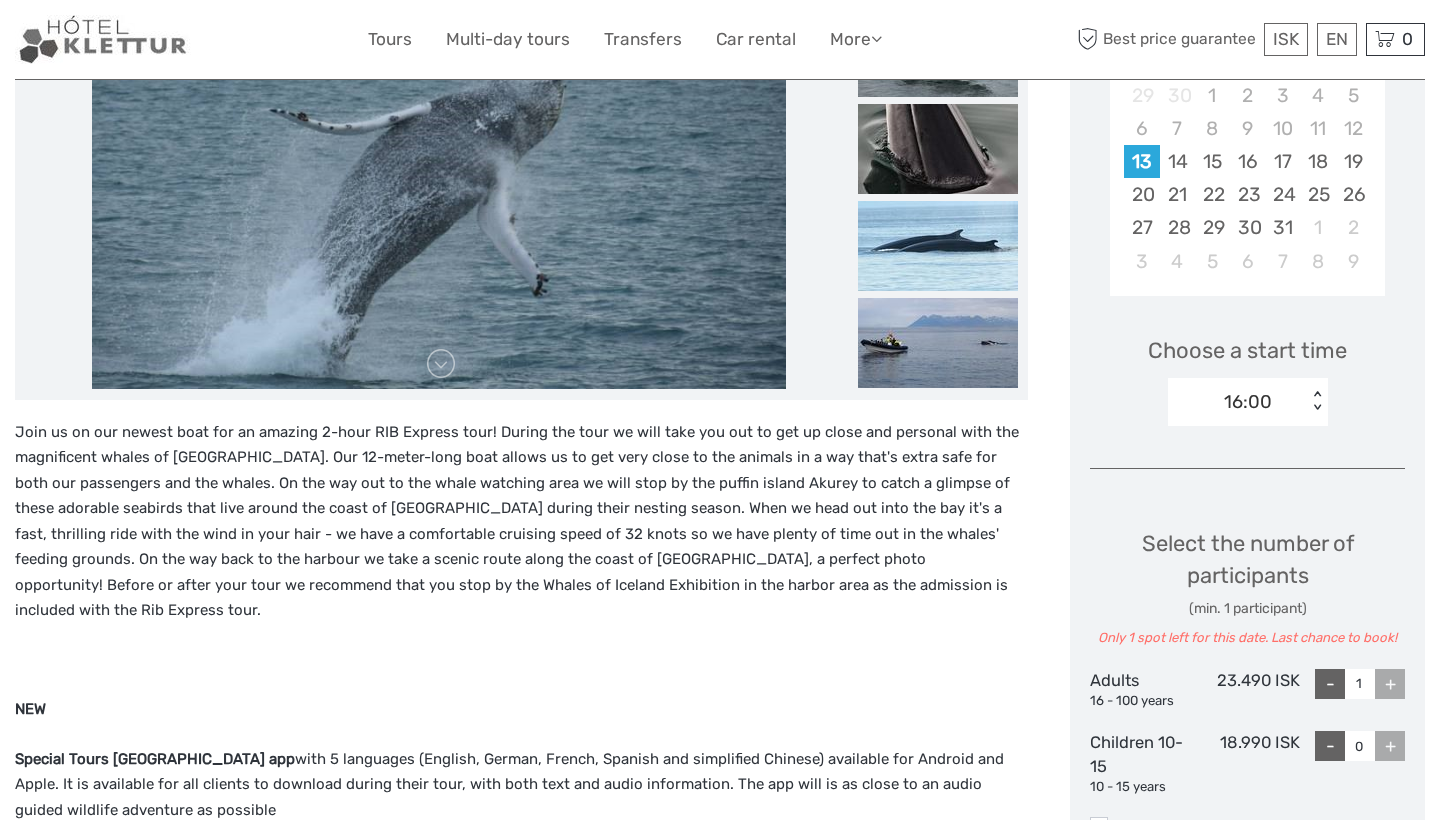 click on "16:00" at bounding box center [1237, 402] 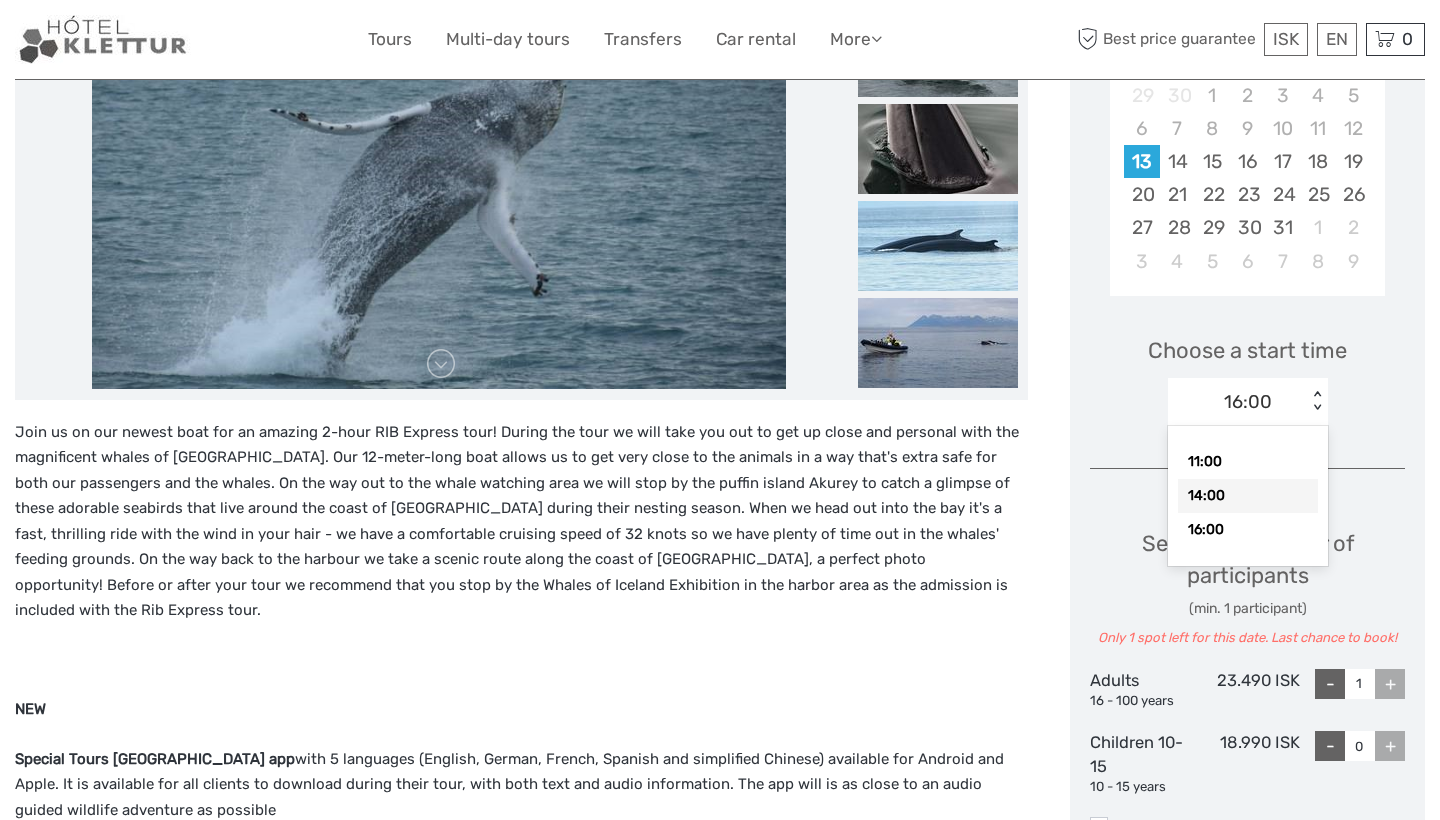 click on "14:00" at bounding box center [1248, 496] 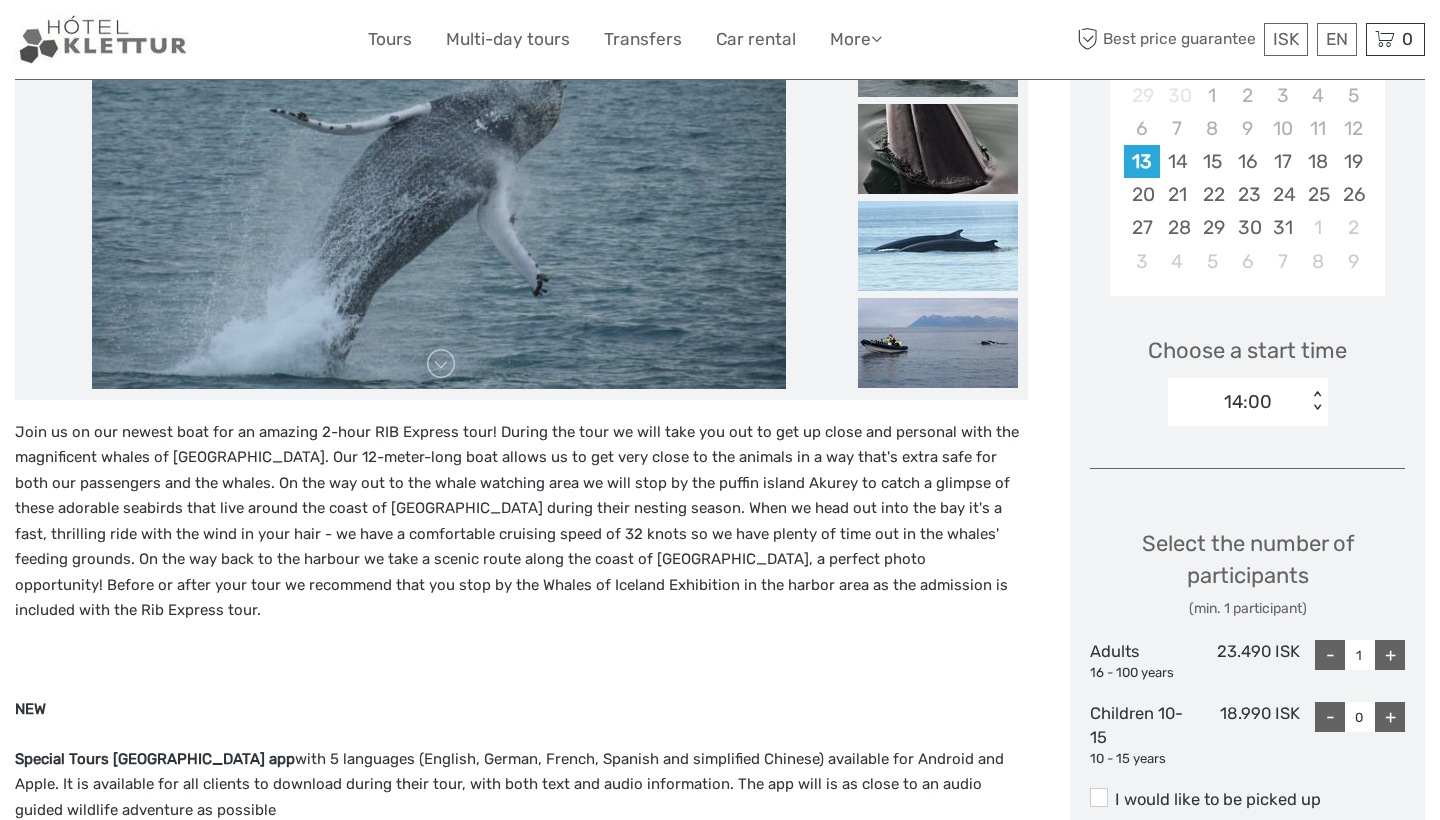 click on "+" at bounding box center [1390, 655] 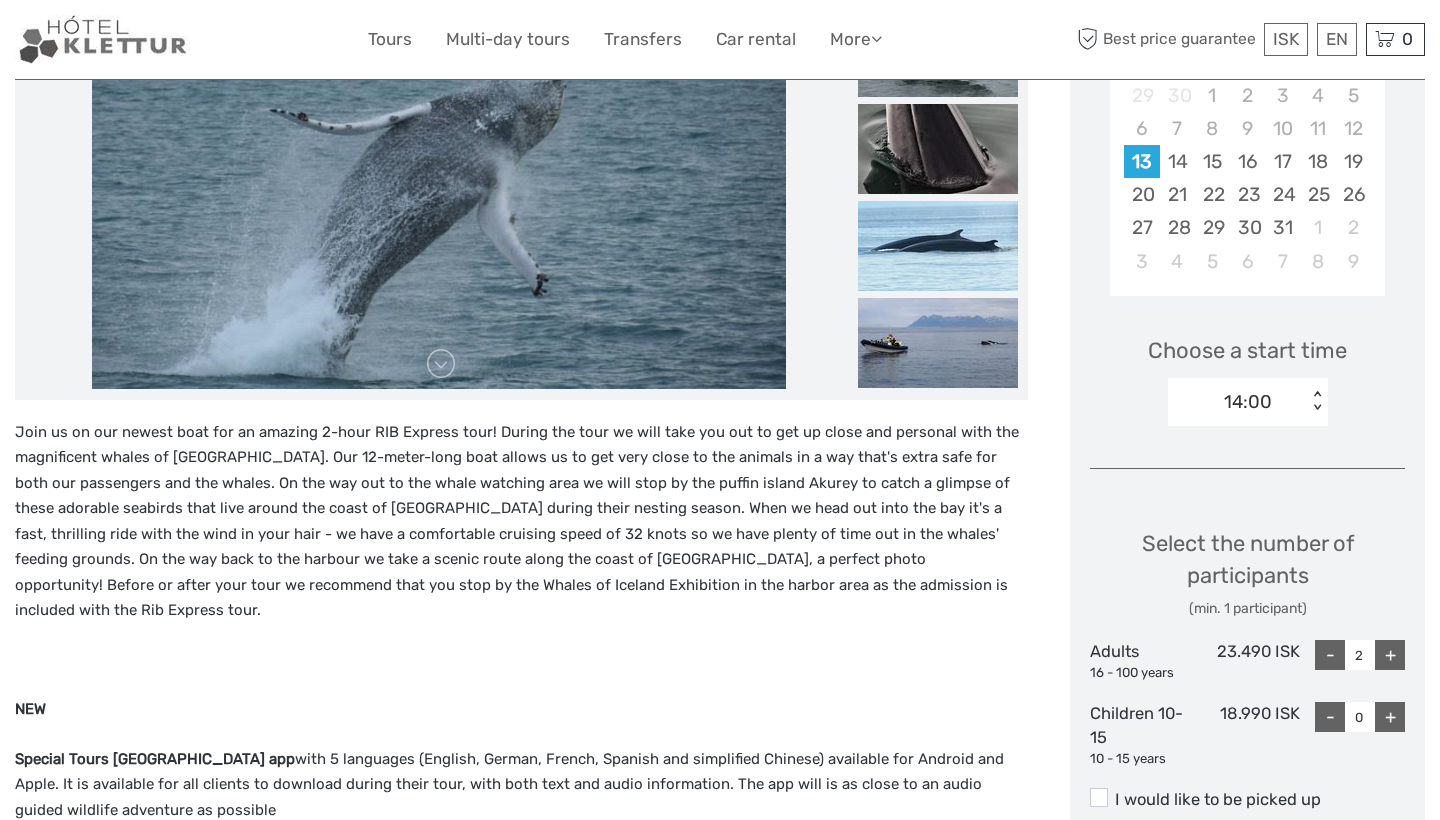 click on "+" at bounding box center [1390, 655] 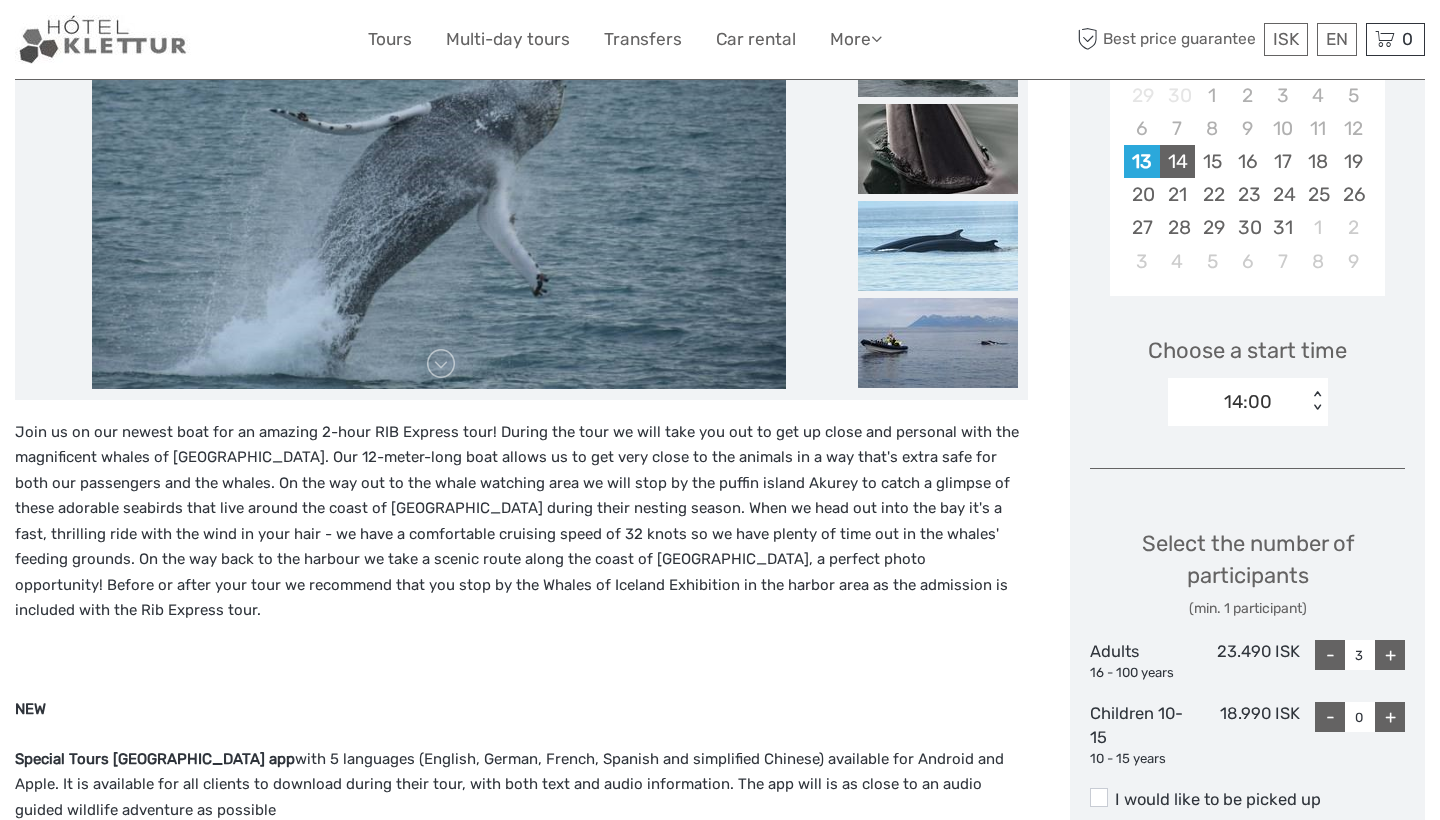 click on "14" at bounding box center [1177, 161] 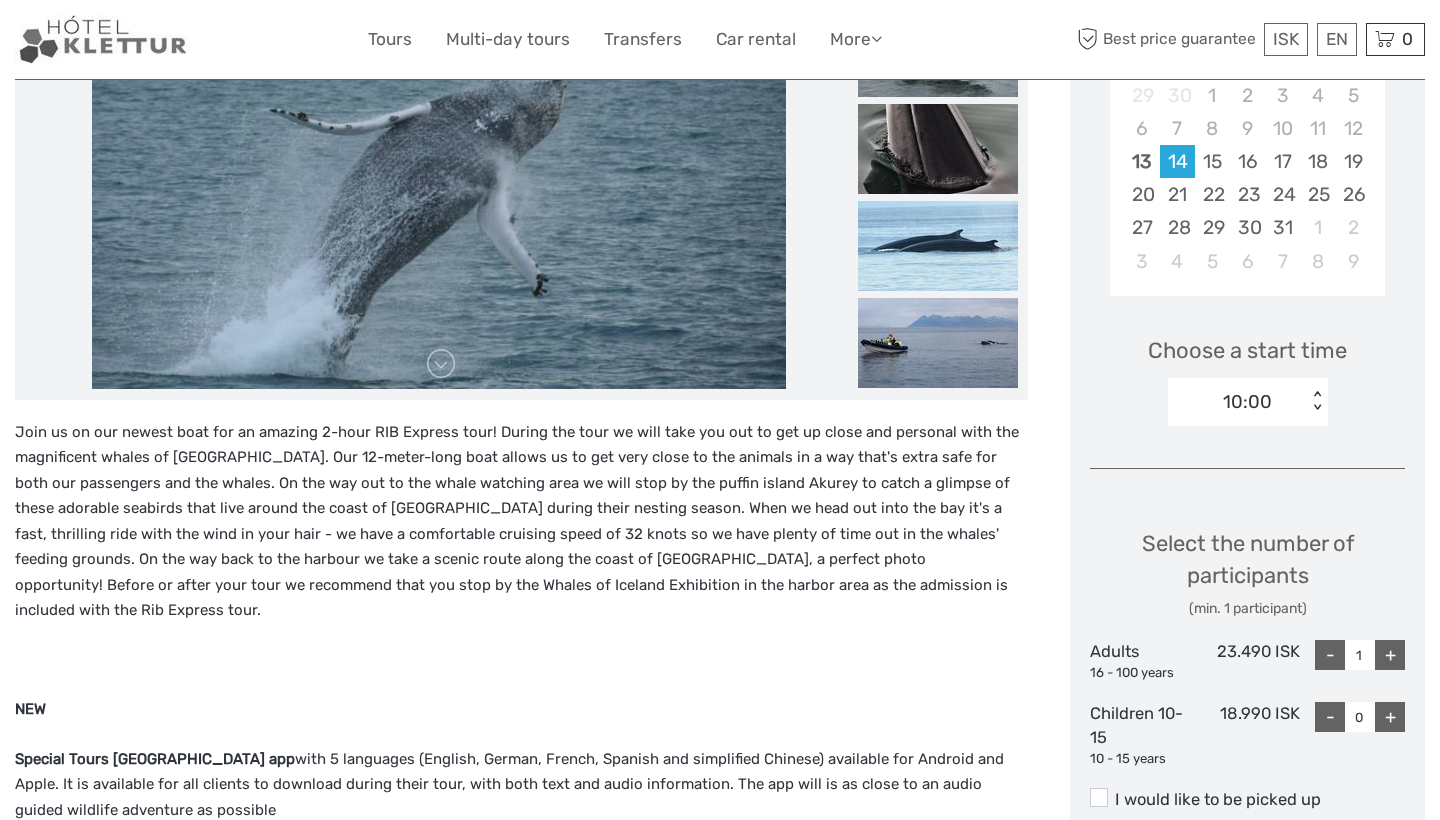 click on "+" at bounding box center [1390, 655] 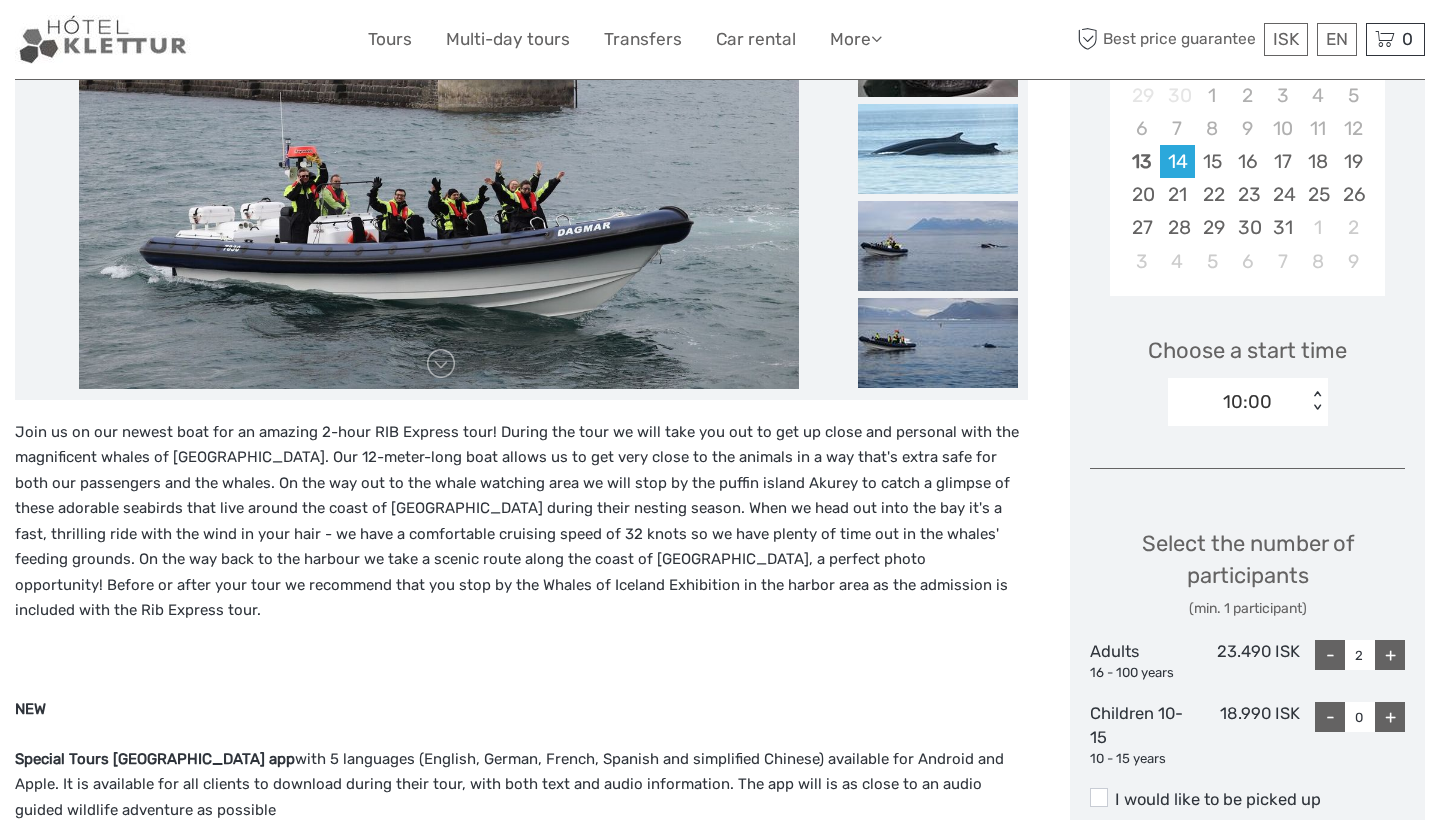 click on "+" at bounding box center (1390, 655) 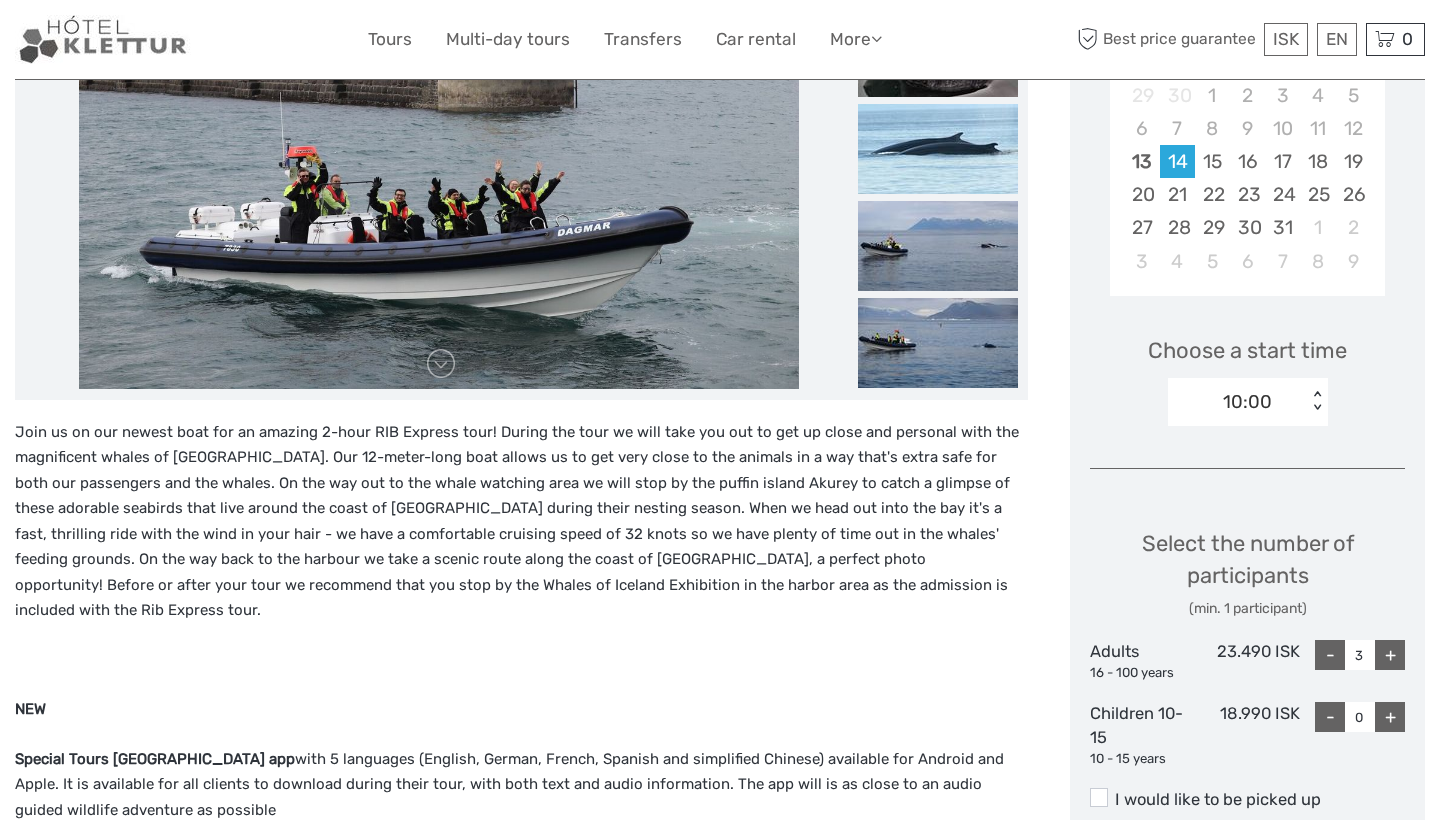 click on "+" at bounding box center [1390, 655] 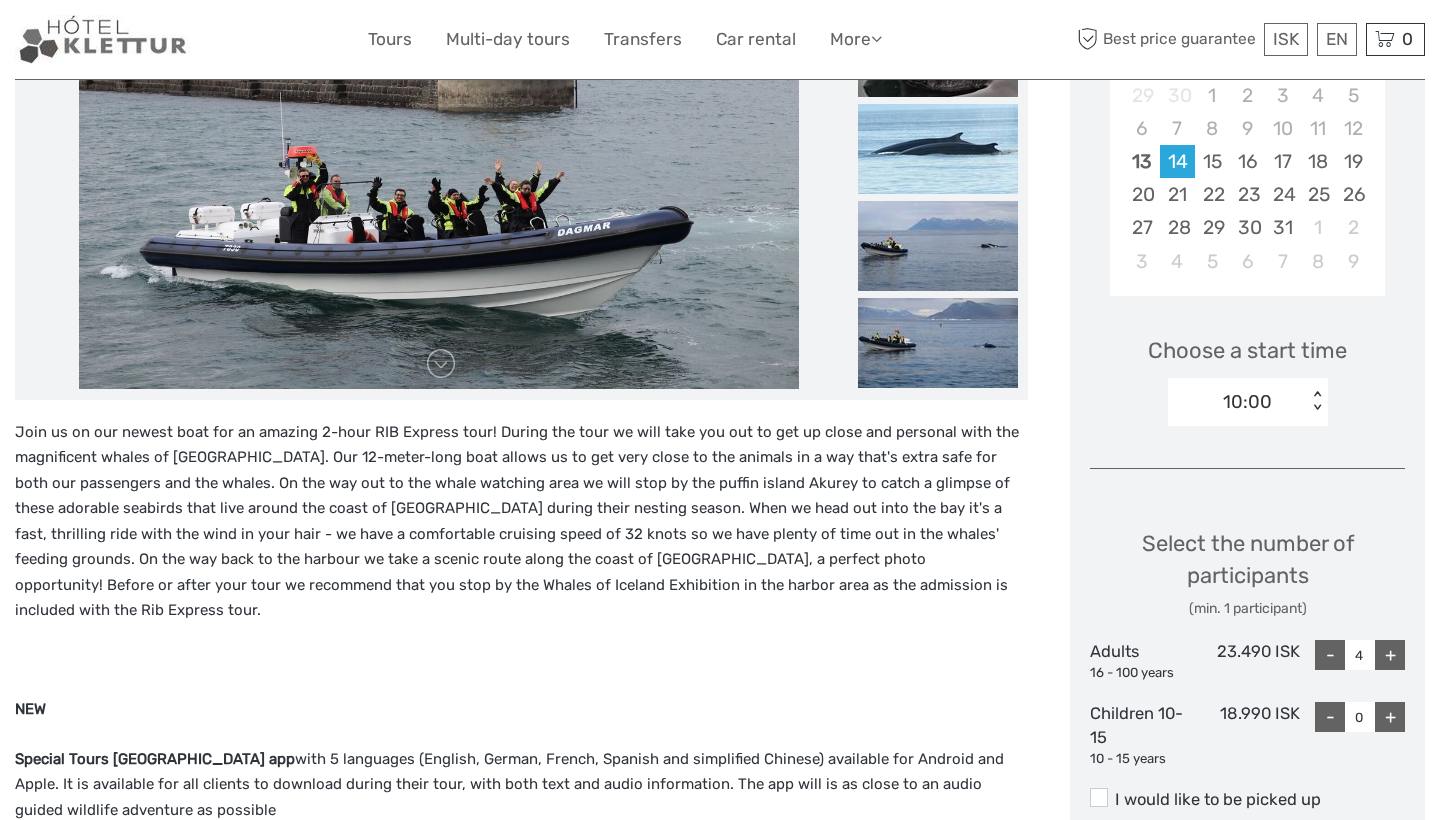 click on "+" at bounding box center (1390, 655) 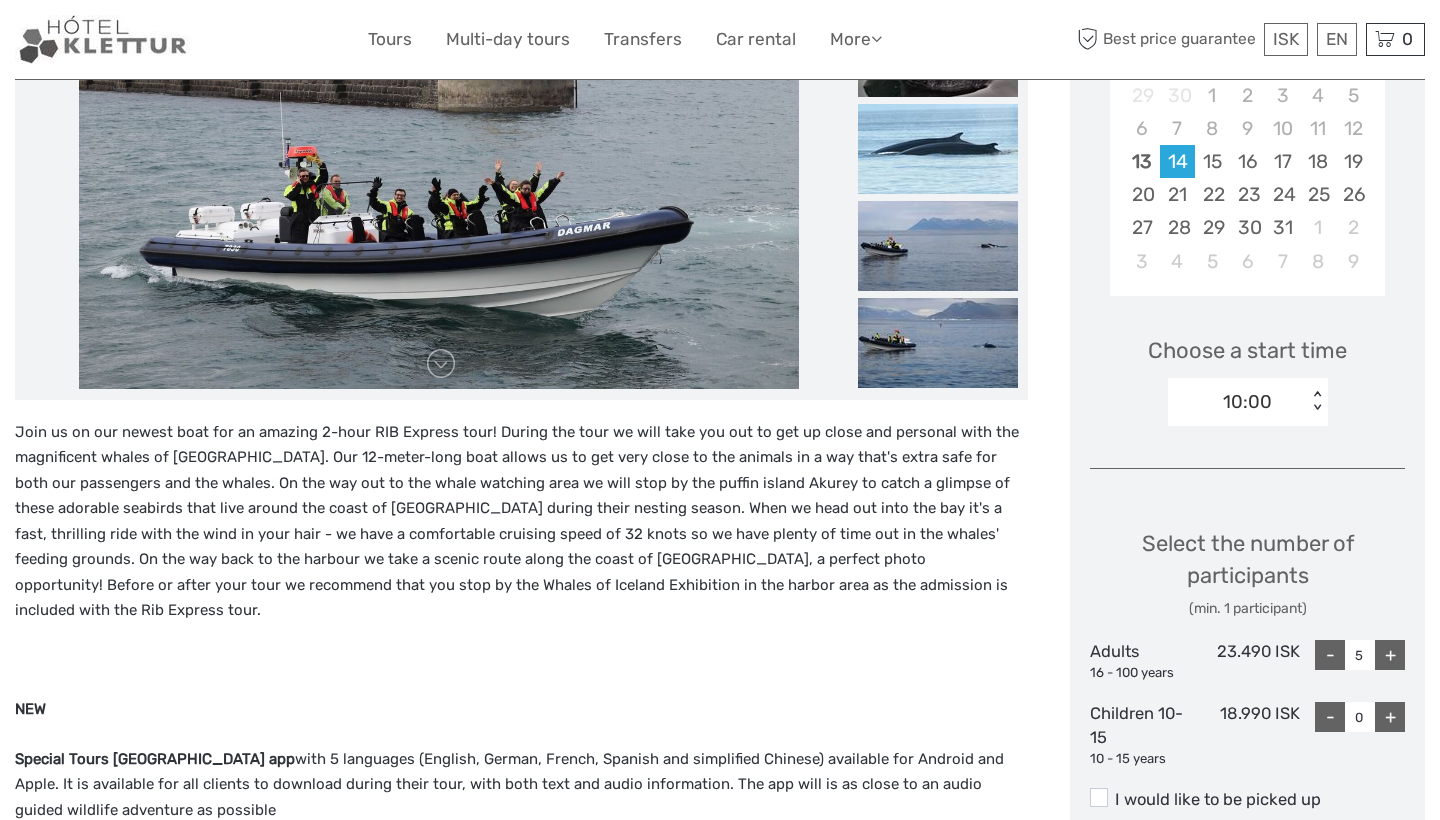 click on "+" at bounding box center [1390, 655] 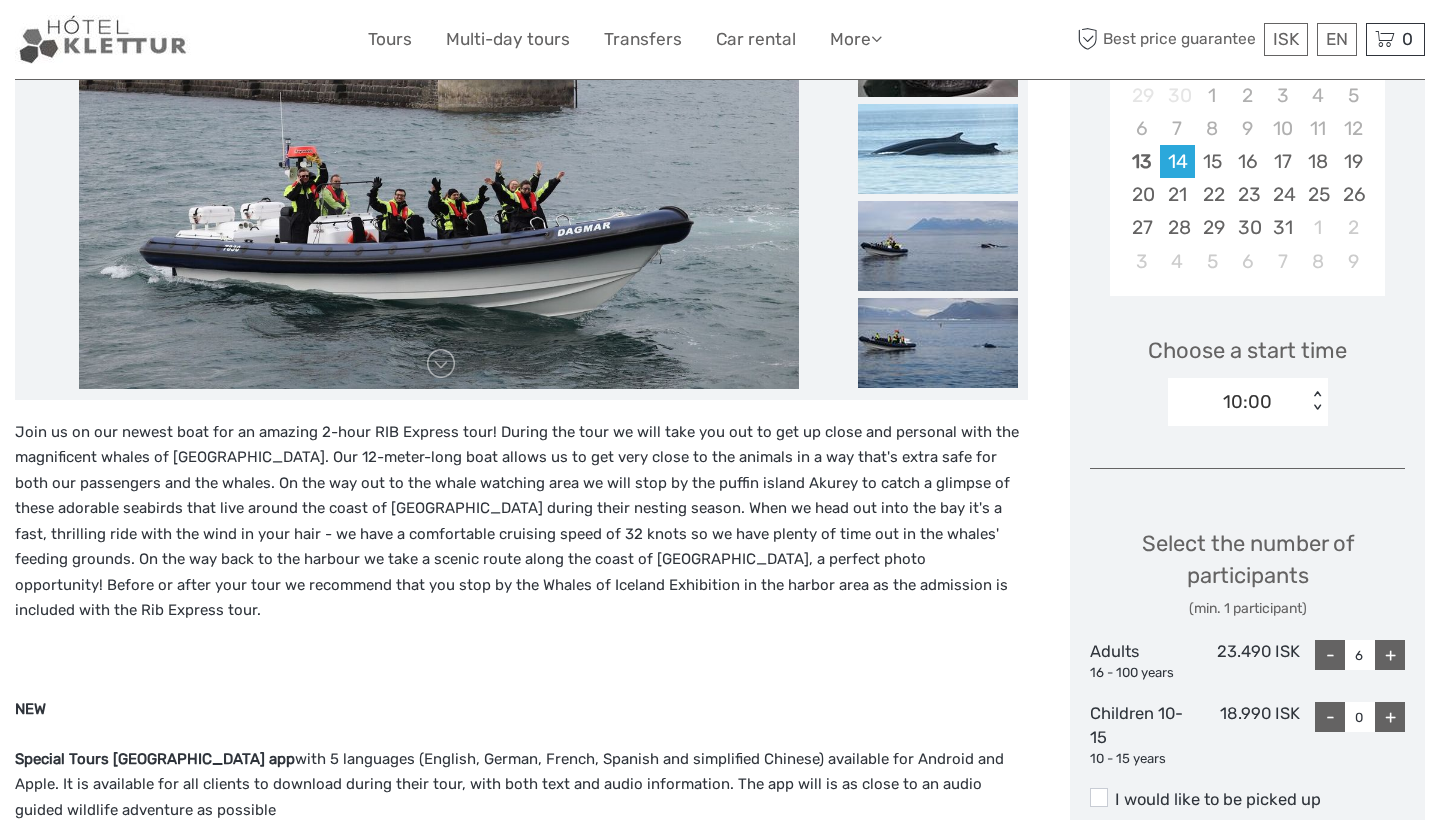 click on "+" at bounding box center [1390, 655] 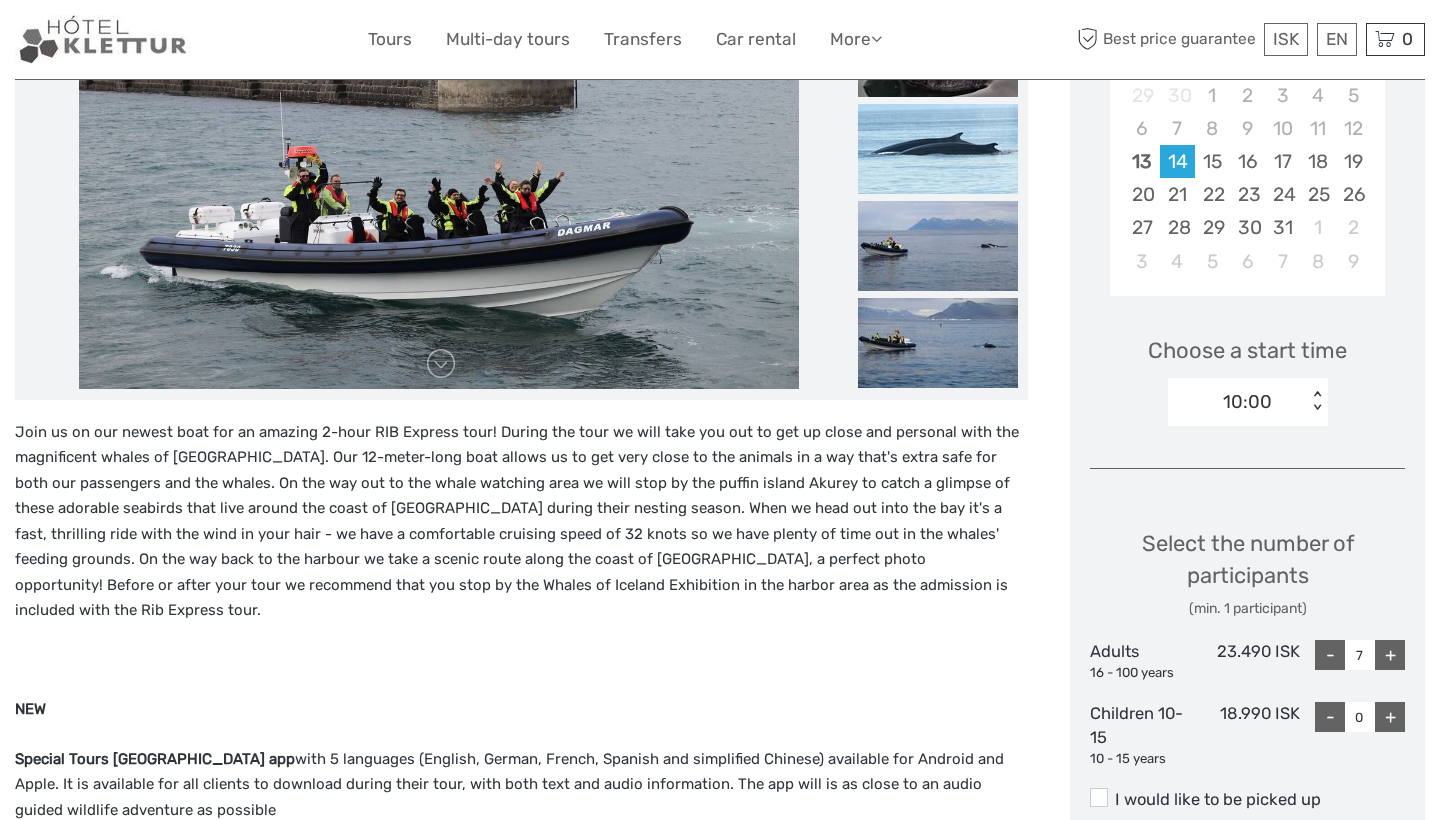 click on "+" at bounding box center [1390, 655] 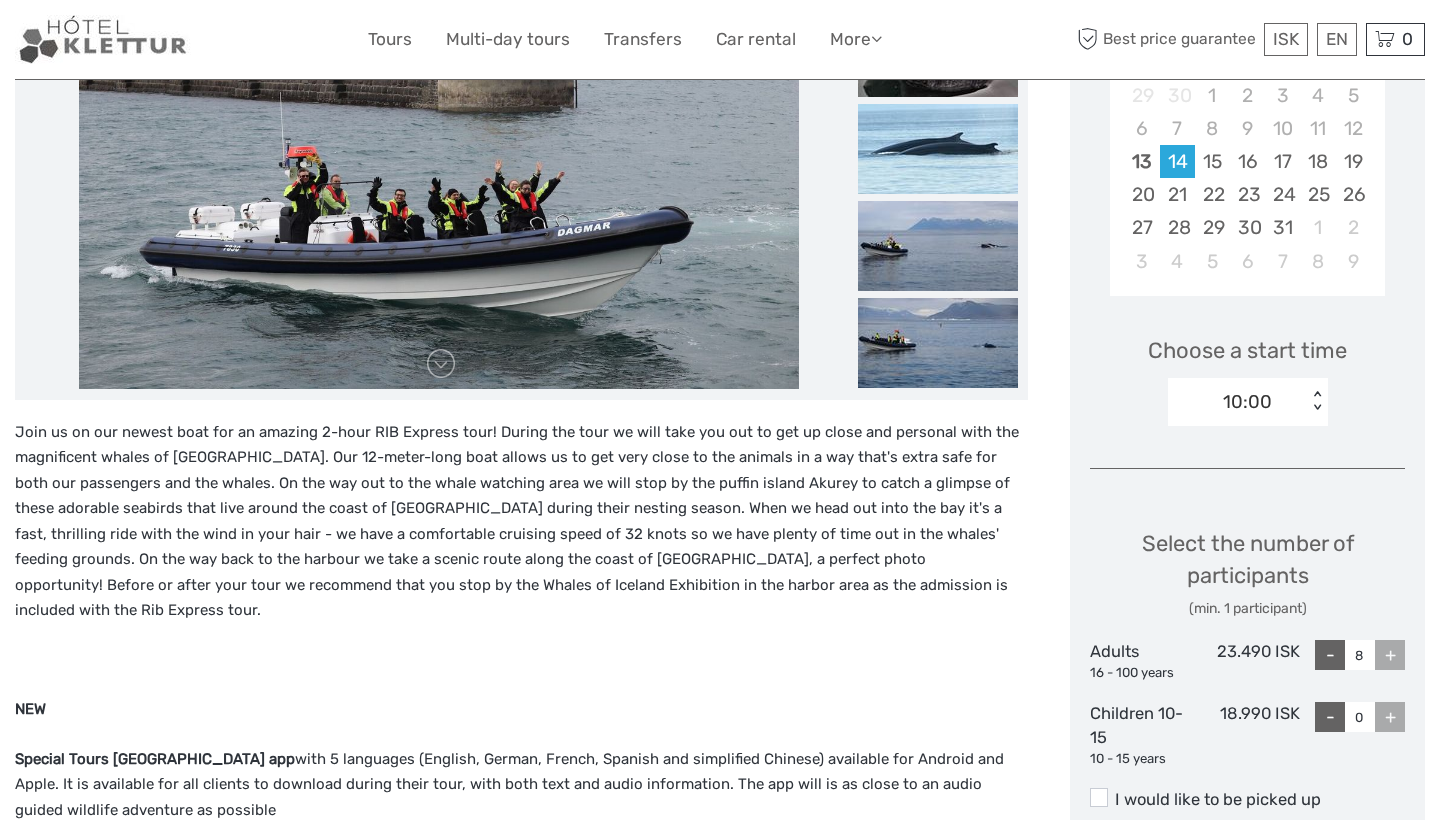 click on "+" at bounding box center [1390, 655] 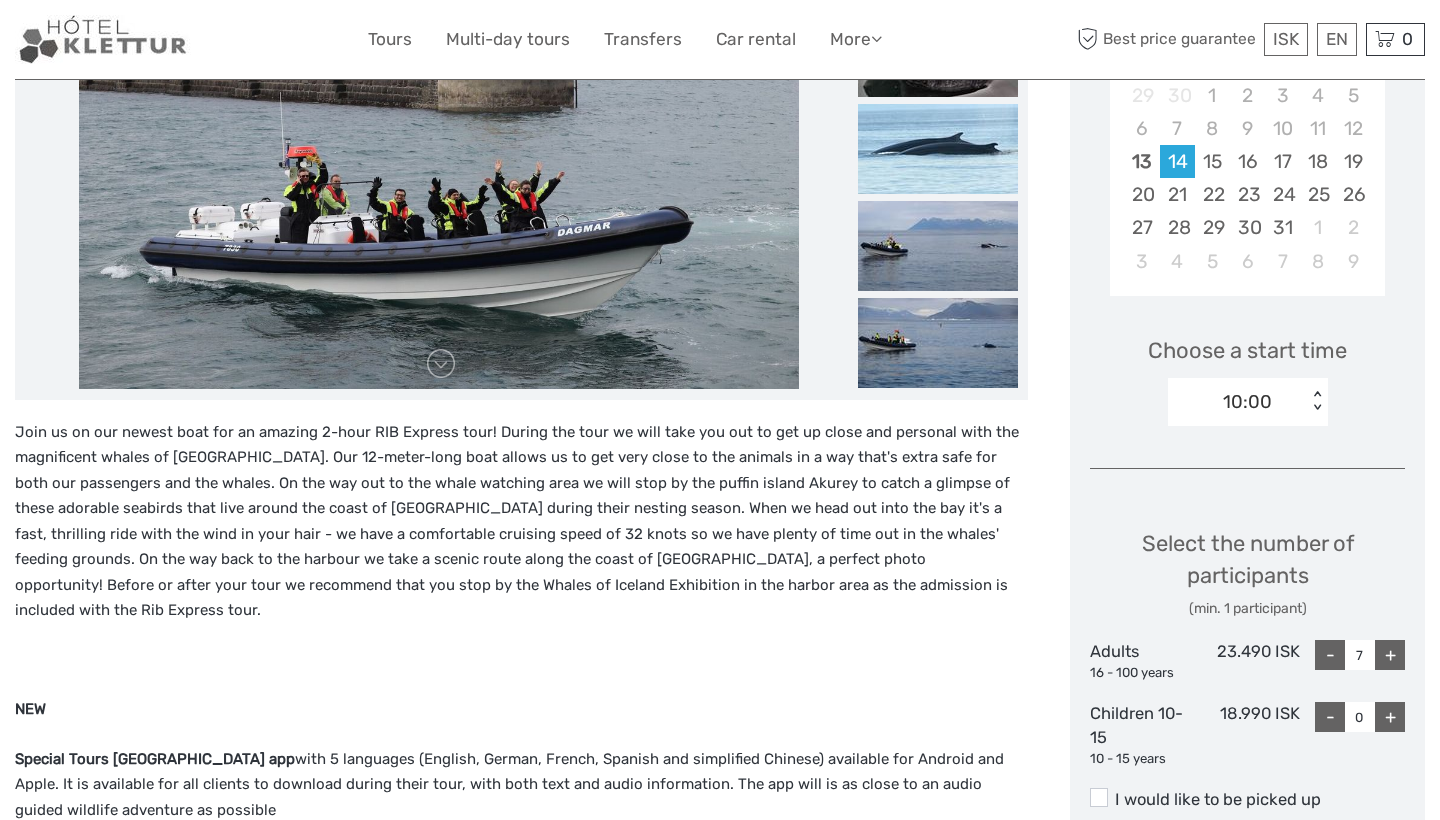 click on "-" at bounding box center [1330, 655] 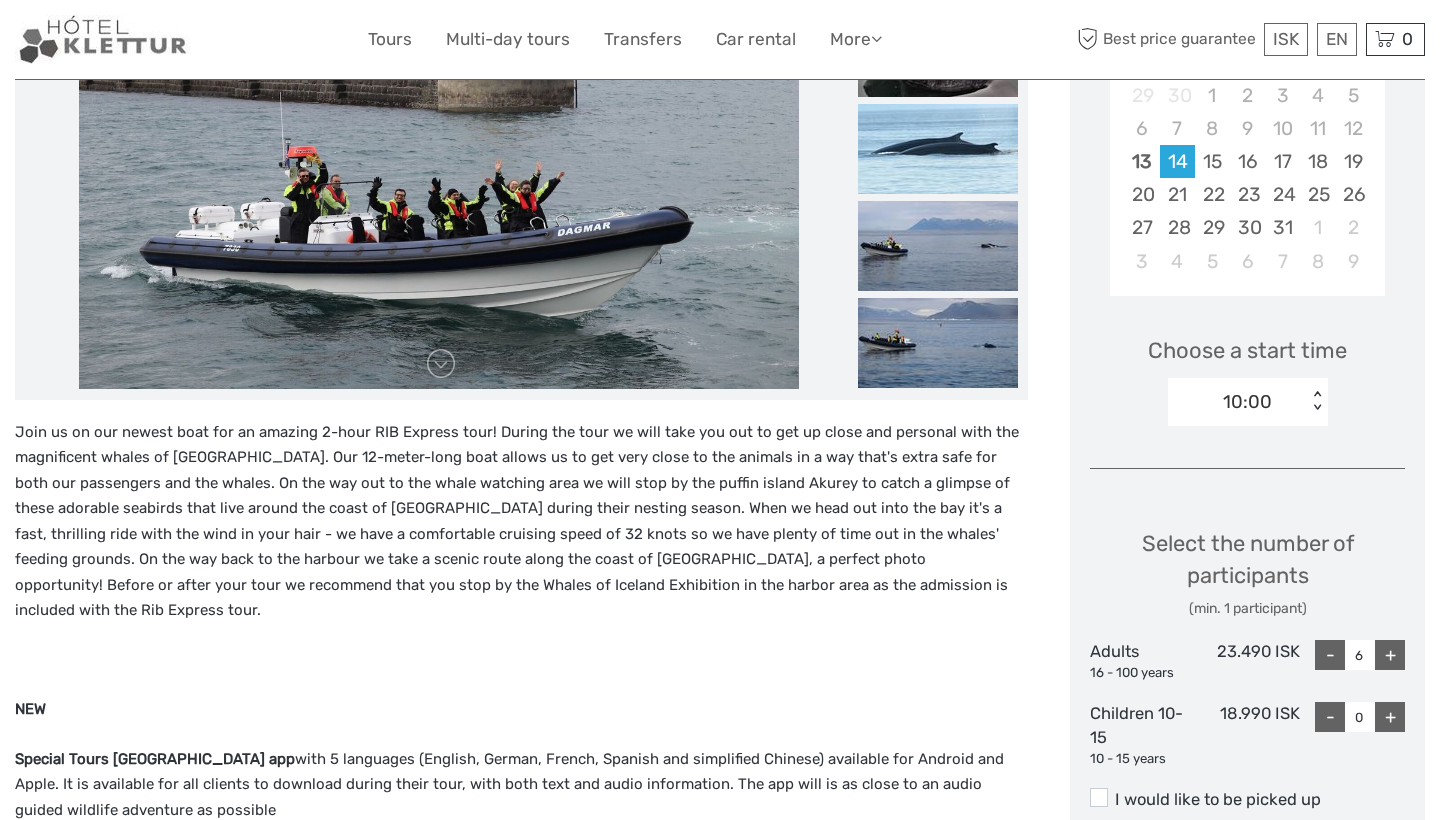 click on "-" at bounding box center [1330, 655] 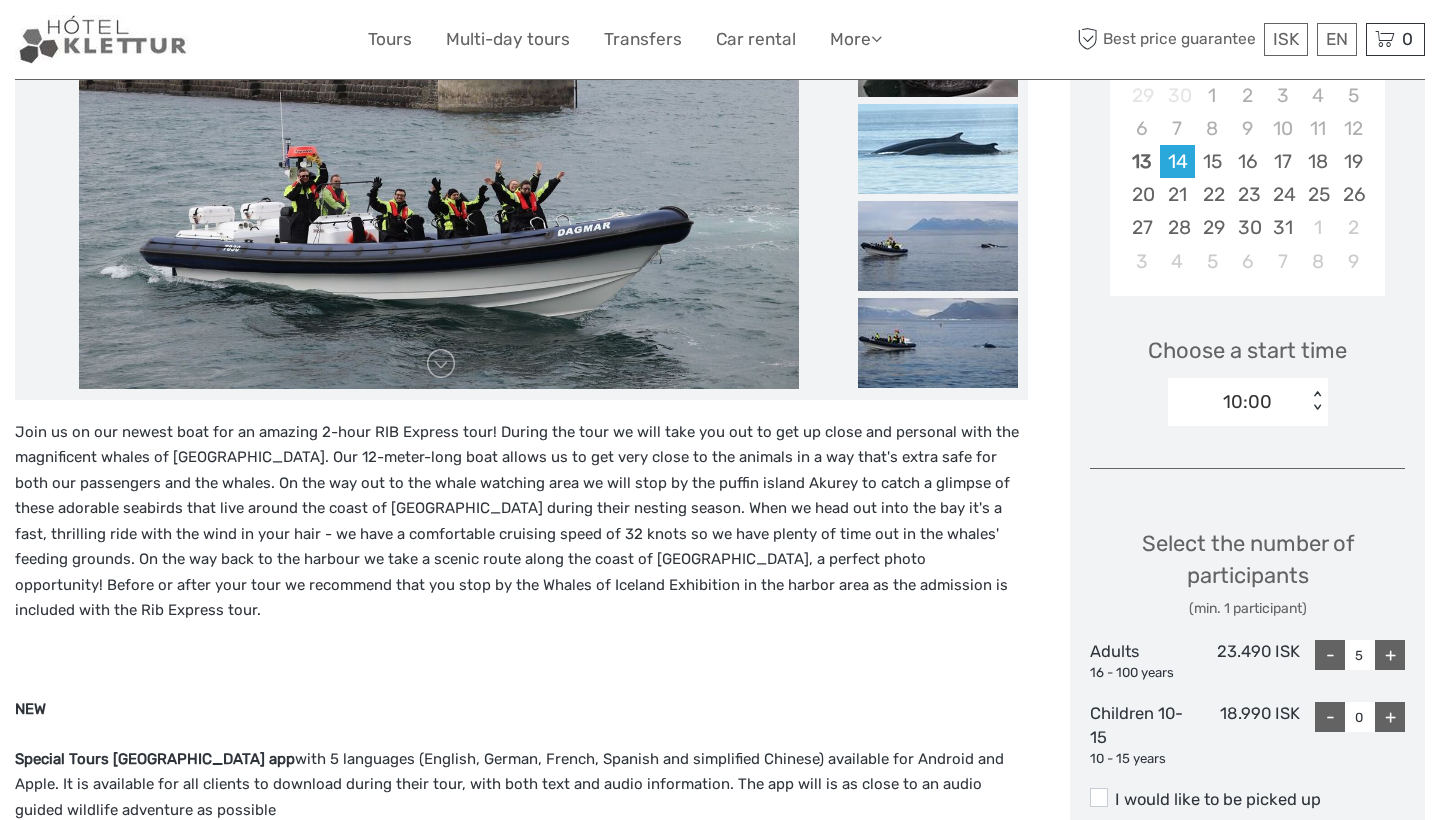 click on "-" at bounding box center [1330, 655] 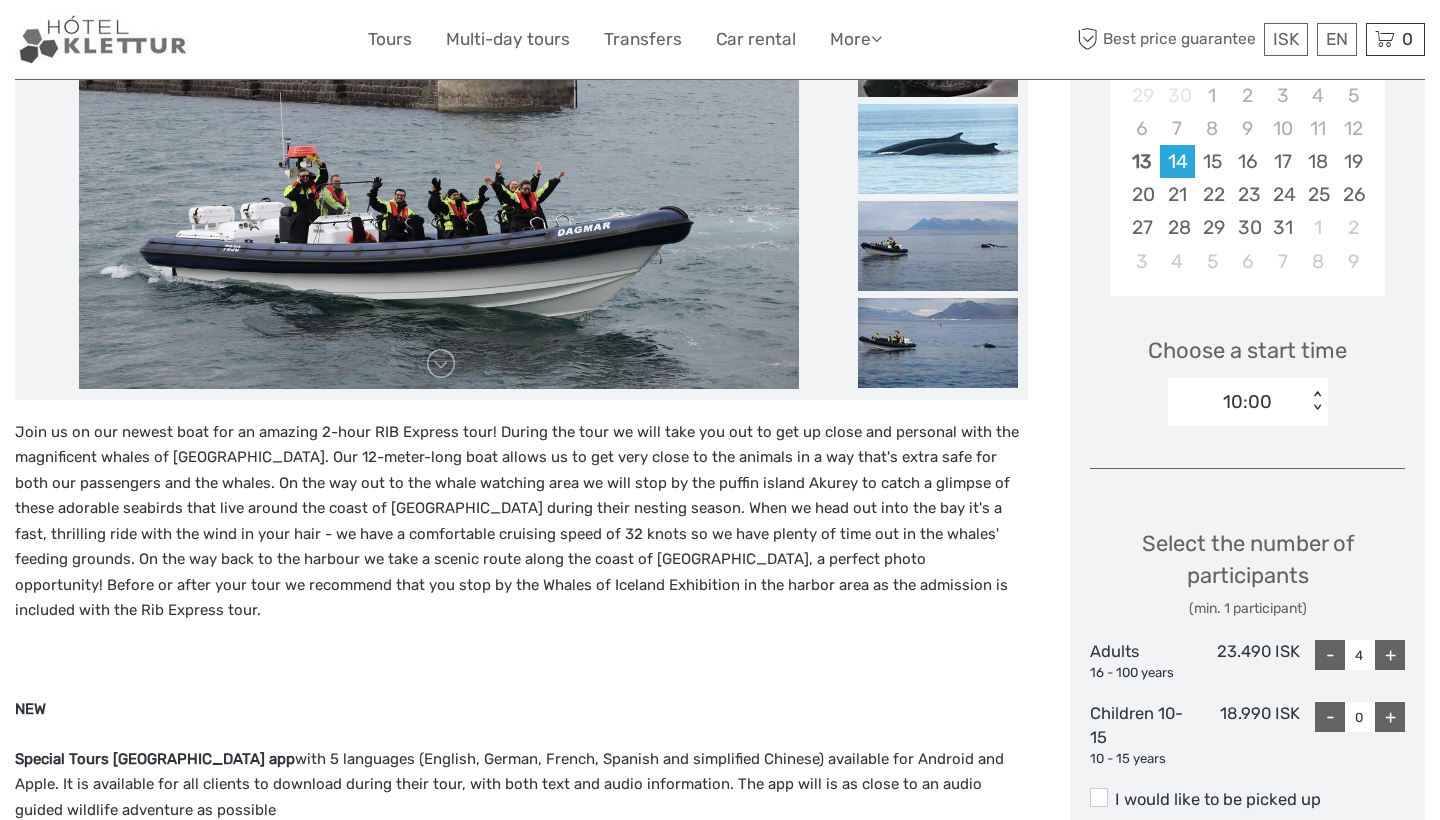click on "-" at bounding box center [1330, 655] 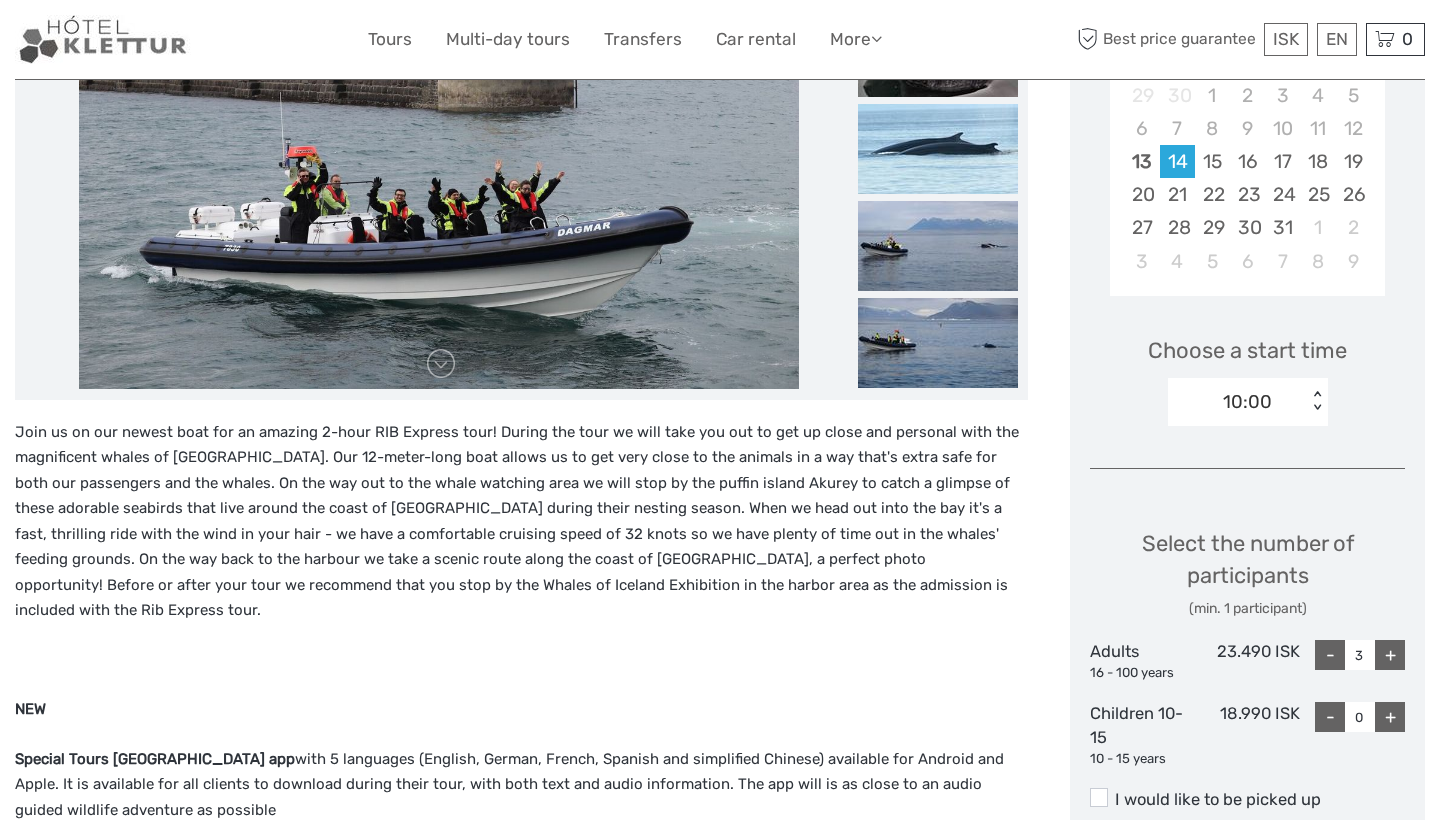 click on "-" at bounding box center (1330, 655) 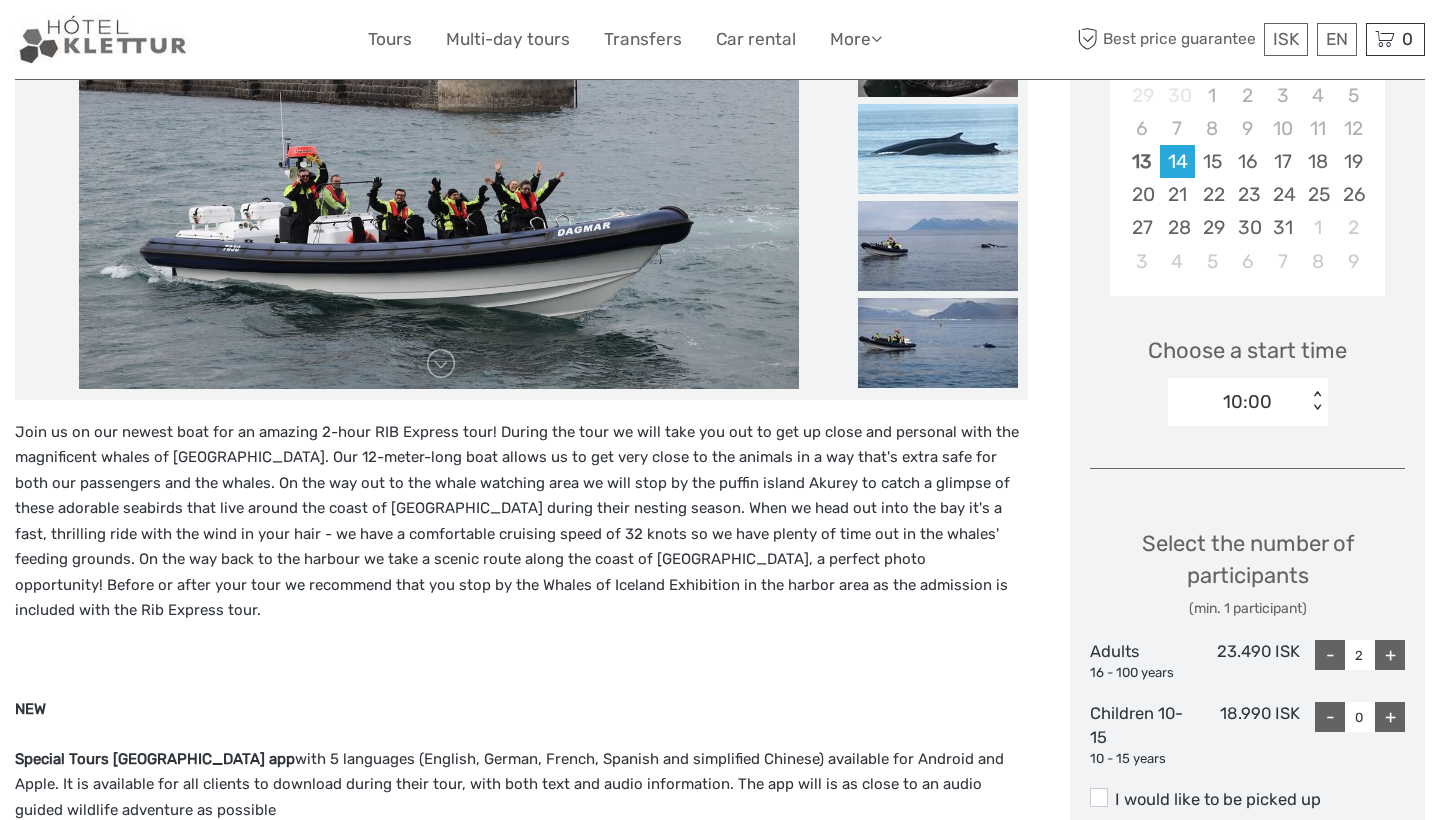 click on "-" at bounding box center (1330, 655) 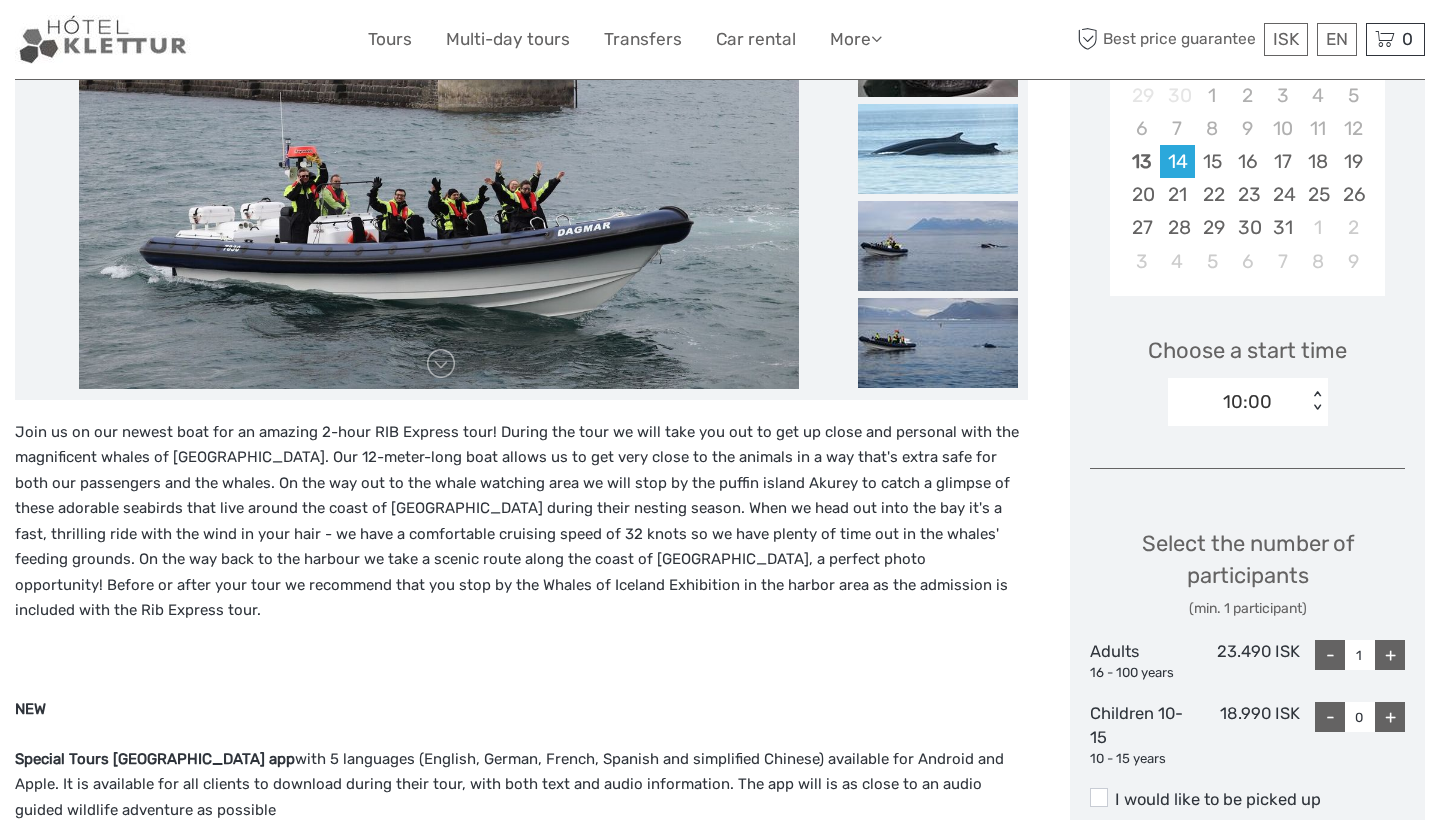 click on "-" at bounding box center (1330, 655) 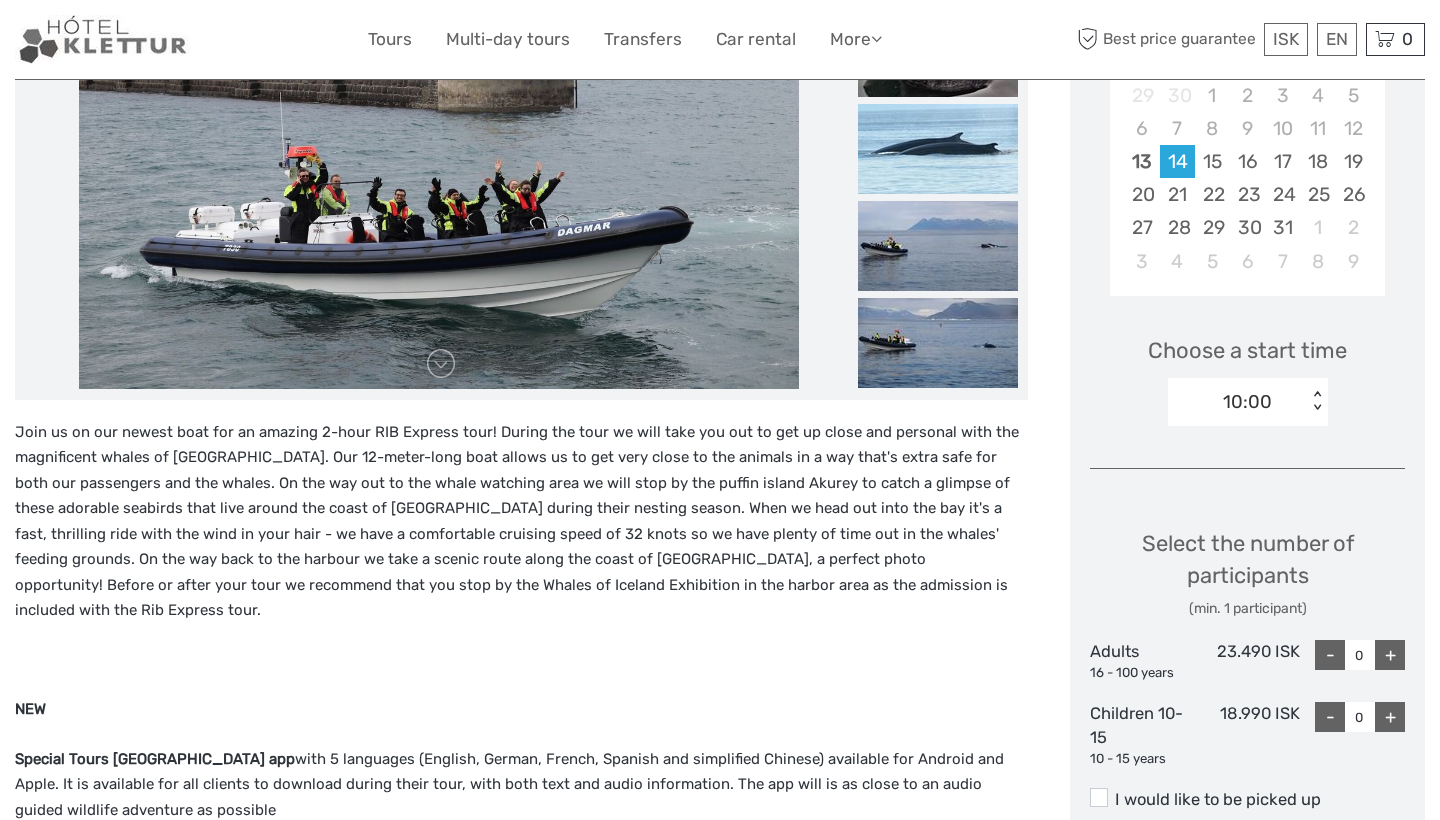 click on "-" at bounding box center (1330, 655) 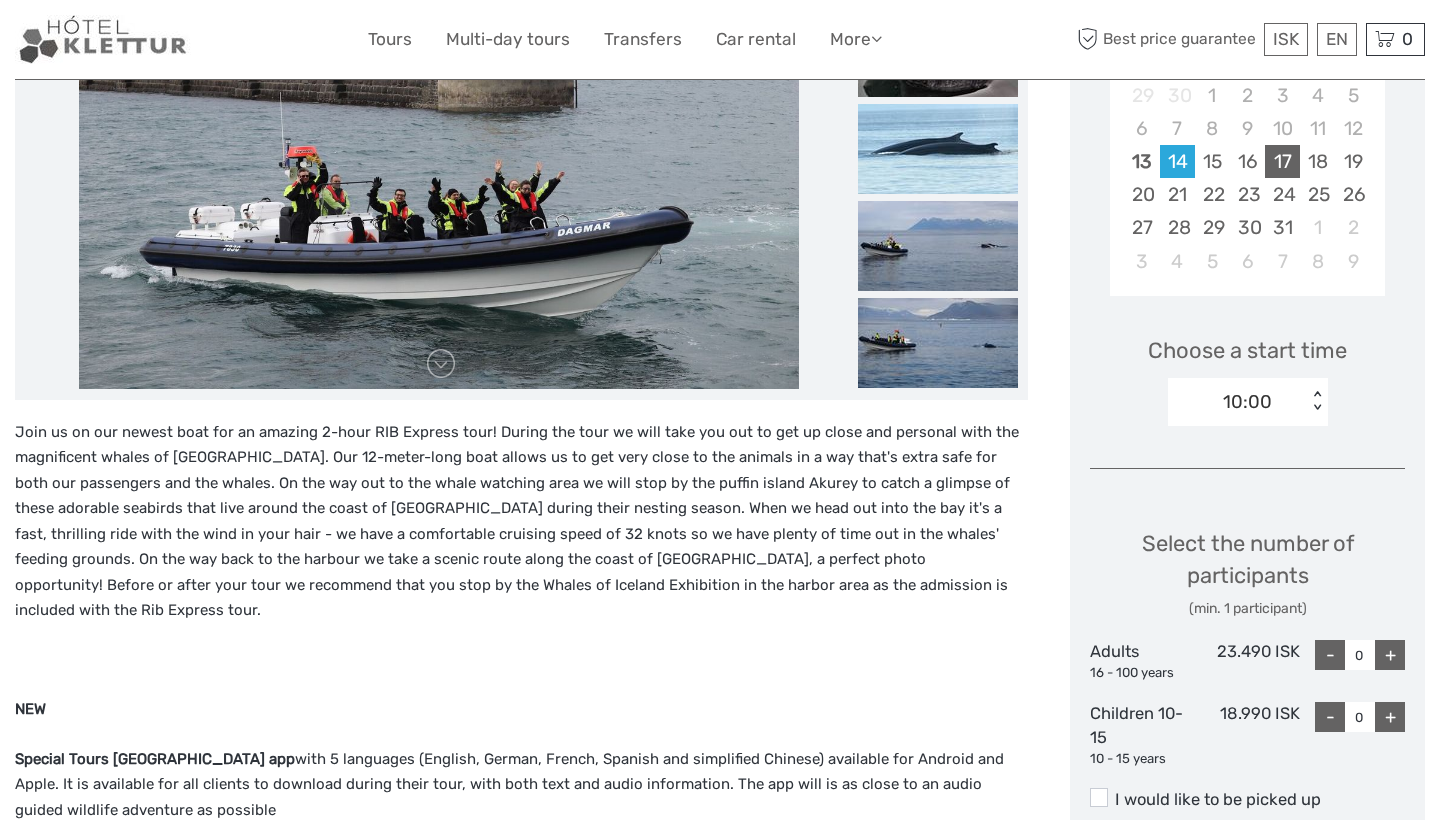 click on "17" at bounding box center [1282, 161] 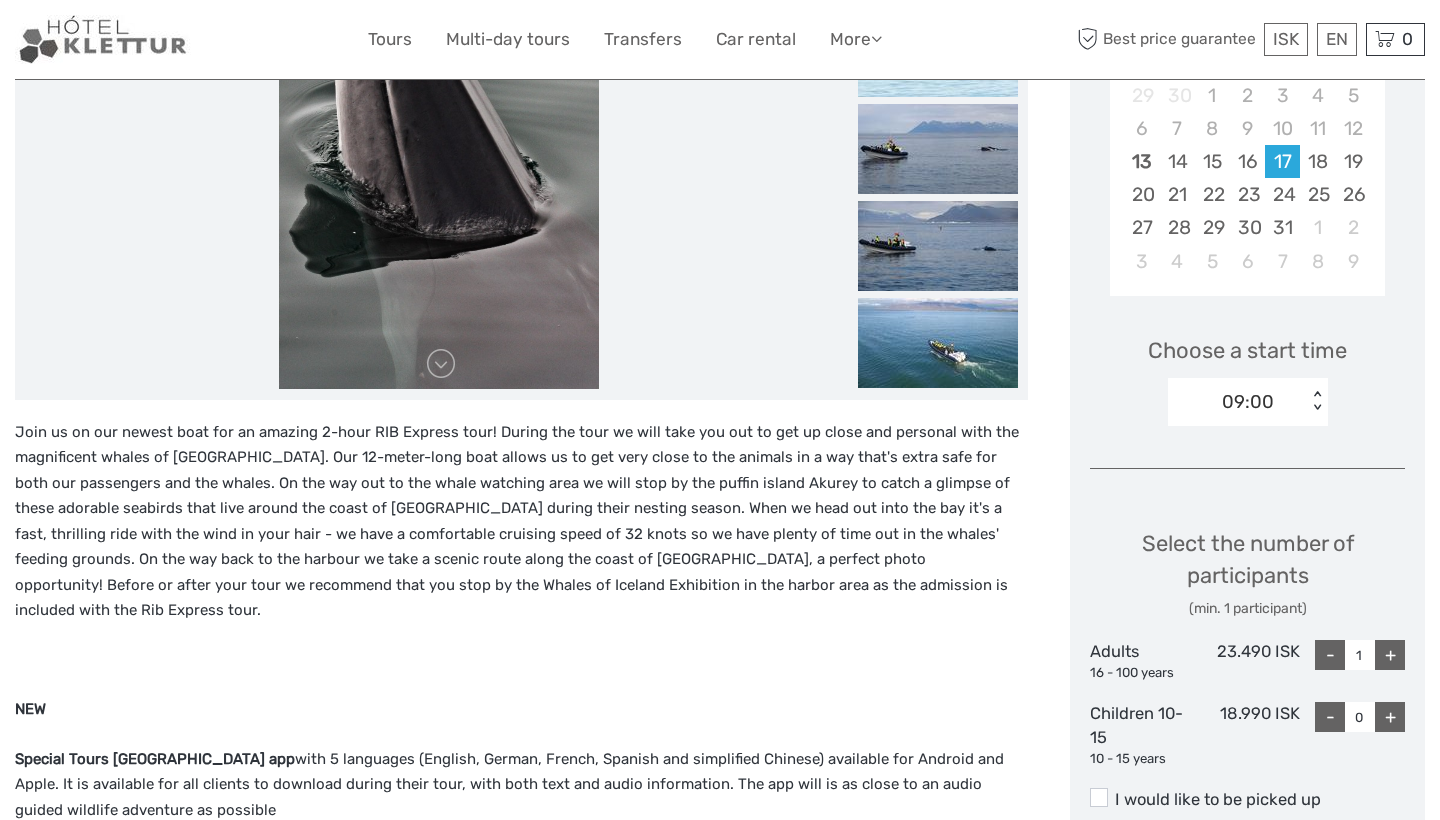 click on "+" at bounding box center (1390, 655) 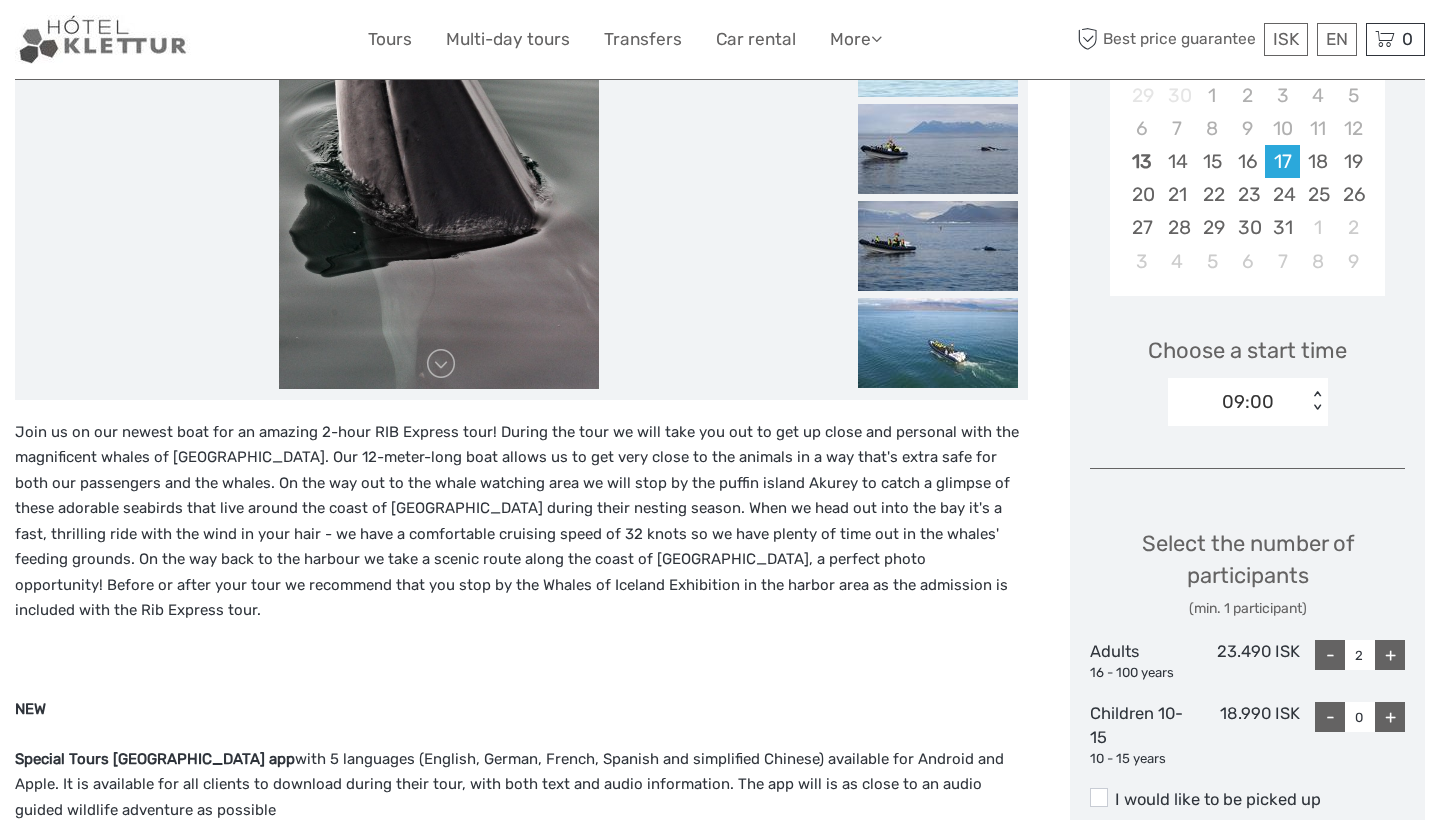 click on "+" at bounding box center [1390, 655] 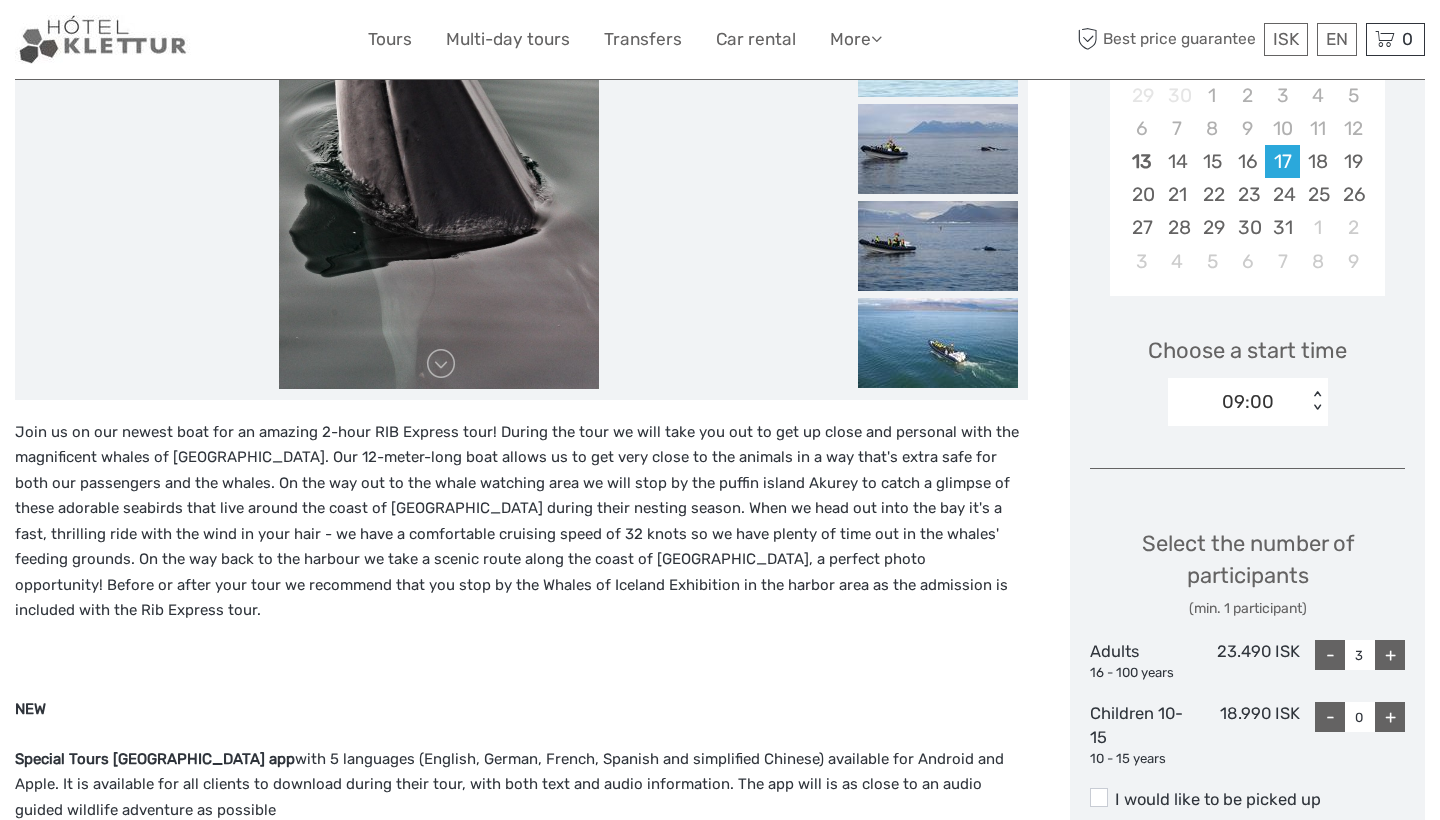 click on "+" at bounding box center [1390, 655] 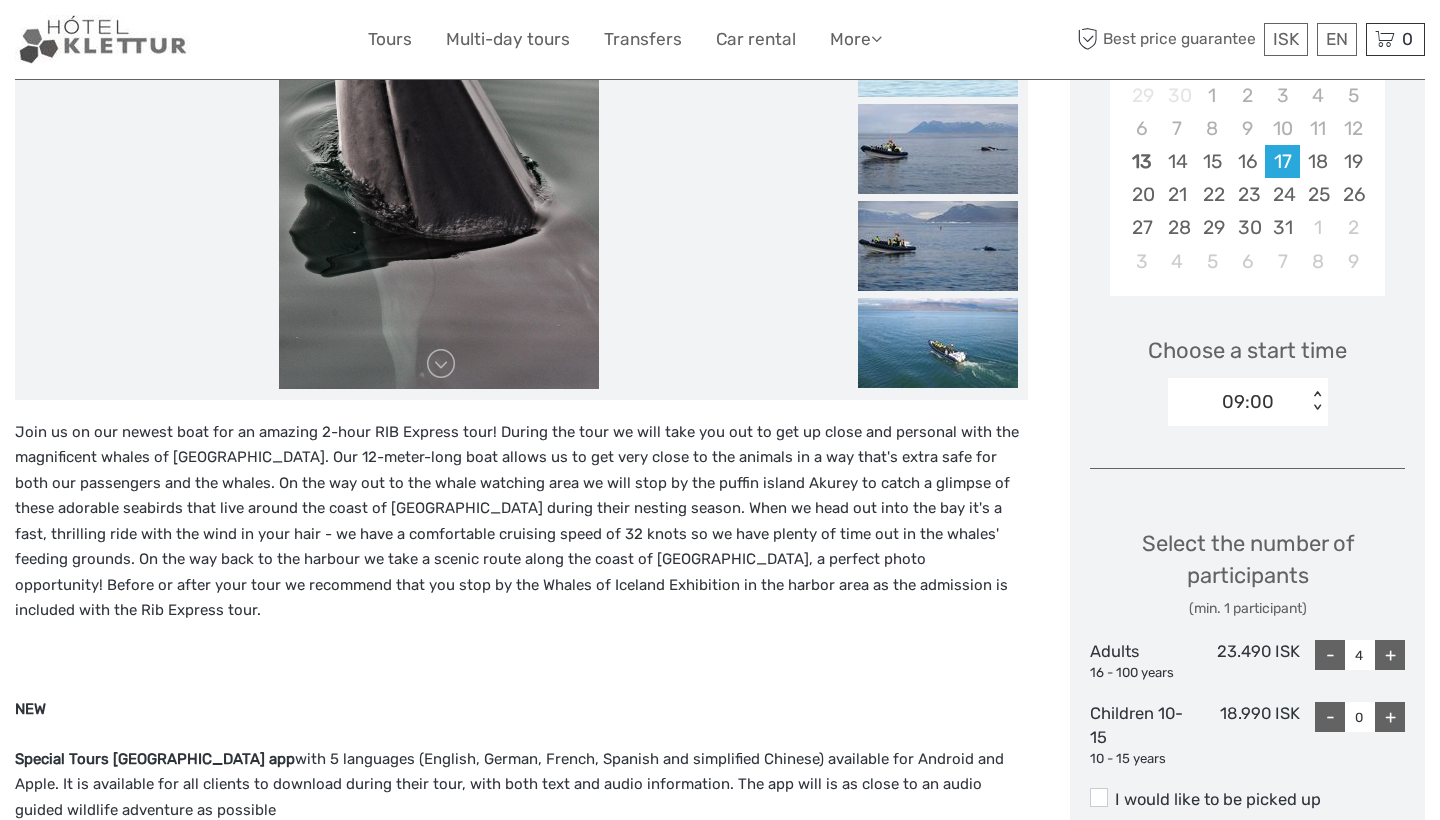click on "+" at bounding box center (1390, 655) 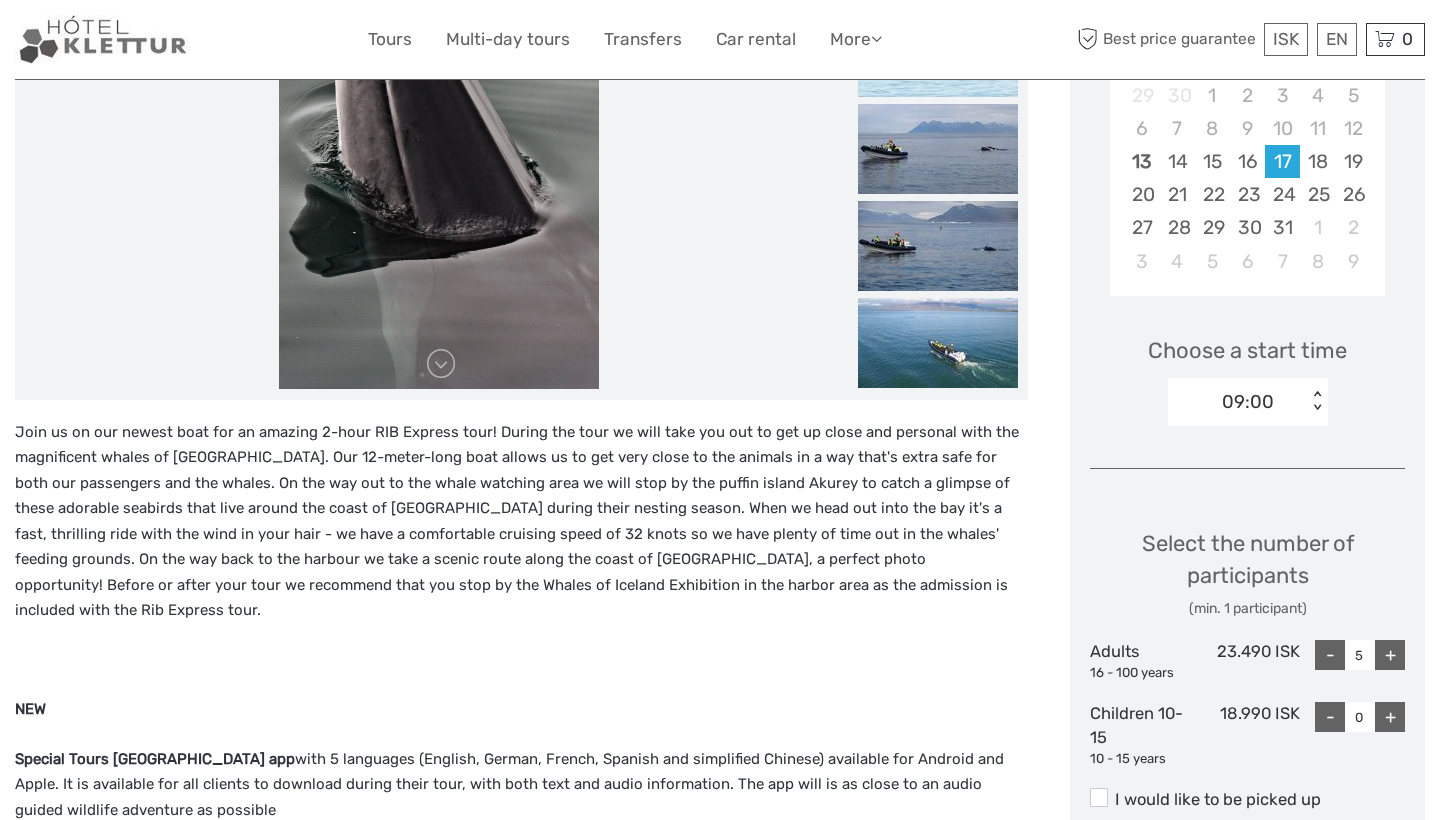 click on "+" at bounding box center [1390, 655] 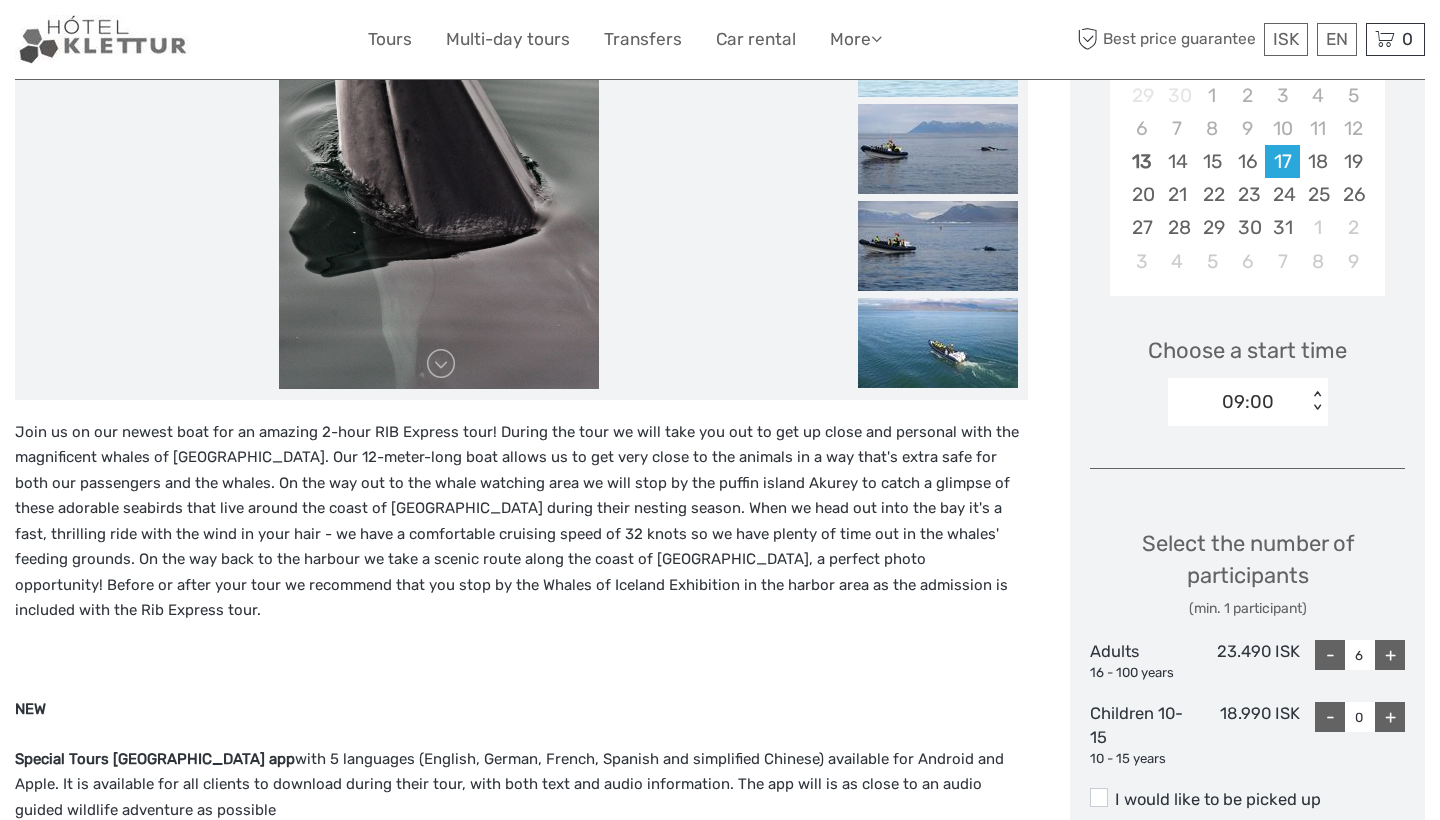 click on "+" at bounding box center (1390, 655) 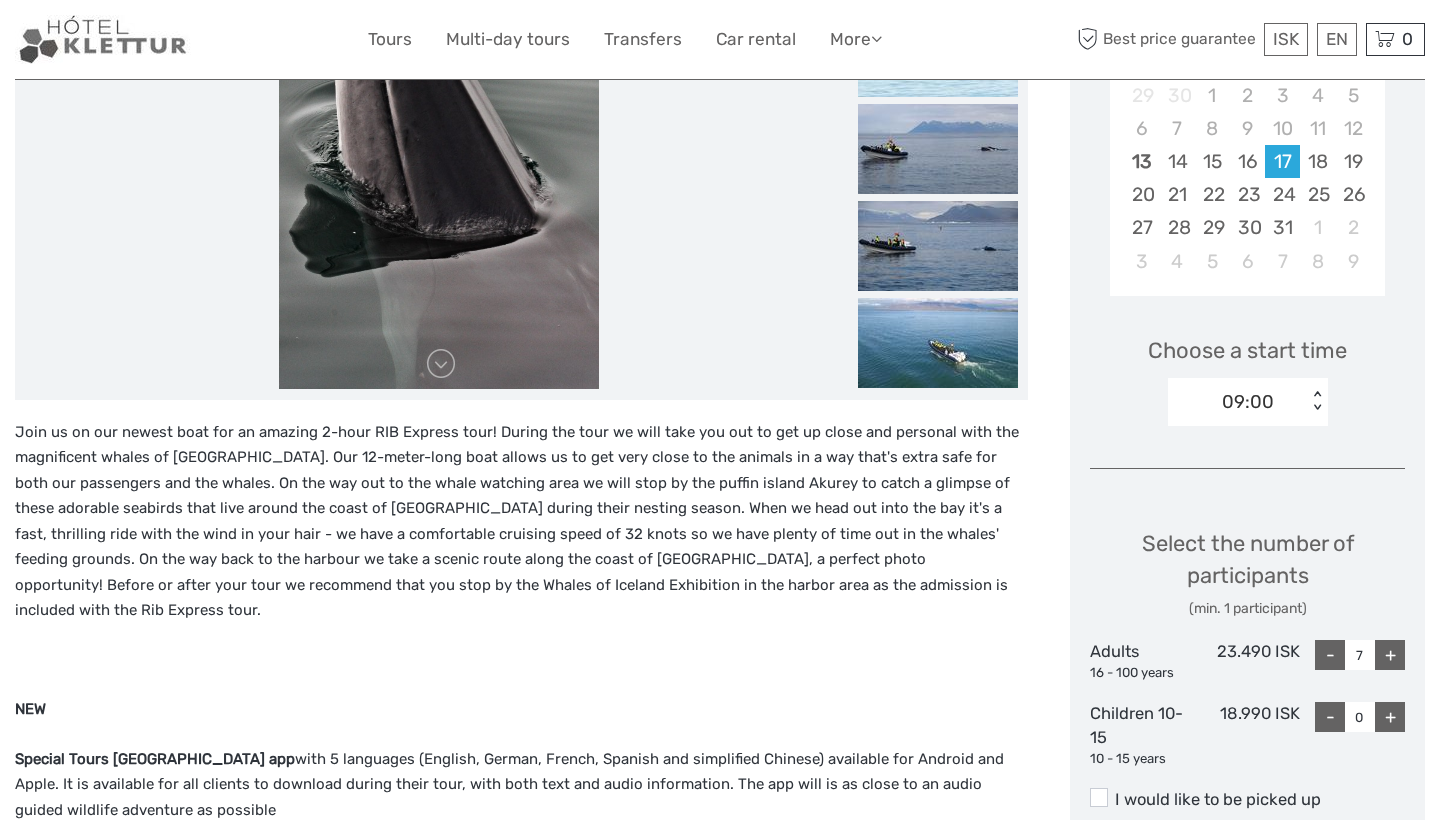click on "+" at bounding box center [1390, 655] 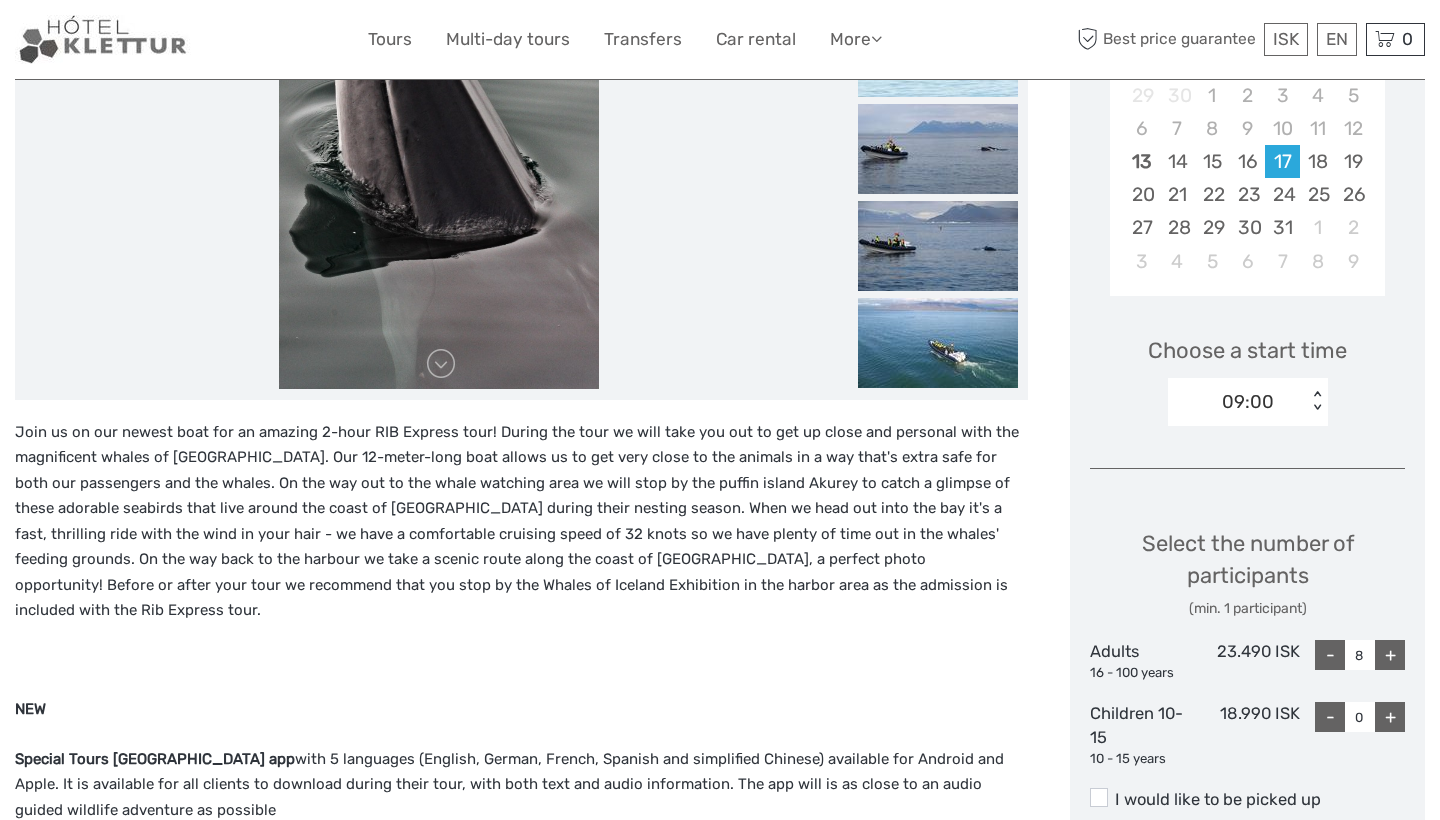 click on "+" at bounding box center (1390, 655) 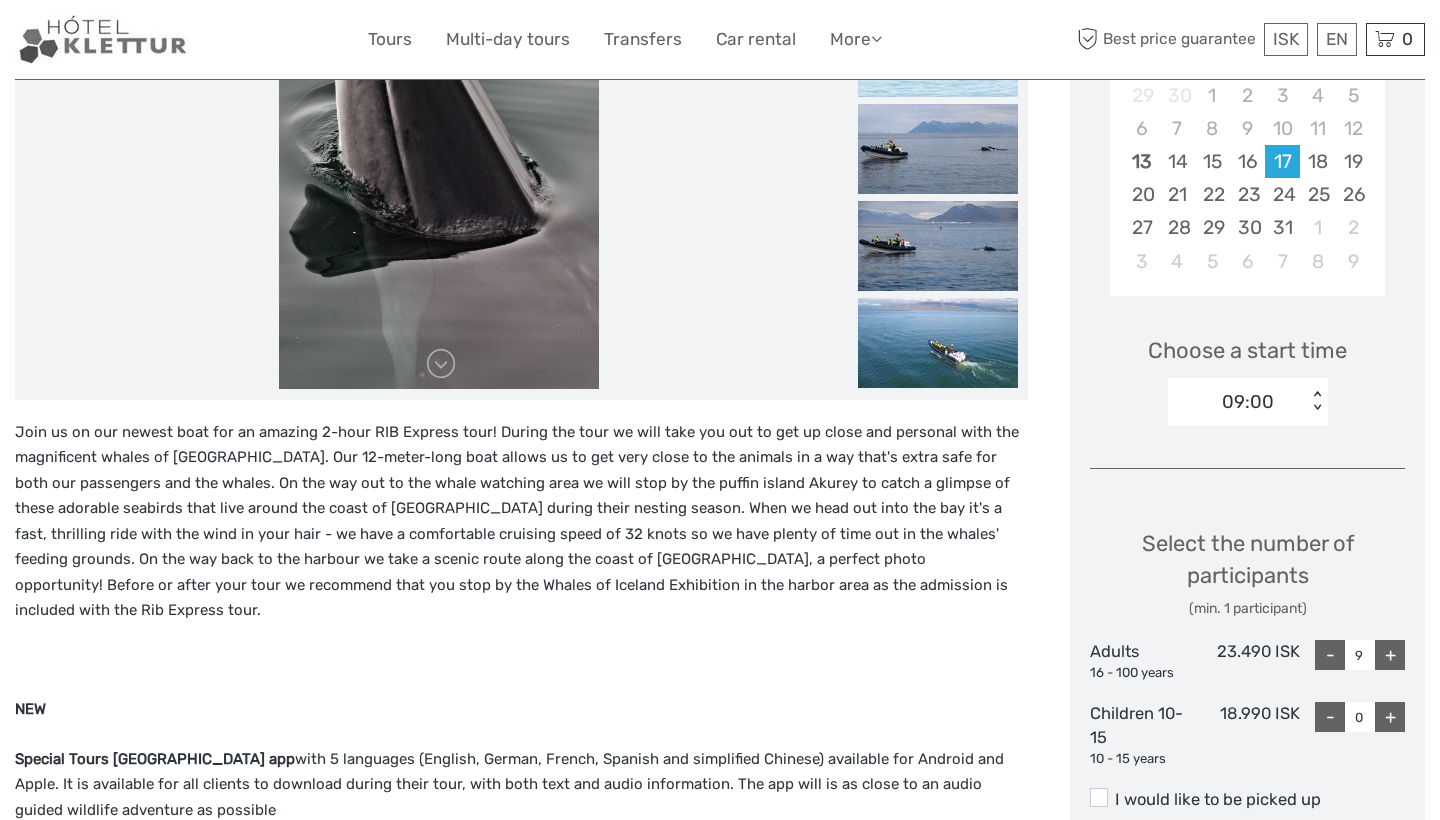 click on "< >" at bounding box center (1316, 401) 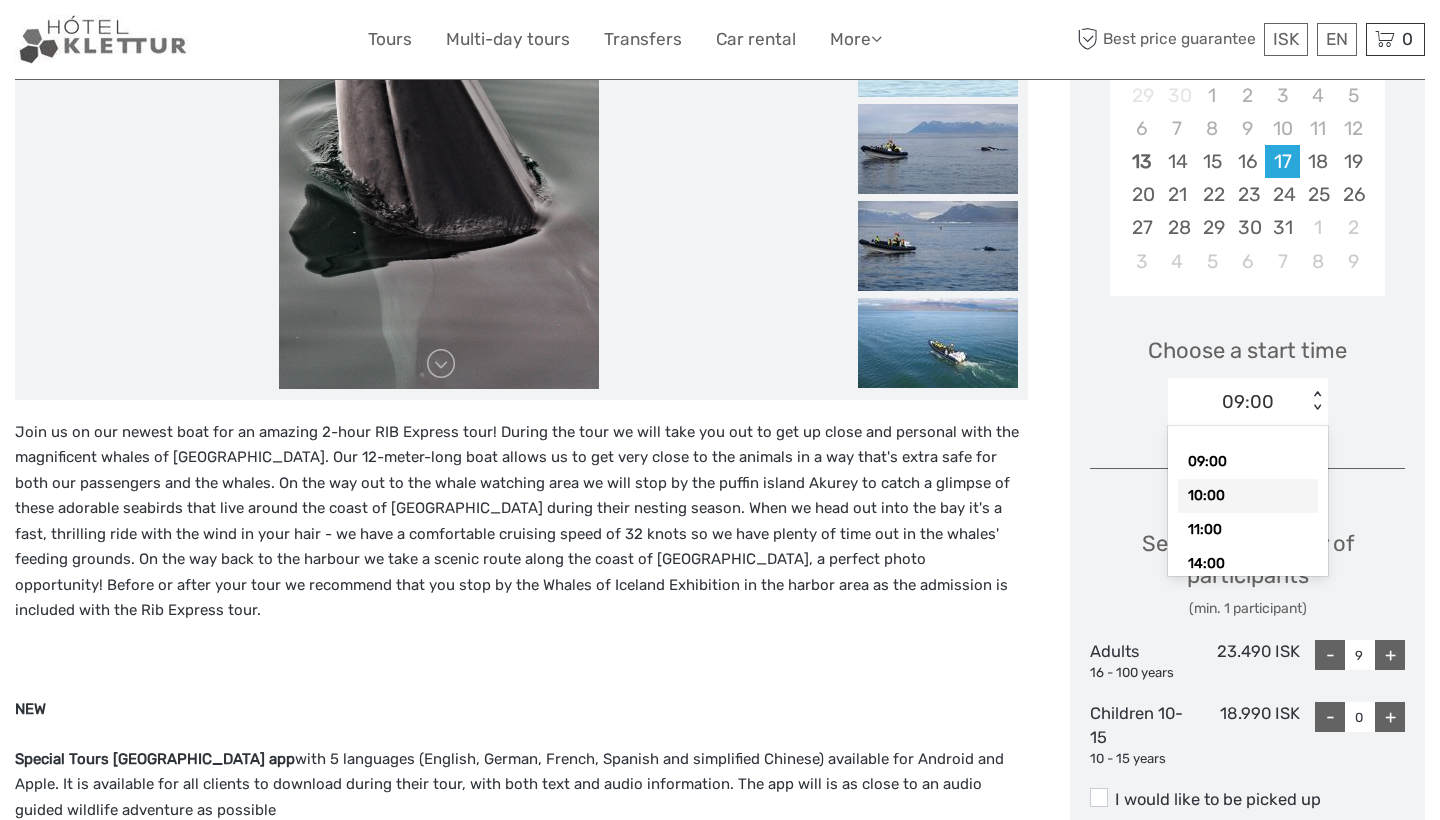 click on "10:00" at bounding box center (1248, 496) 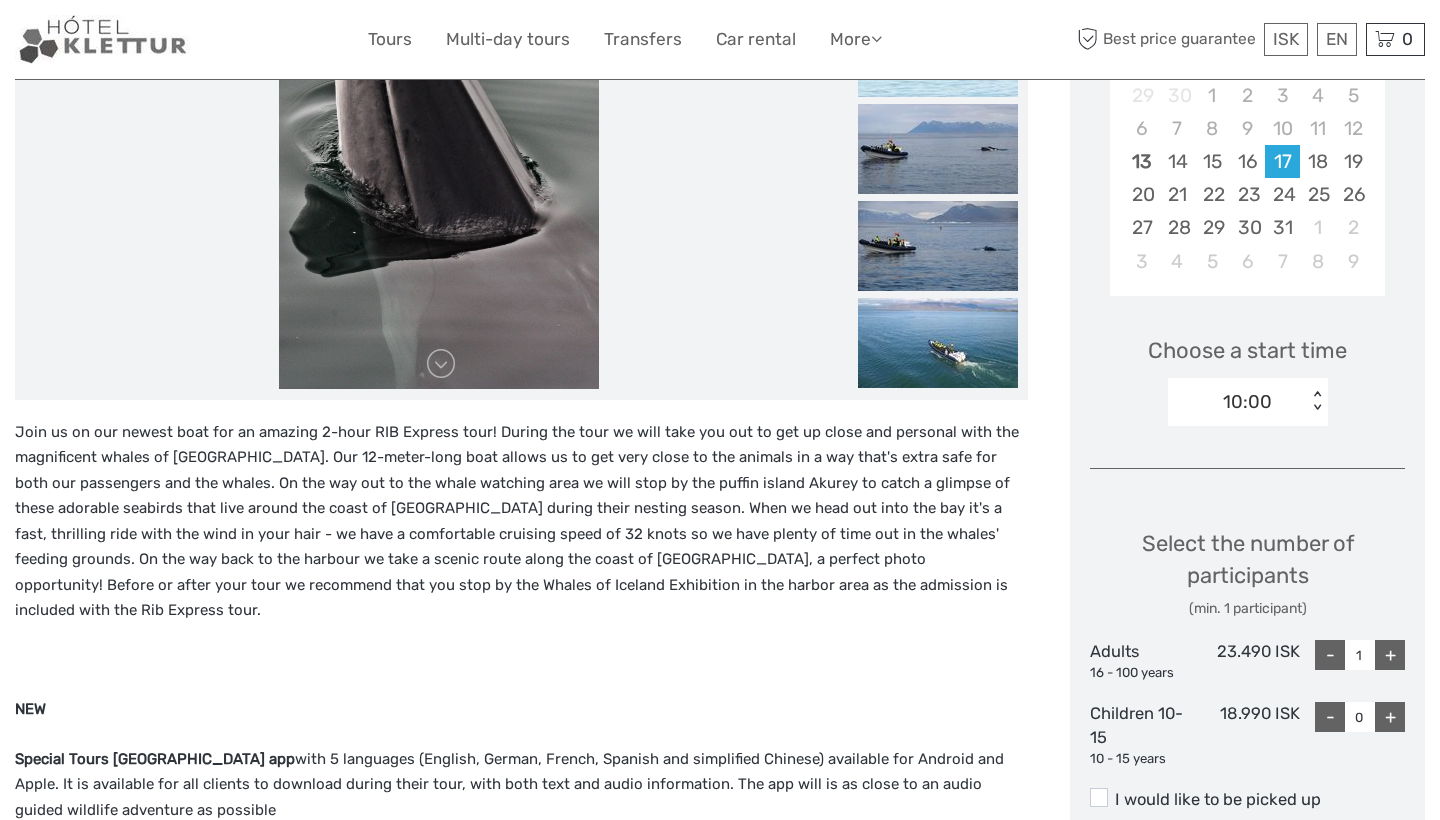 click on "+" at bounding box center [1390, 655] 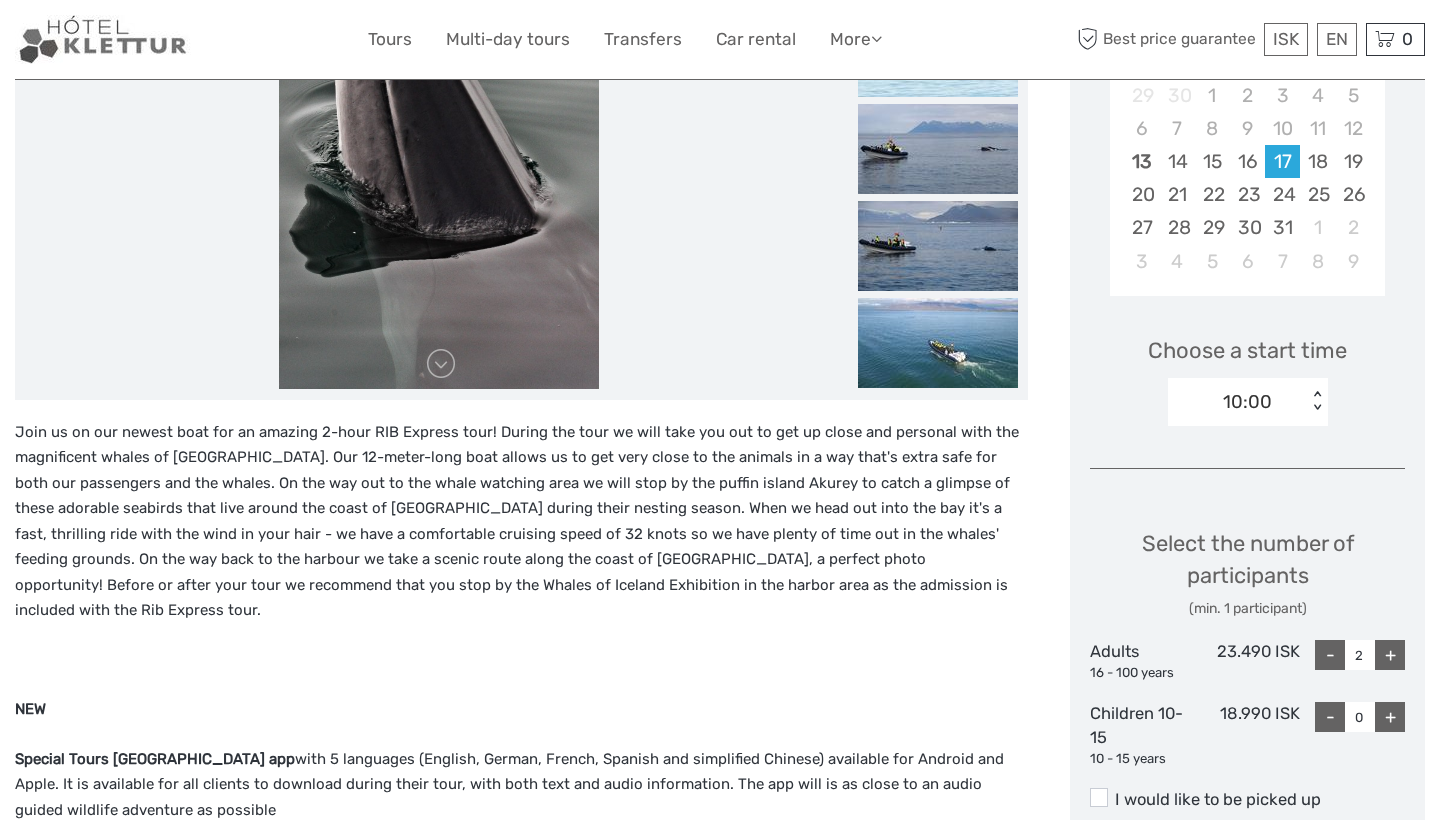 click on "+" at bounding box center (1390, 655) 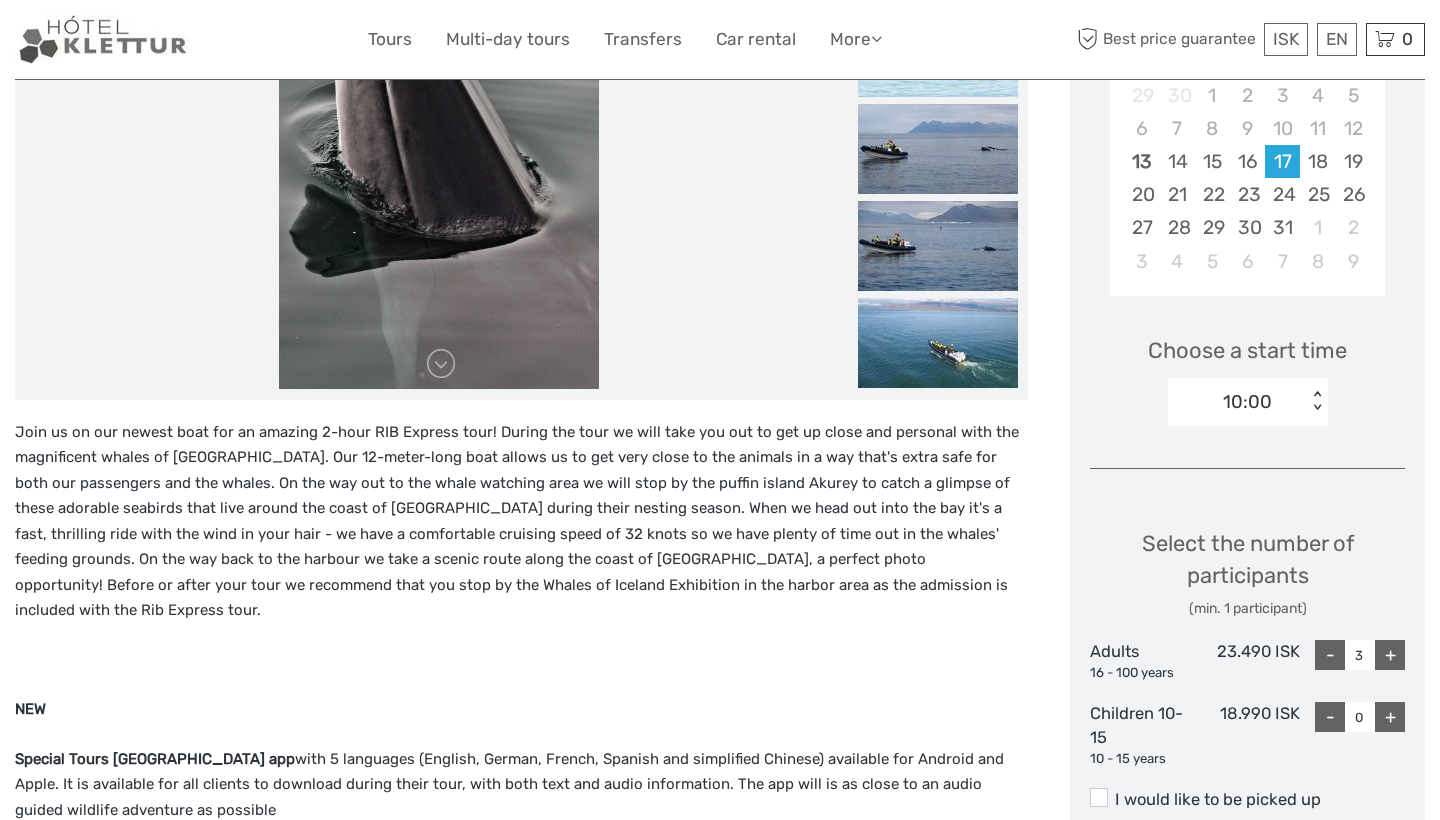 click on "+" at bounding box center [1390, 655] 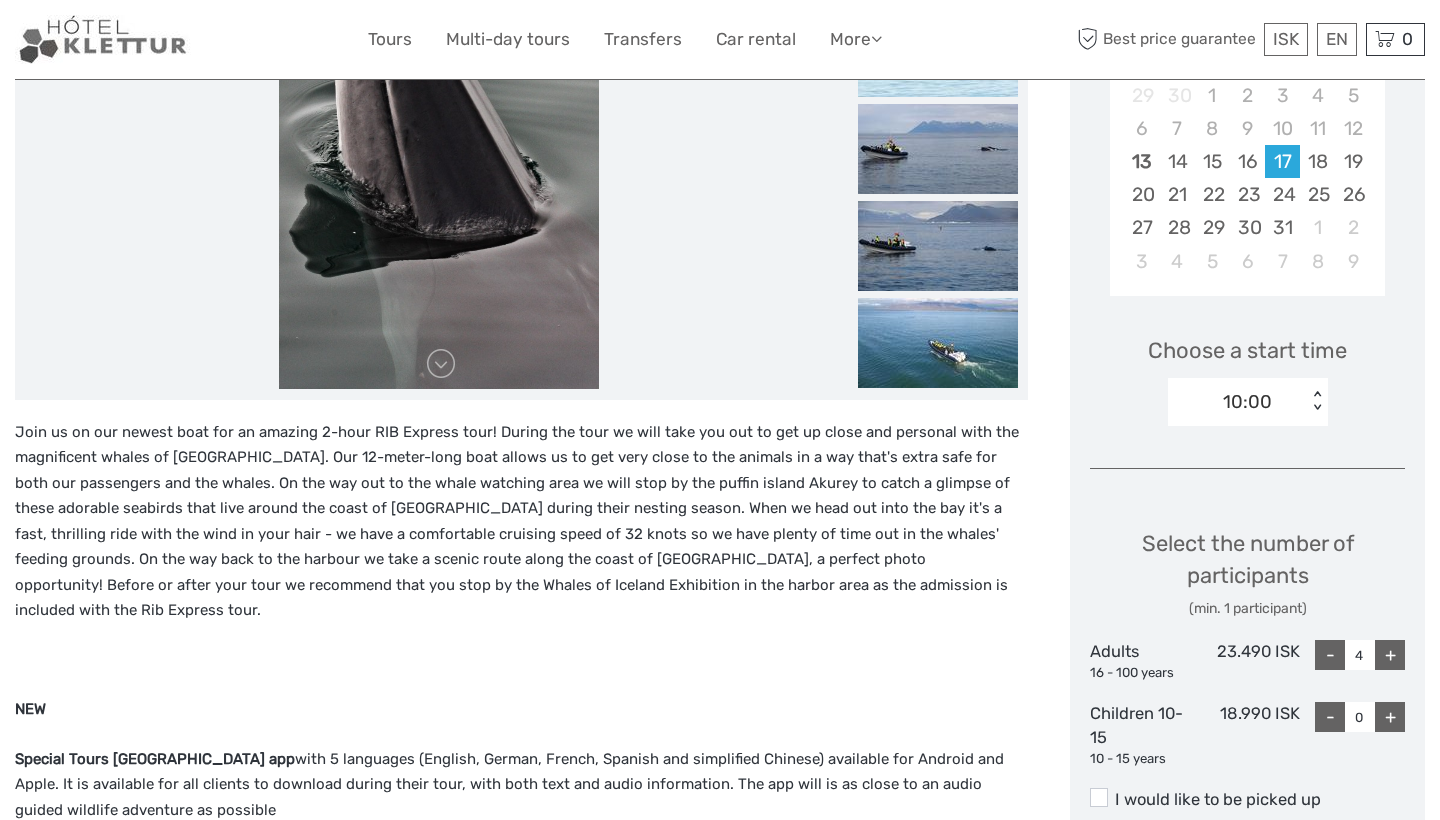 click on "+" at bounding box center (1390, 655) 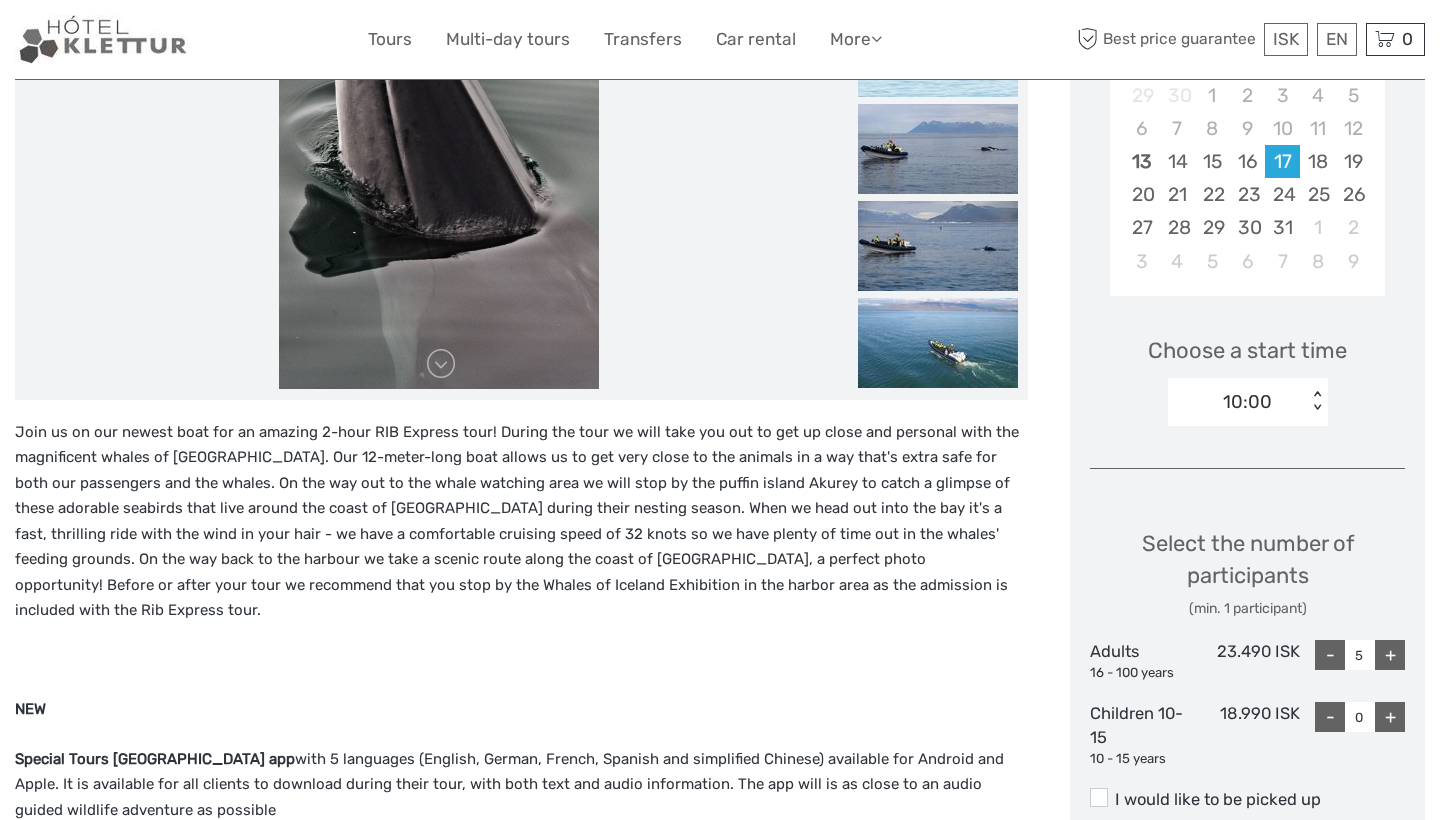 click on "+" at bounding box center (1390, 655) 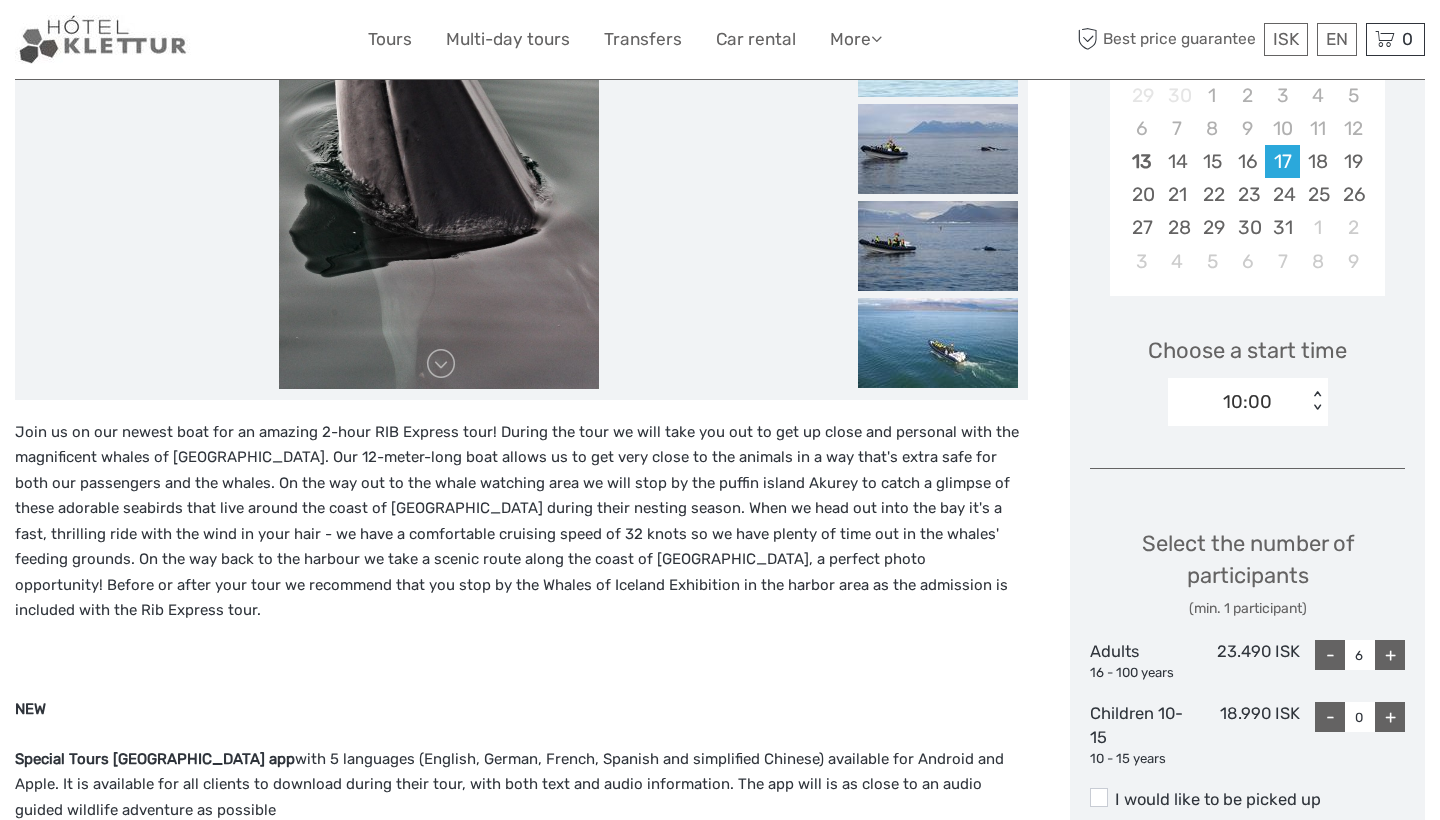 click on "+" at bounding box center [1390, 655] 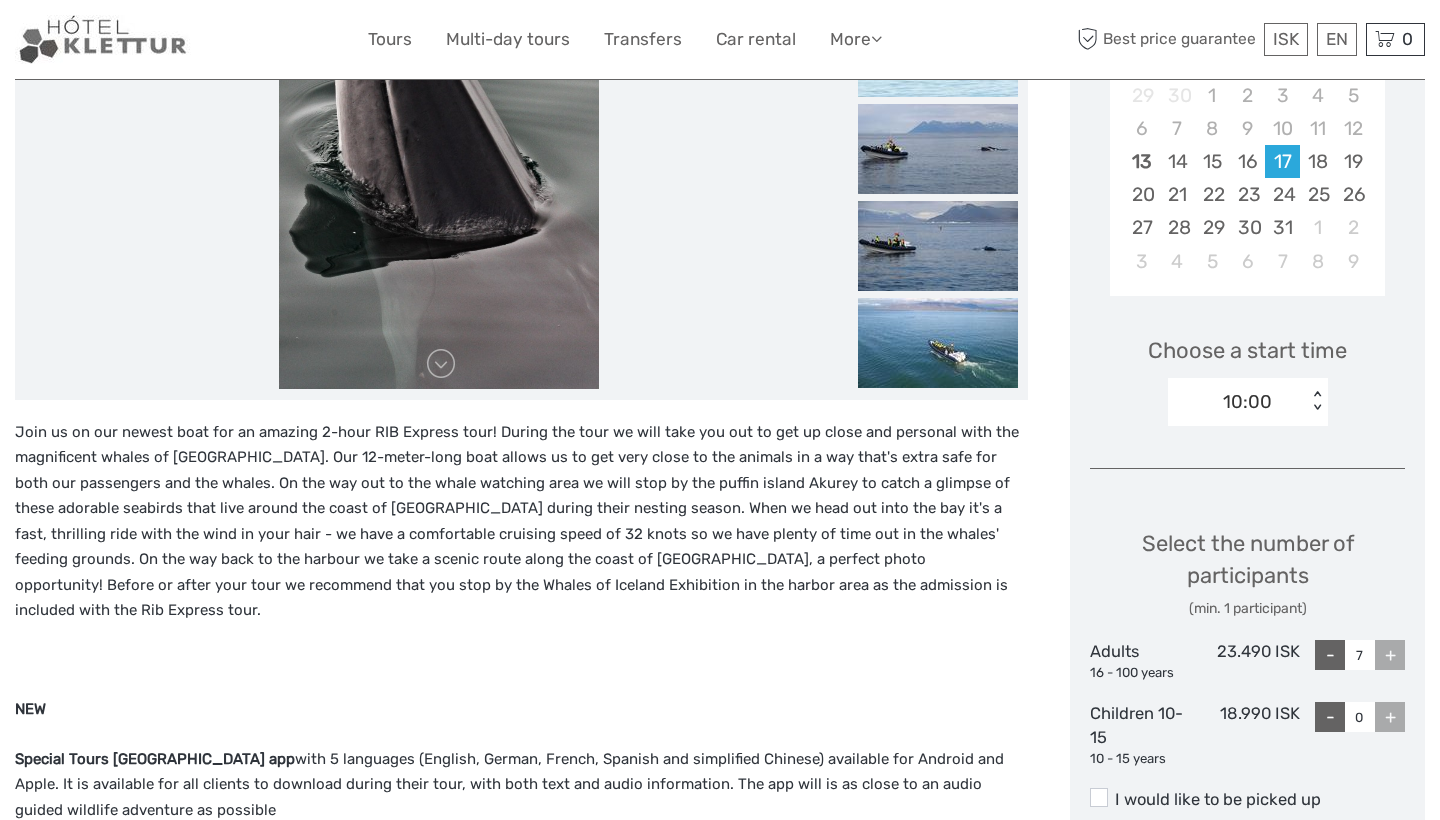 click on "+" at bounding box center (1390, 655) 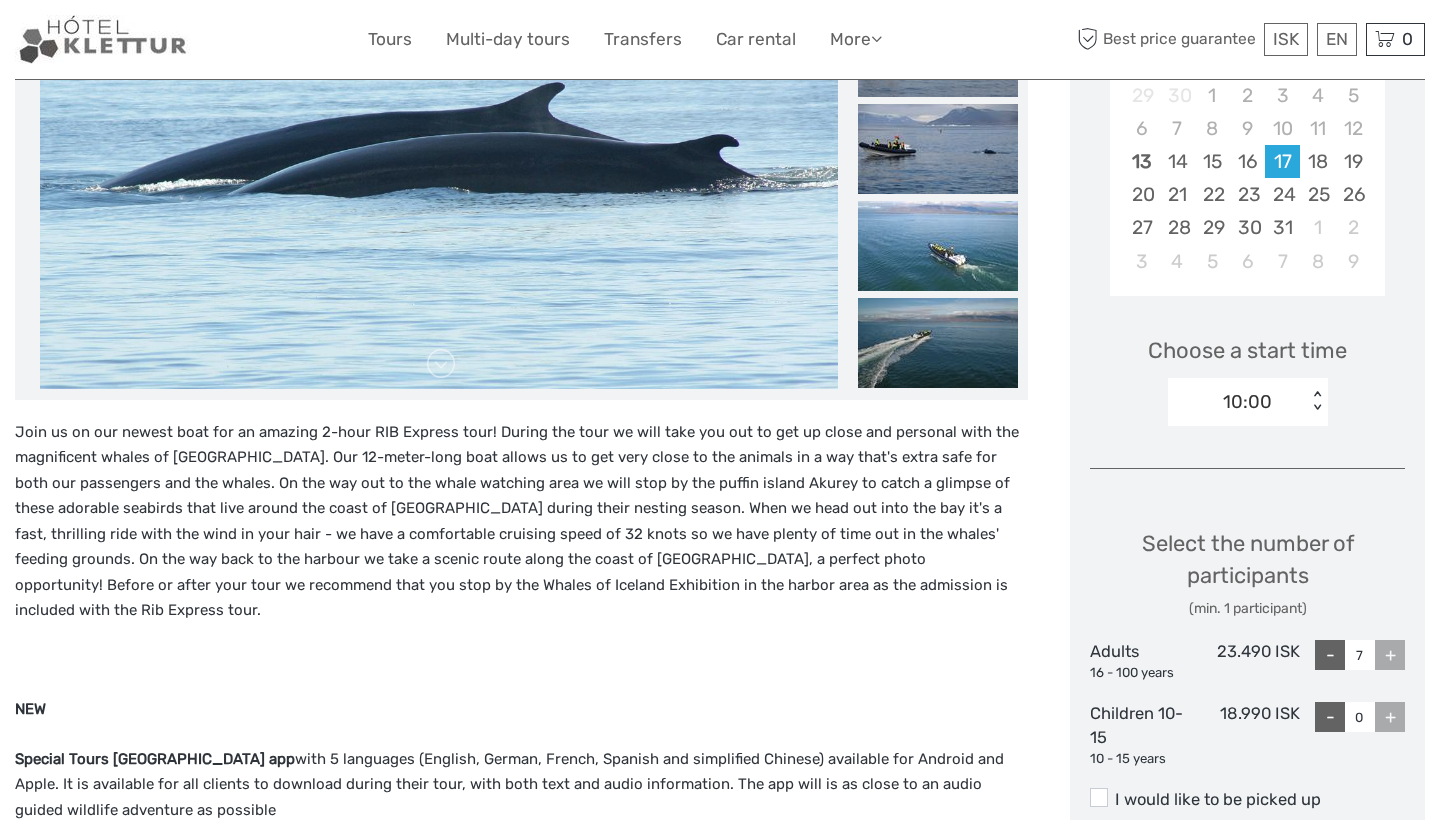 click on "< >" at bounding box center (1316, 401) 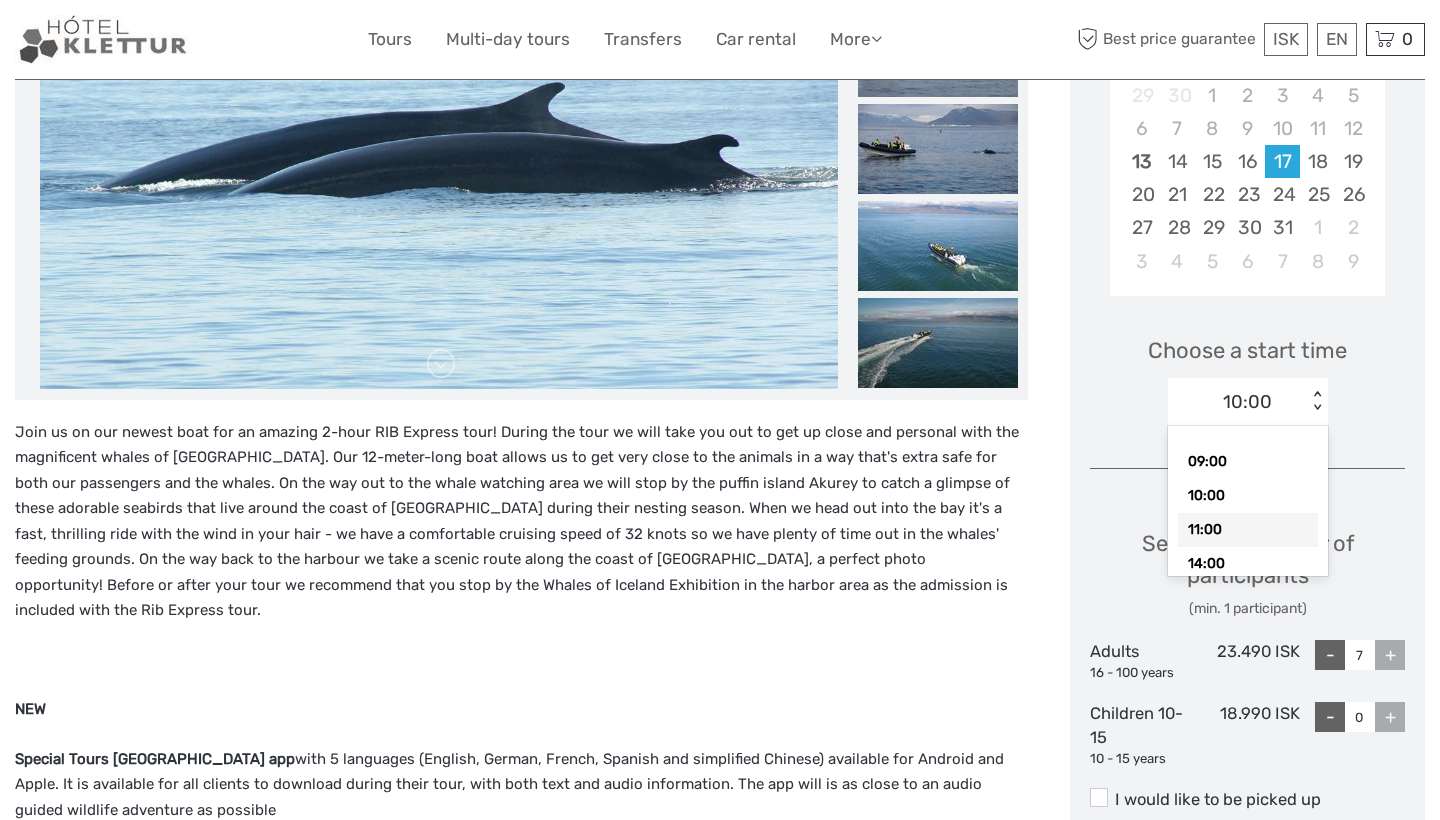 click on "11:00" at bounding box center (1248, 530) 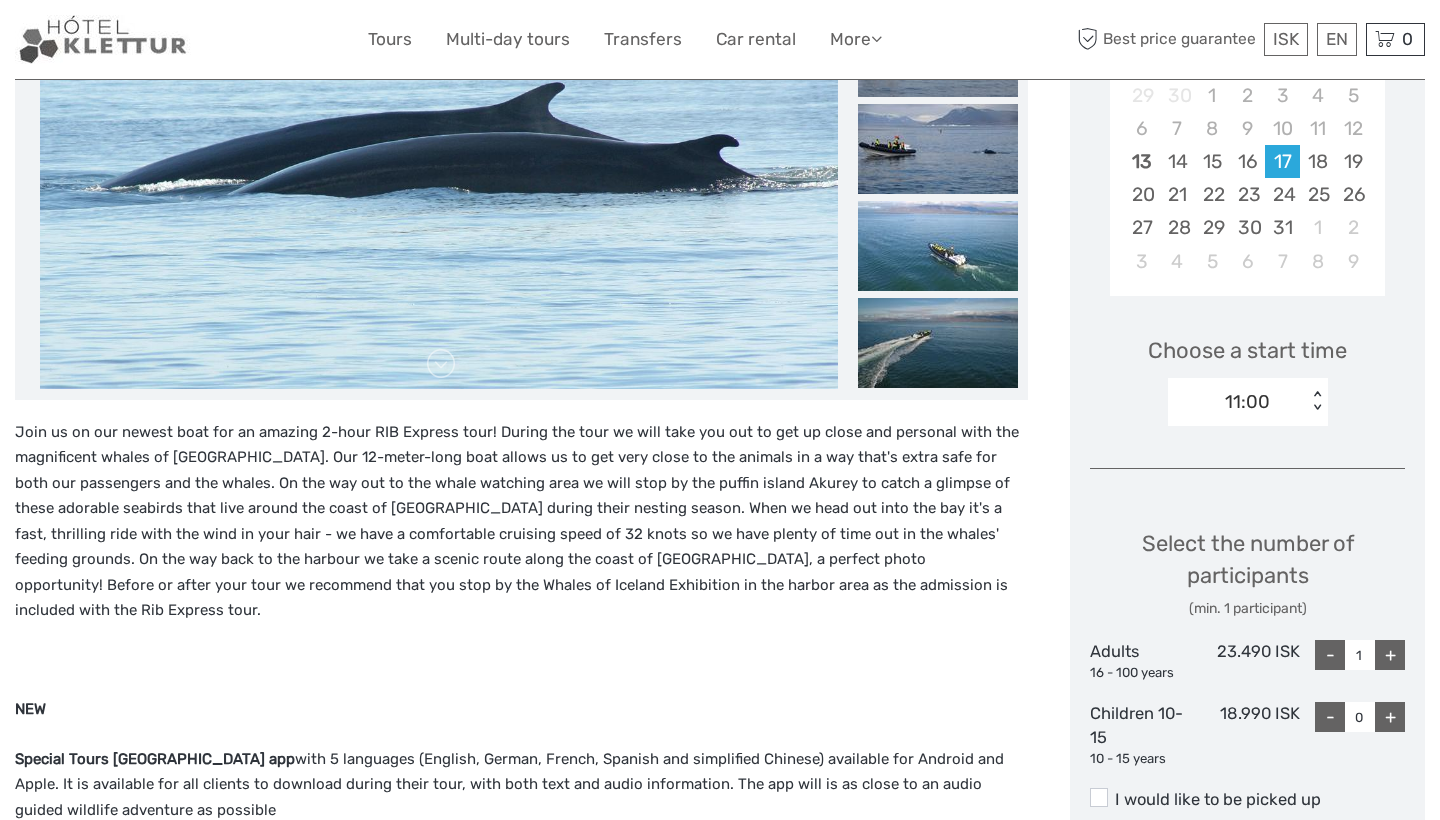 click on "+" at bounding box center [1390, 655] 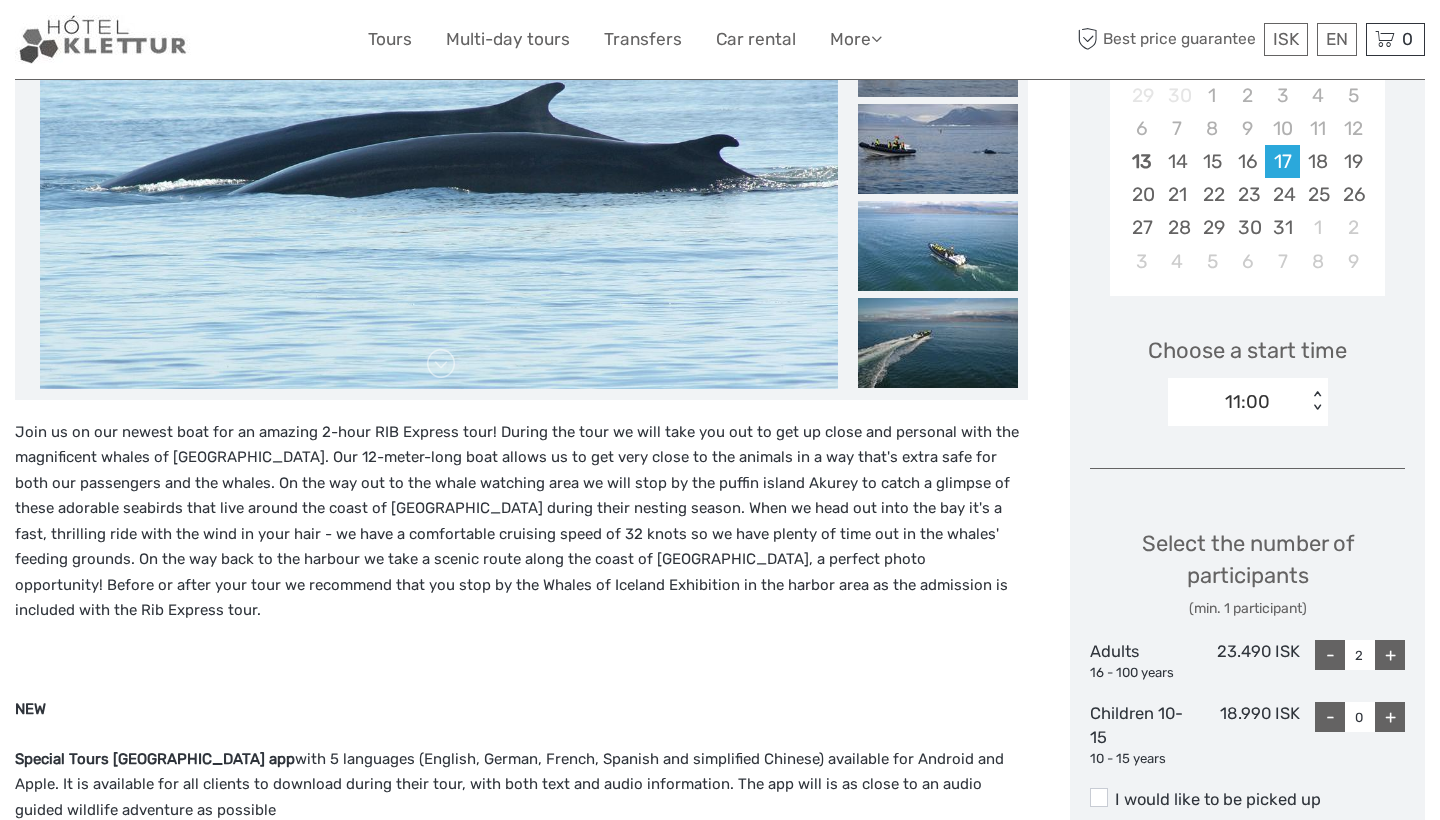 click on "+" at bounding box center [1390, 655] 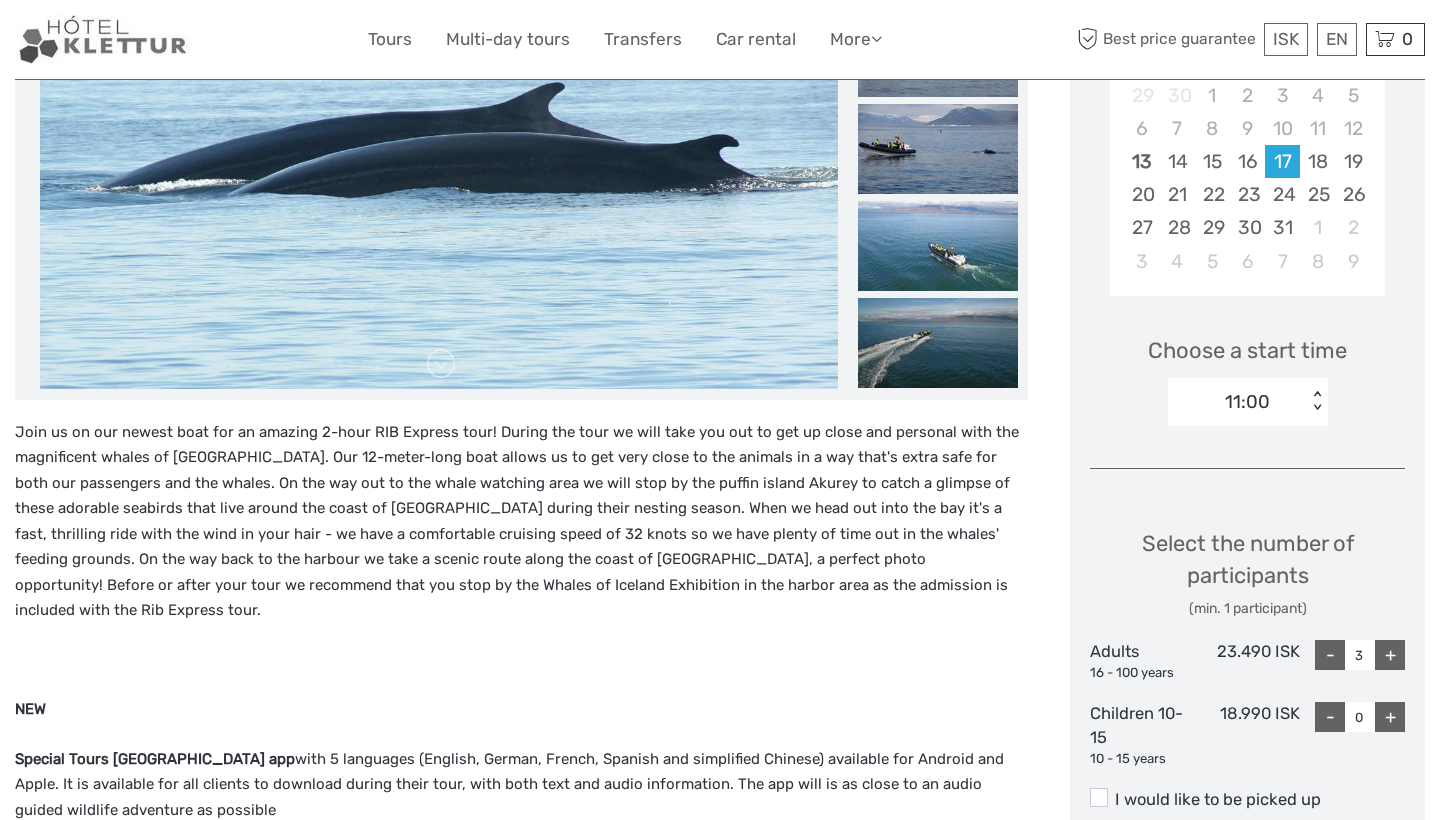 click on "+" at bounding box center (1390, 655) 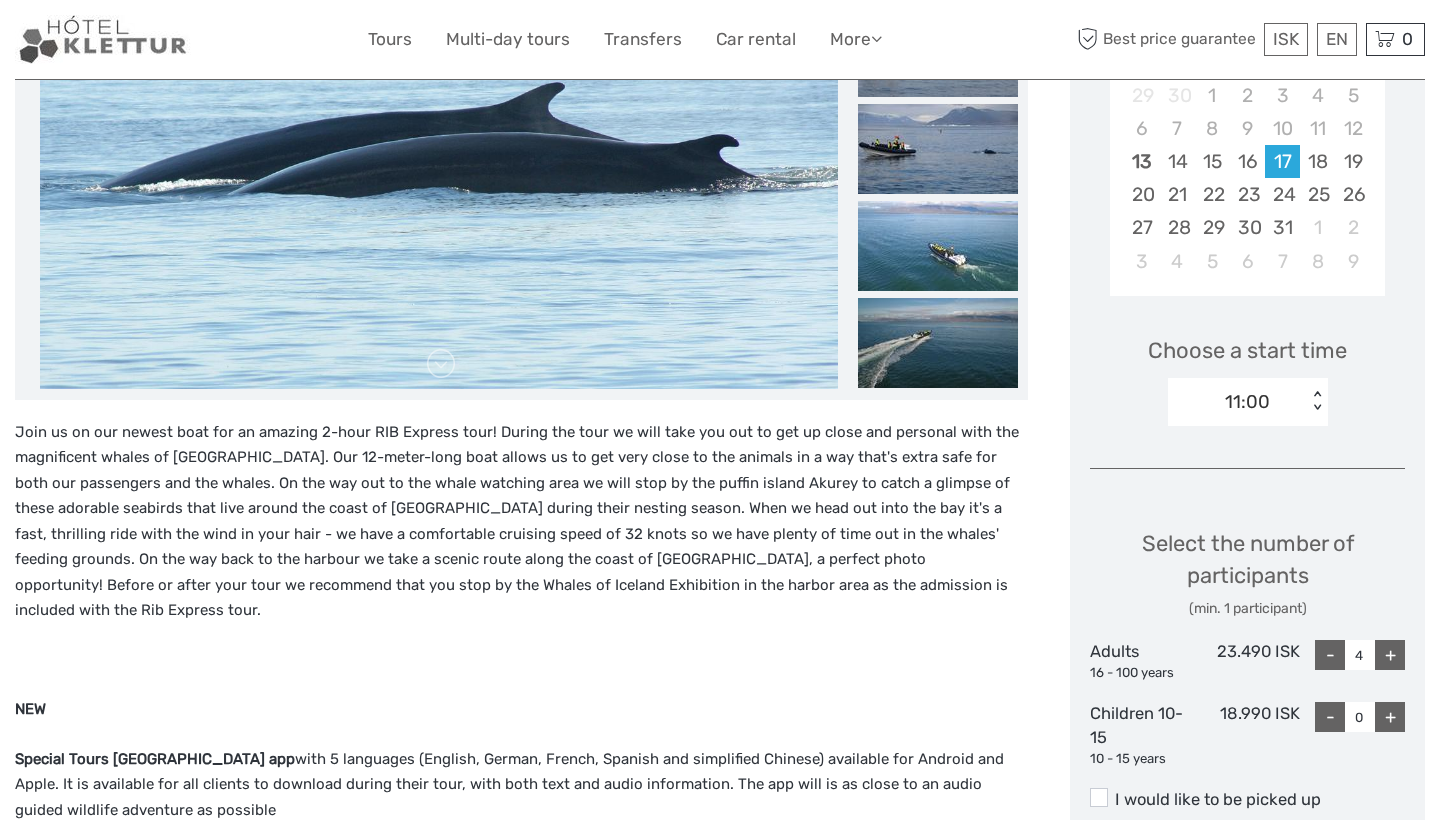 click on "+" at bounding box center [1390, 655] 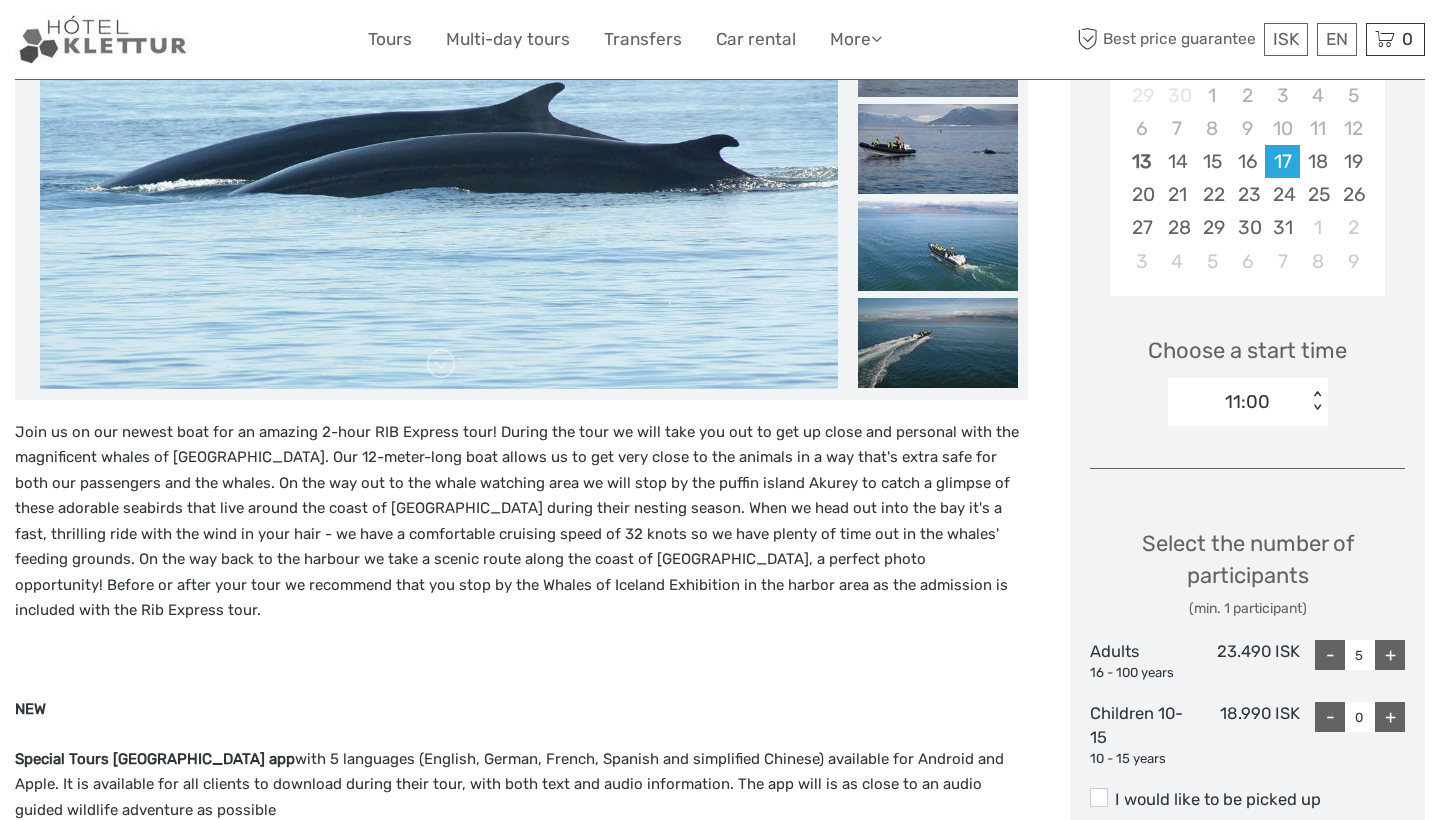 click on "+" at bounding box center [1390, 655] 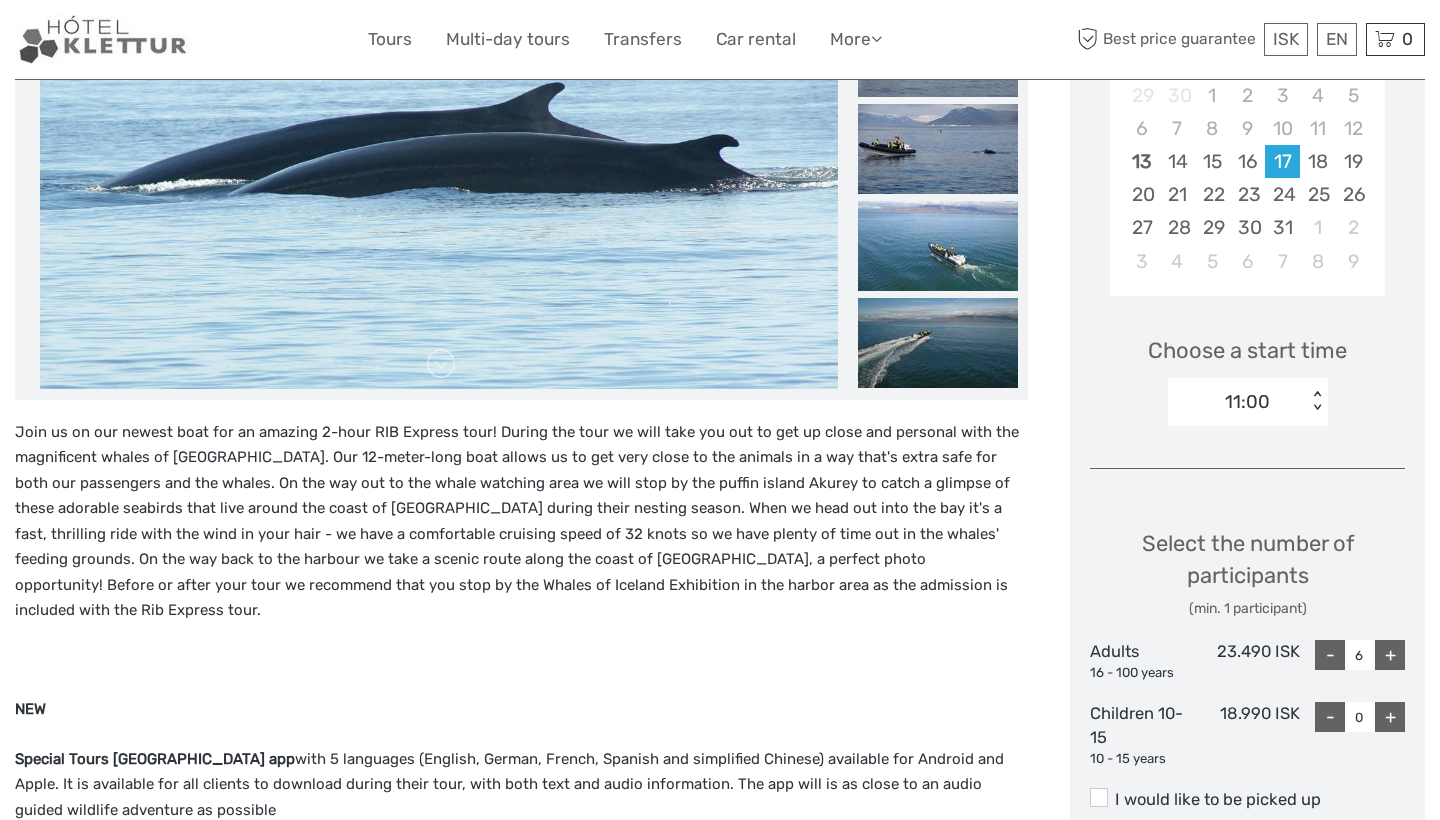 click on "+" at bounding box center (1390, 655) 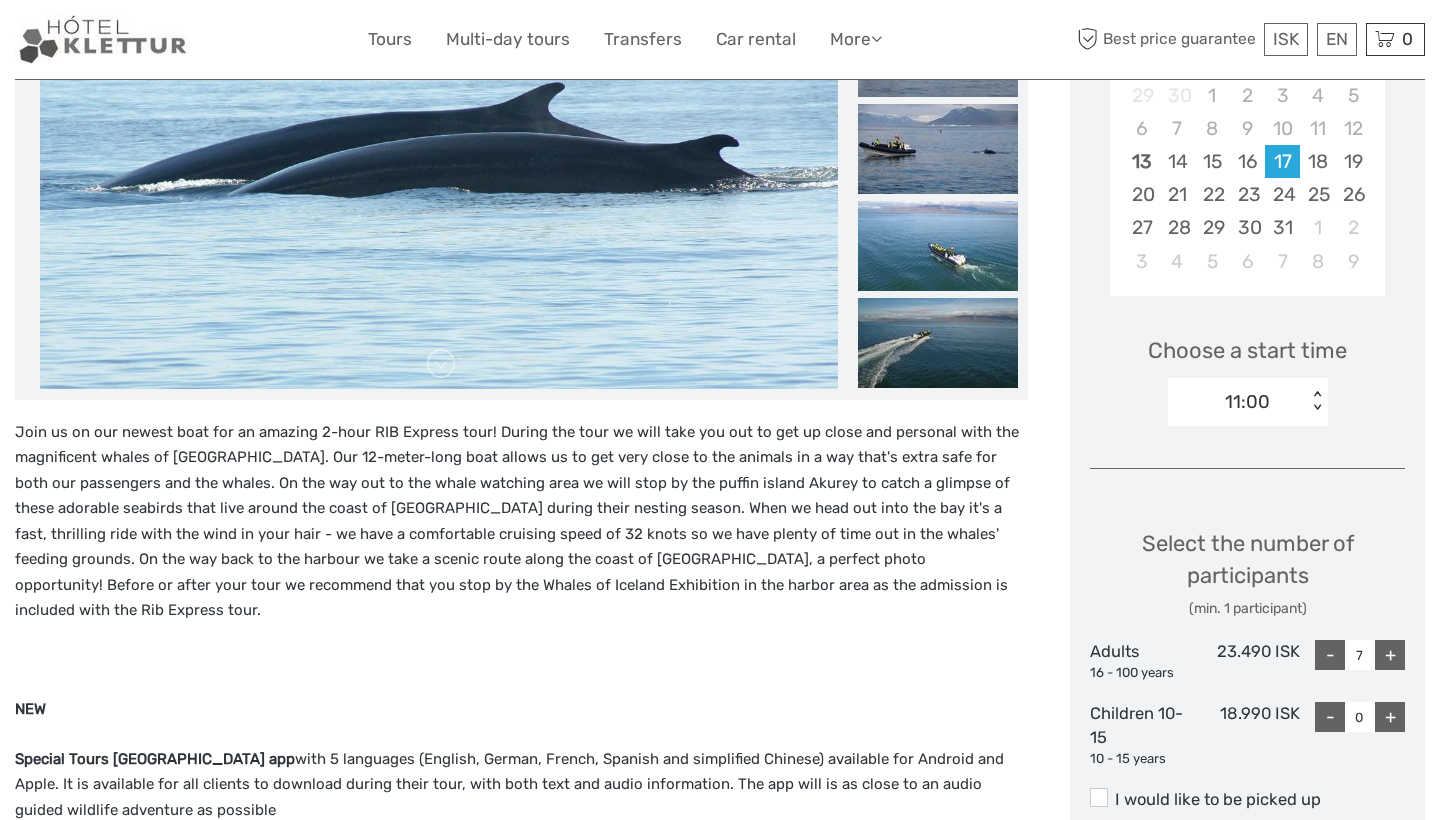 click on "+" at bounding box center (1390, 655) 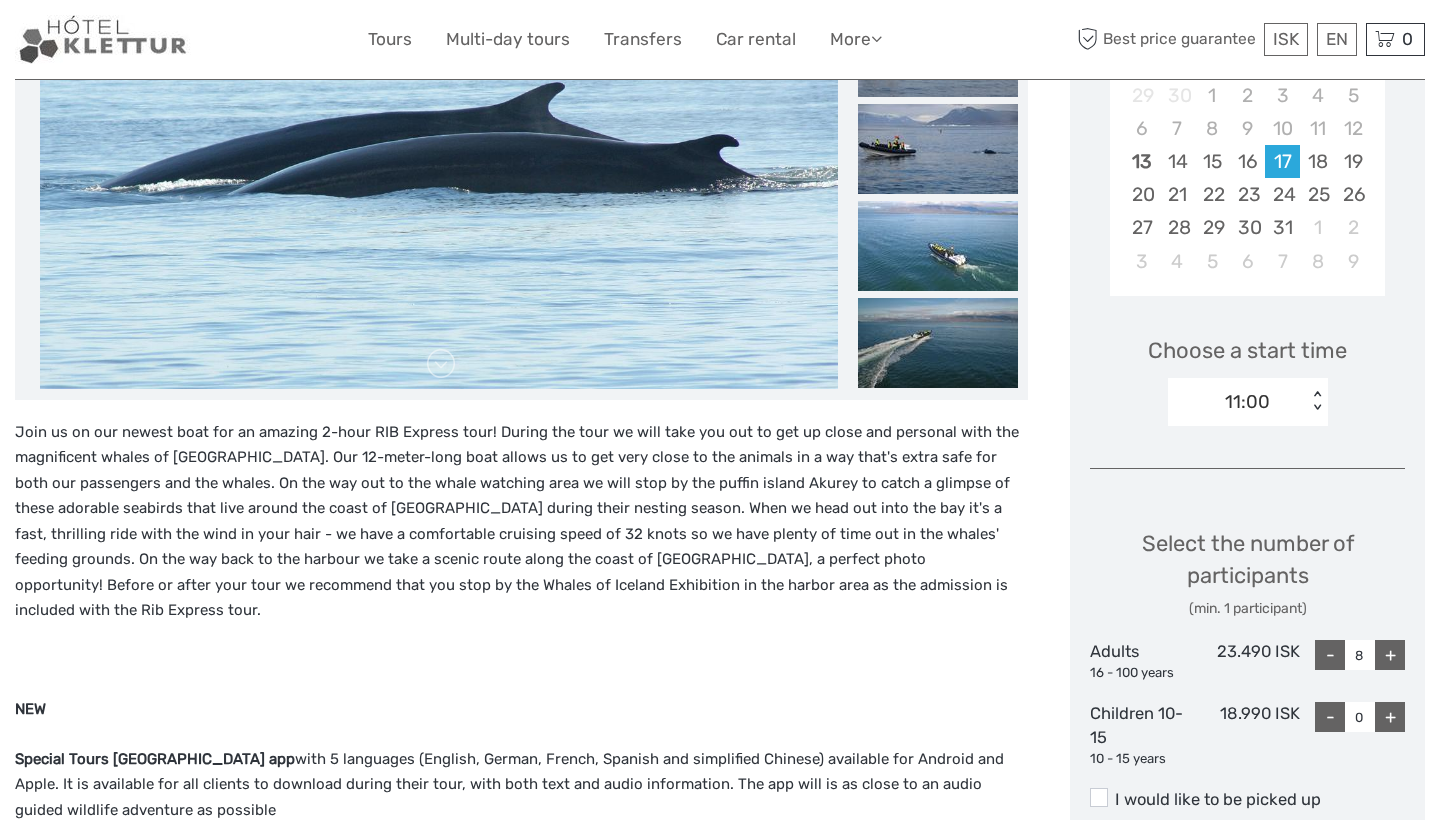 click on "+" at bounding box center (1390, 655) 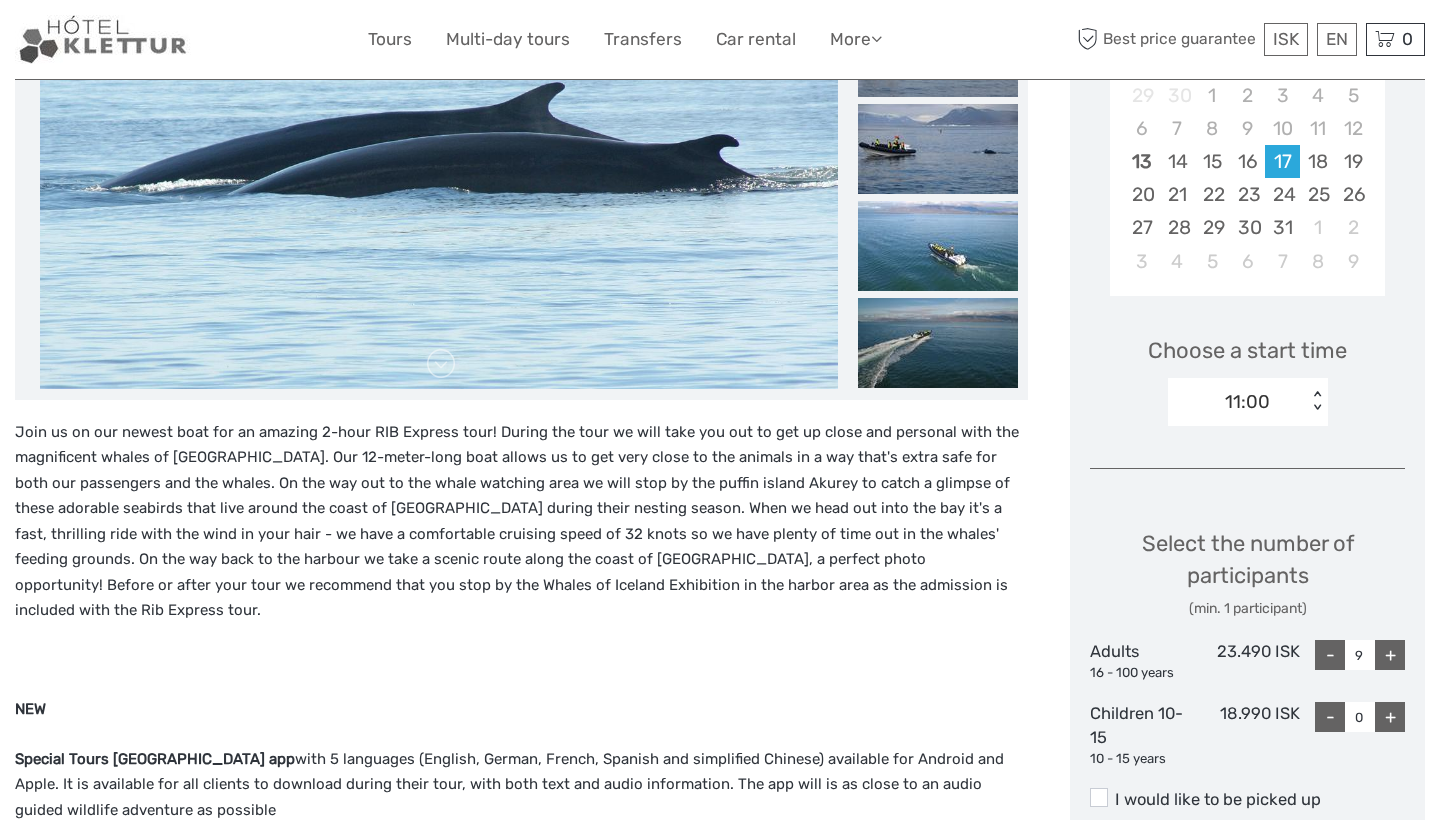click on "+" at bounding box center [1390, 655] 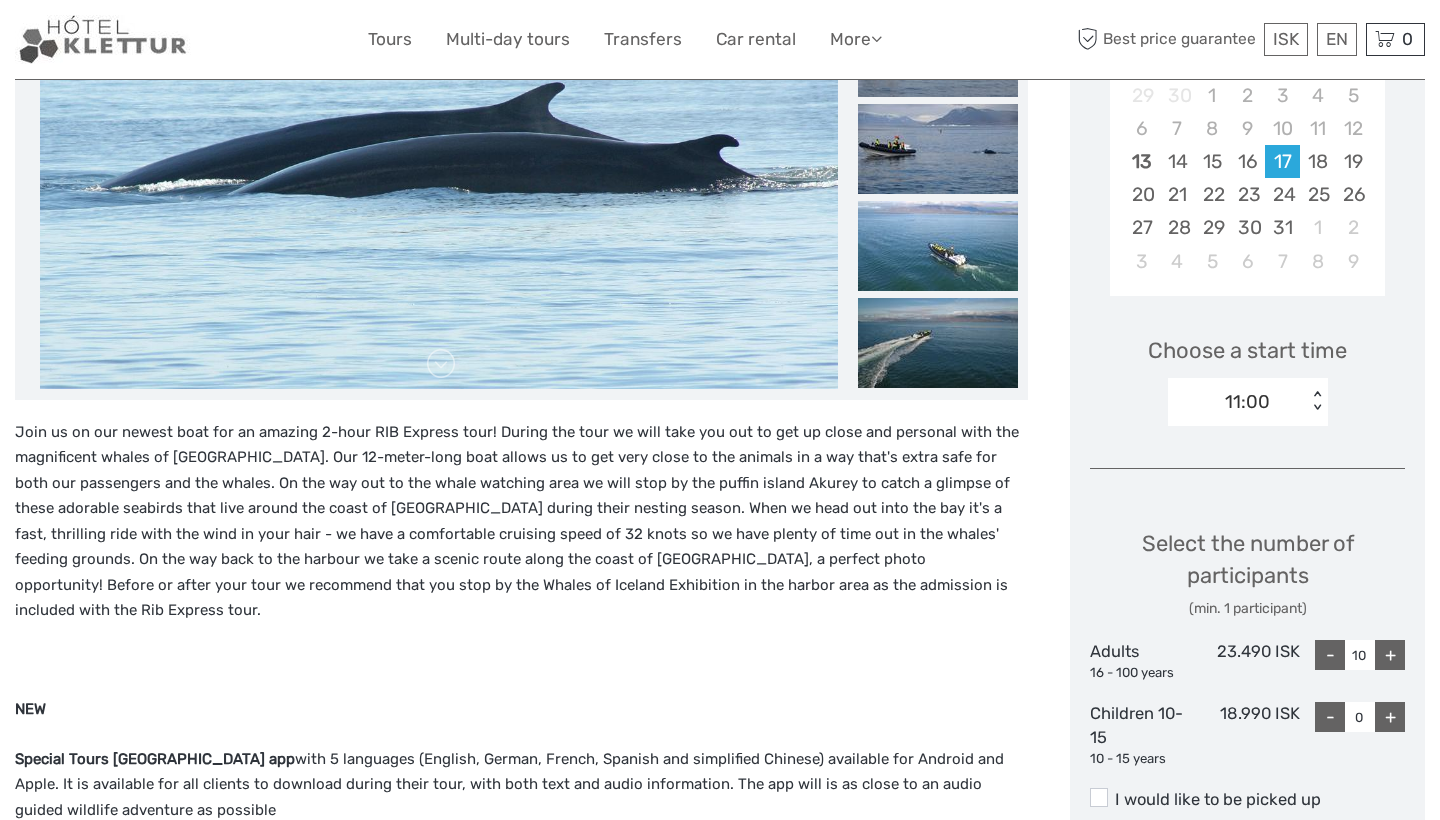 click on "+" at bounding box center (1390, 655) 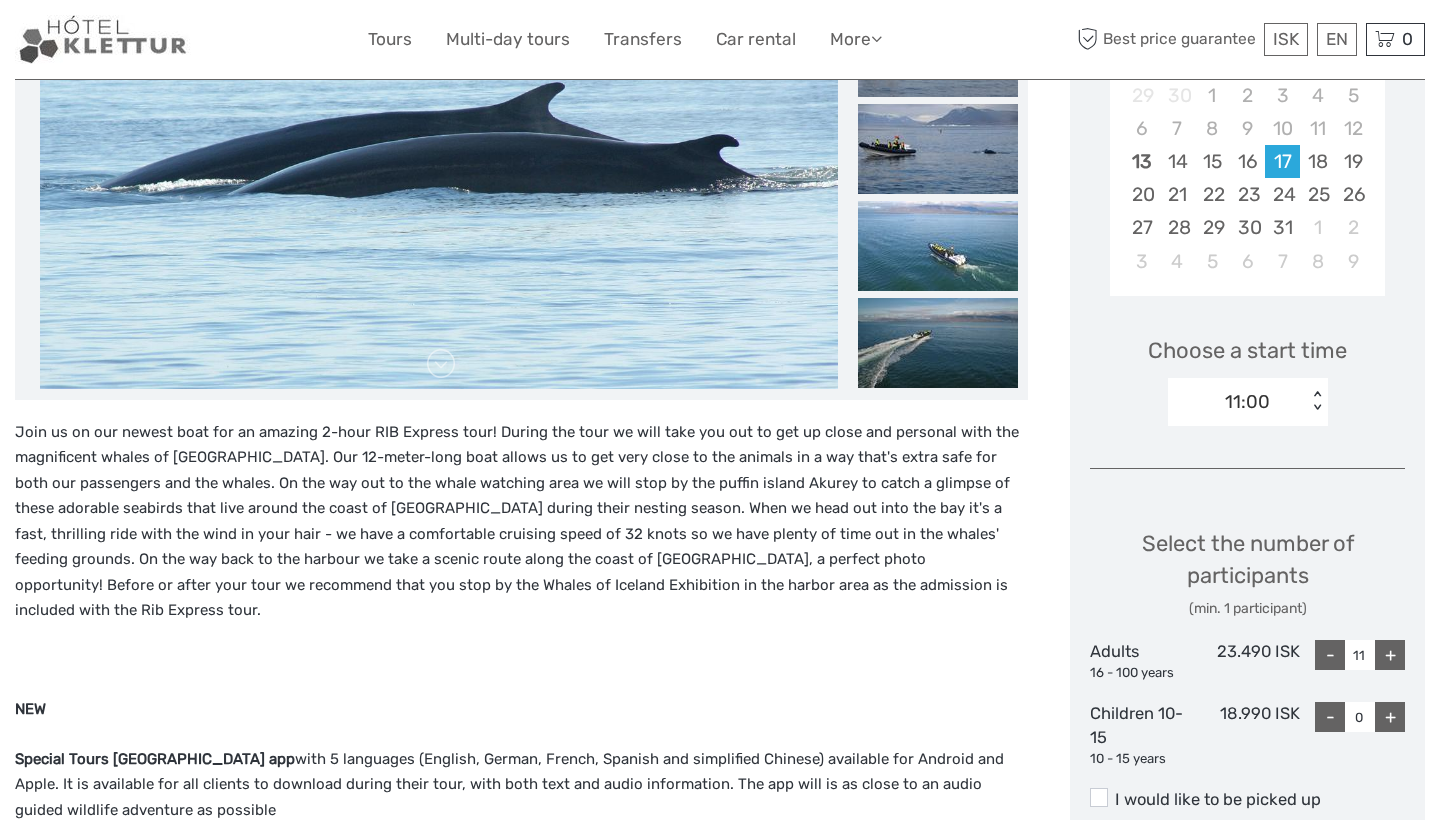 click on "+" at bounding box center (1390, 655) 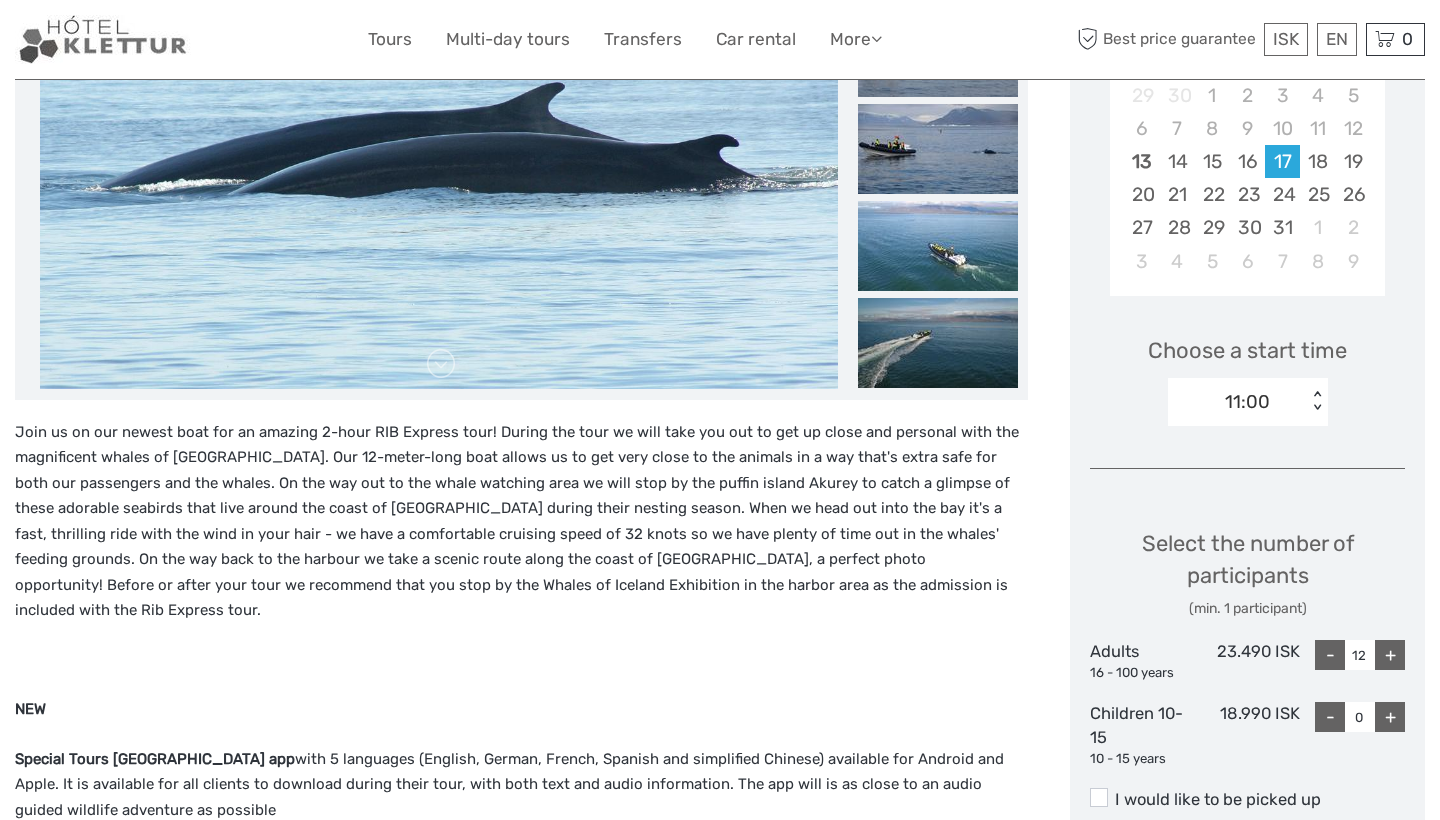 click on "+" at bounding box center (1390, 655) 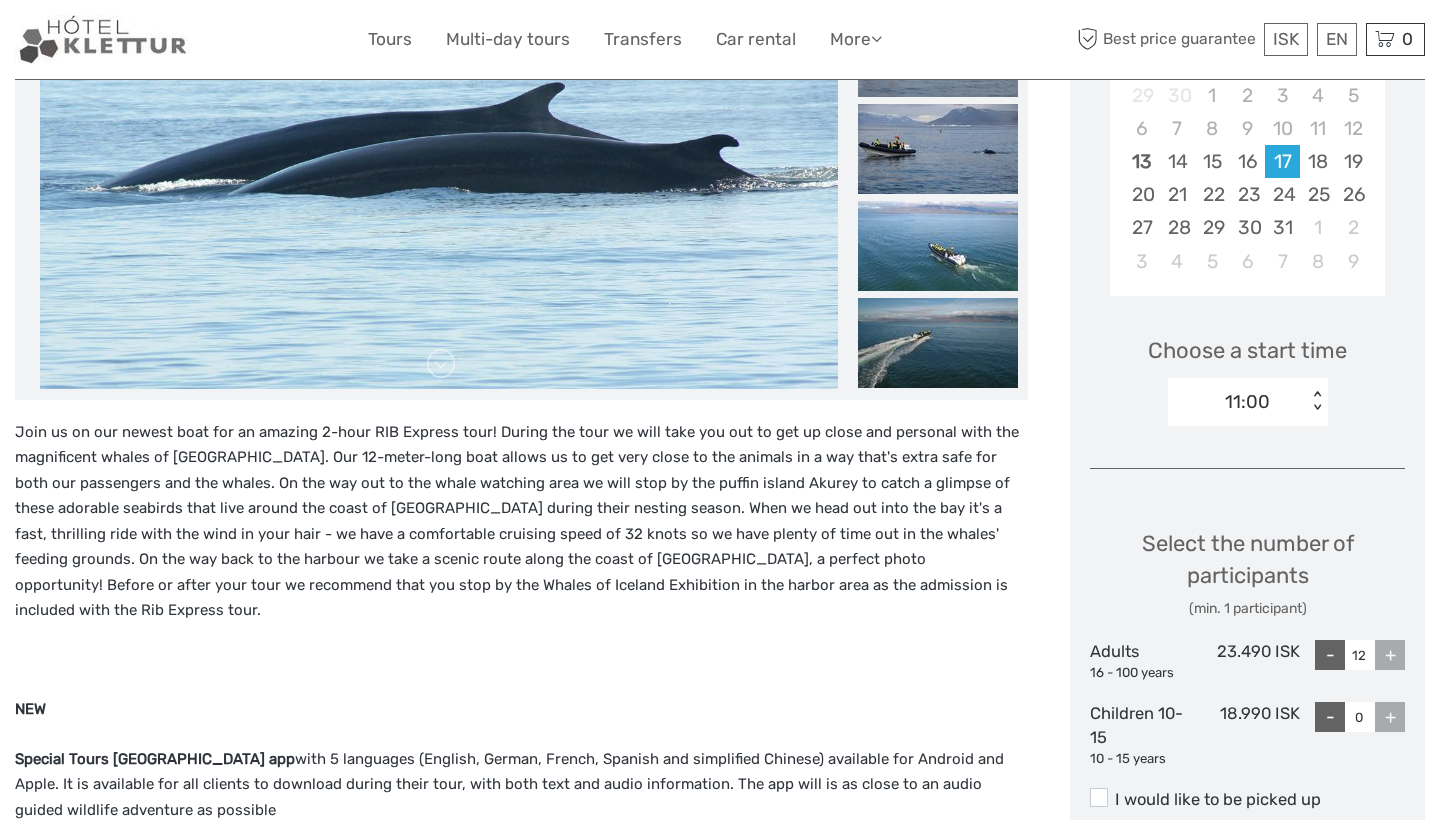 click on "+" at bounding box center [1390, 655] 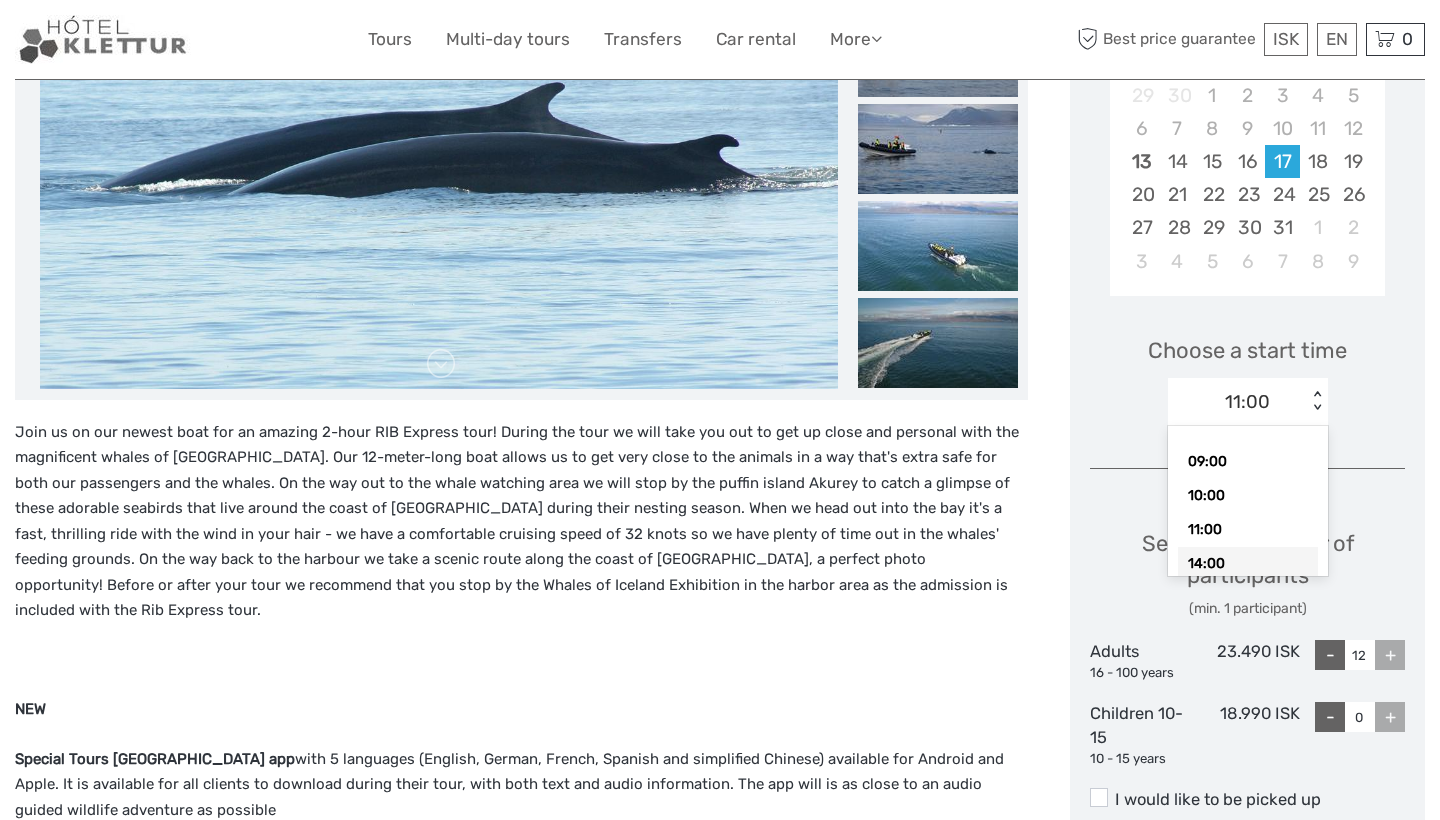 click on "14:00" at bounding box center (1248, 564) 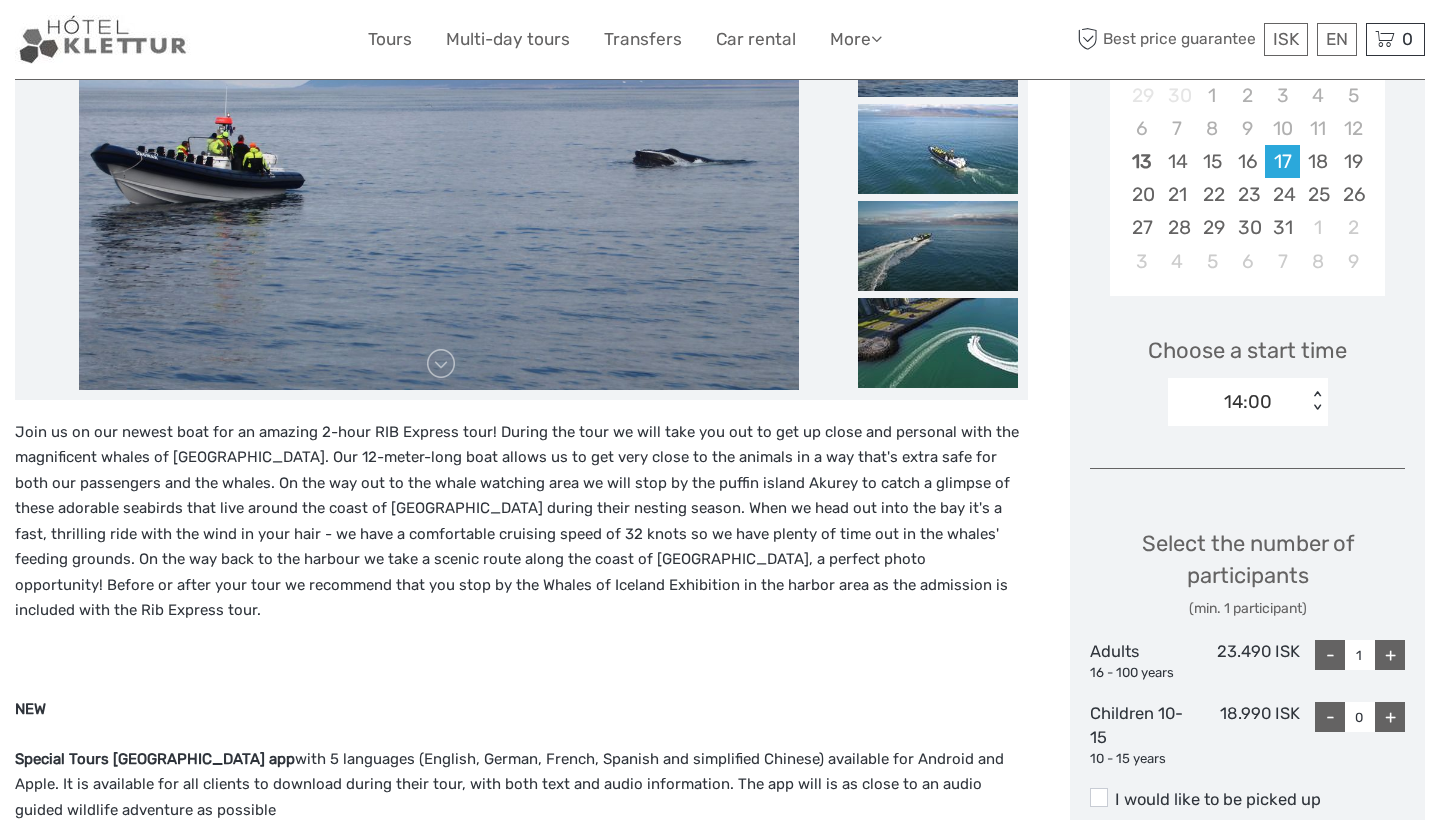 click on "+" at bounding box center [1390, 655] 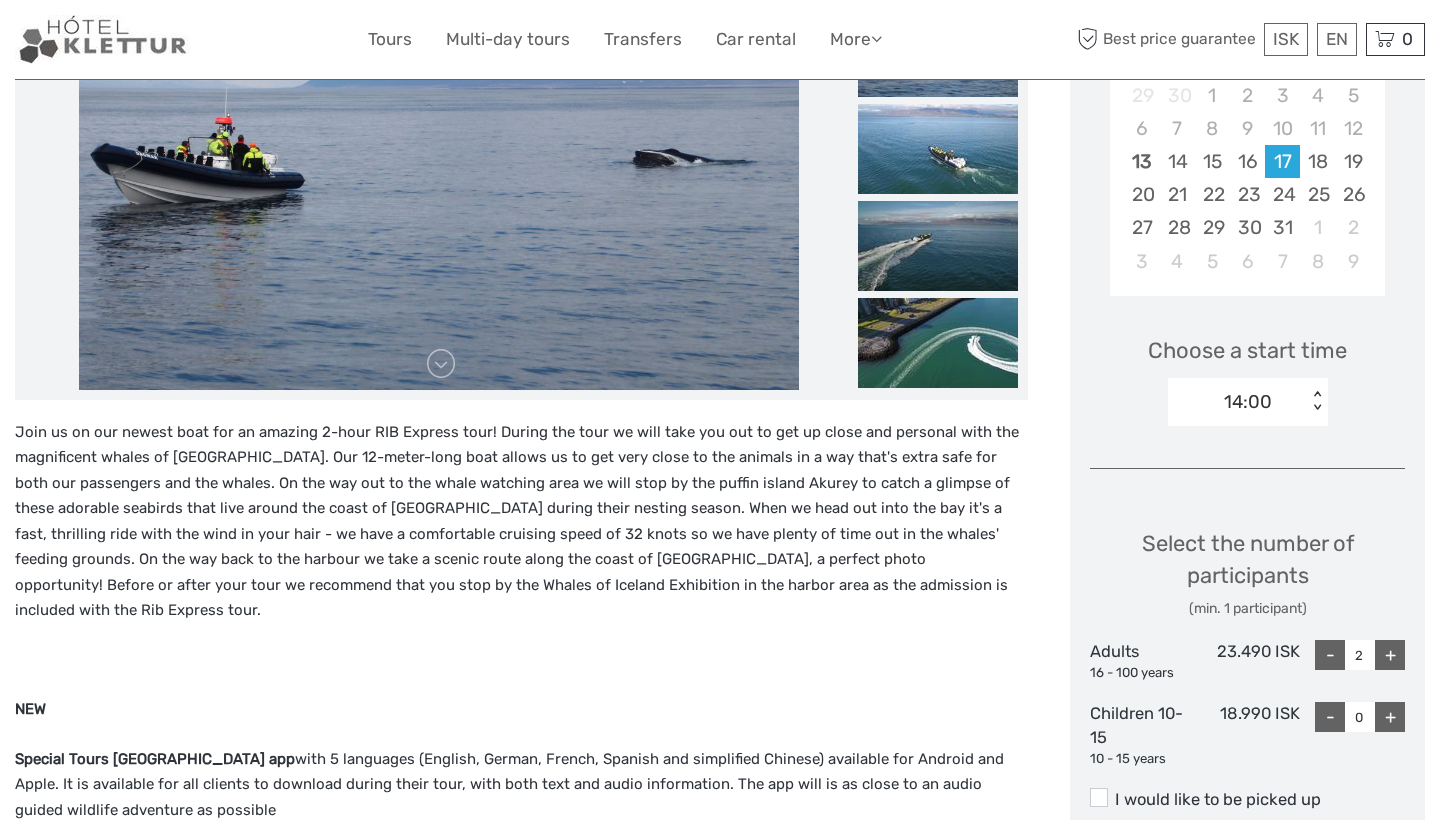 click on "+" at bounding box center (1390, 655) 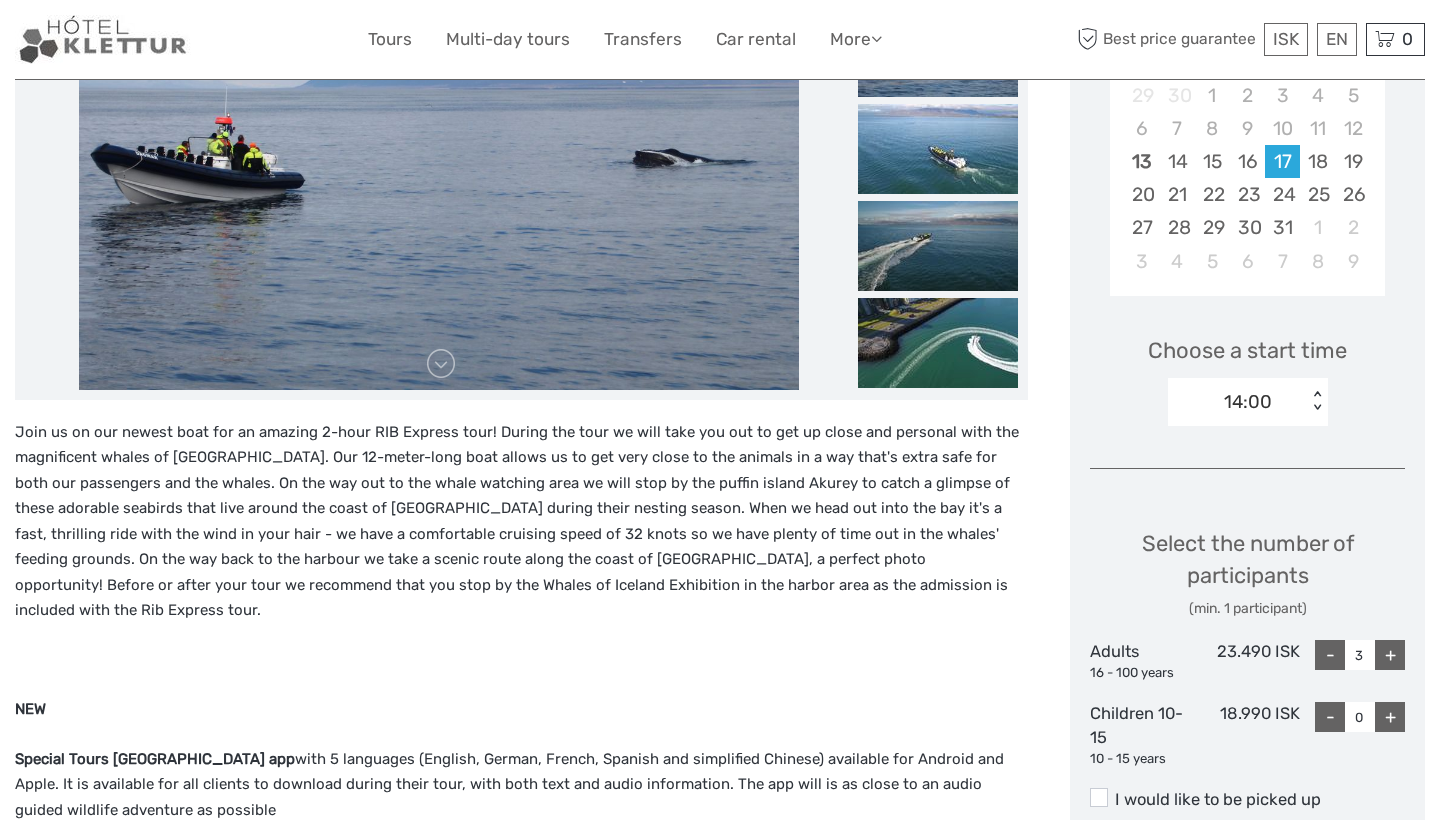click on "+" at bounding box center (1390, 655) 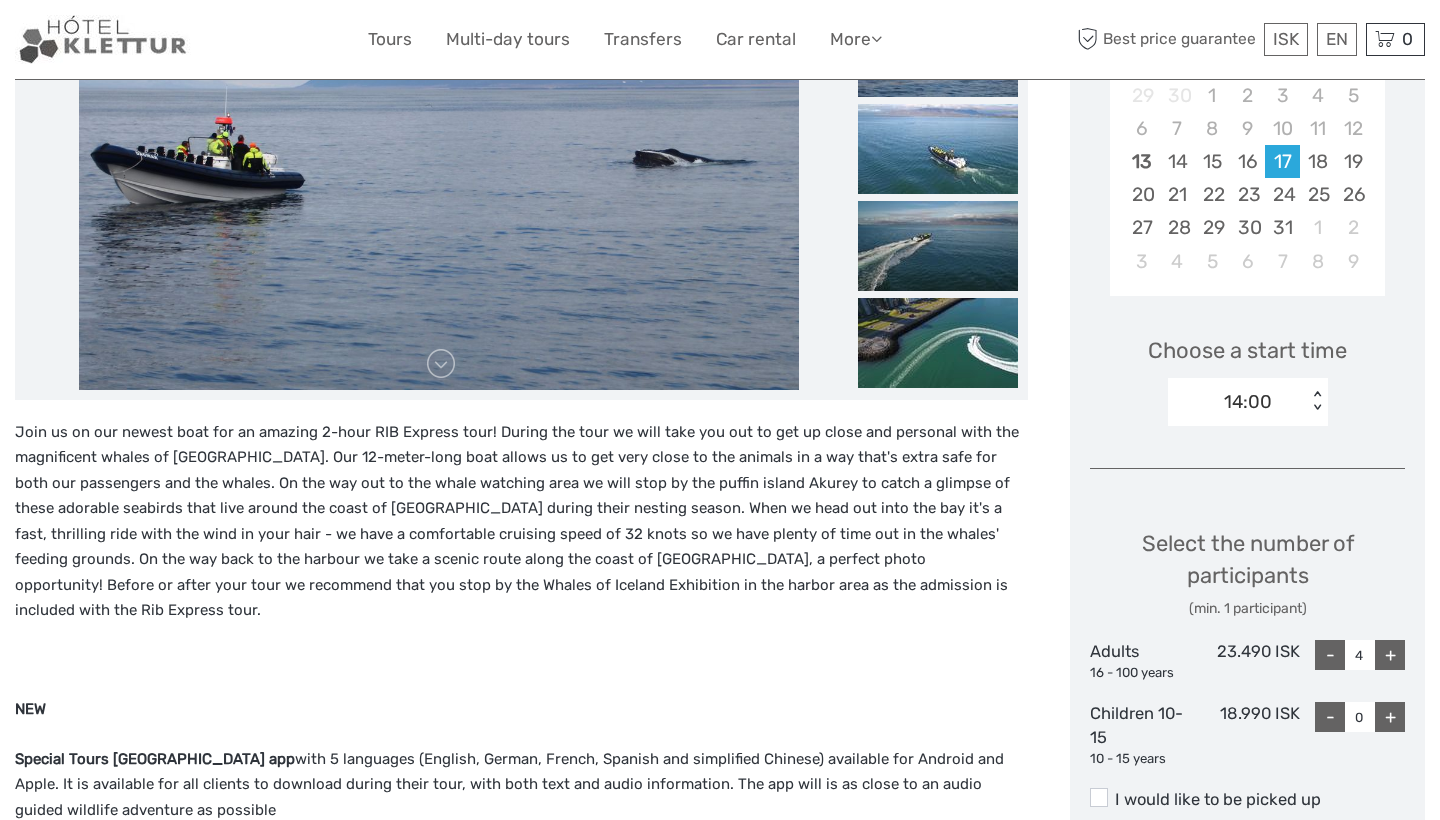 click on "+" at bounding box center [1390, 655] 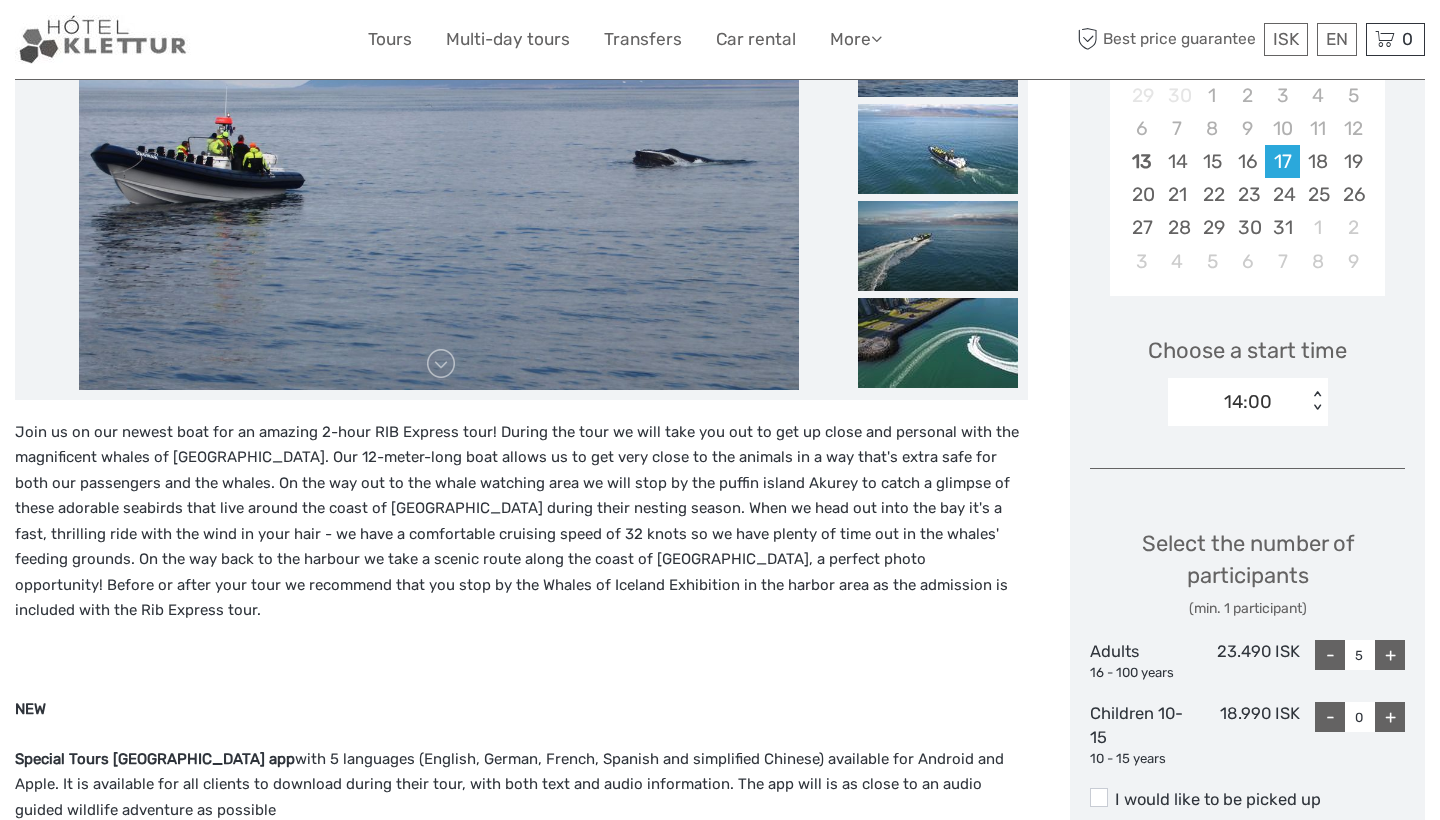 click on "+" at bounding box center (1390, 655) 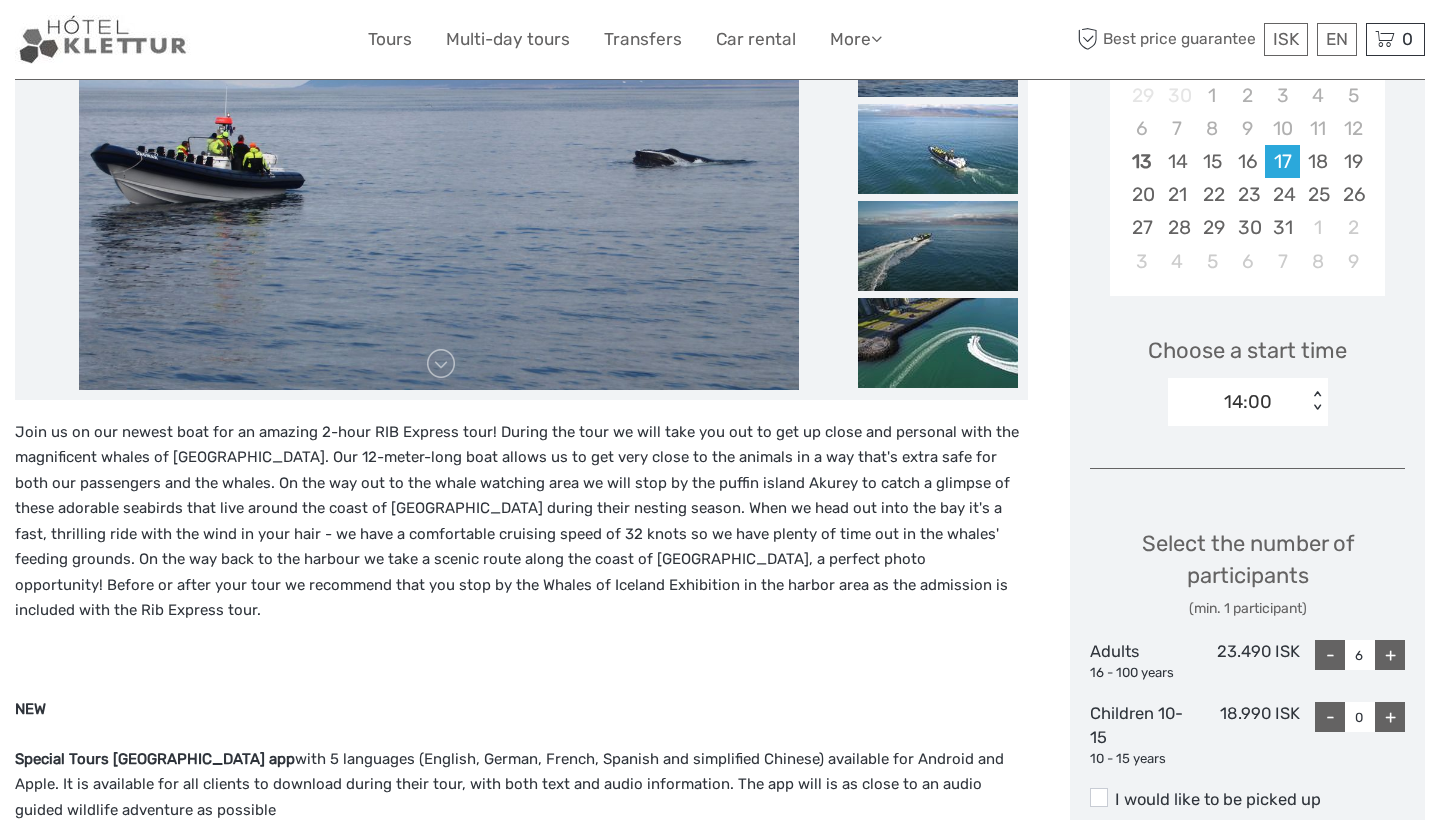 click on "+" at bounding box center (1390, 655) 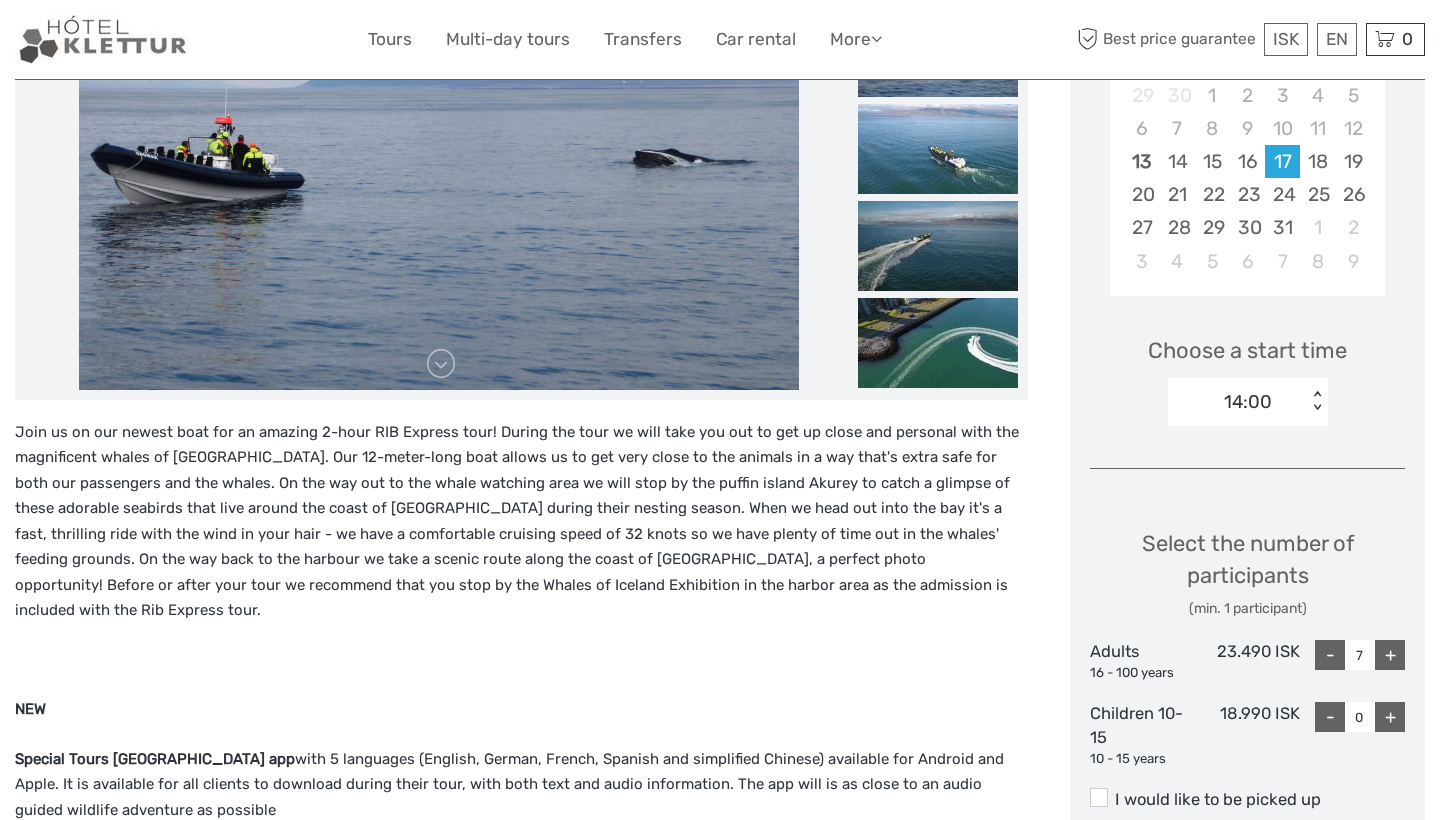 click on "+" at bounding box center [1390, 655] 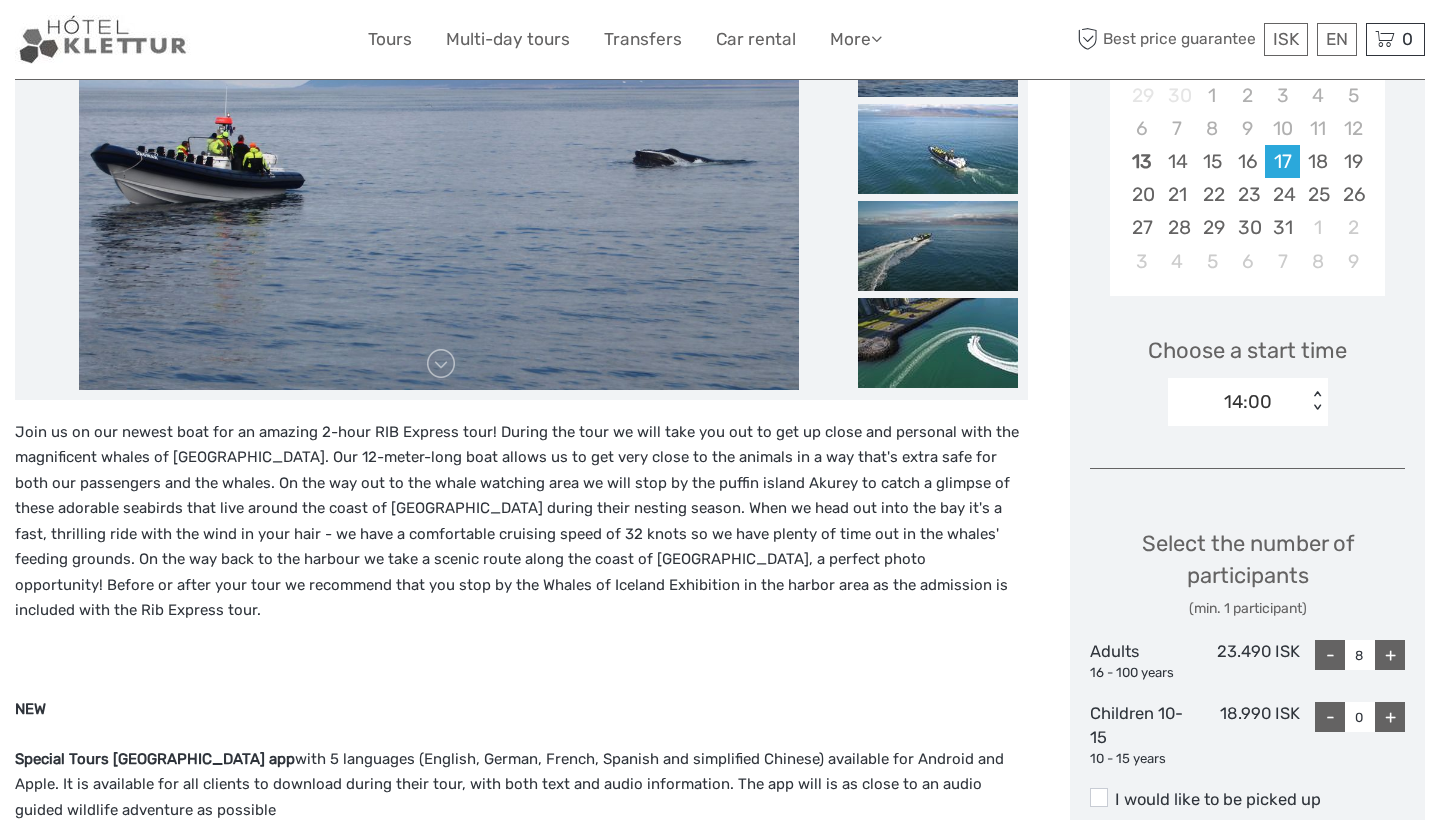 click on "+" at bounding box center (1390, 655) 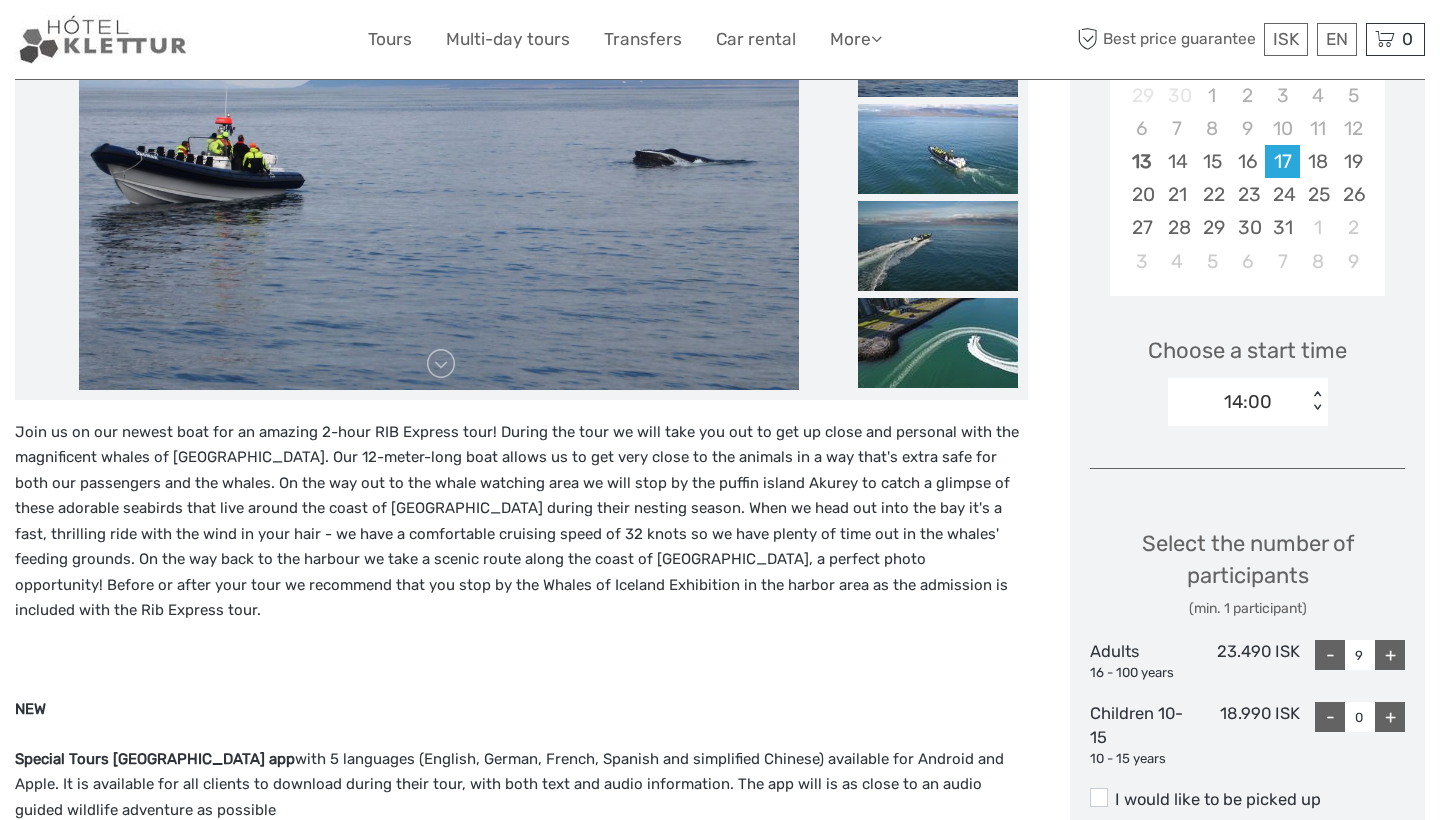 click on "+" at bounding box center [1390, 655] 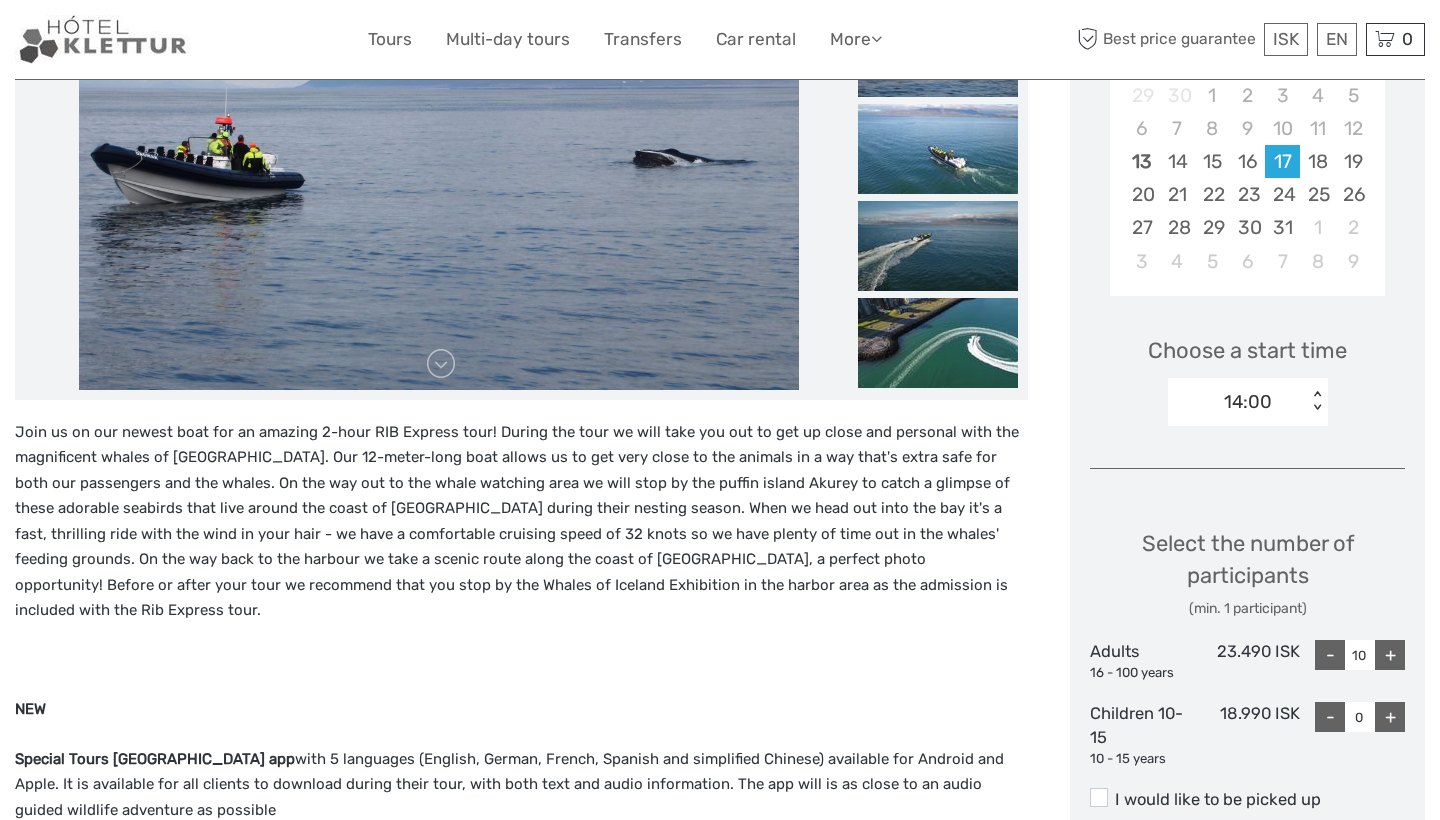 click on "+" at bounding box center (1390, 655) 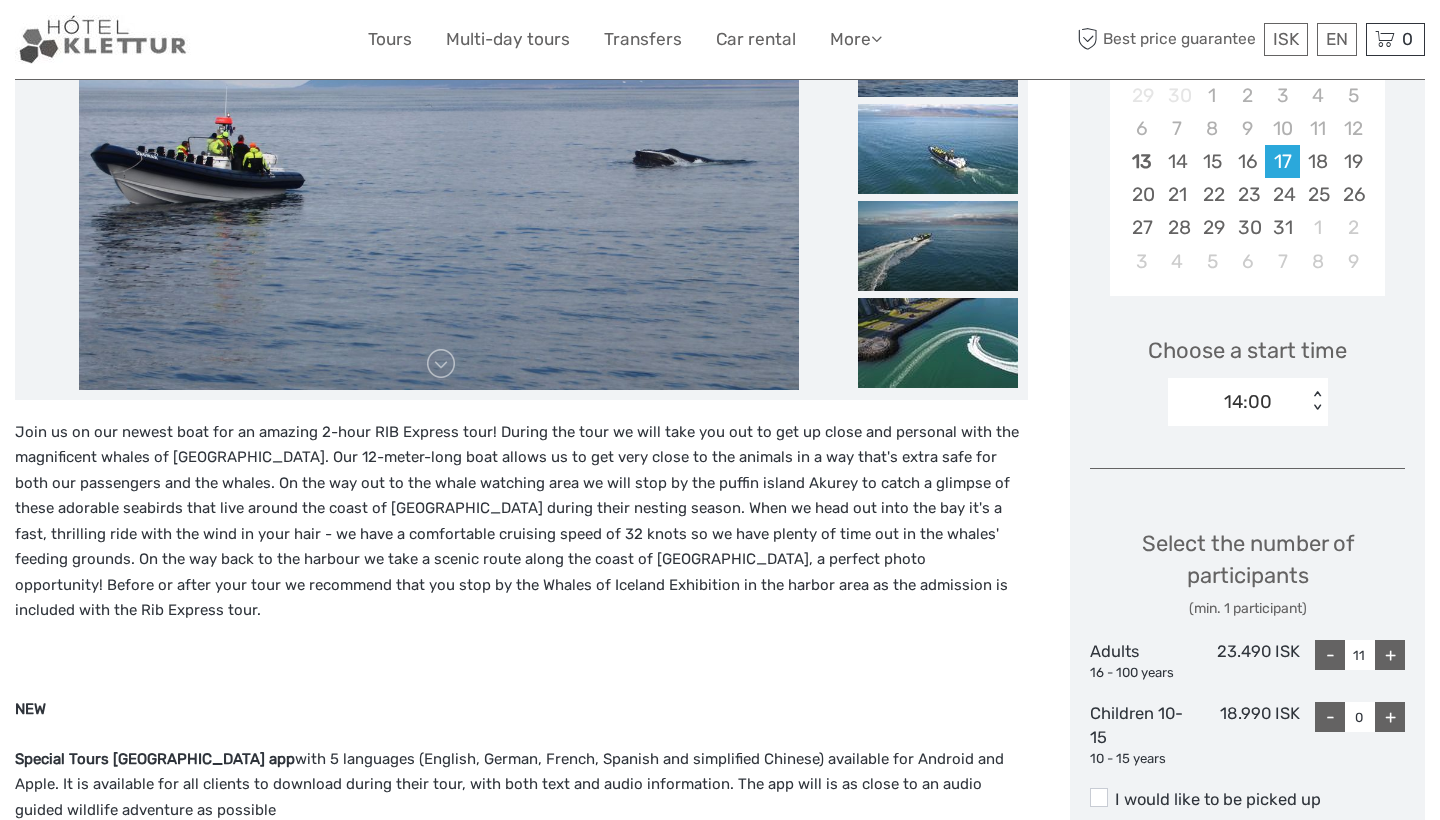 click on "+" at bounding box center (1390, 655) 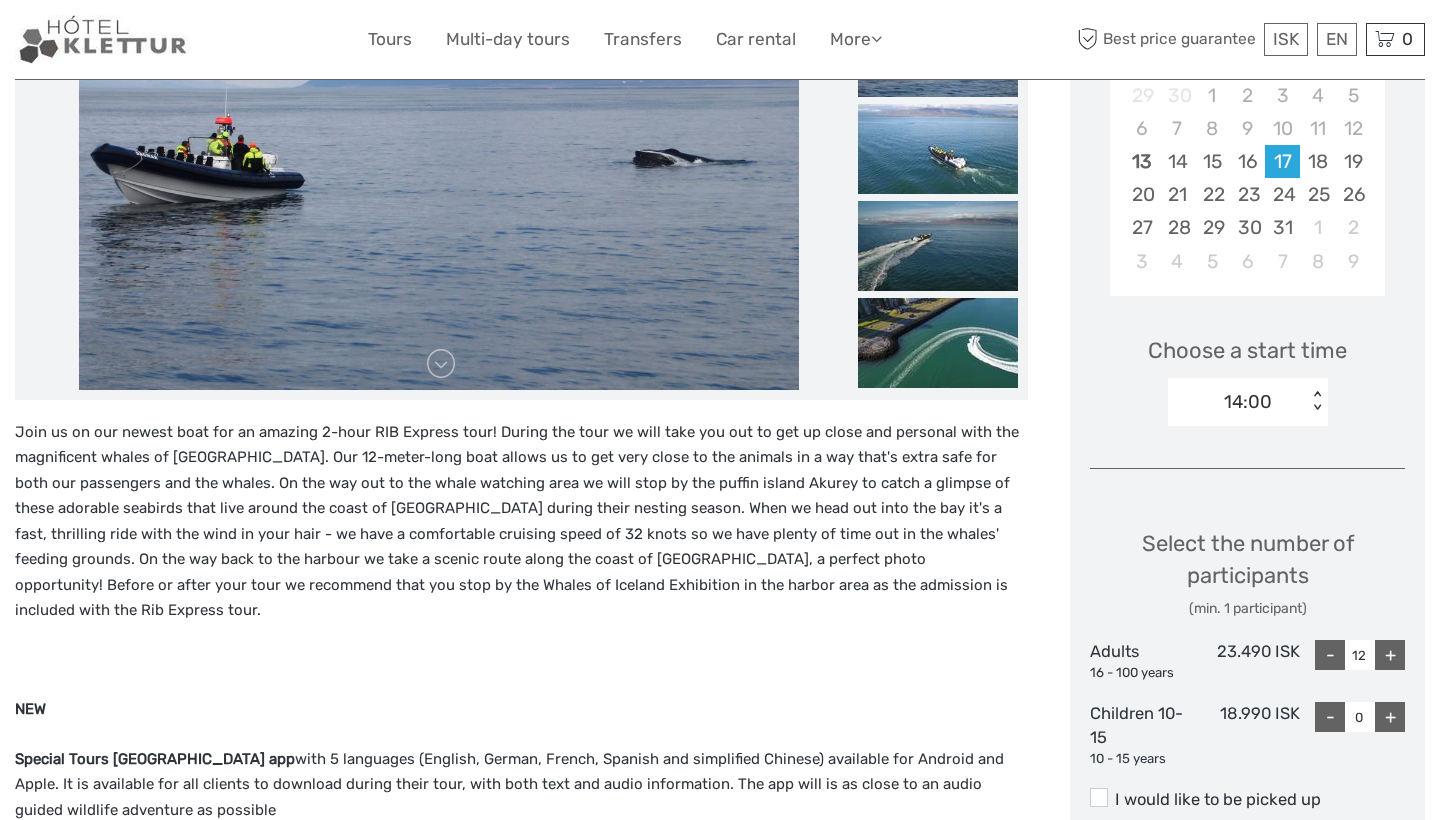 click on "+" at bounding box center [1390, 655] 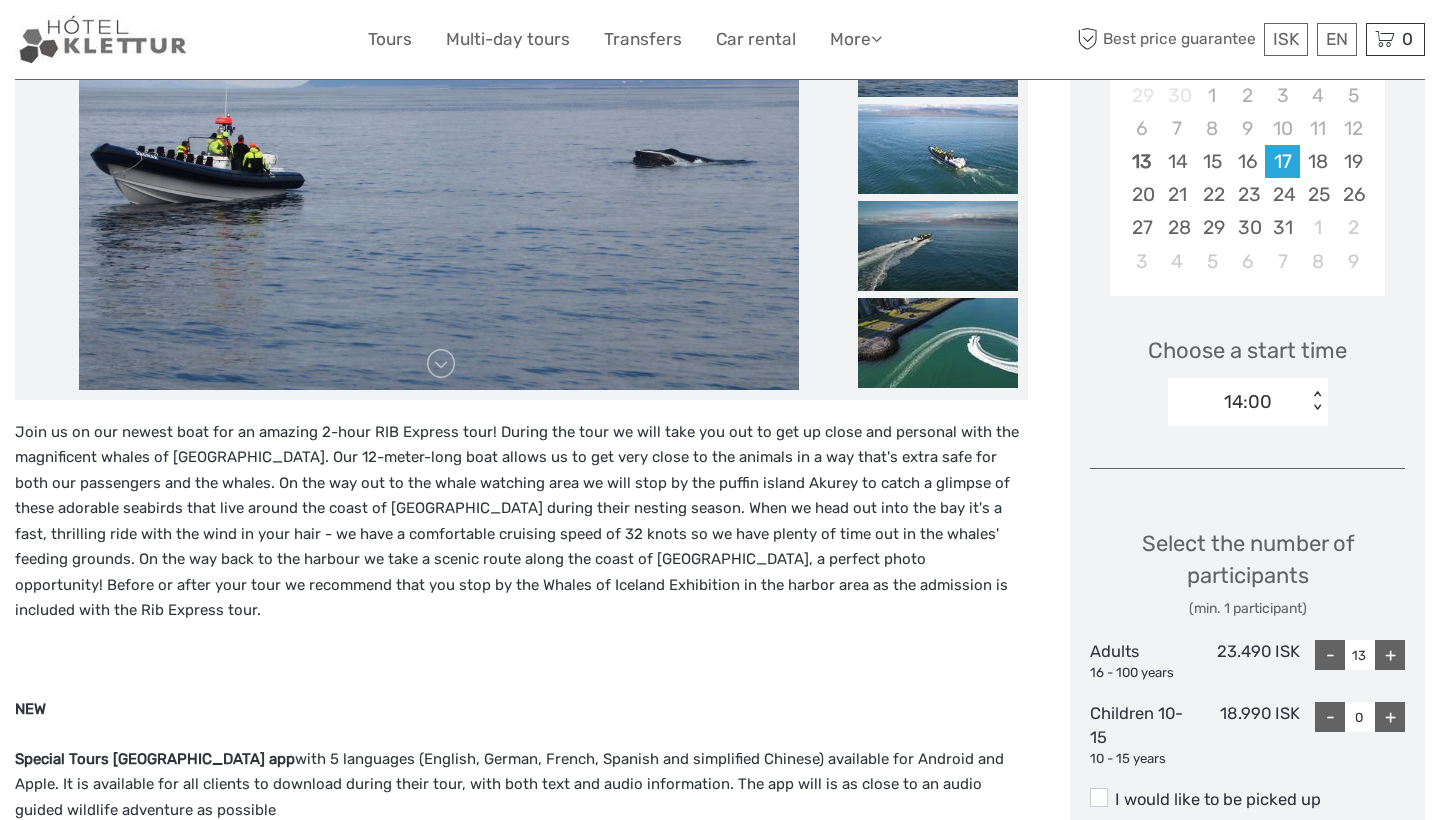 click on "+" at bounding box center (1390, 655) 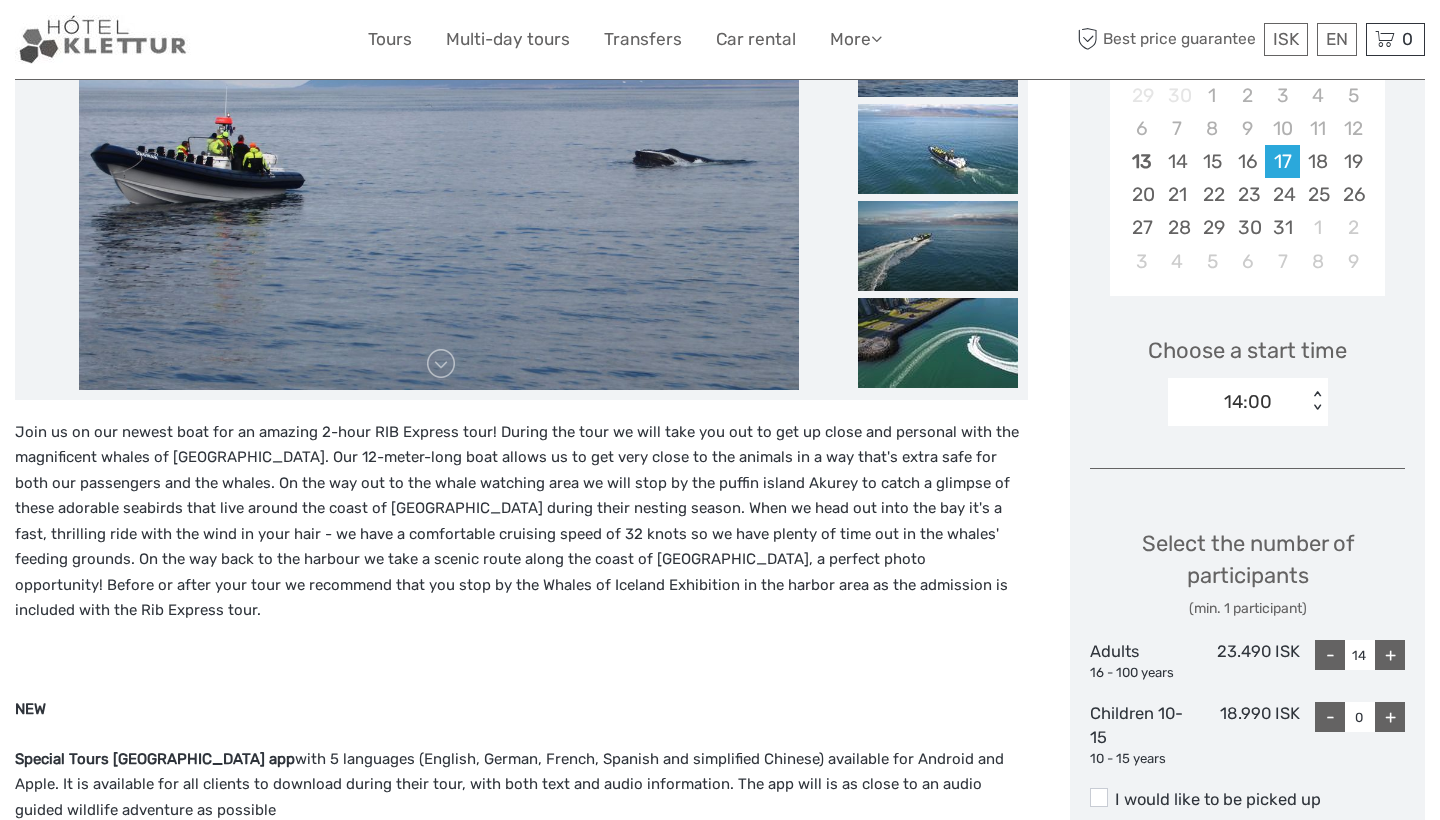 click on "+" at bounding box center (1390, 655) 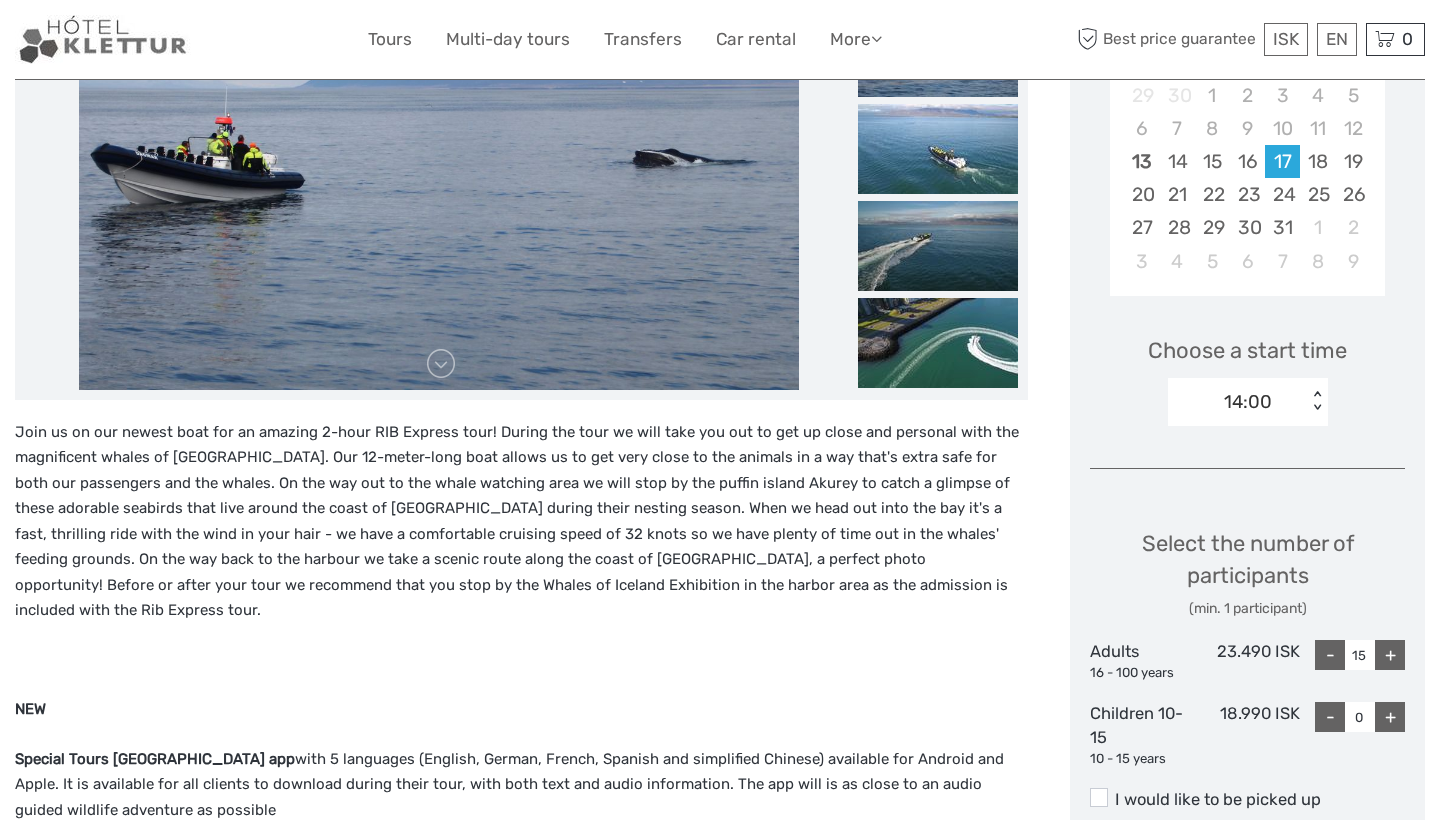 click on "+" at bounding box center [1390, 655] 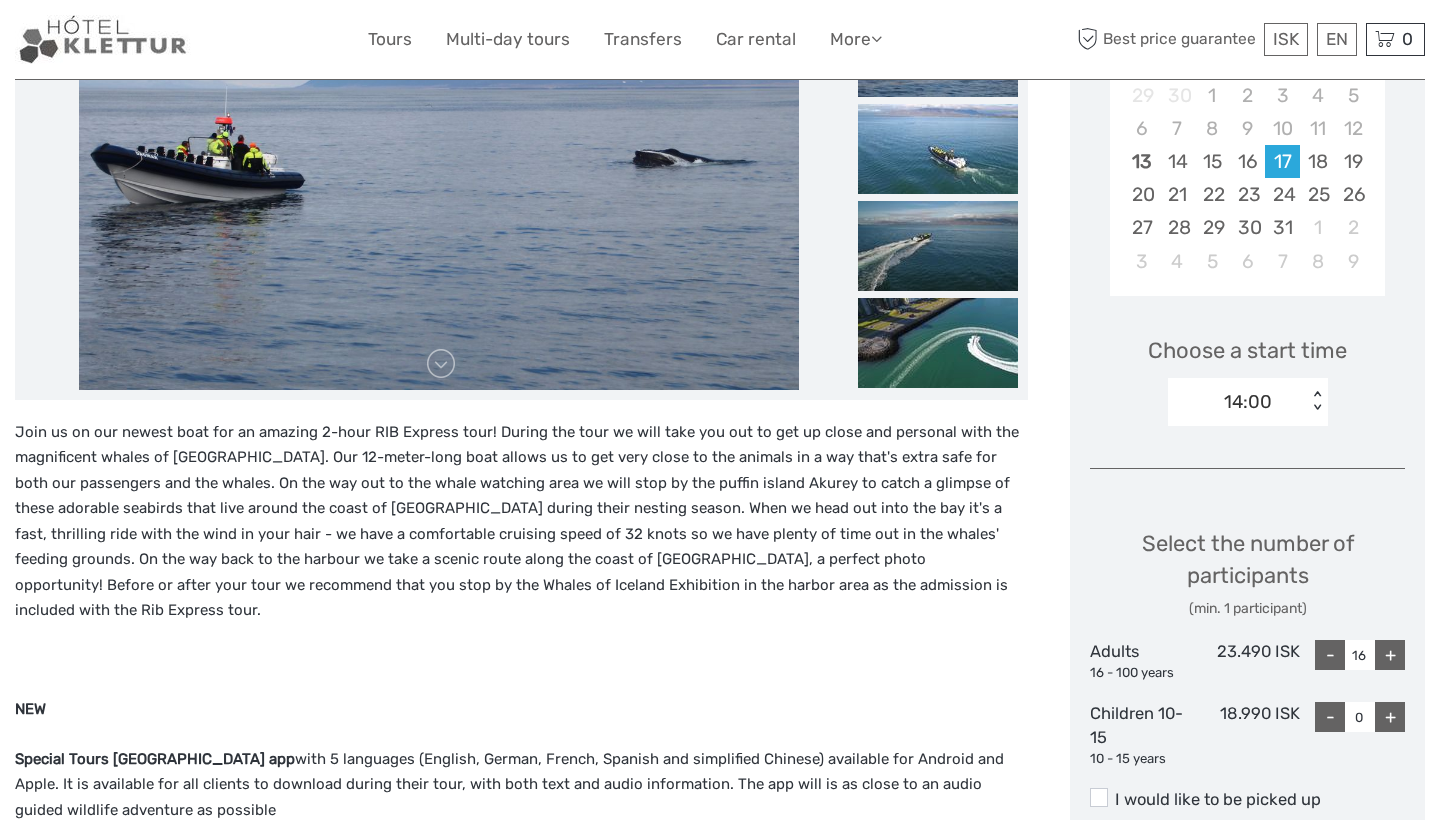 click on "+" at bounding box center [1390, 655] 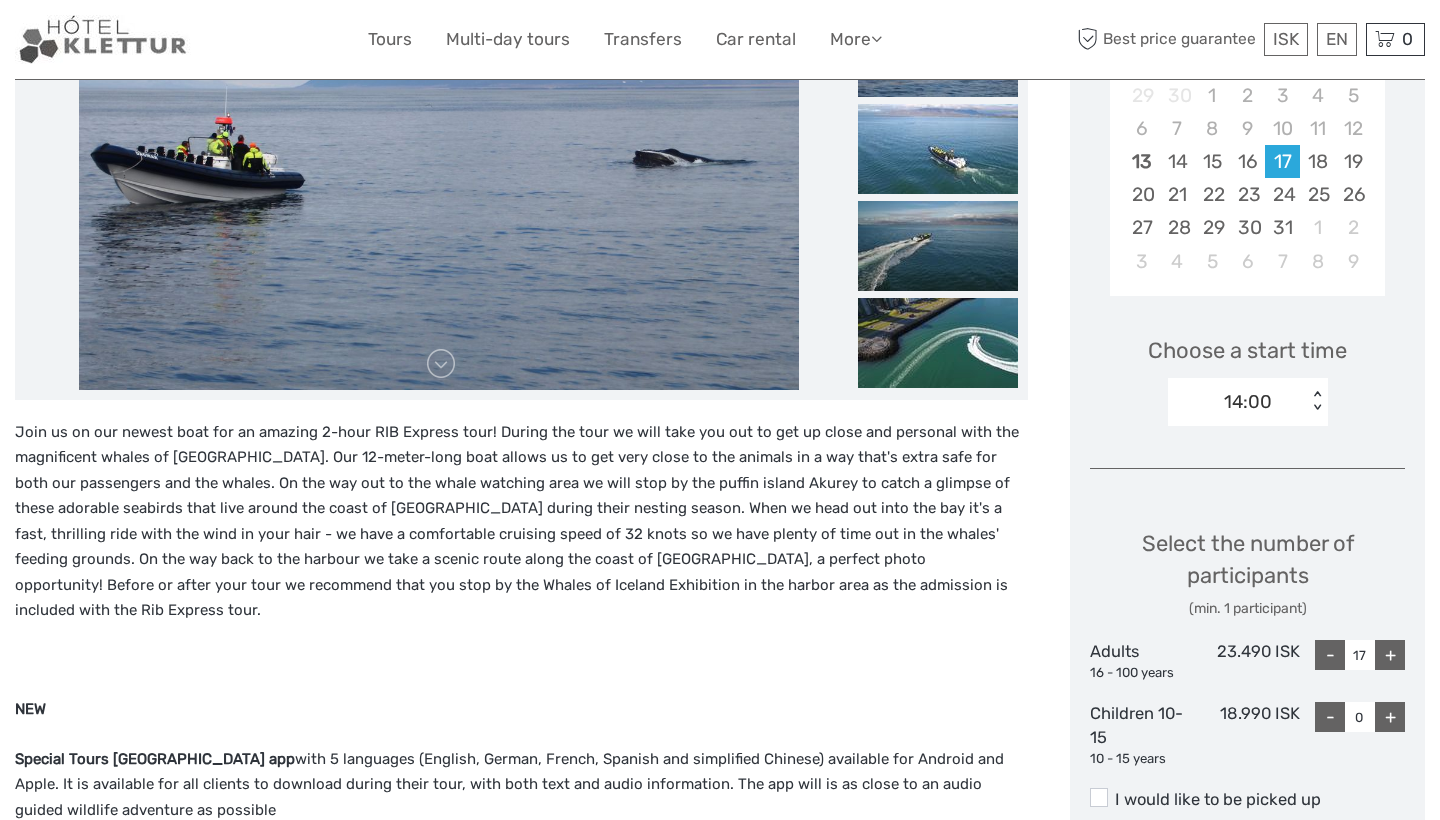 click on "+" at bounding box center [1390, 655] 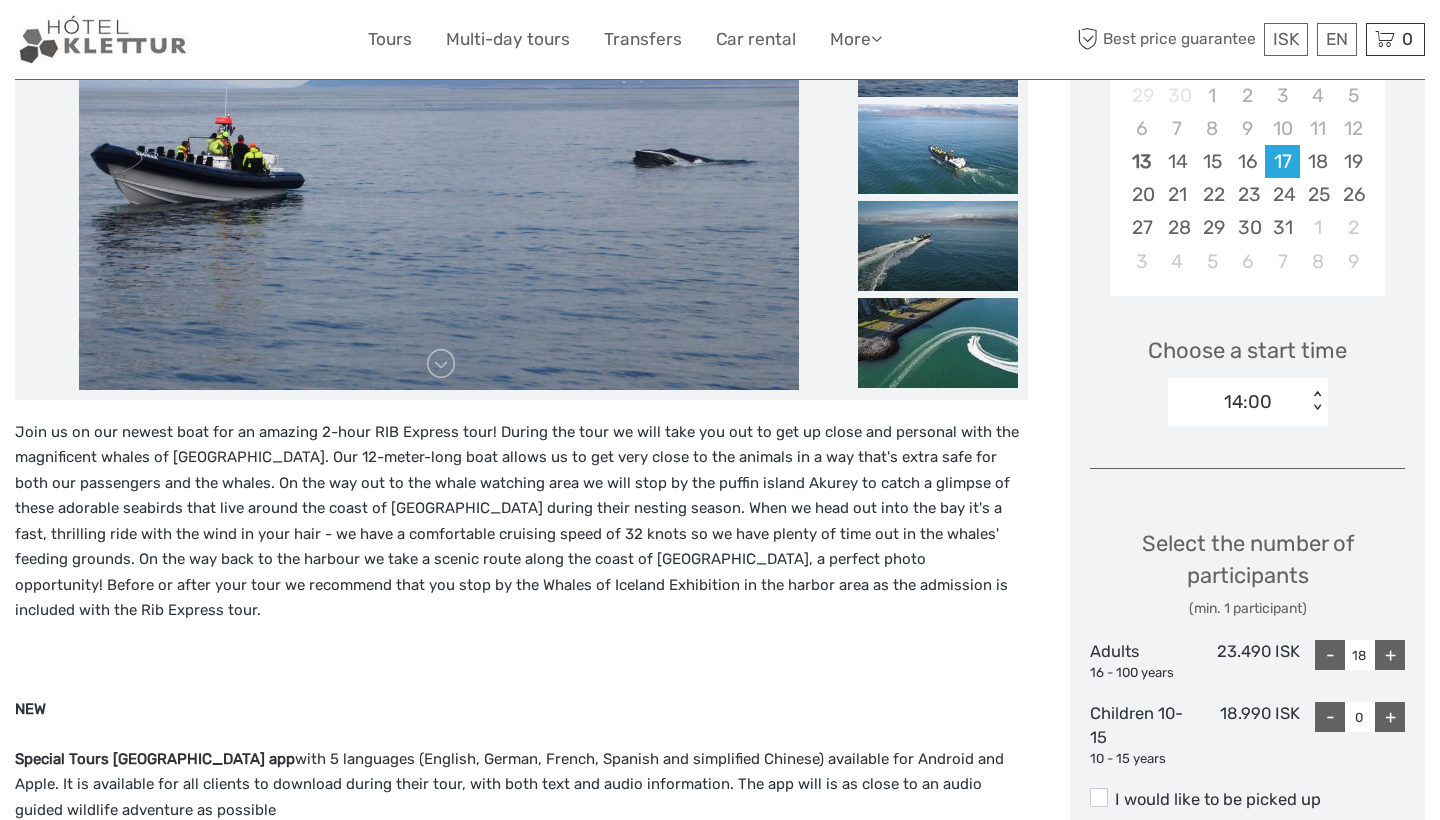 click on "+" at bounding box center (1390, 655) 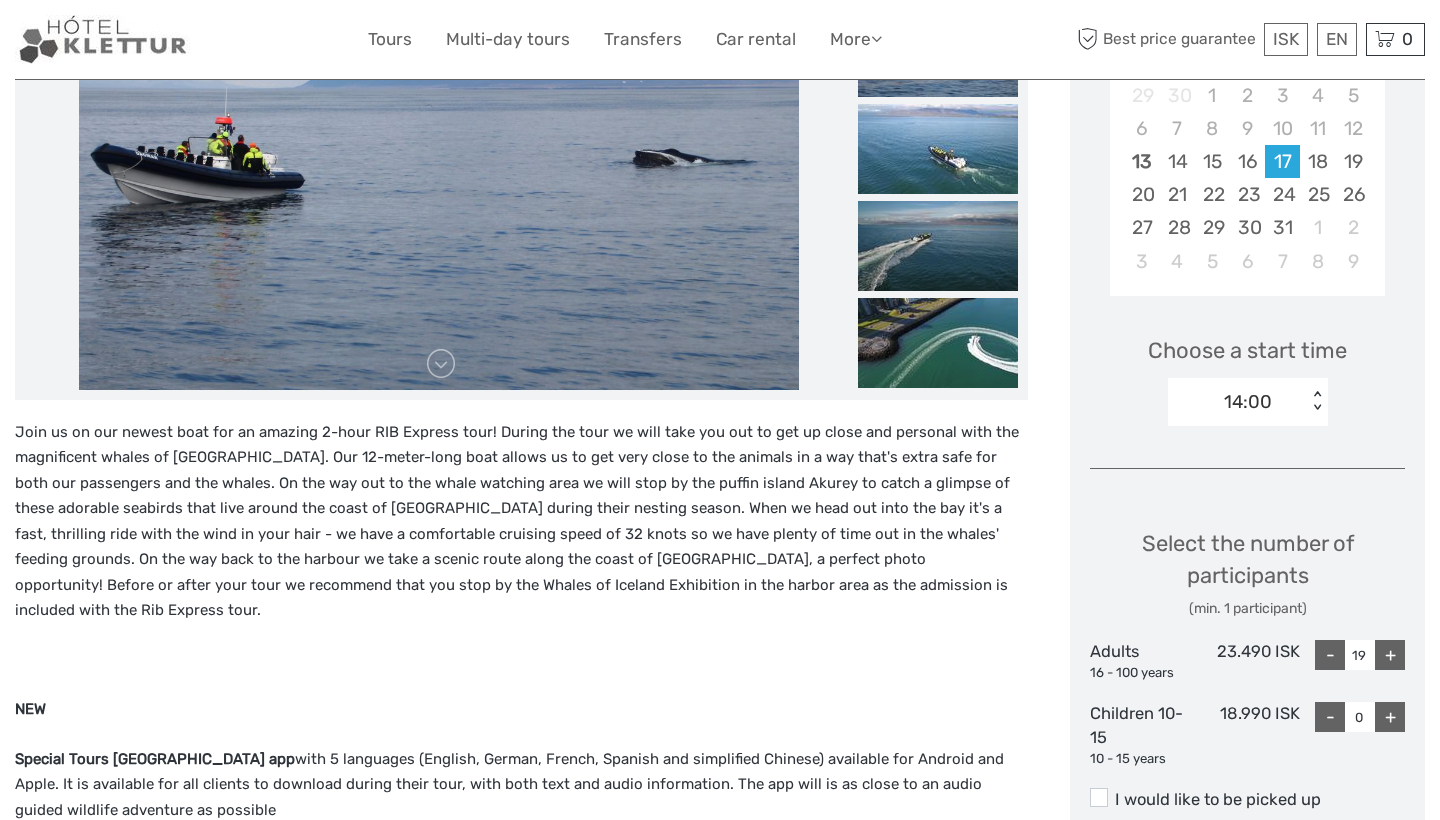 click on "+" at bounding box center [1390, 655] 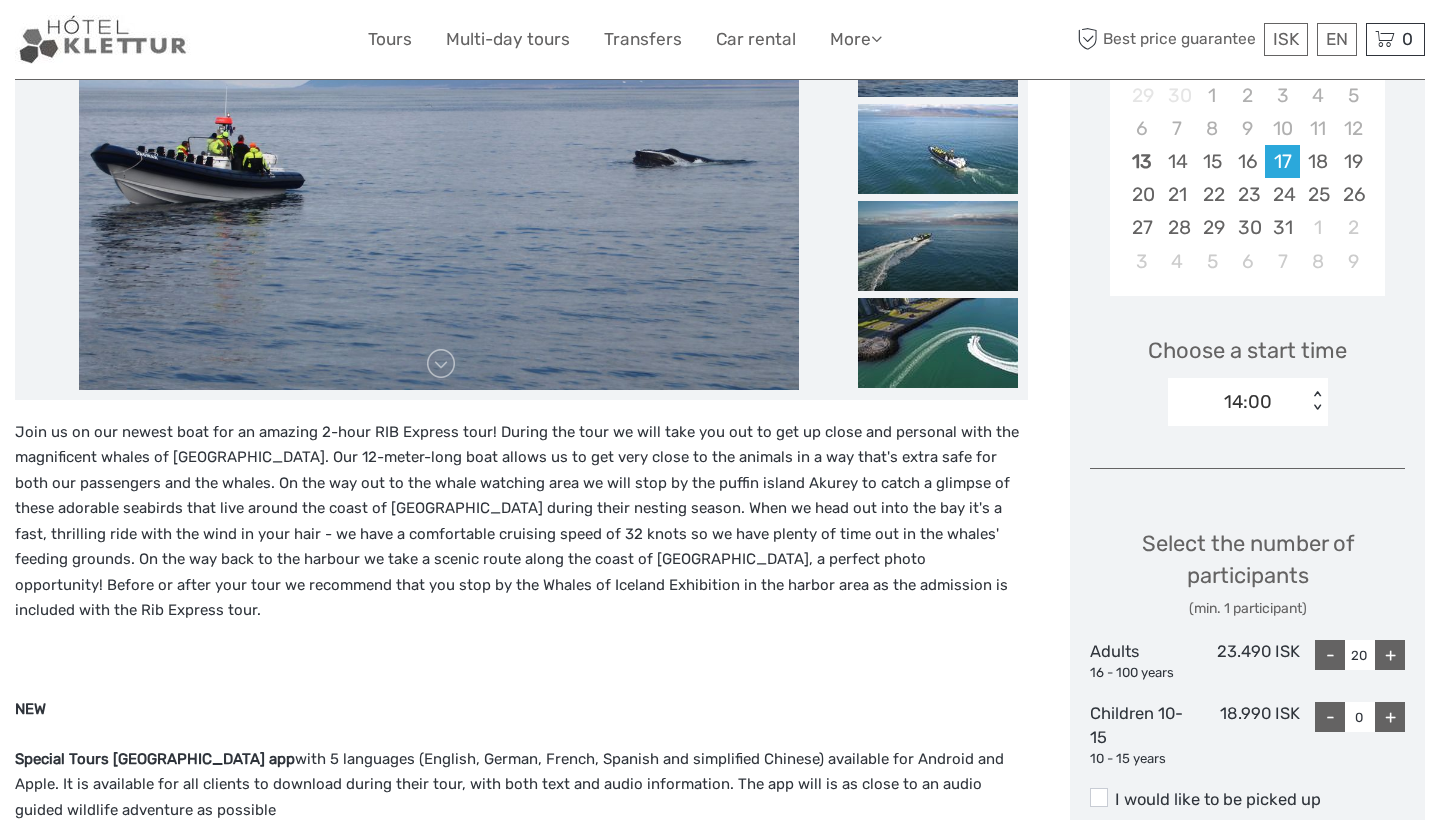 click on "+" at bounding box center (1390, 655) 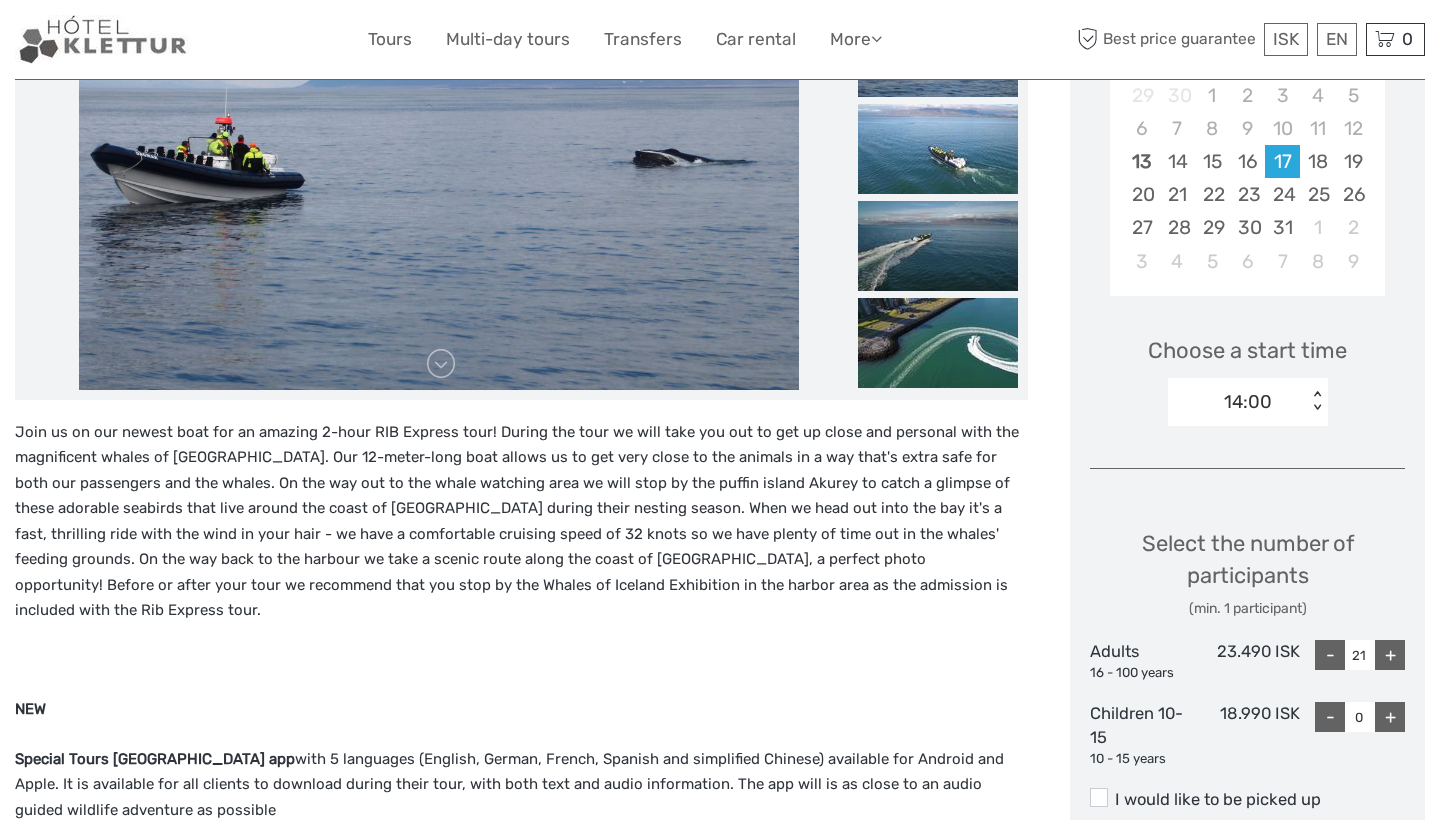 click on "+" at bounding box center (1390, 655) 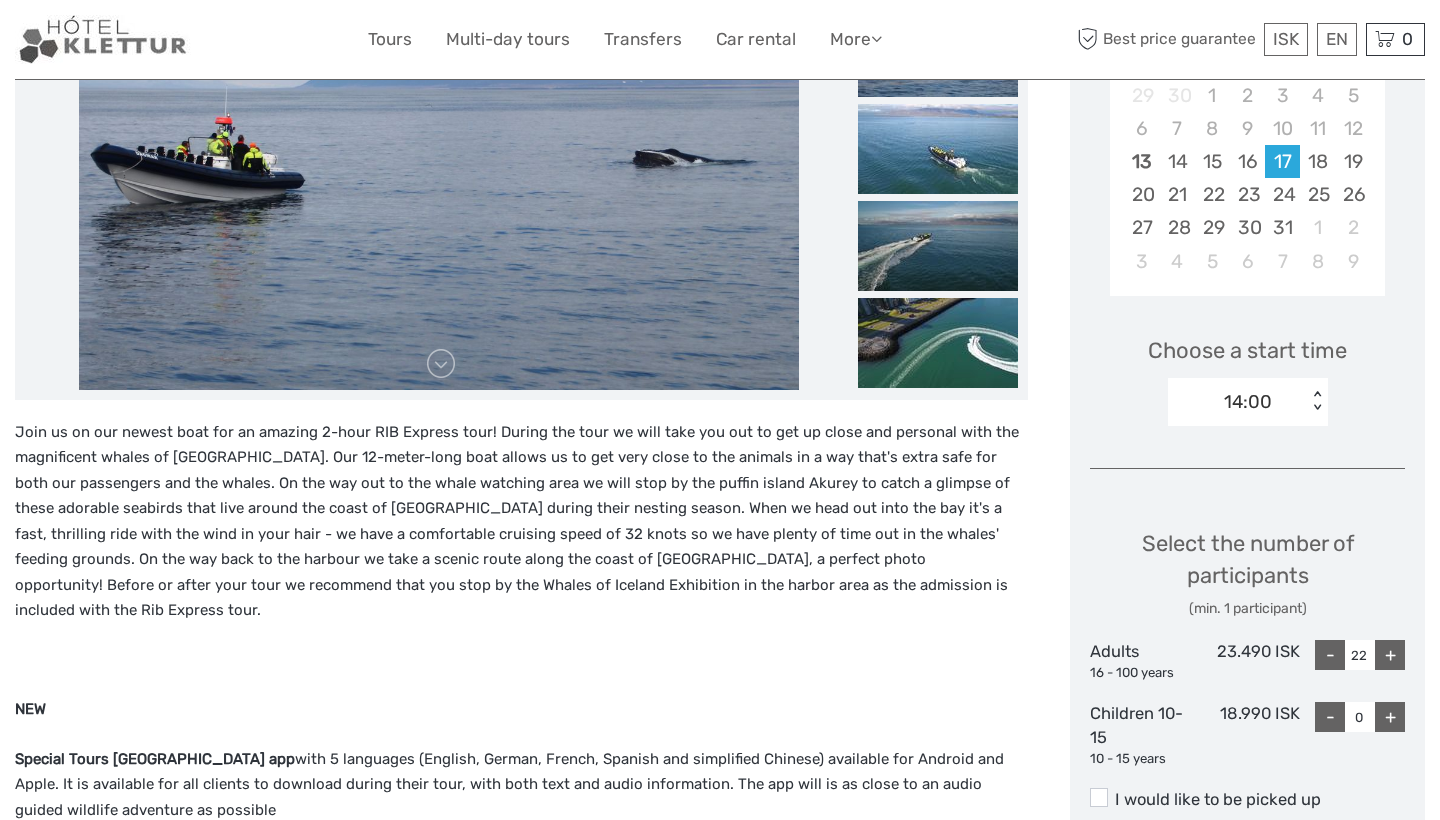 click on "+" at bounding box center [1390, 655] 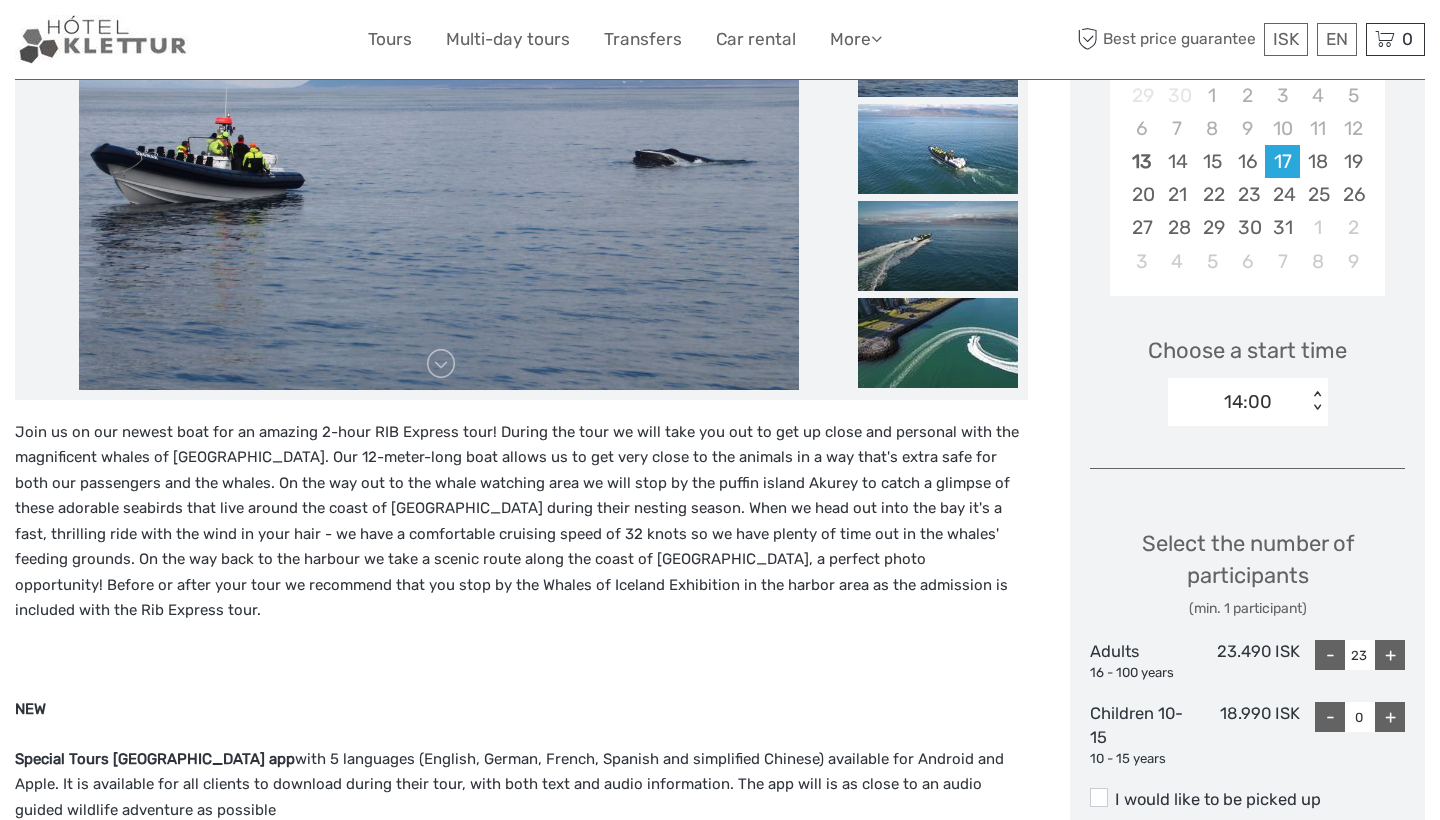 click on "+" at bounding box center (1390, 655) 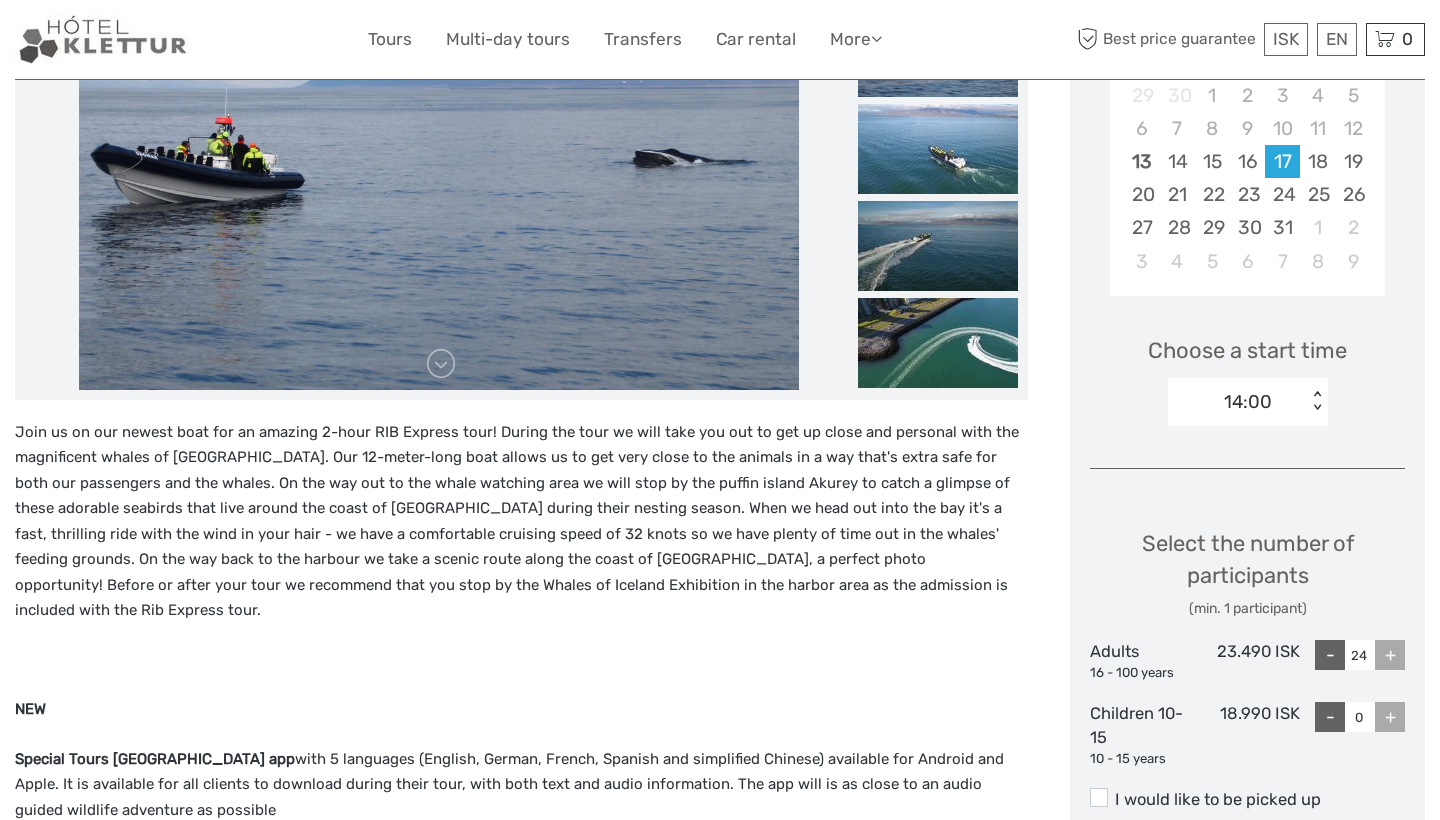 click on "+" at bounding box center (1390, 655) 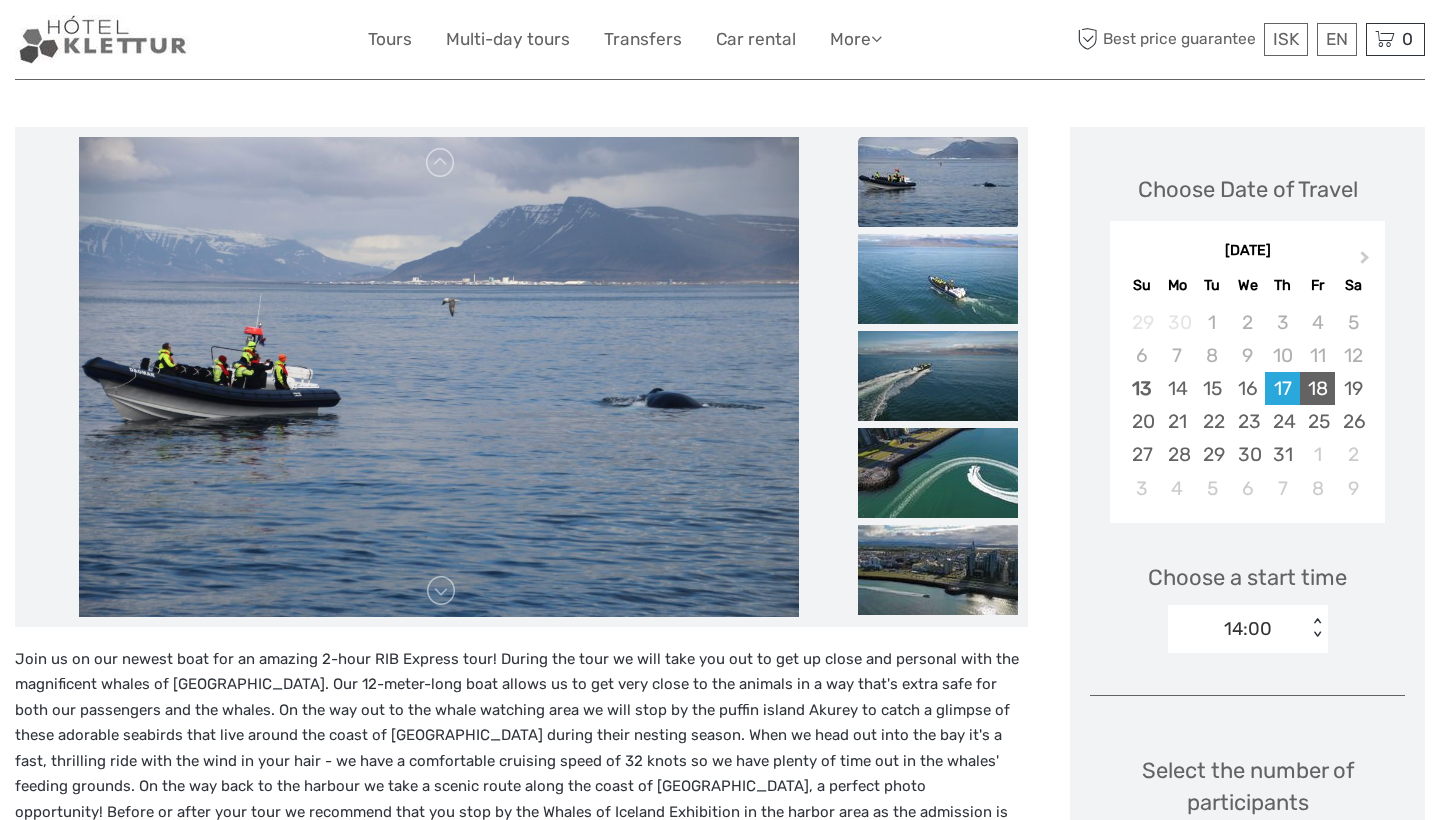 scroll, scrollTop: 207, scrollLeft: 0, axis: vertical 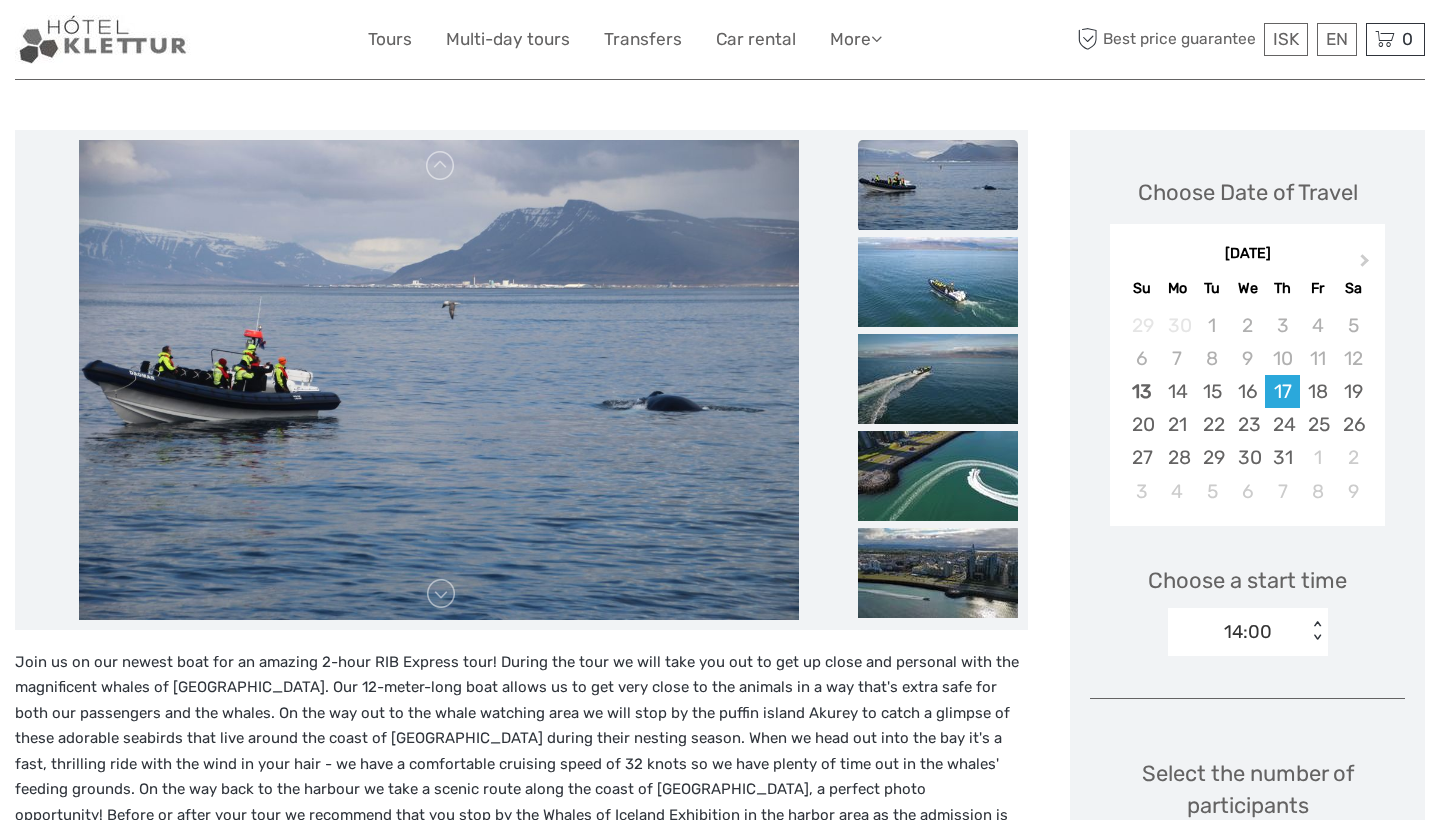 click on "14:00 < >" at bounding box center (1248, 632) 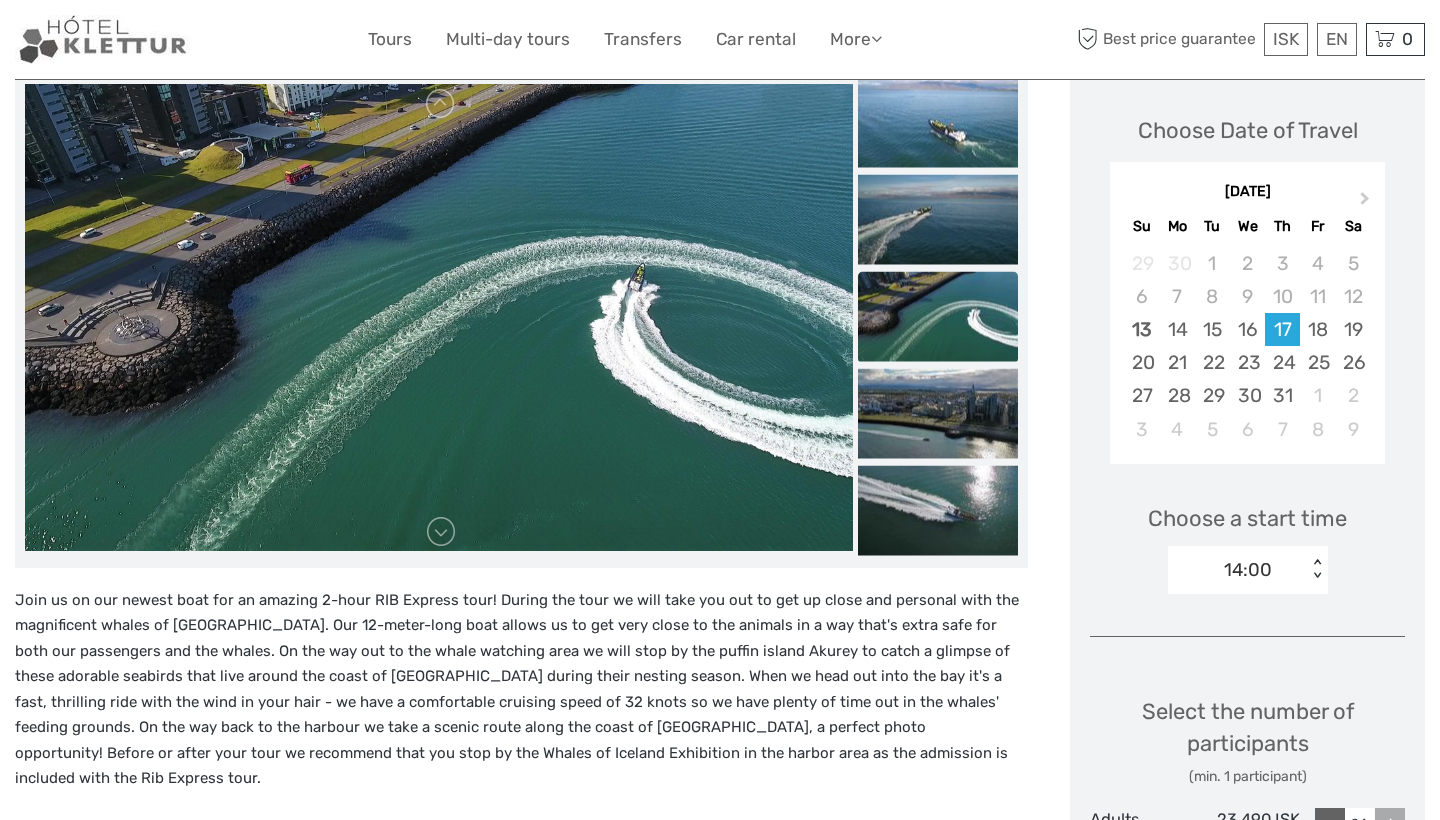 scroll, scrollTop: 6, scrollLeft: 0, axis: vertical 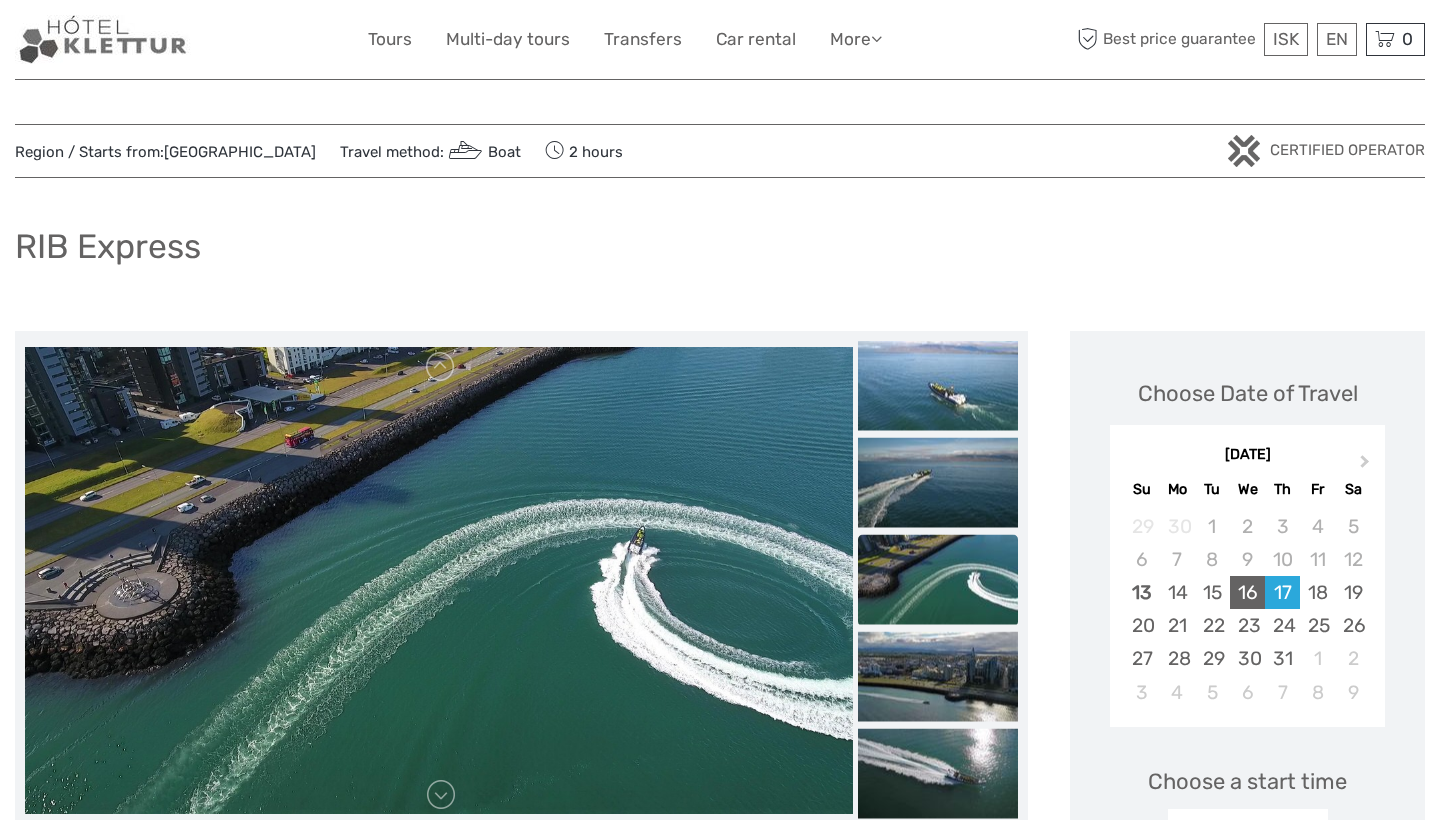 click on "16" at bounding box center (1247, 592) 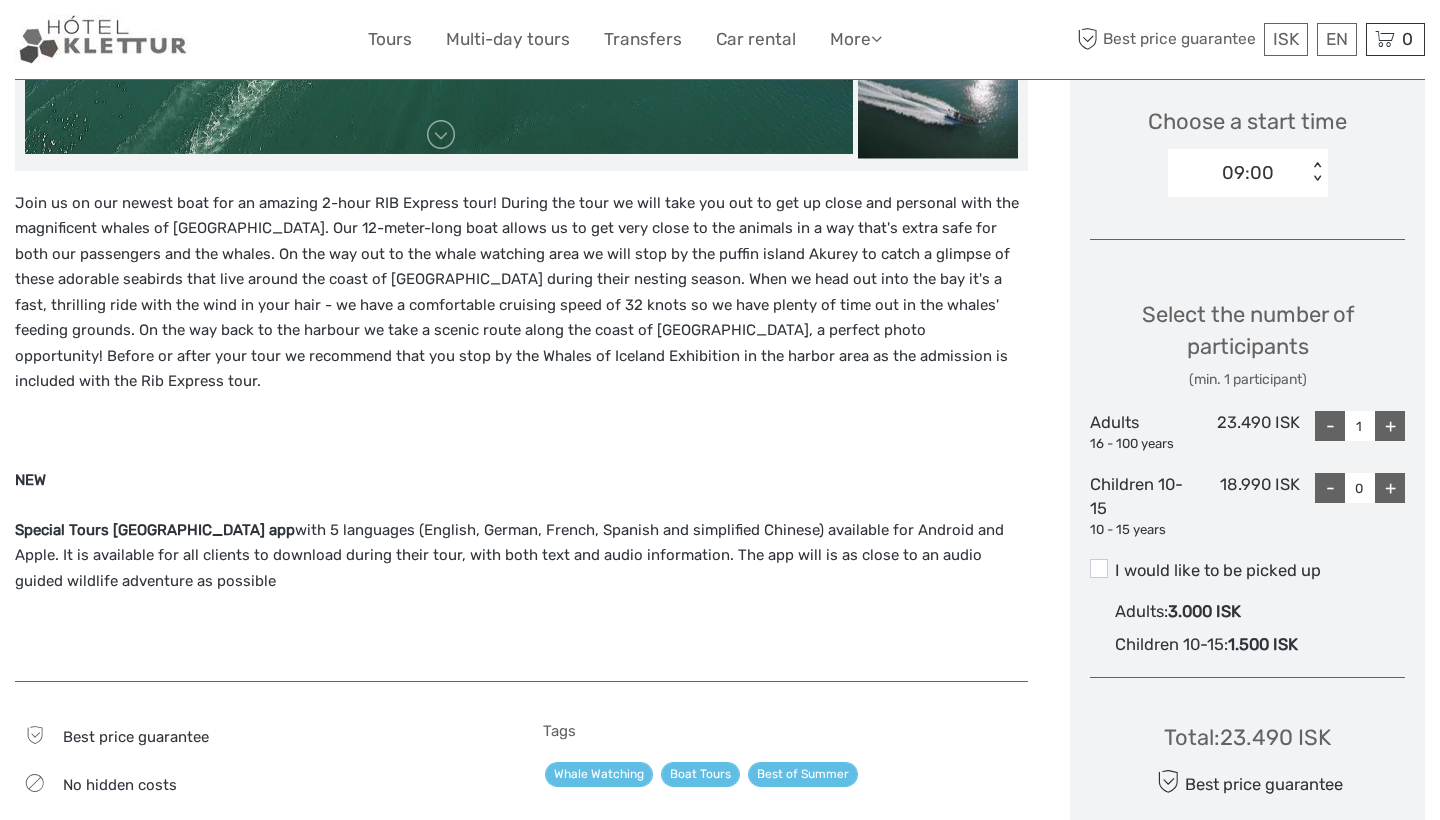 scroll, scrollTop: 674, scrollLeft: 0, axis: vertical 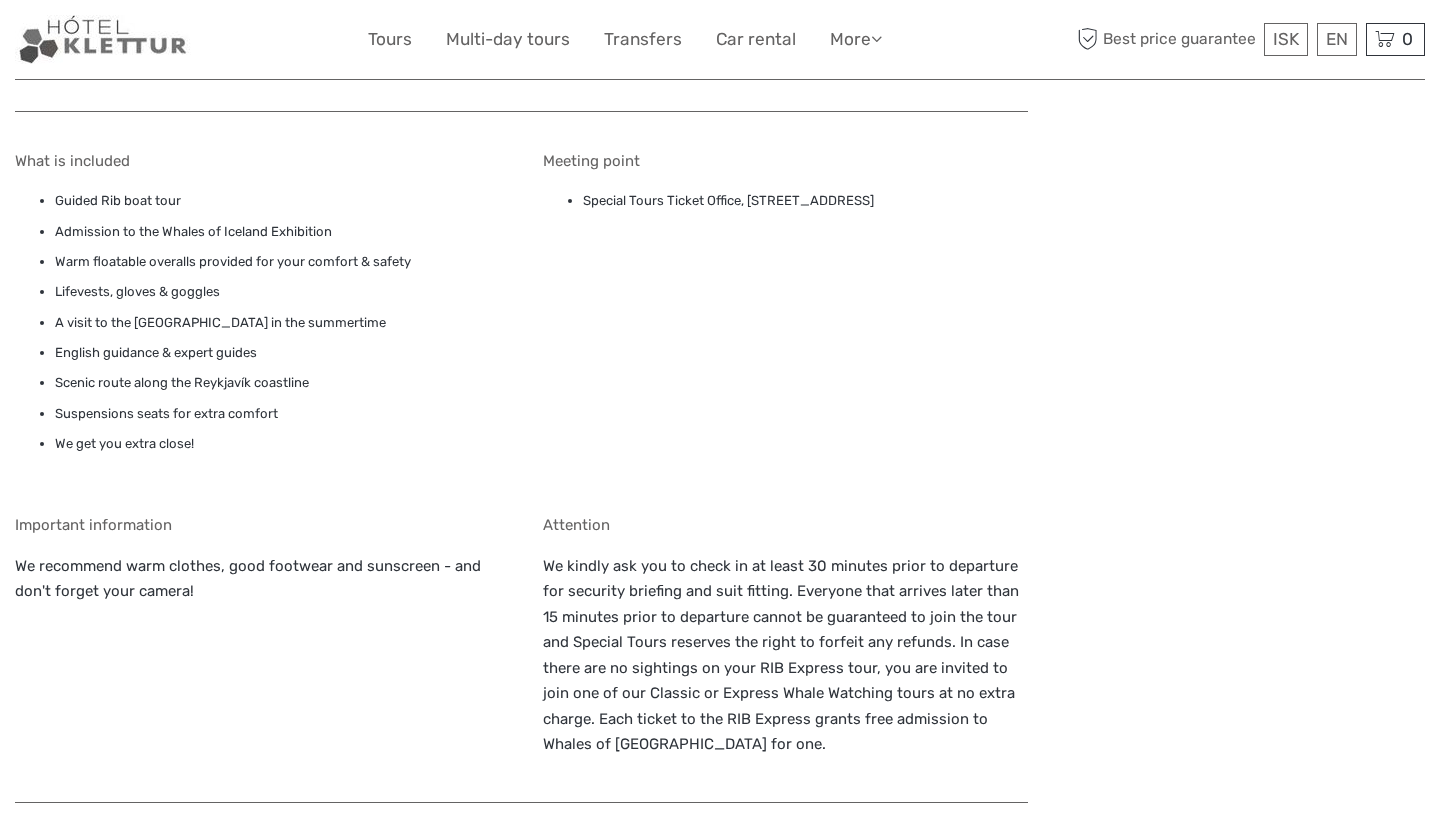 click on "We recommend warm clothes, good footwear and sunscreen - and don't forget your camera!" at bounding box center [258, 592] 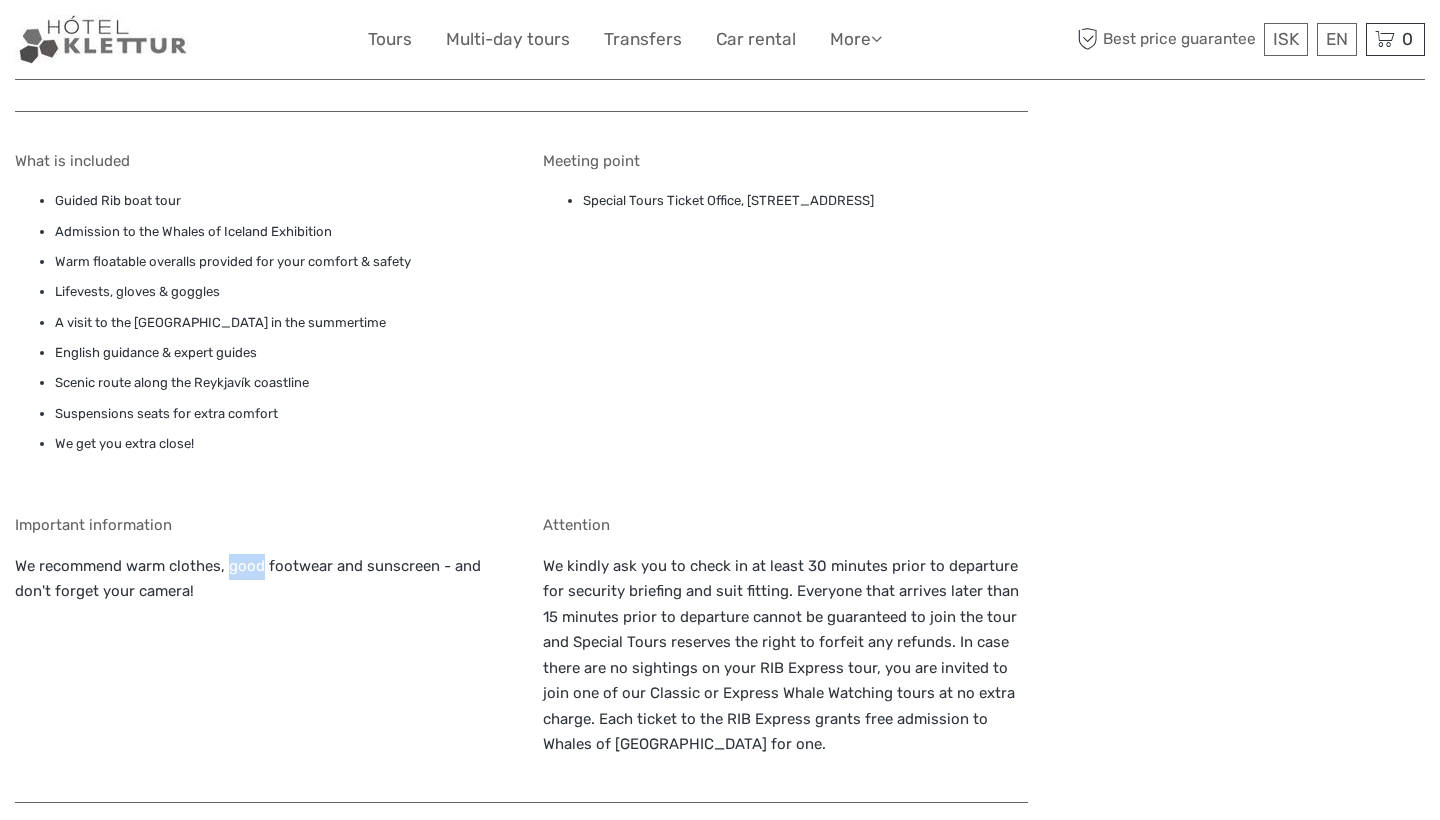 click on "We recommend warm clothes, good footwear and sunscreen - and don't forget your camera!" at bounding box center [258, 592] 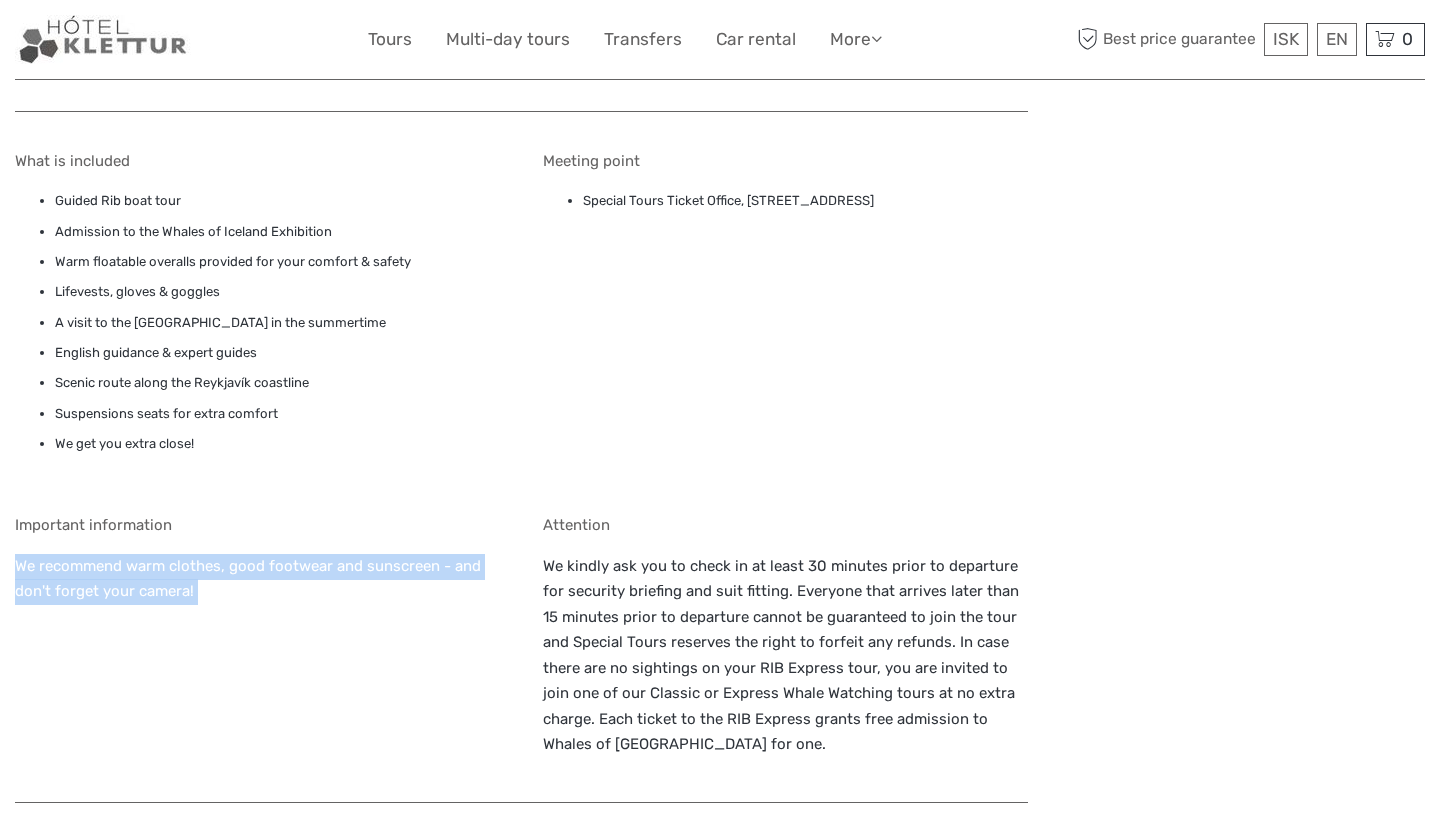 click on "We recommend warm clothes, good footwear and sunscreen - and don't forget your camera!" at bounding box center (258, 592) 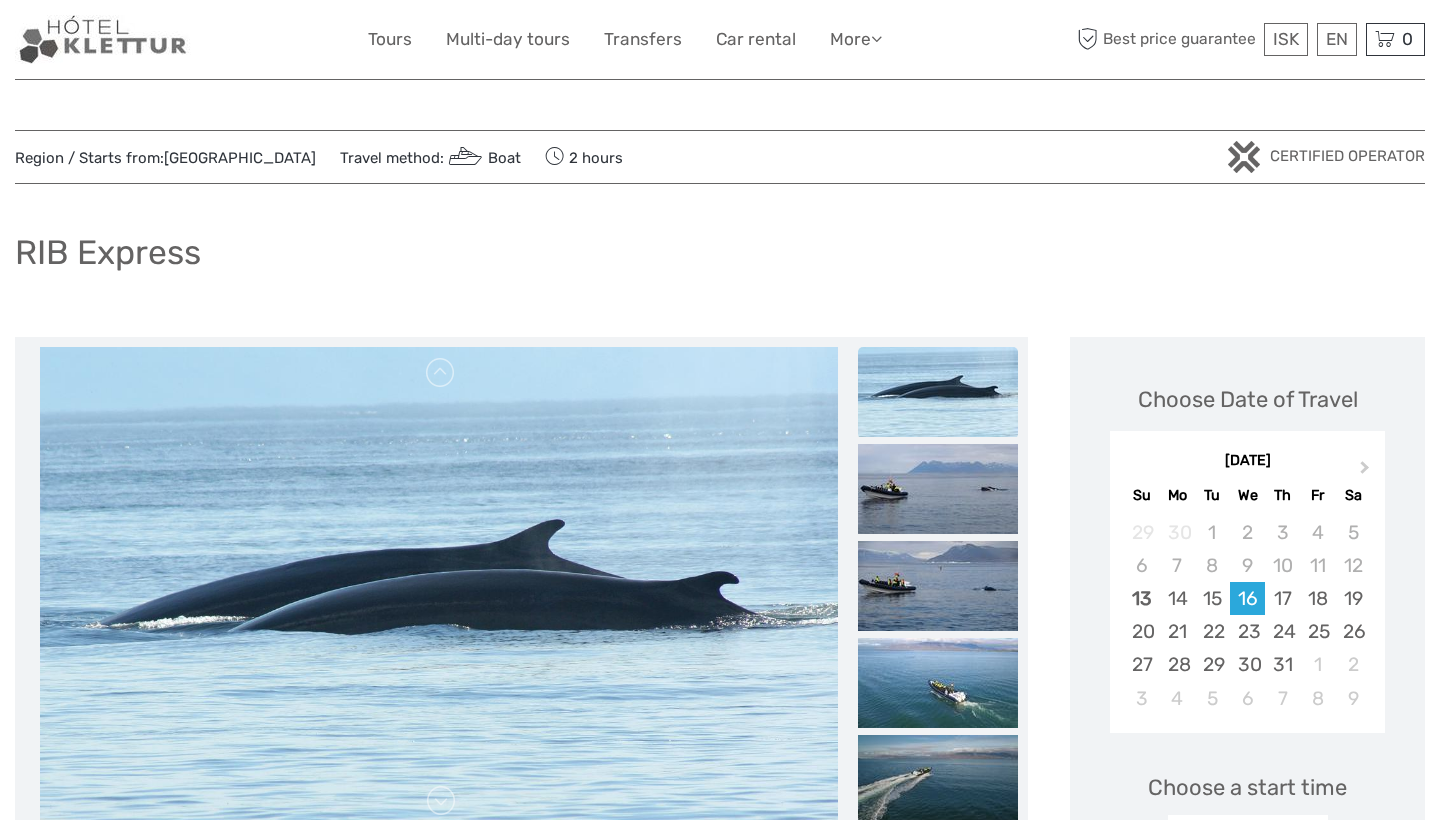 scroll, scrollTop: 0, scrollLeft: 0, axis: both 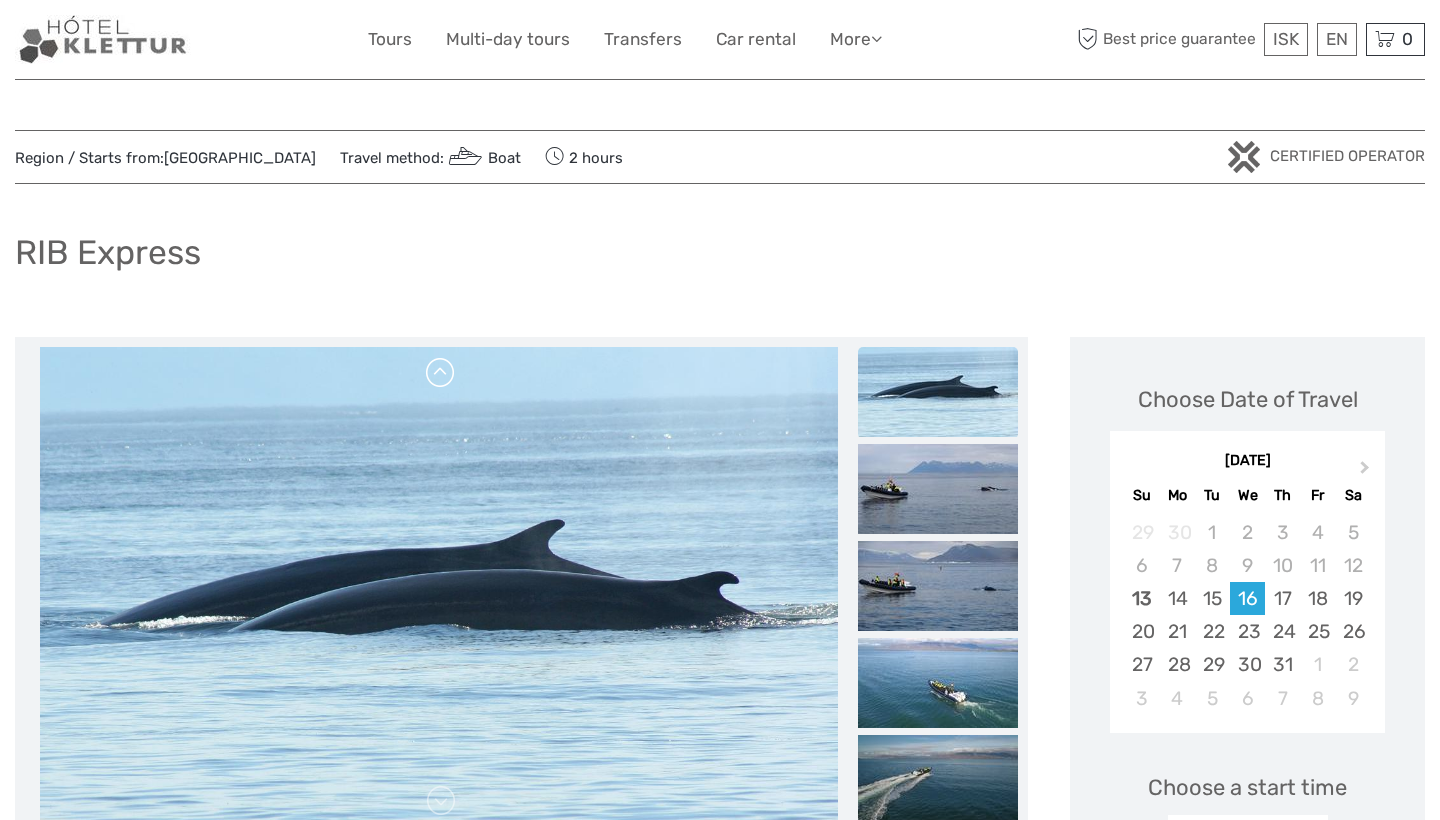 click at bounding box center (441, 373) 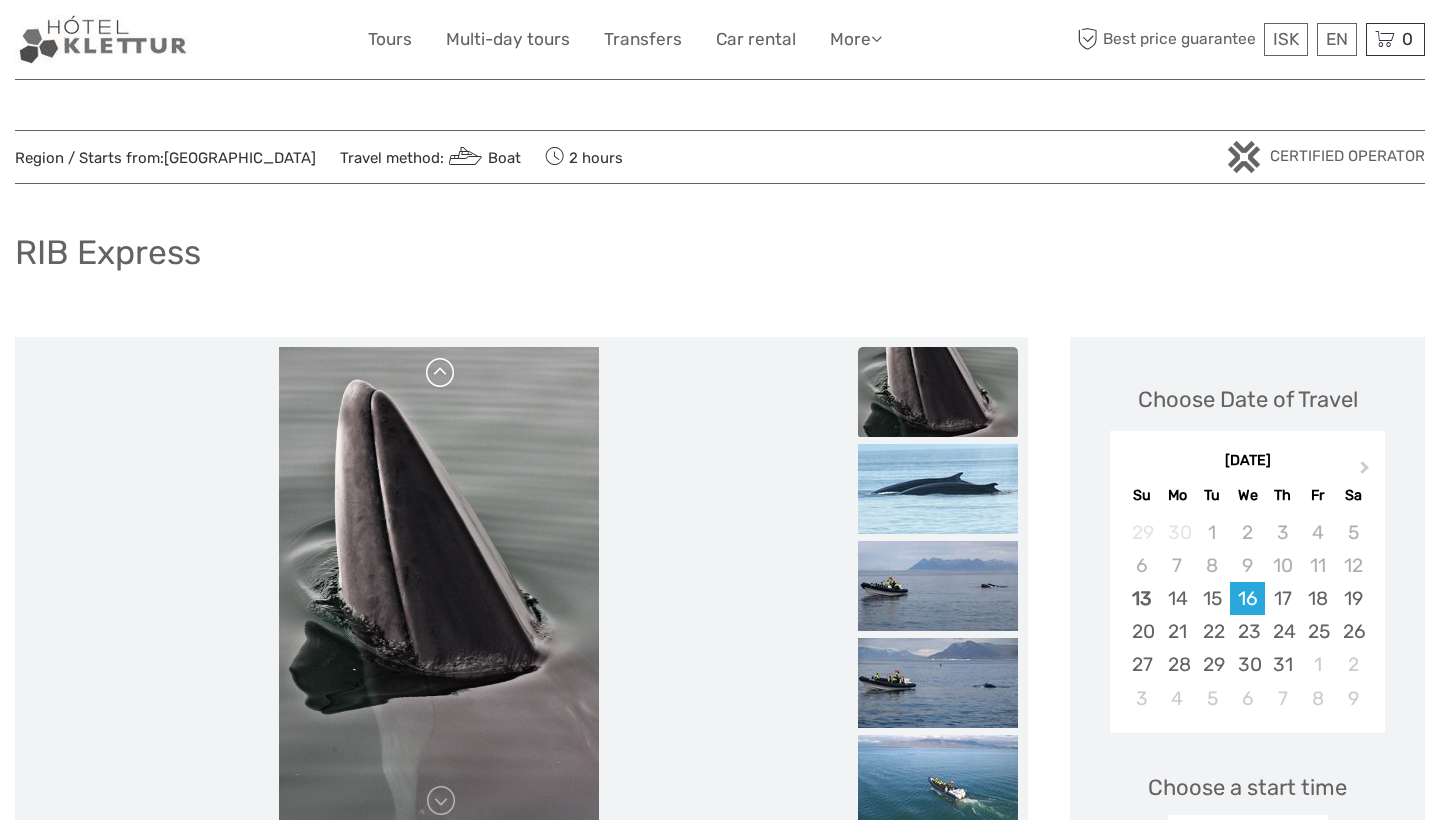 click at bounding box center [441, 373] 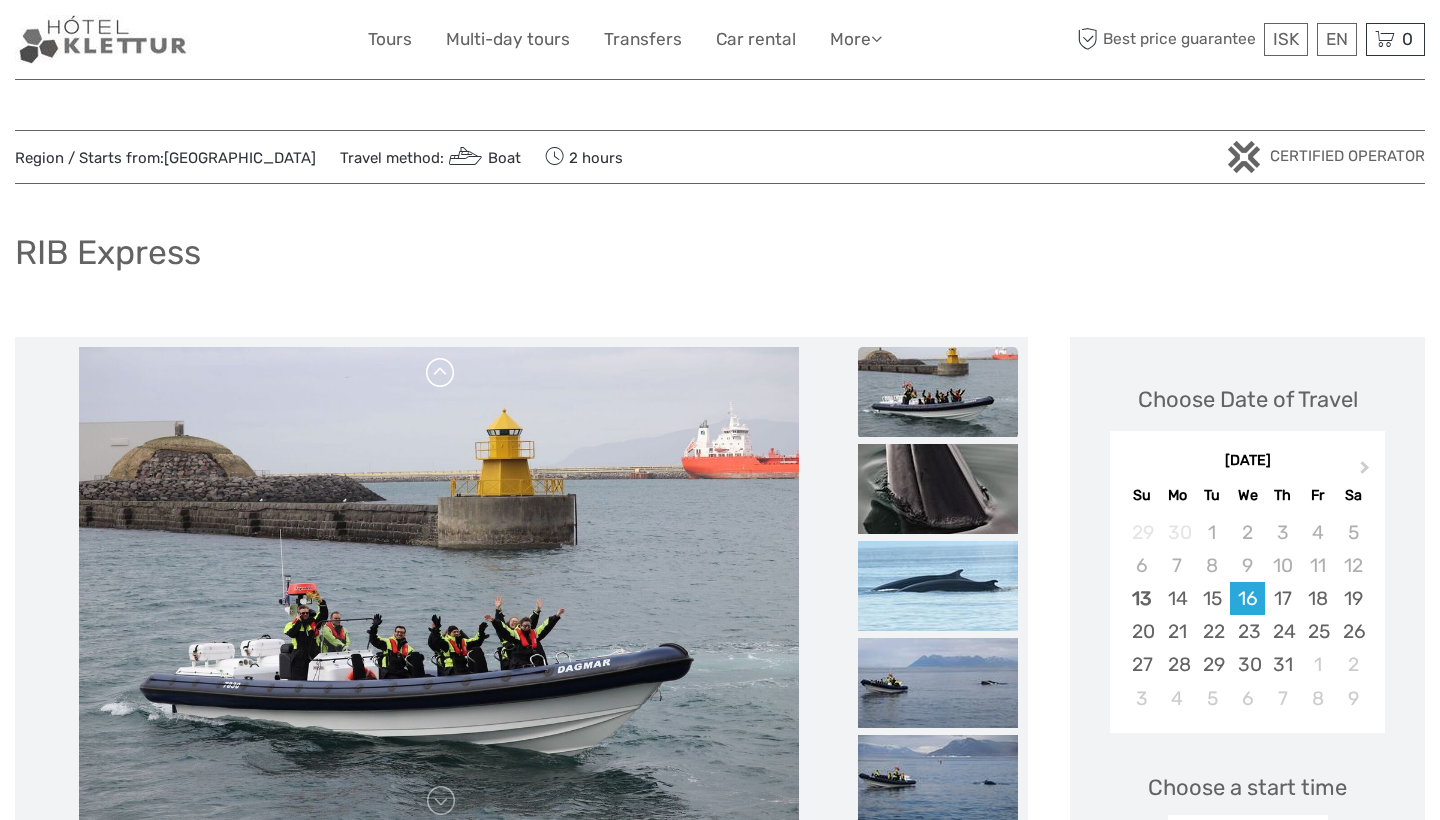 click at bounding box center (441, 373) 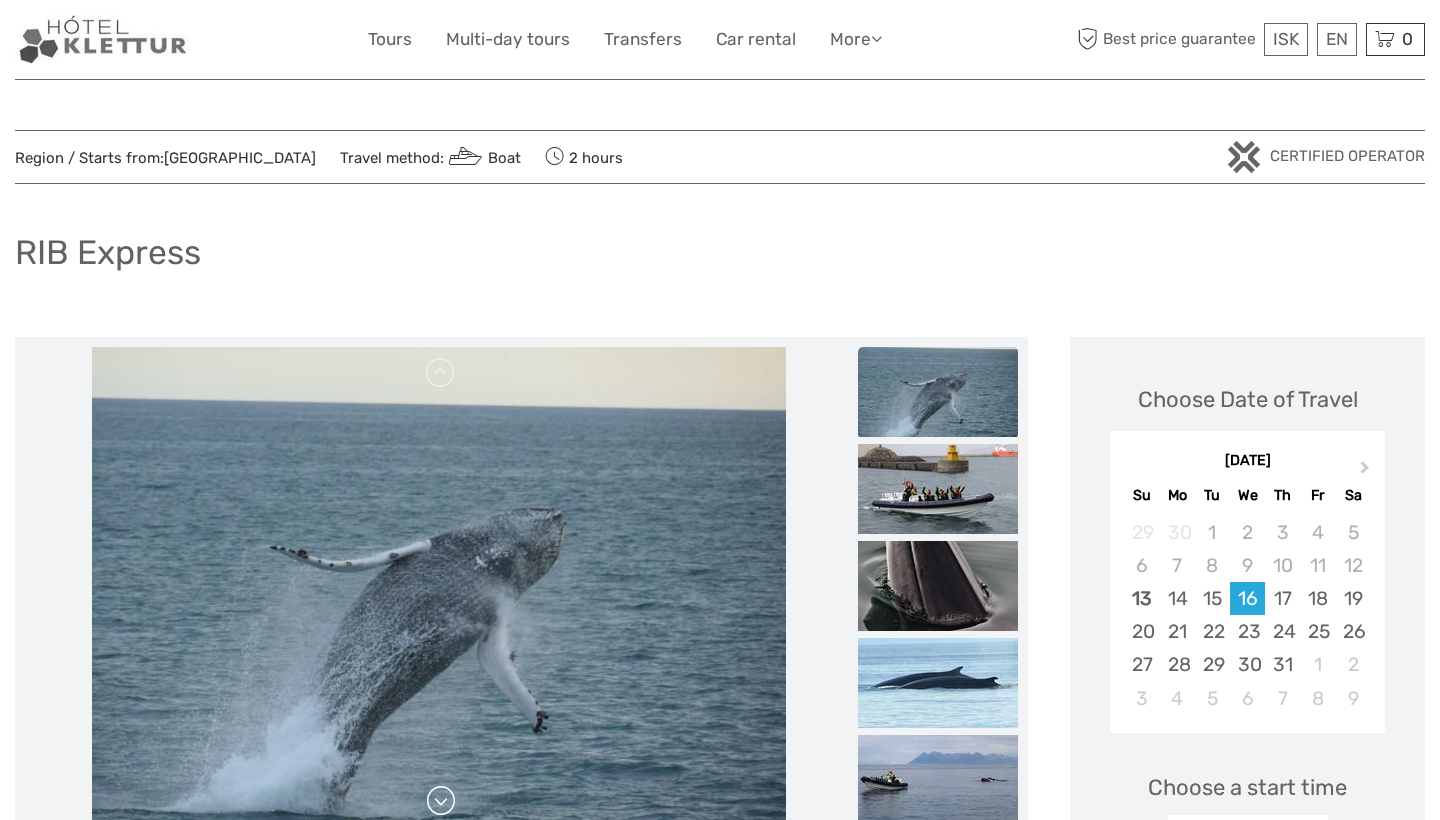 click at bounding box center [441, 801] 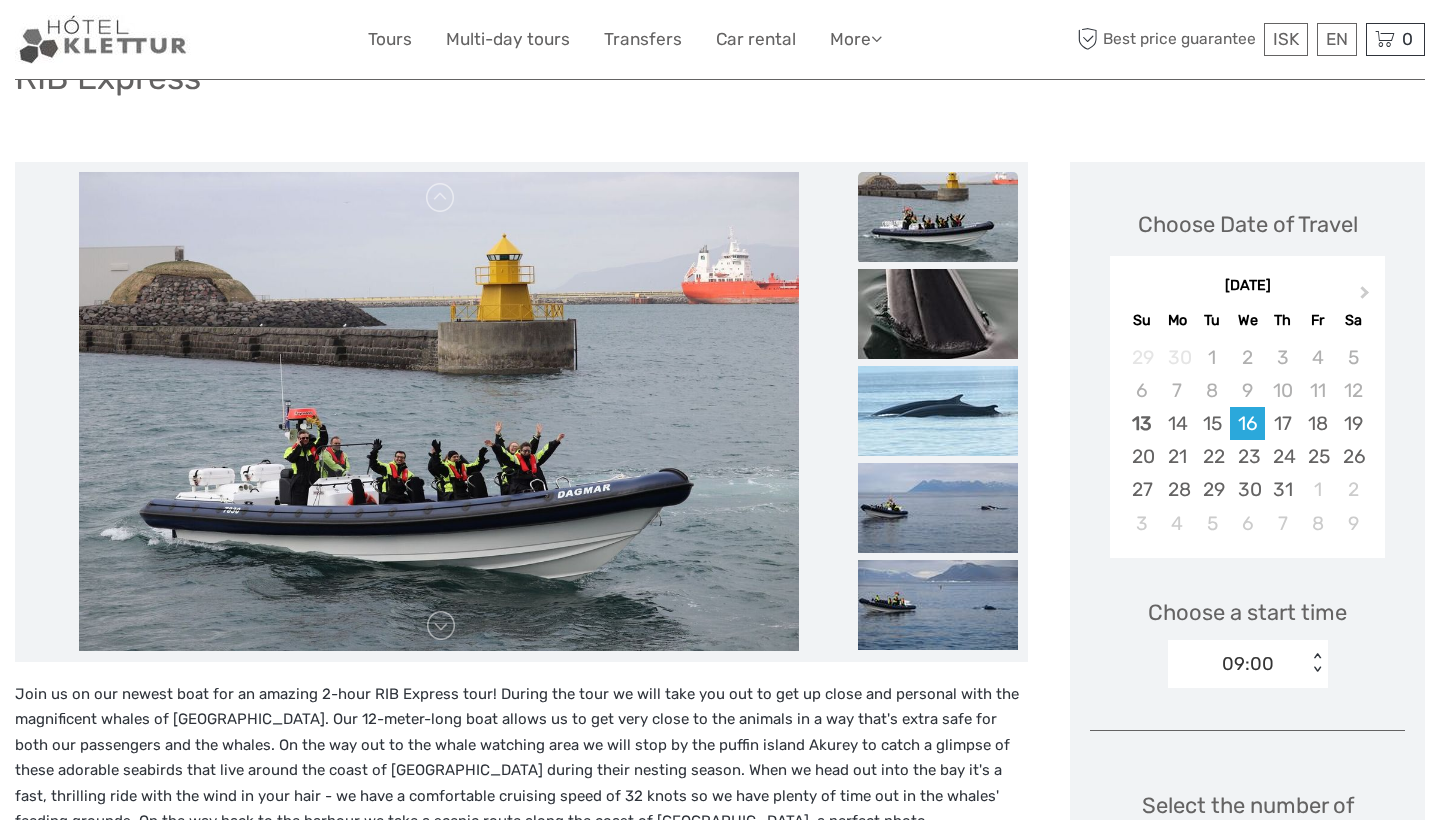 scroll, scrollTop: 191, scrollLeft: 0, axis: vertical 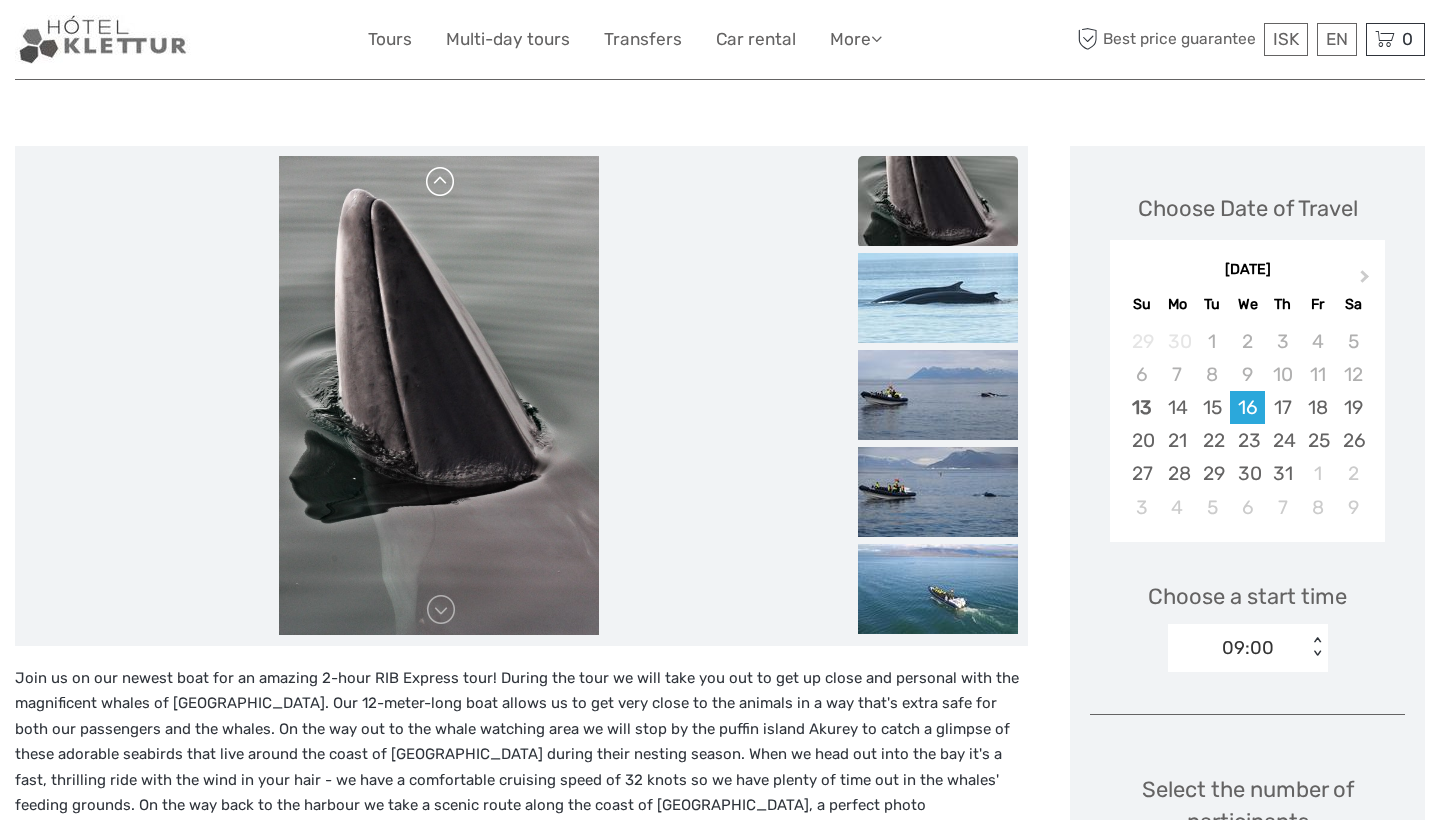 click at bounding box center (441, 182) 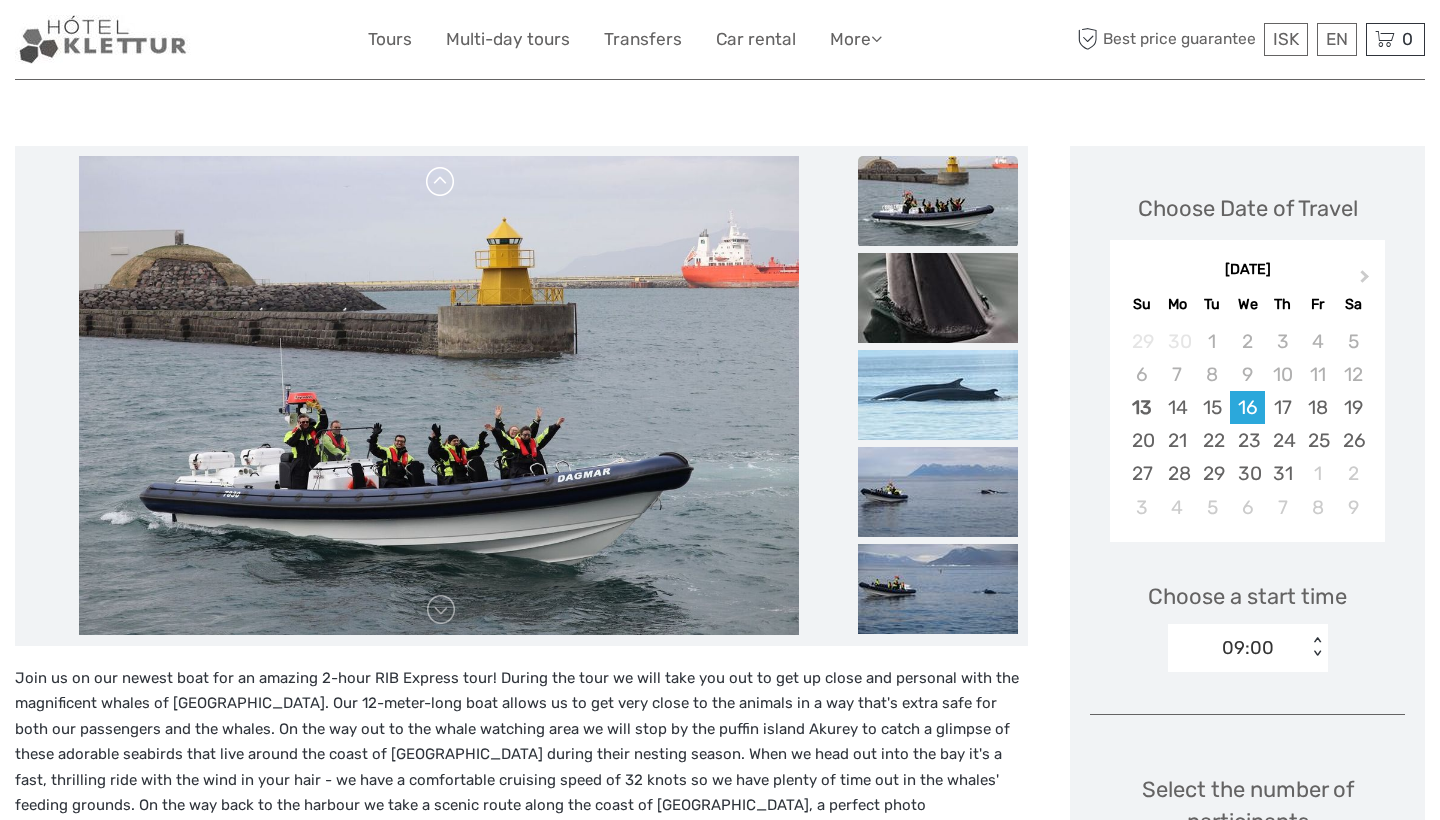 click at bounding box center (441, 182) 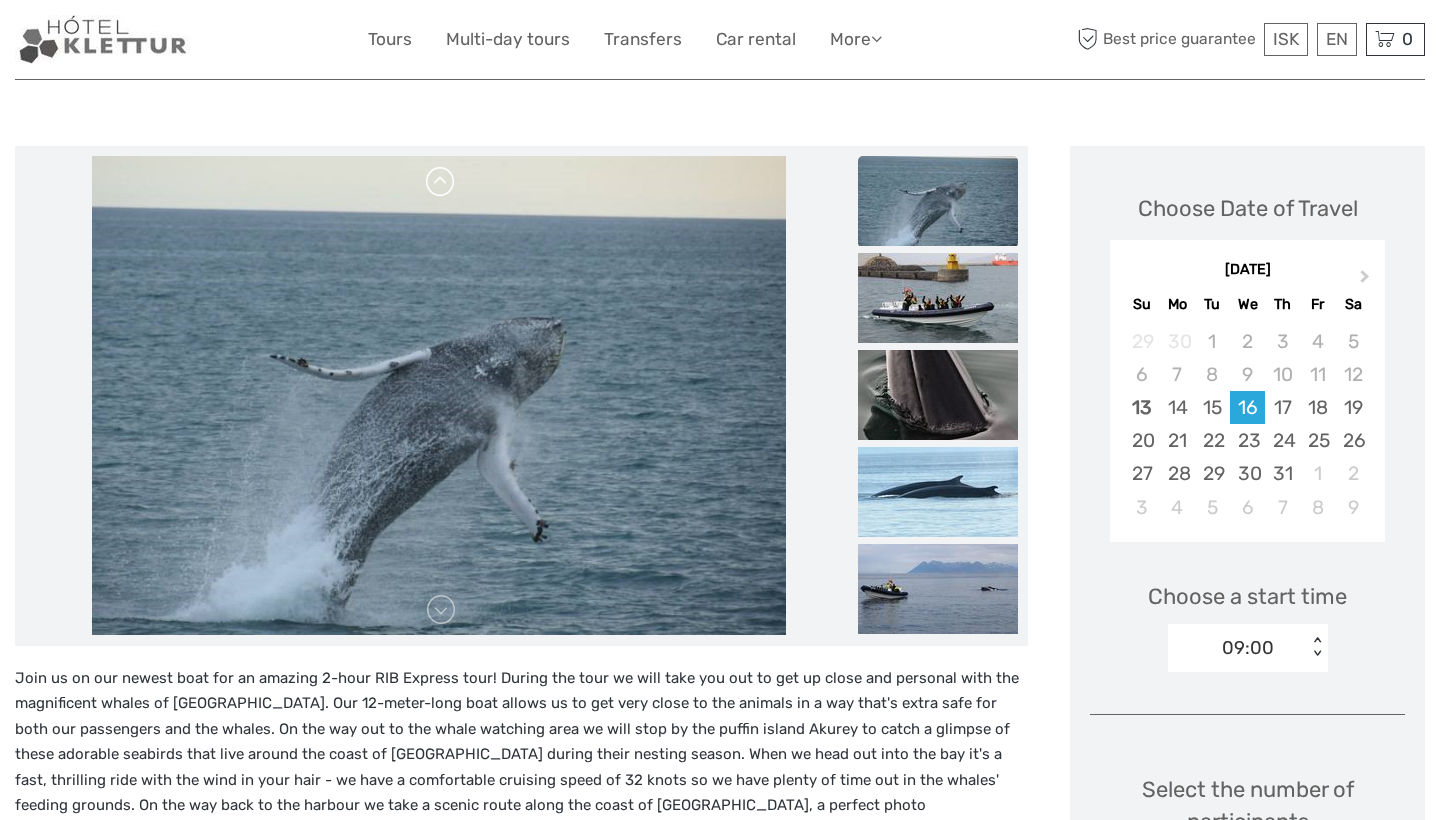 click at bounding box center (441, 182) 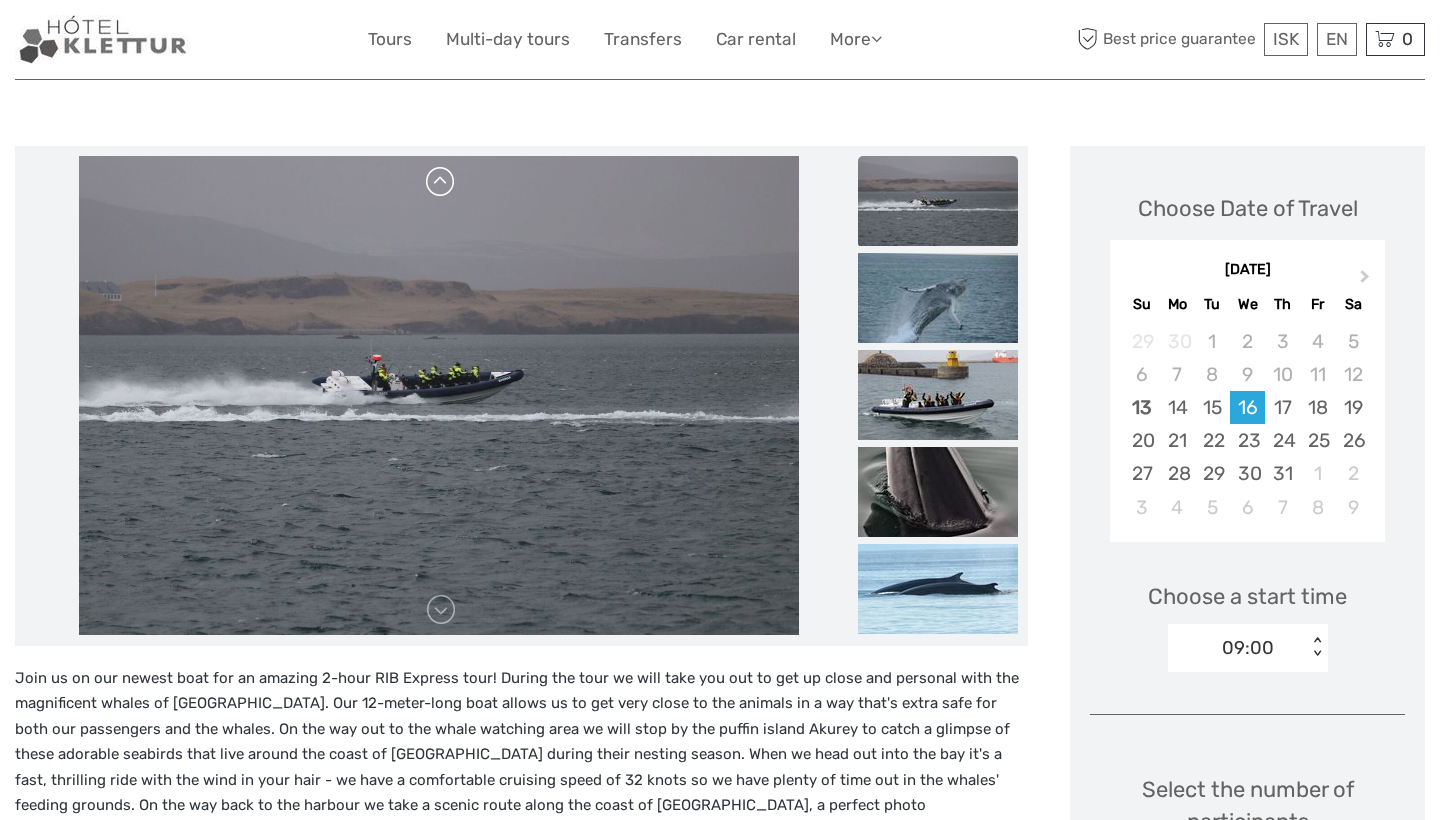 click at bounding box center (441, 182) 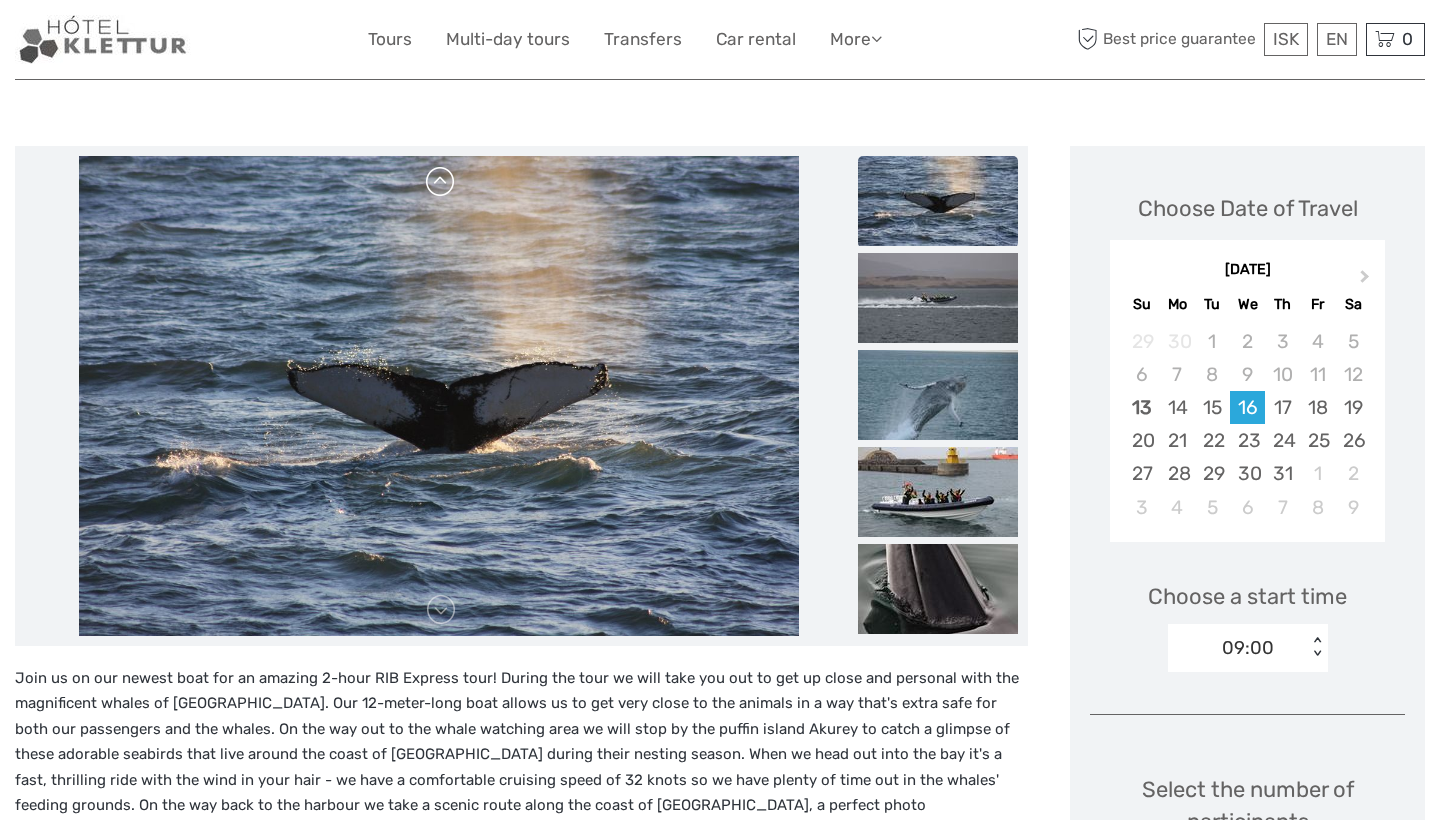 click at bounding box center (441, 182) 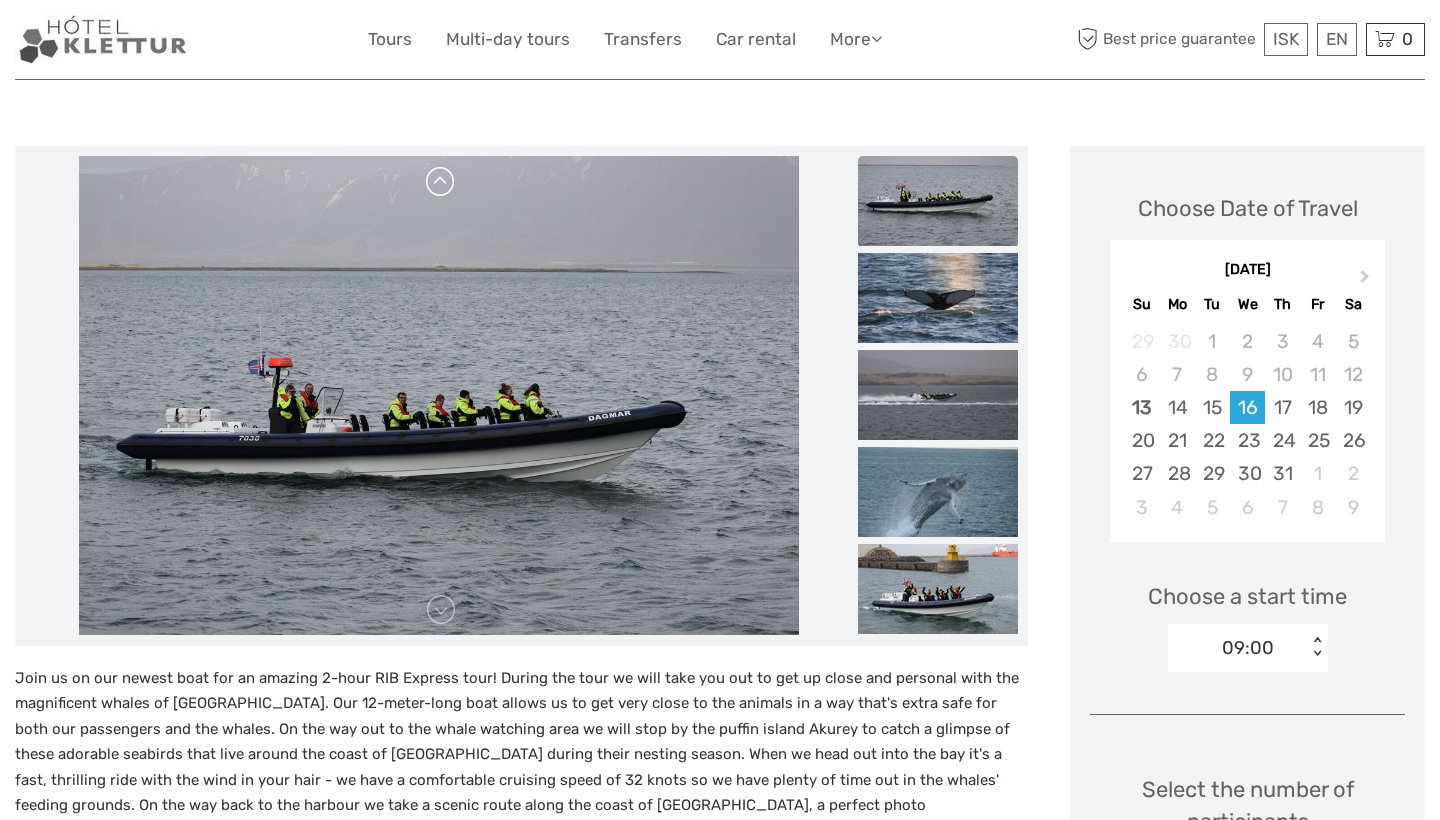 click at bounding box center (441, 182) 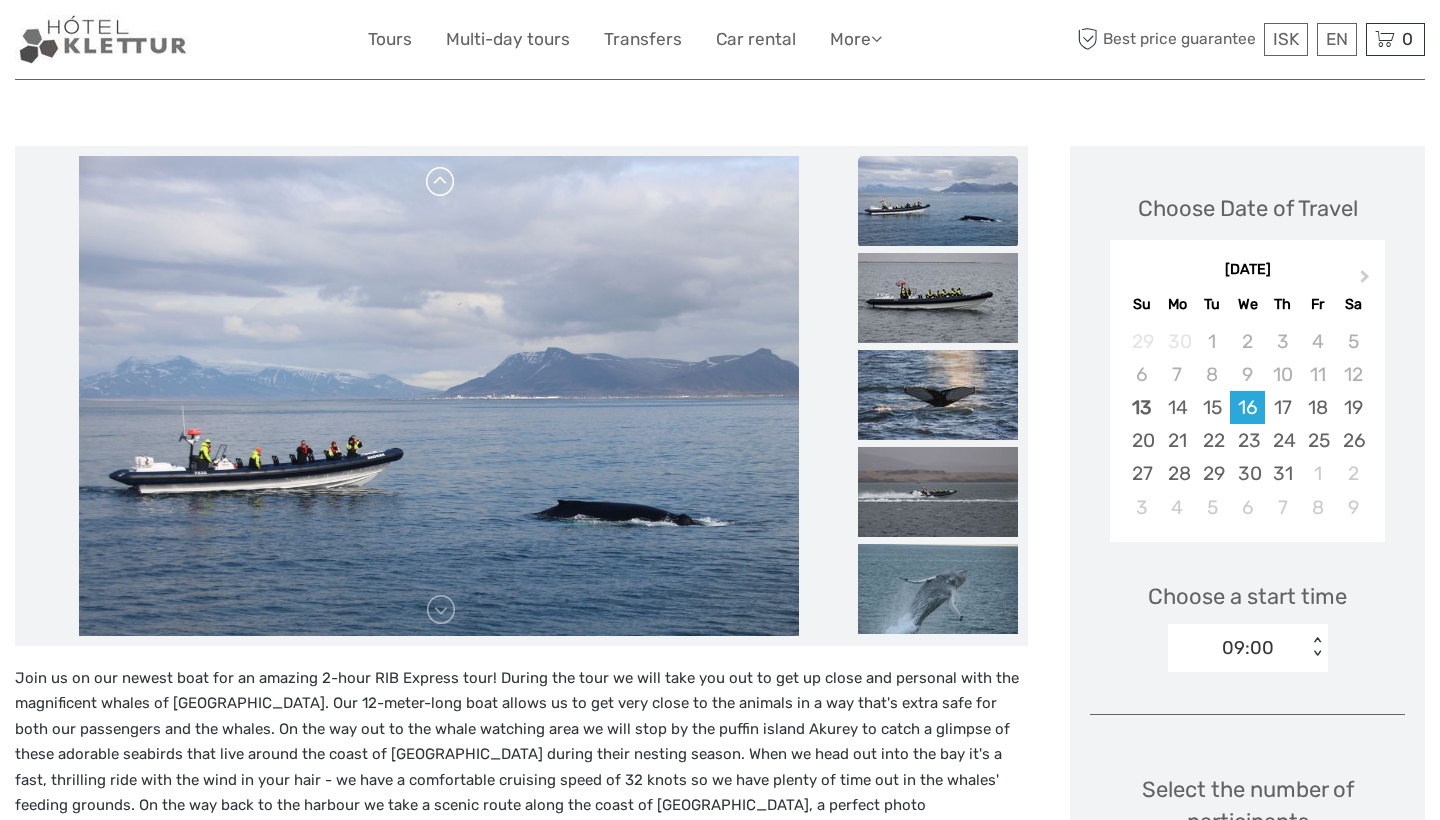 click at bounding box center (441, 182) 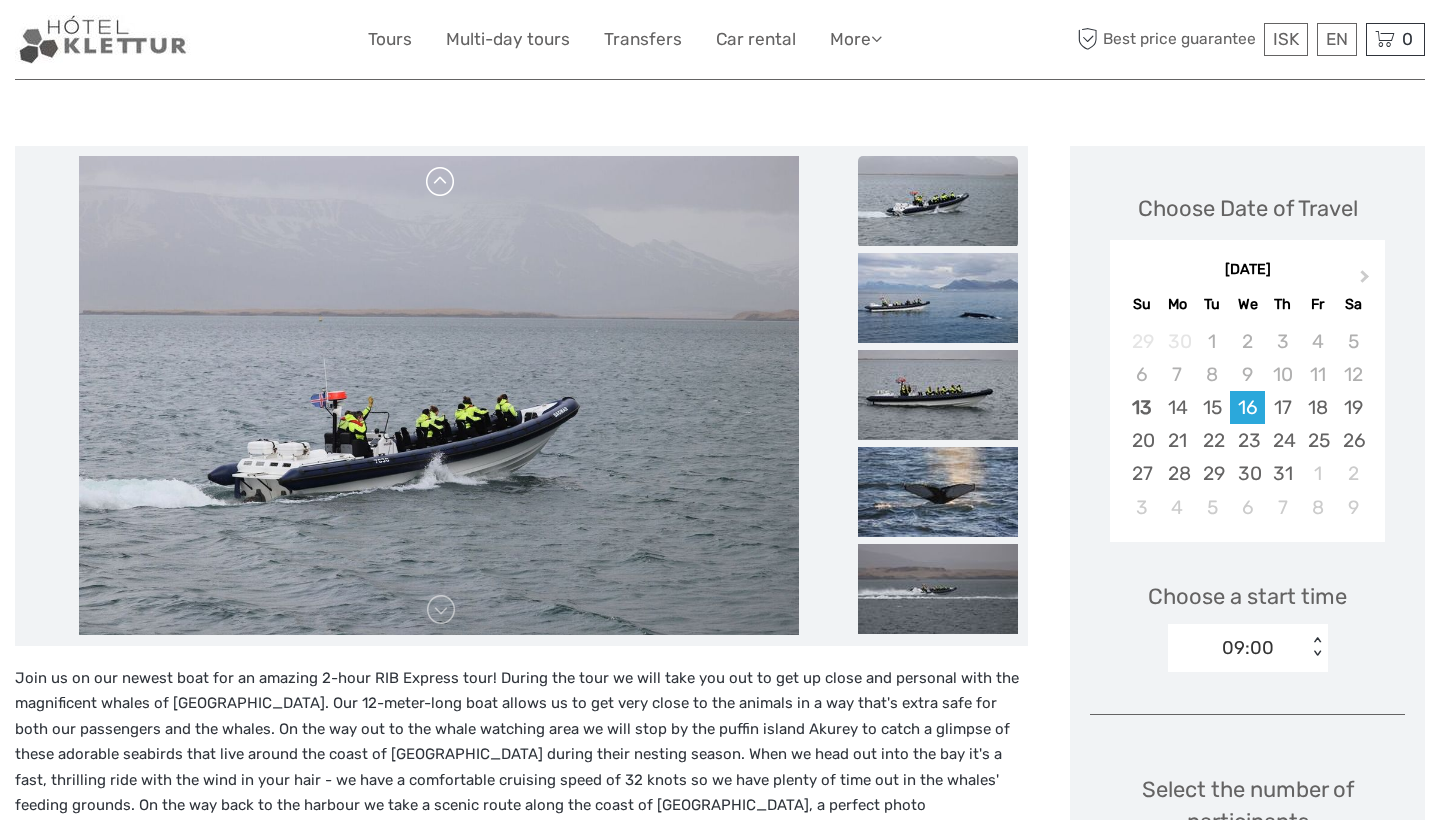 click at bounding box center (441, 182) 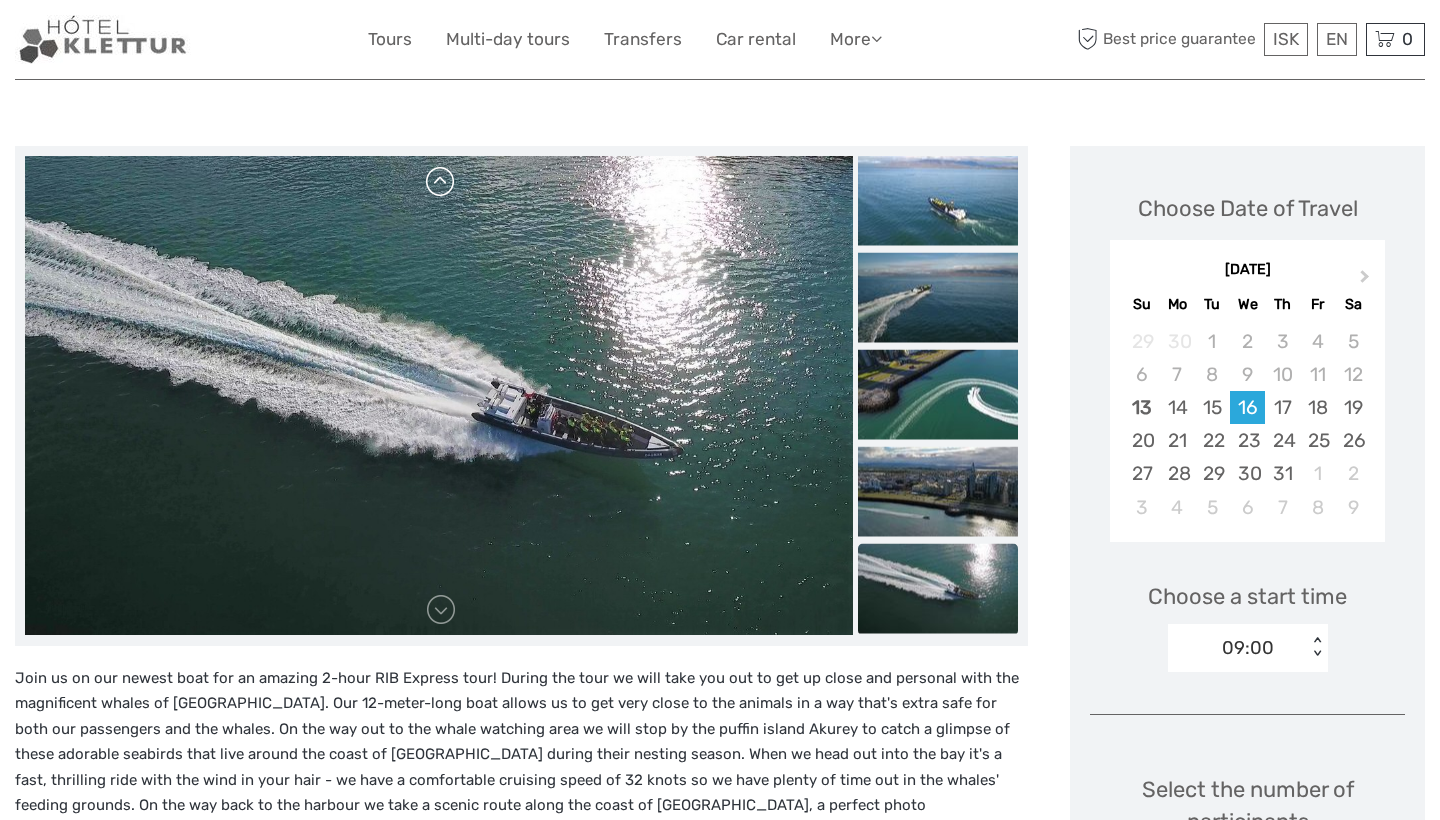 click at bounding box center [439, 4476] 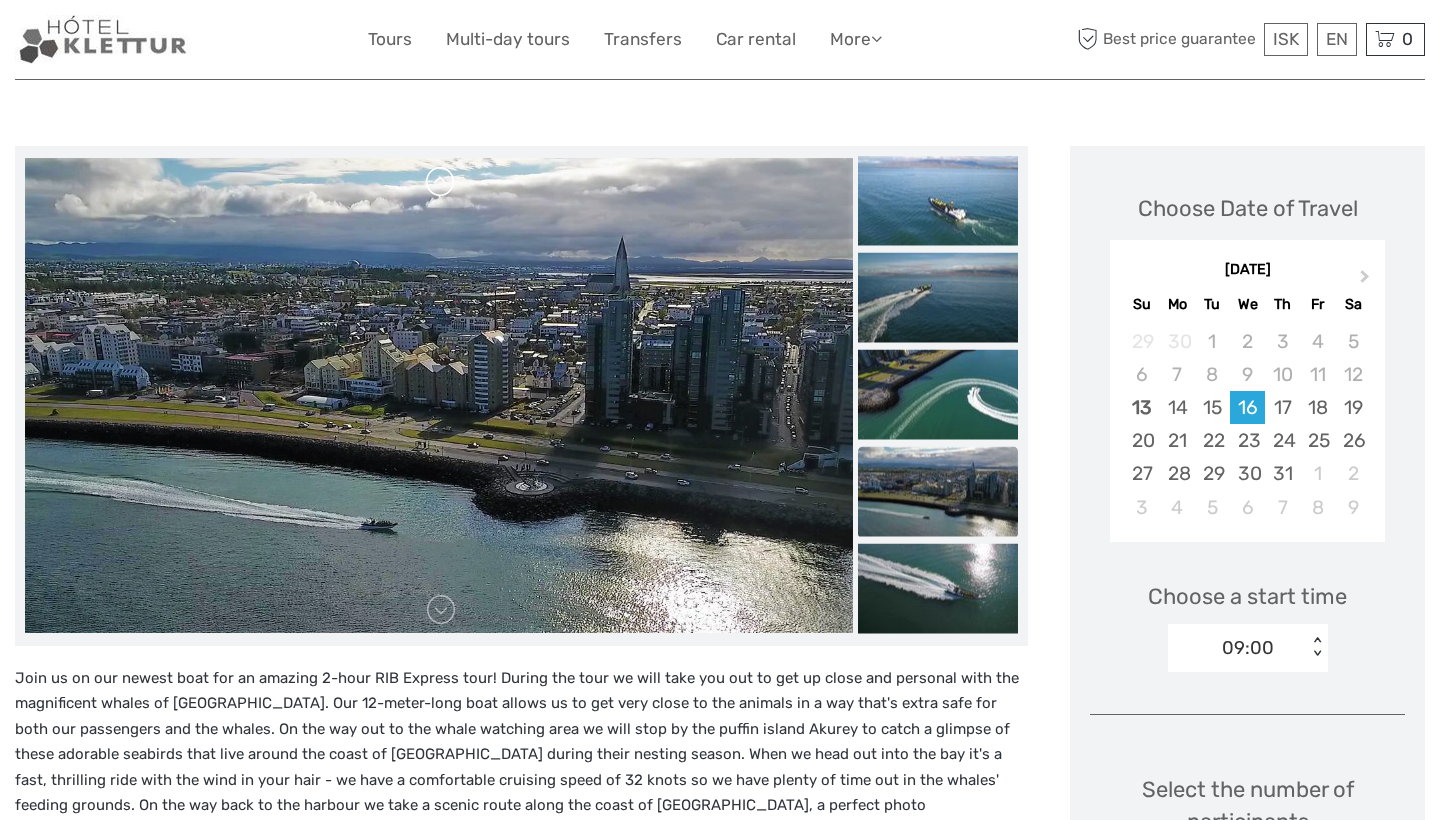click at bounding box center (441, 182) 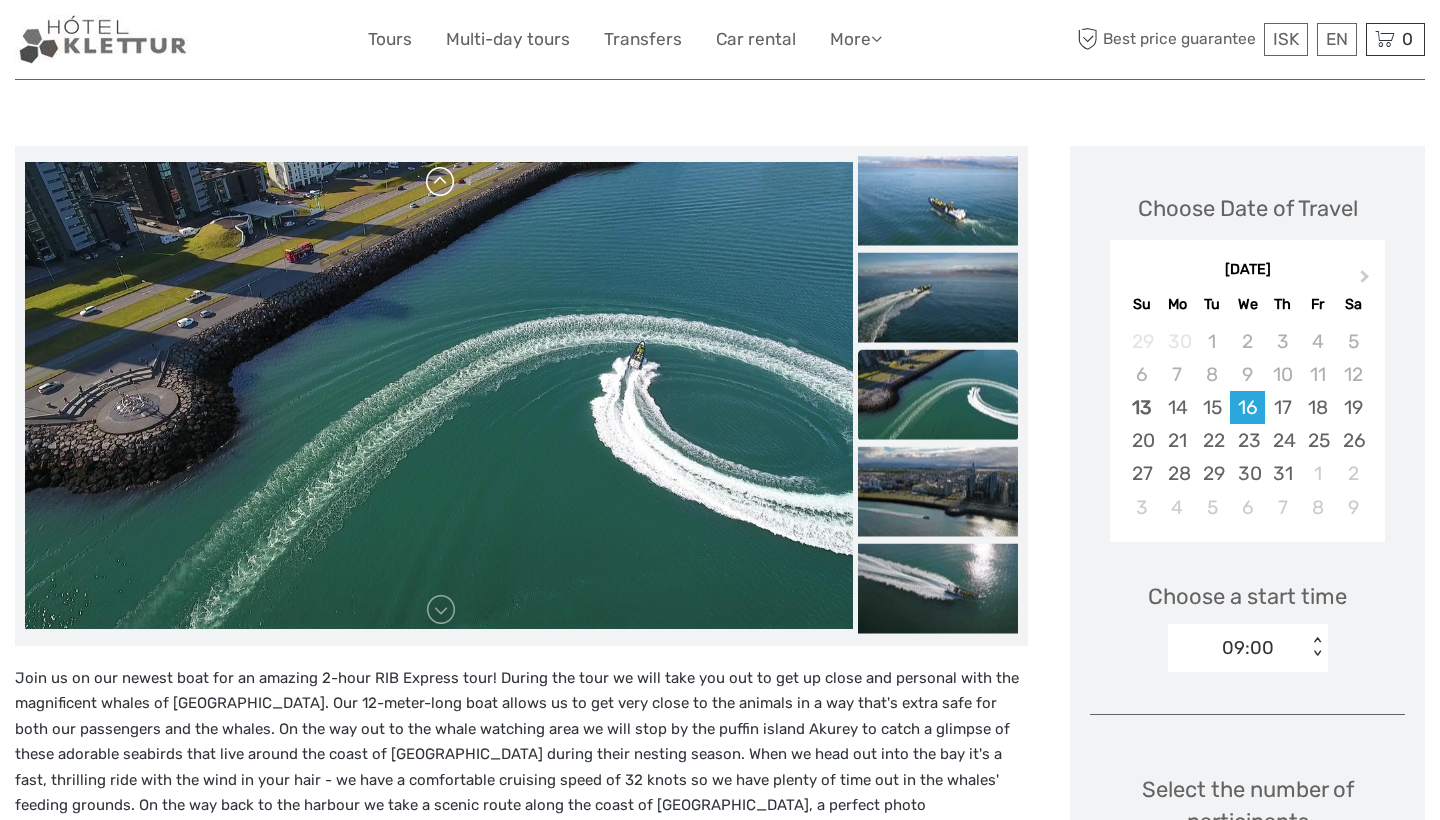 click at bounding box center (441, 182) 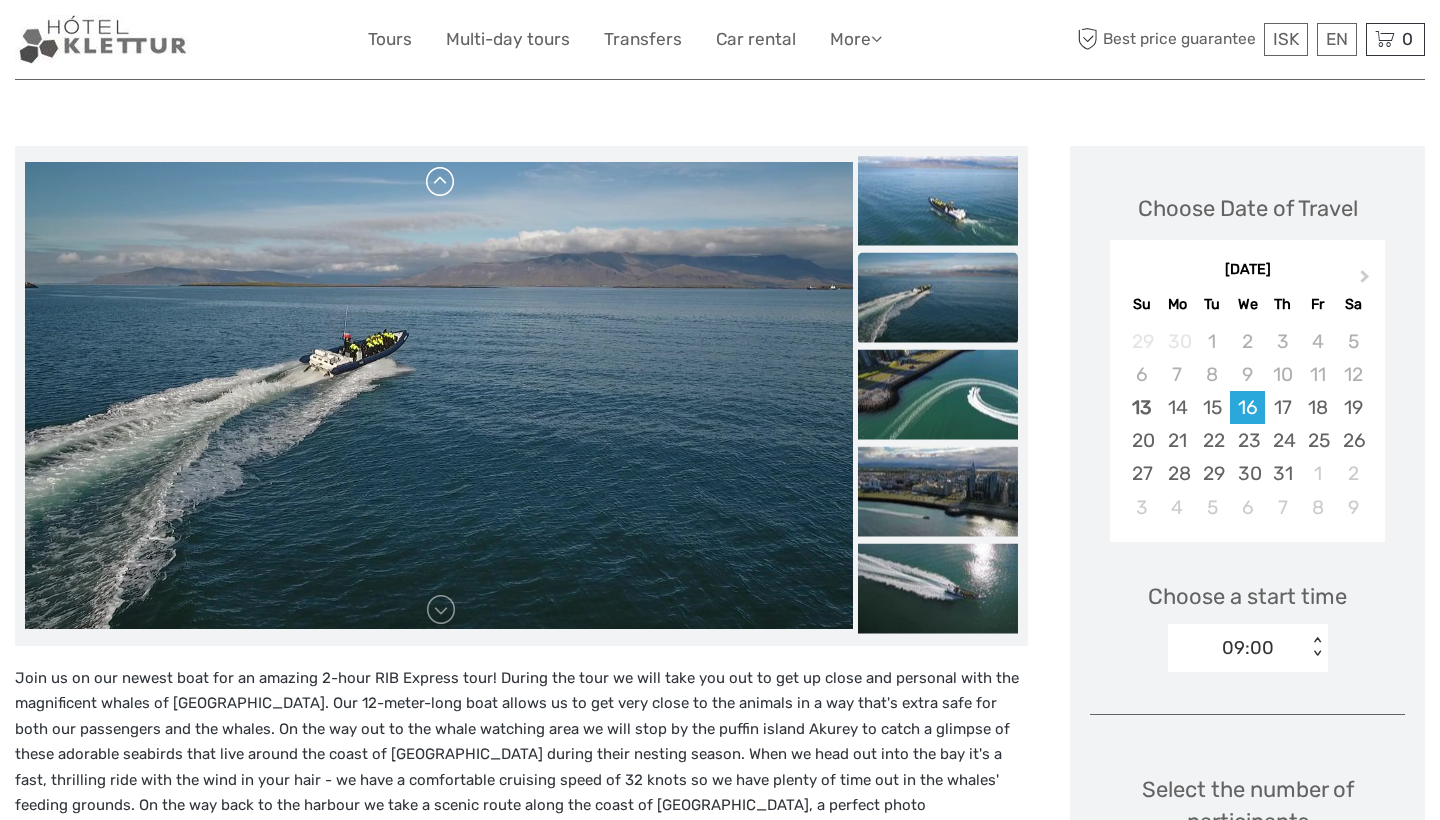 click at bounding box center (441, 182) 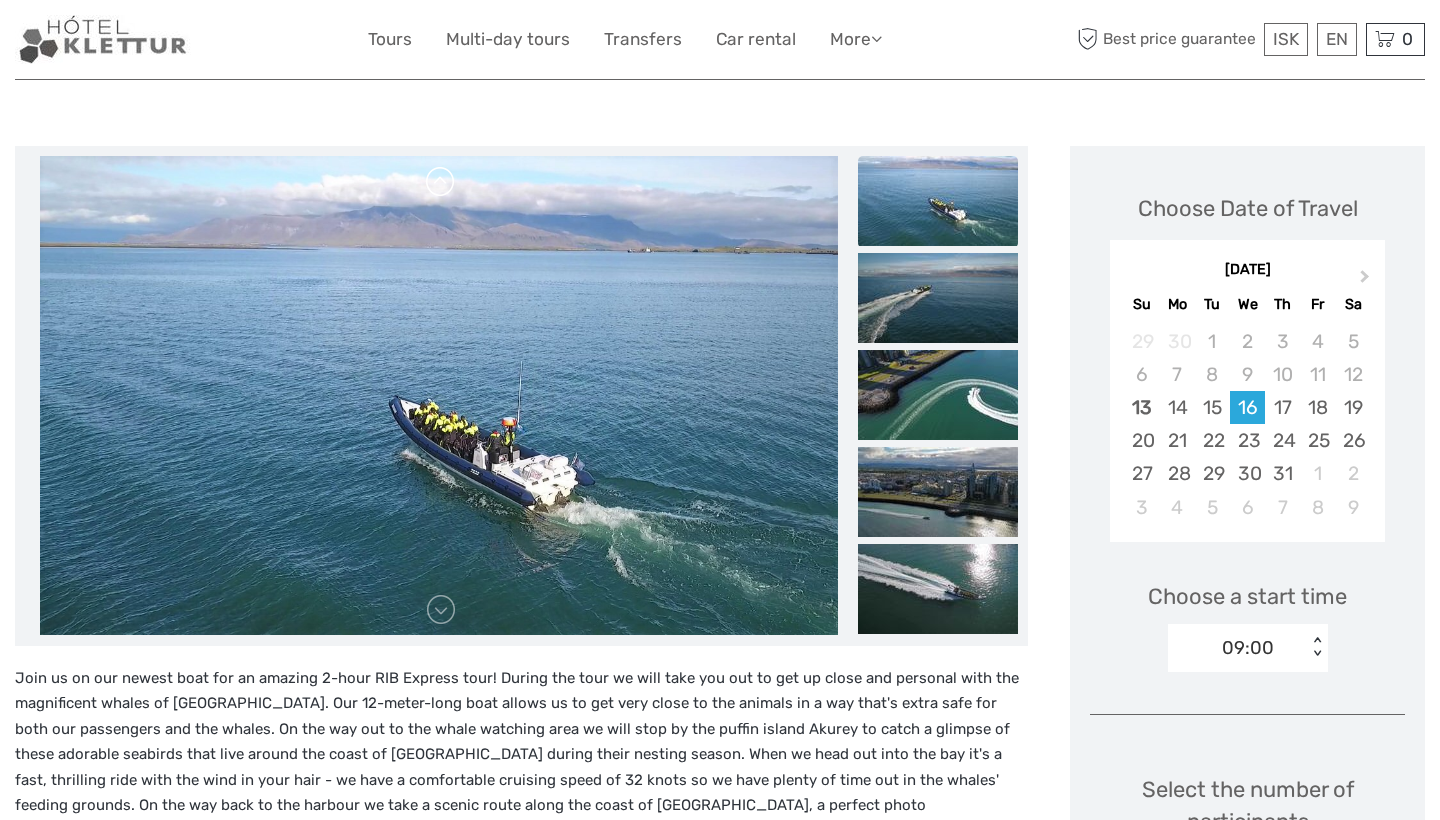 click at bounding box center (441, 182) 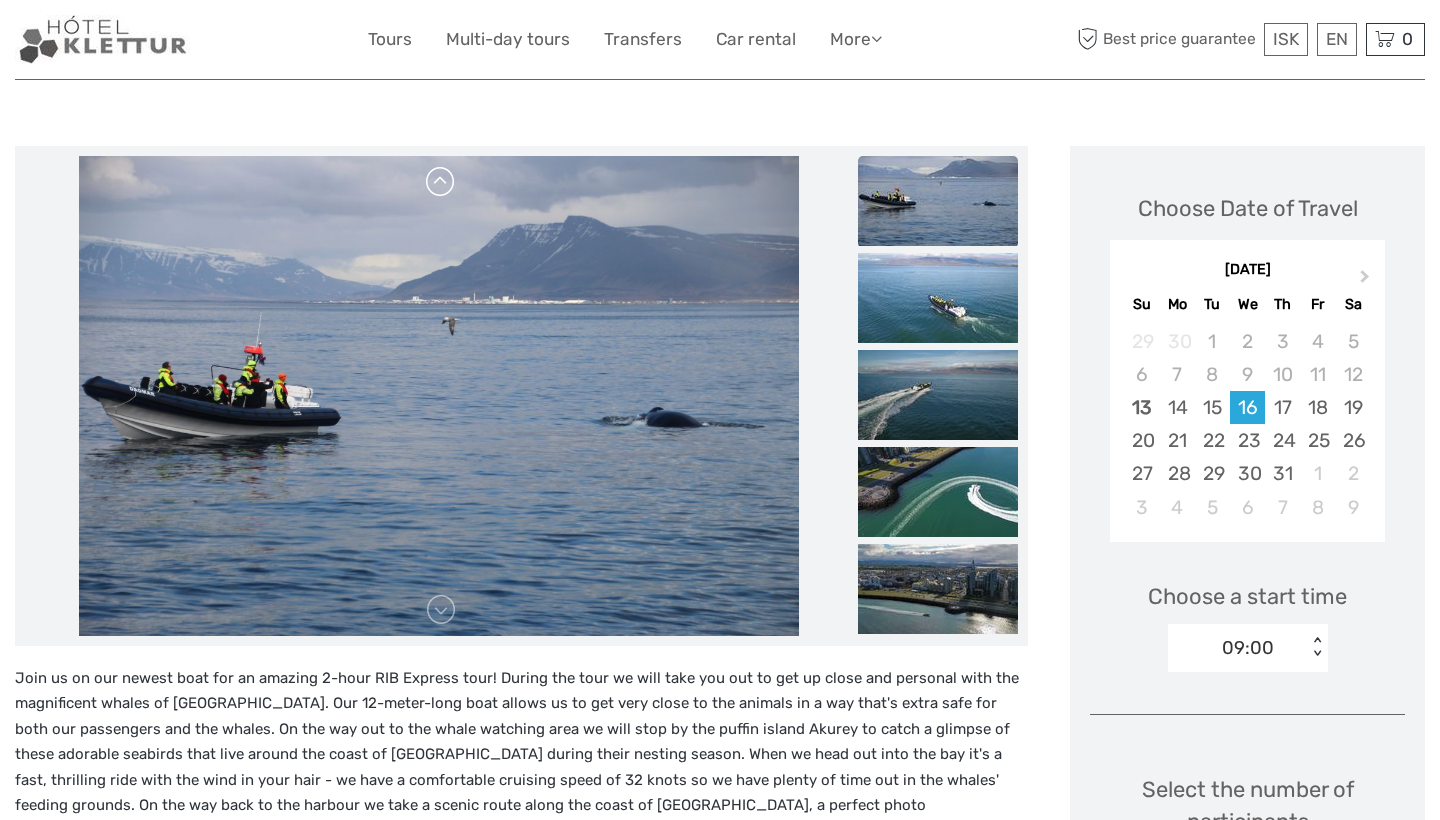 click at bounding box center (441, 182) 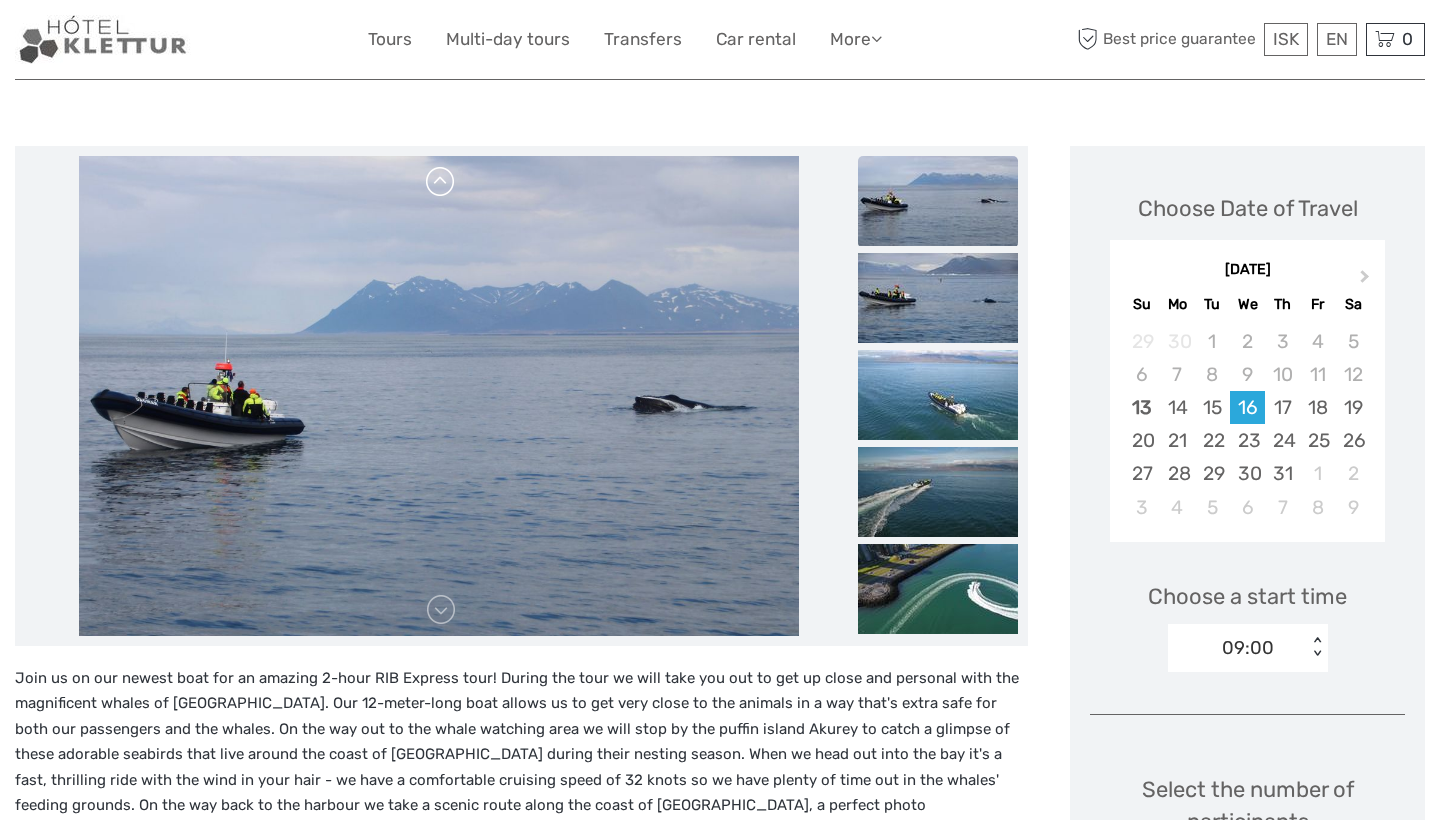 click at bounding box center (441, 182) 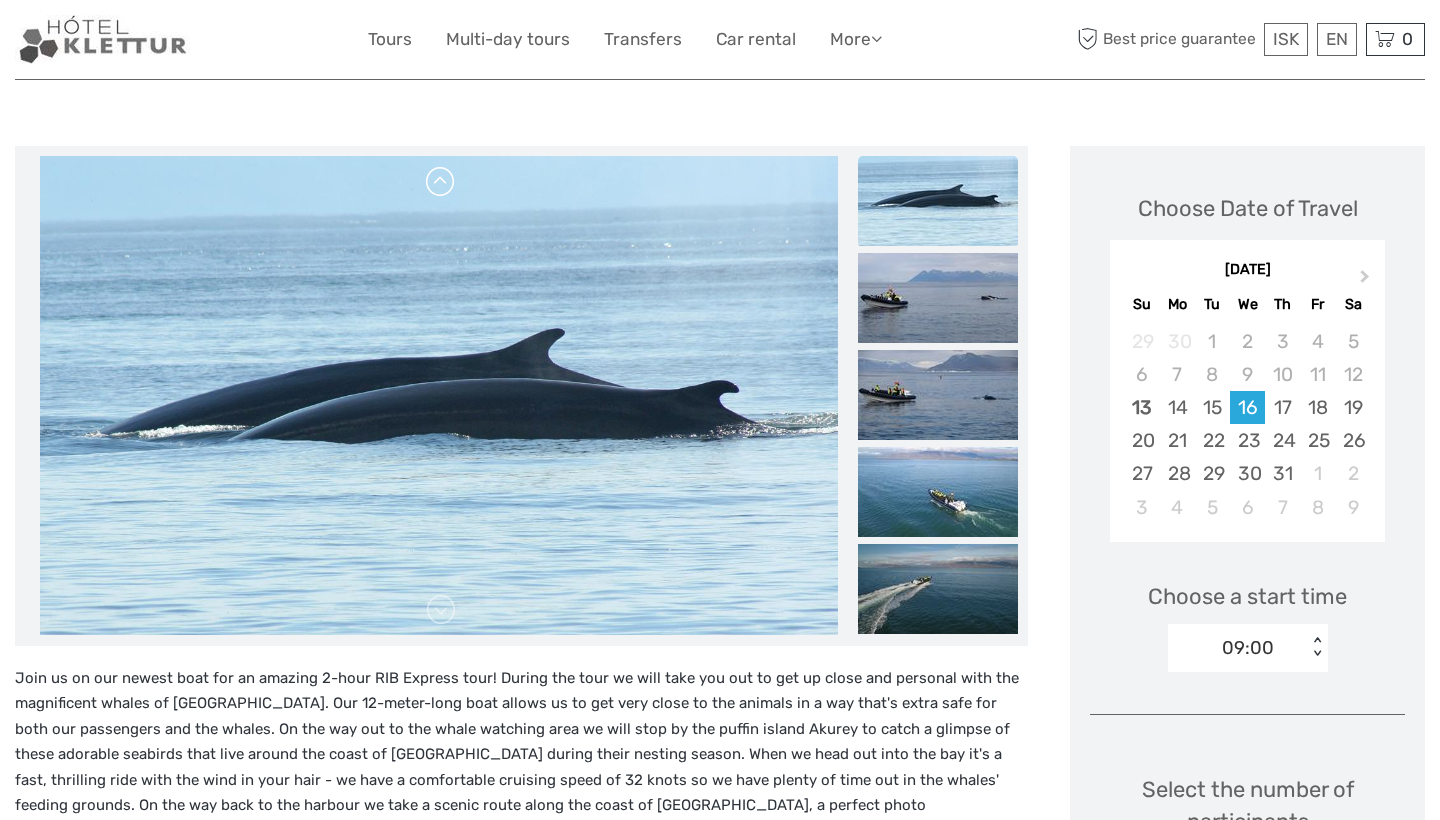 click at bounding box center [441, 182] 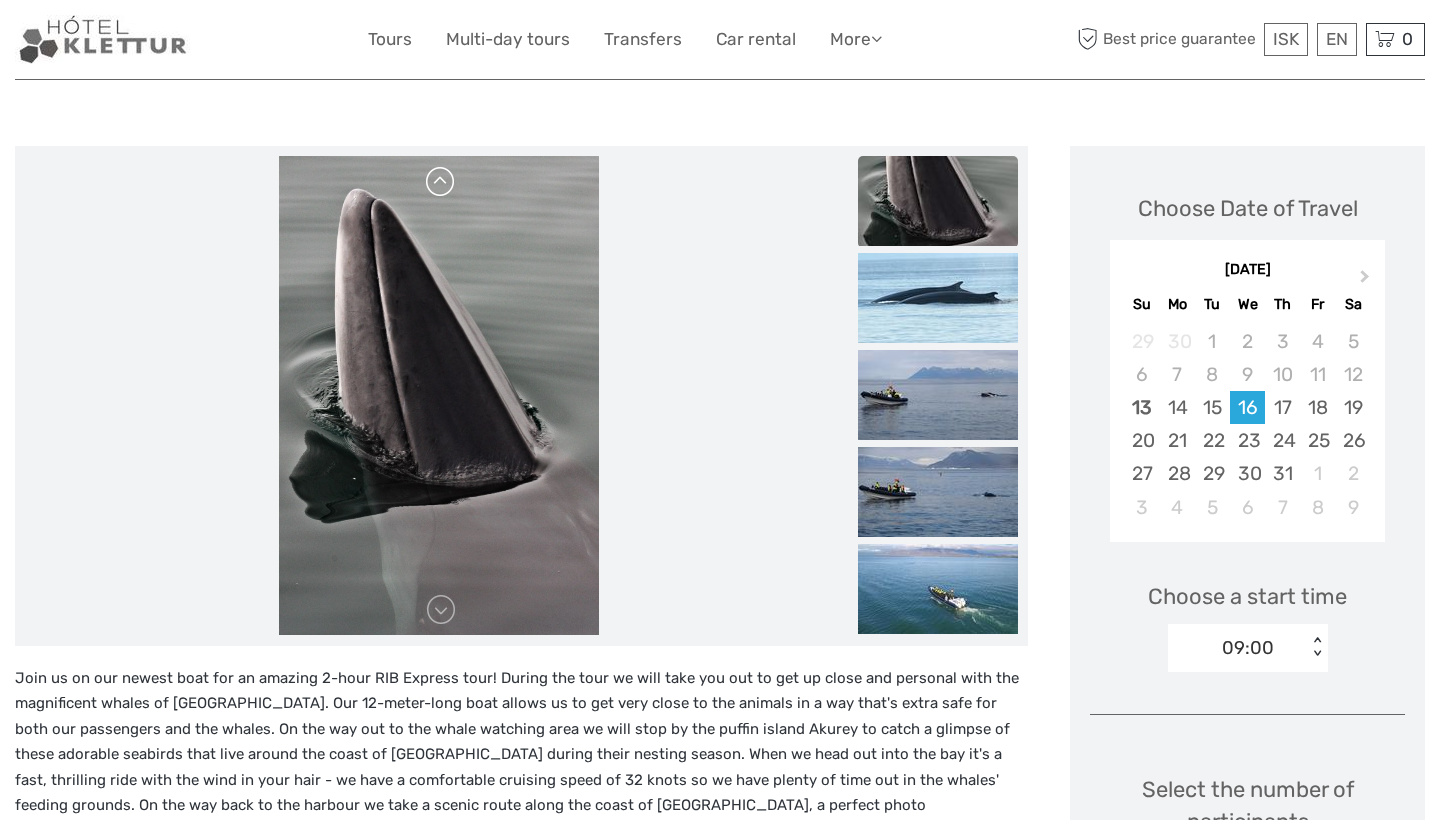 click at bounding box center [441, 182] 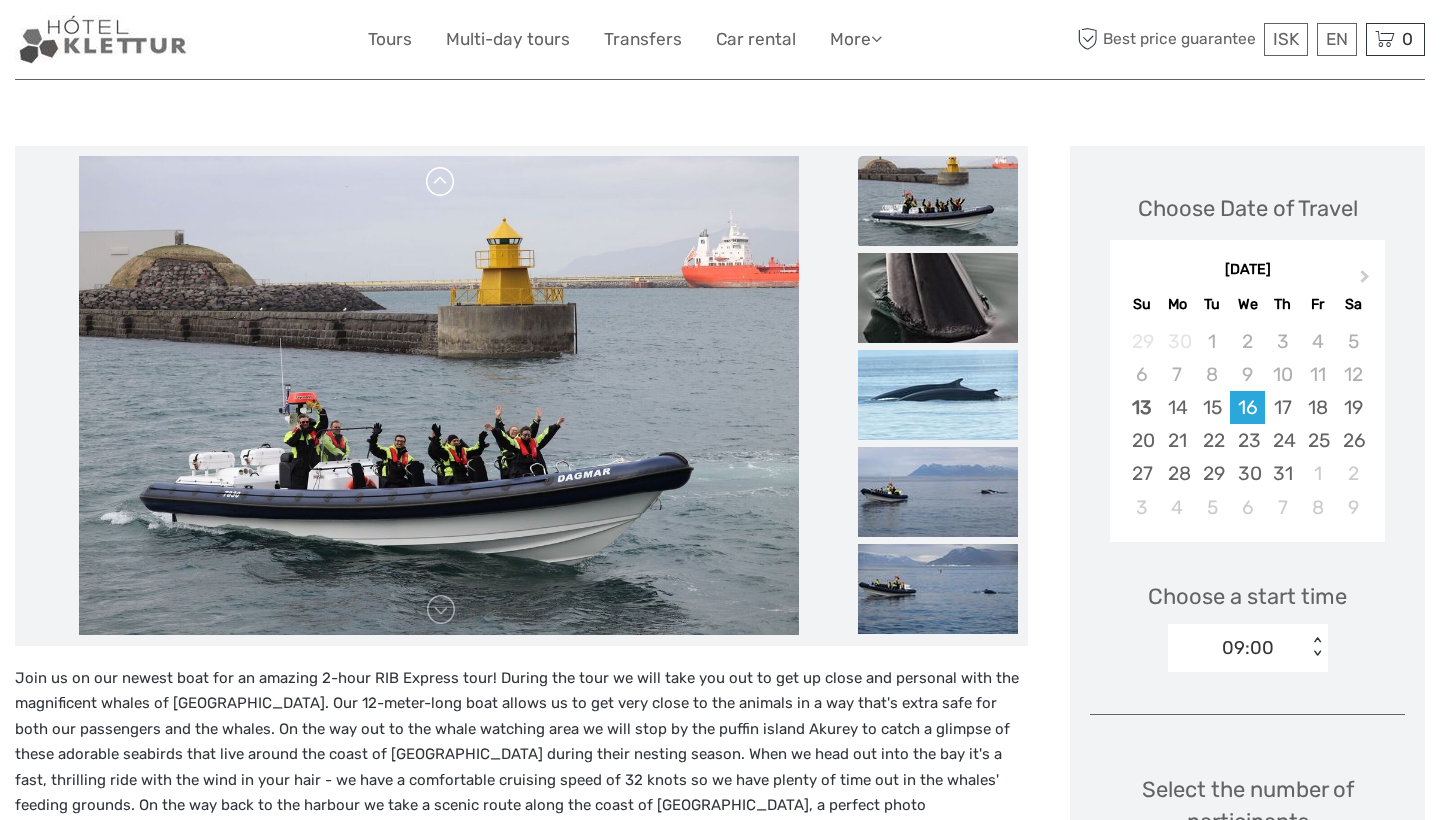 click at bounding box center [441, 182] 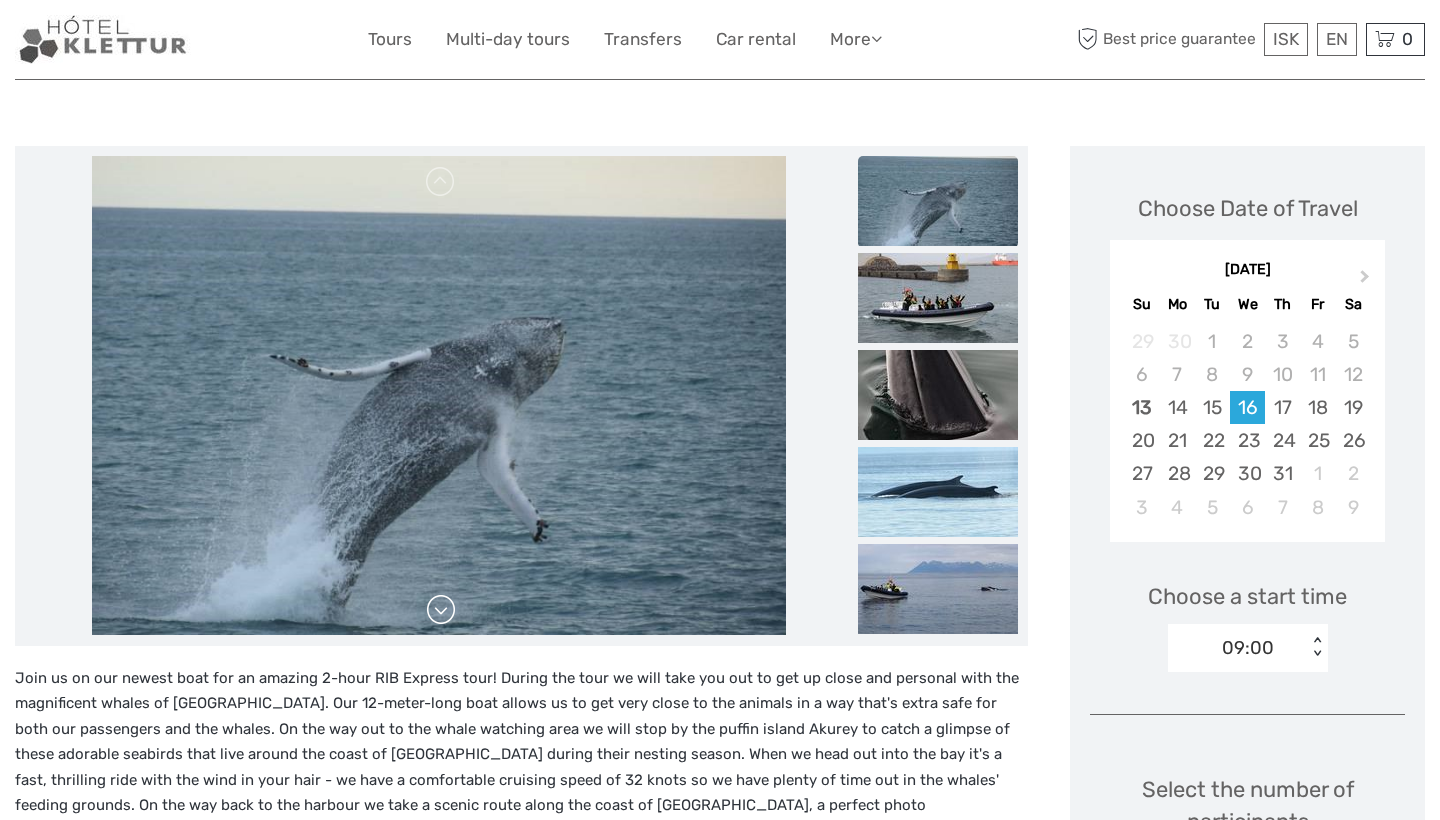 click at bounding box center (441, 610) 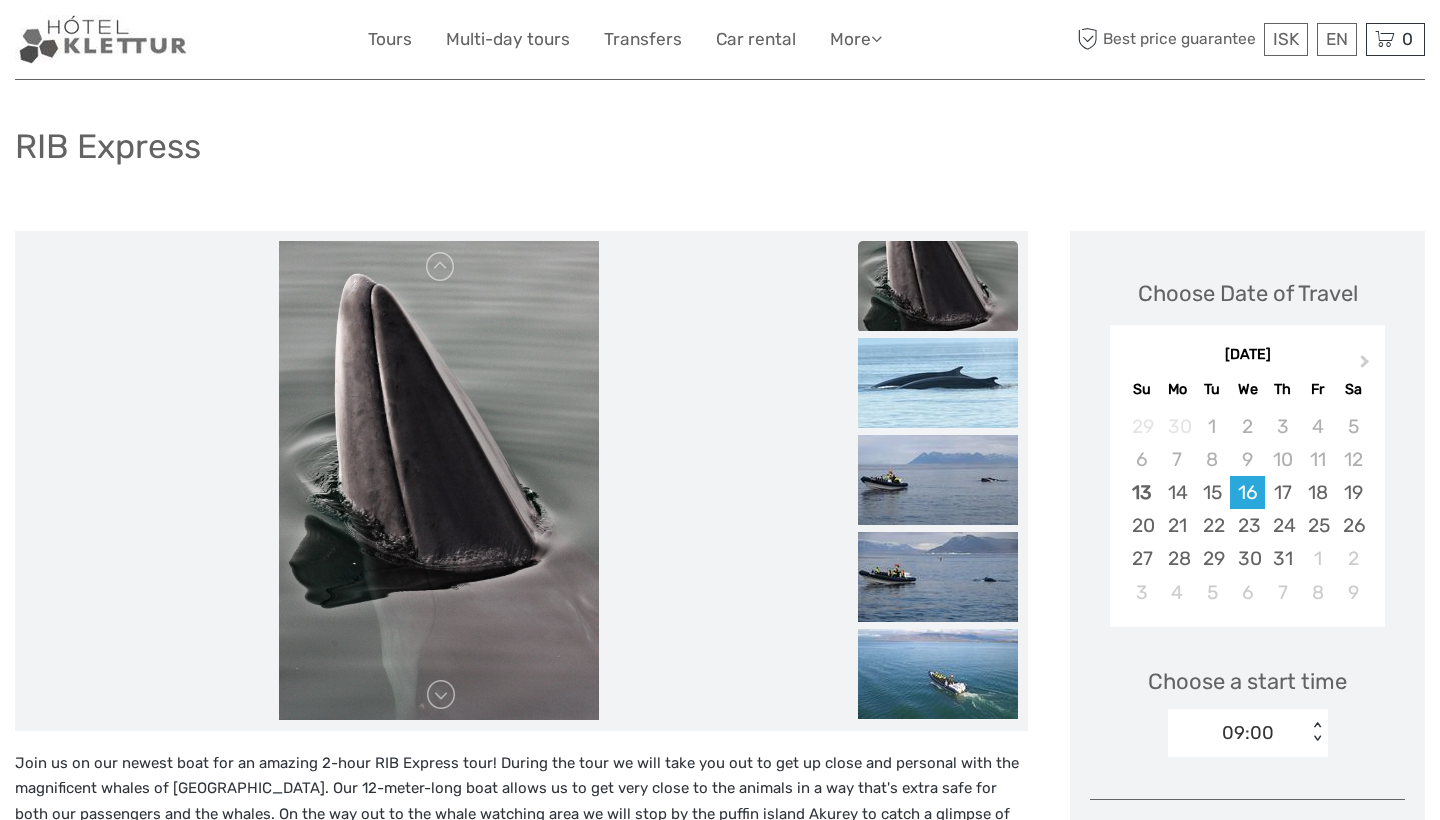 scroll, scrollTop: 127, scrollLeft: 0, axis: vertical 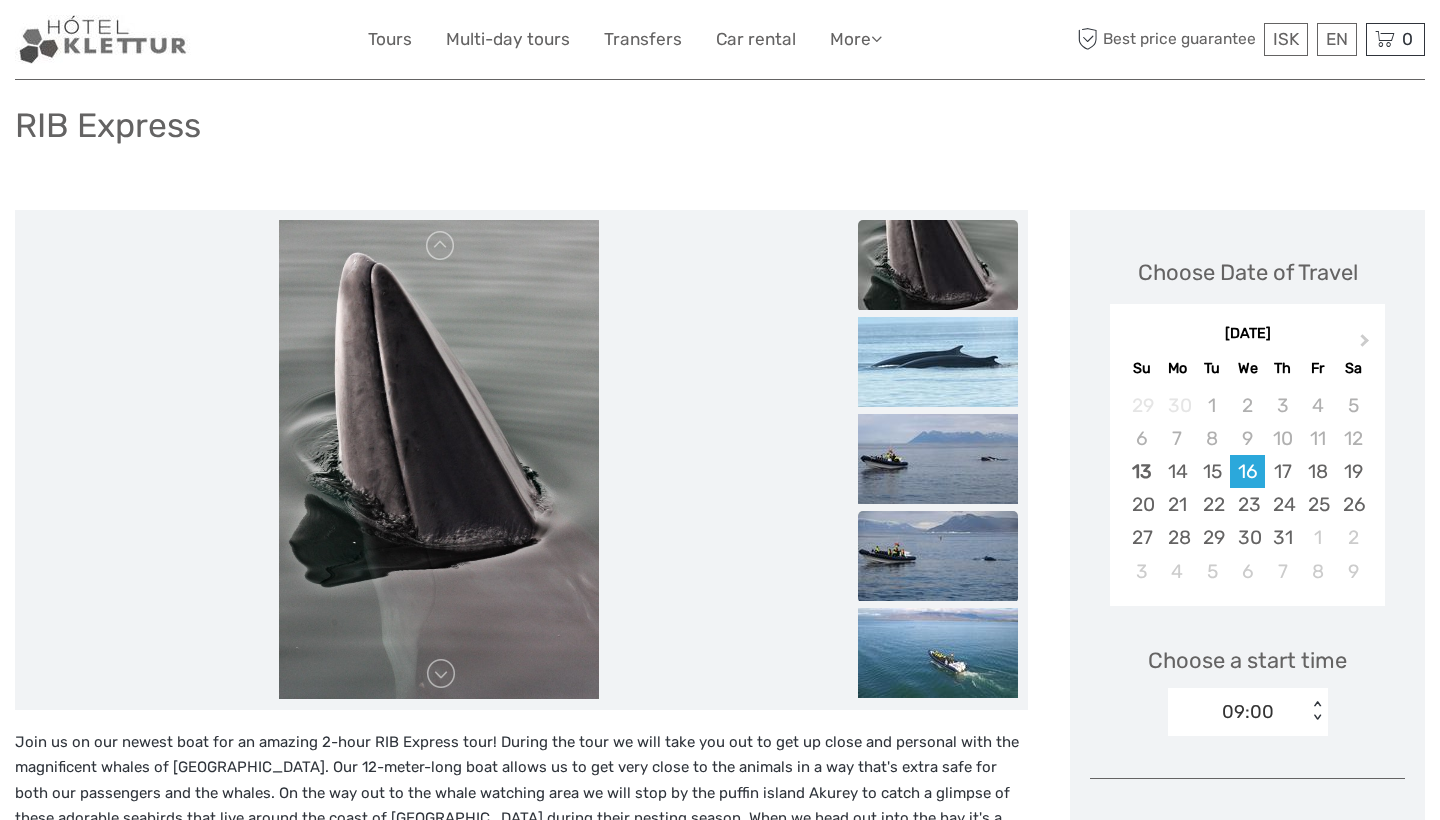 click at bounding box center [938, 556] 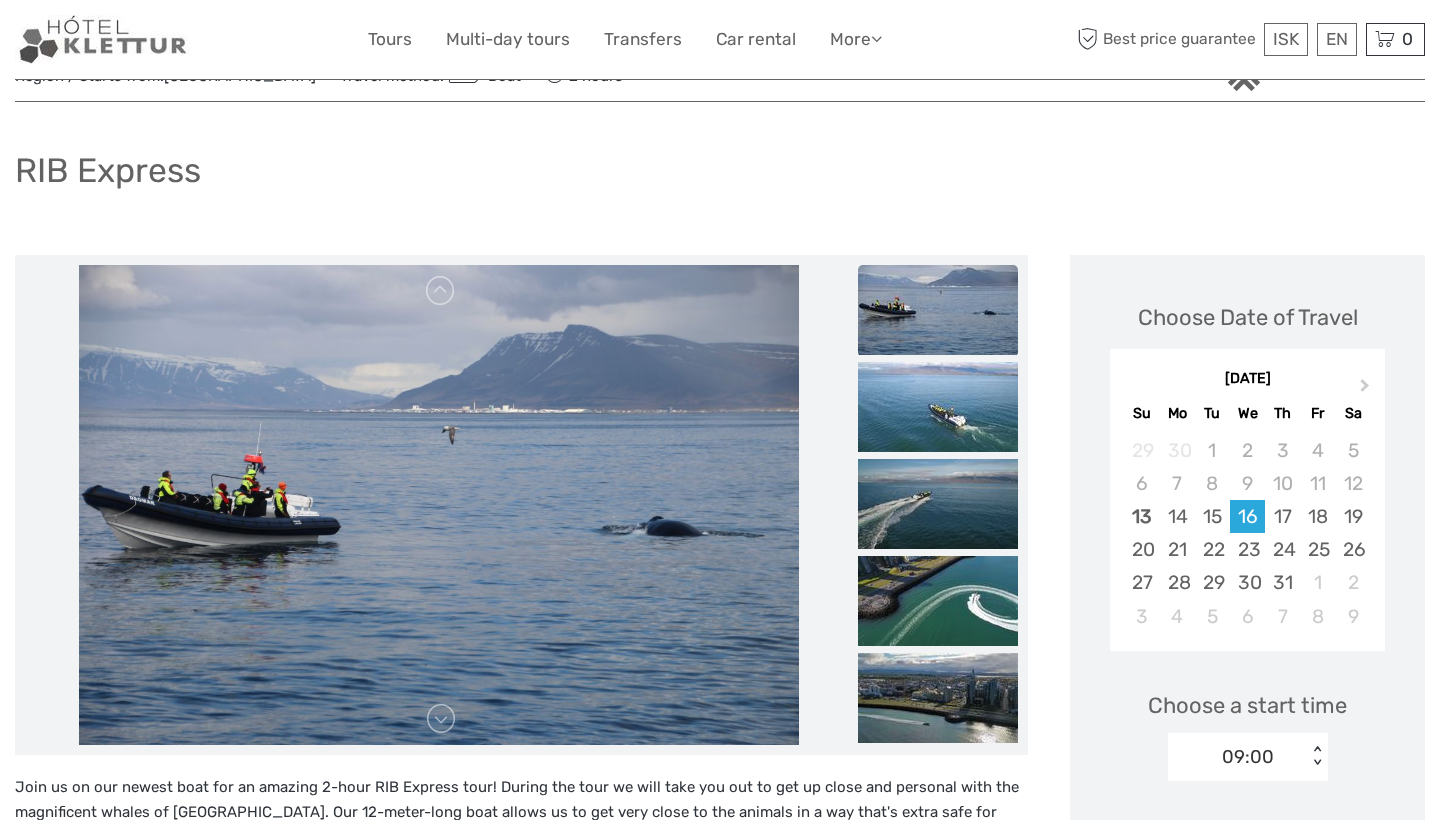 scroll, scrollTop: 123, scrollLeft: 0, axis: vertical 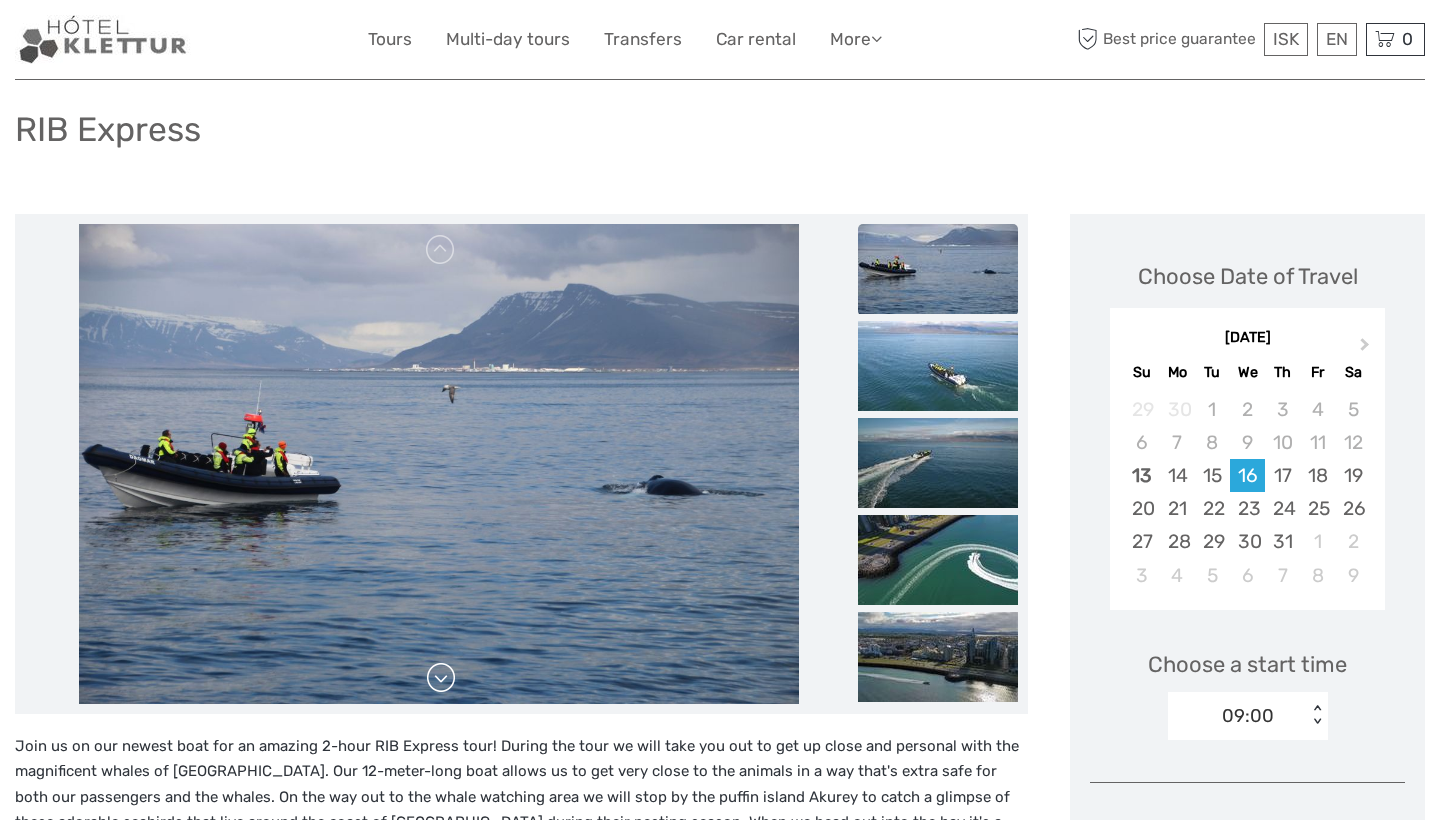 click at bounding box center (441, 678) 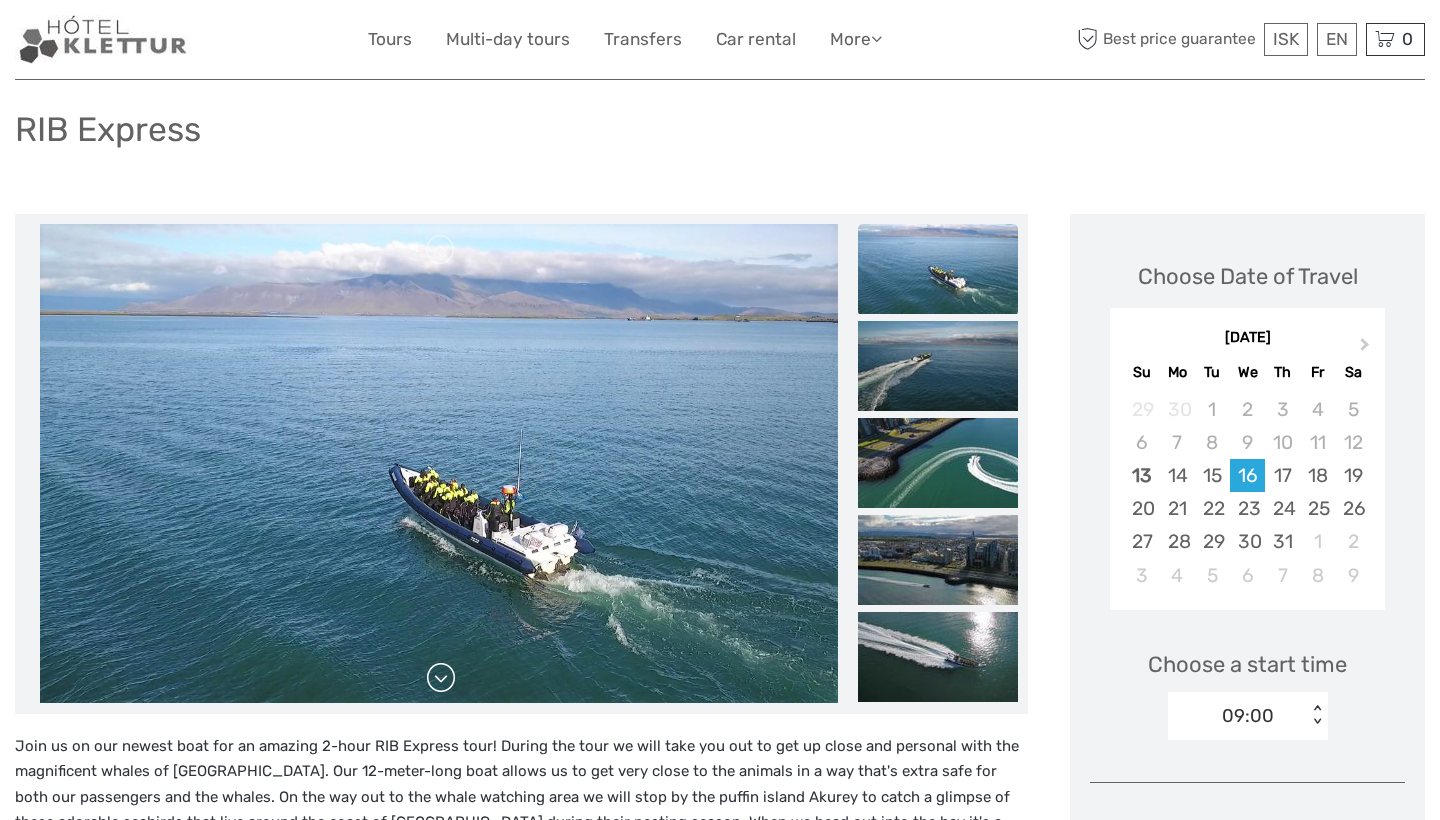 click at bounding box center (441, 678) 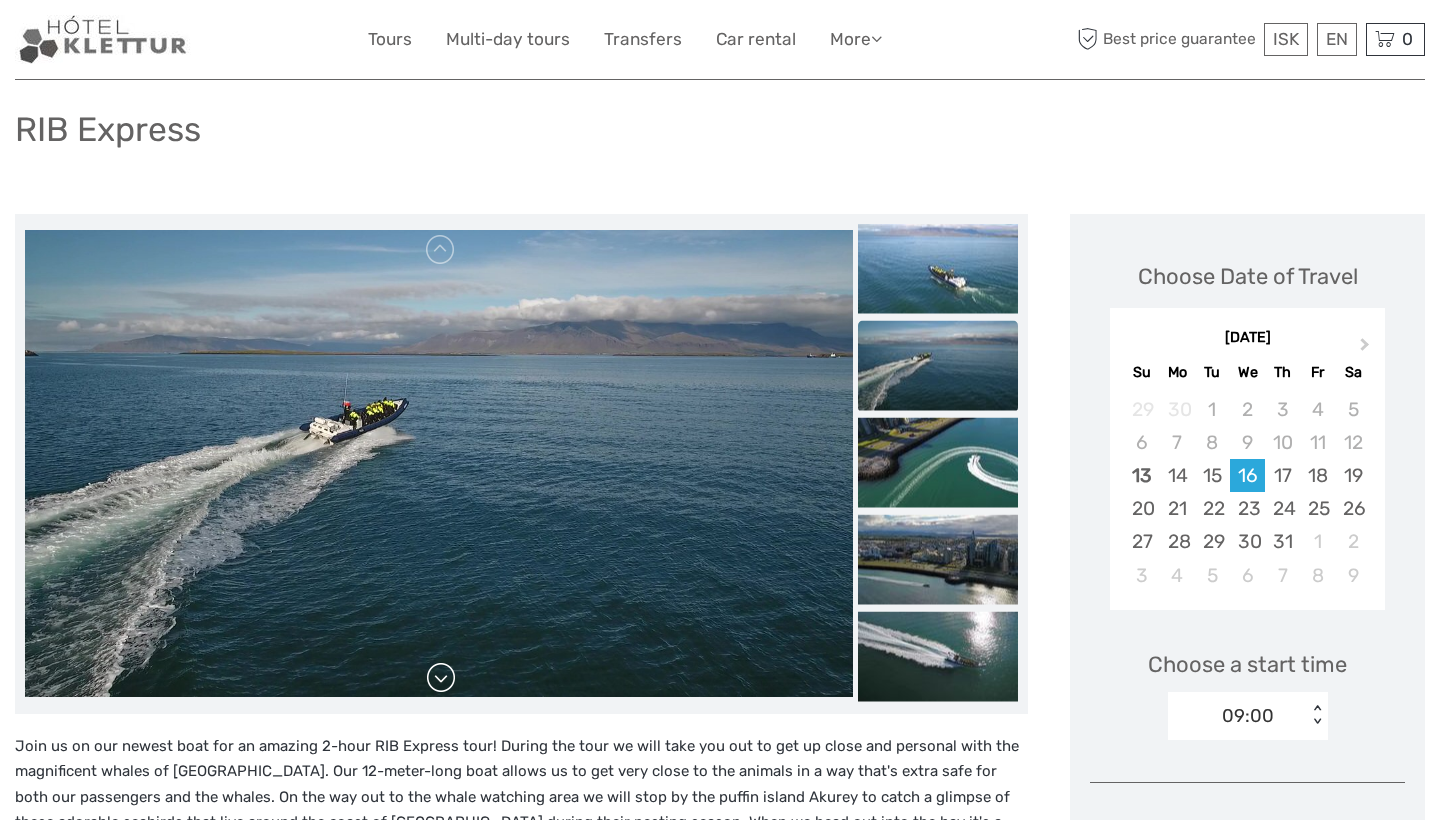 click at bounding box center (441, 678) 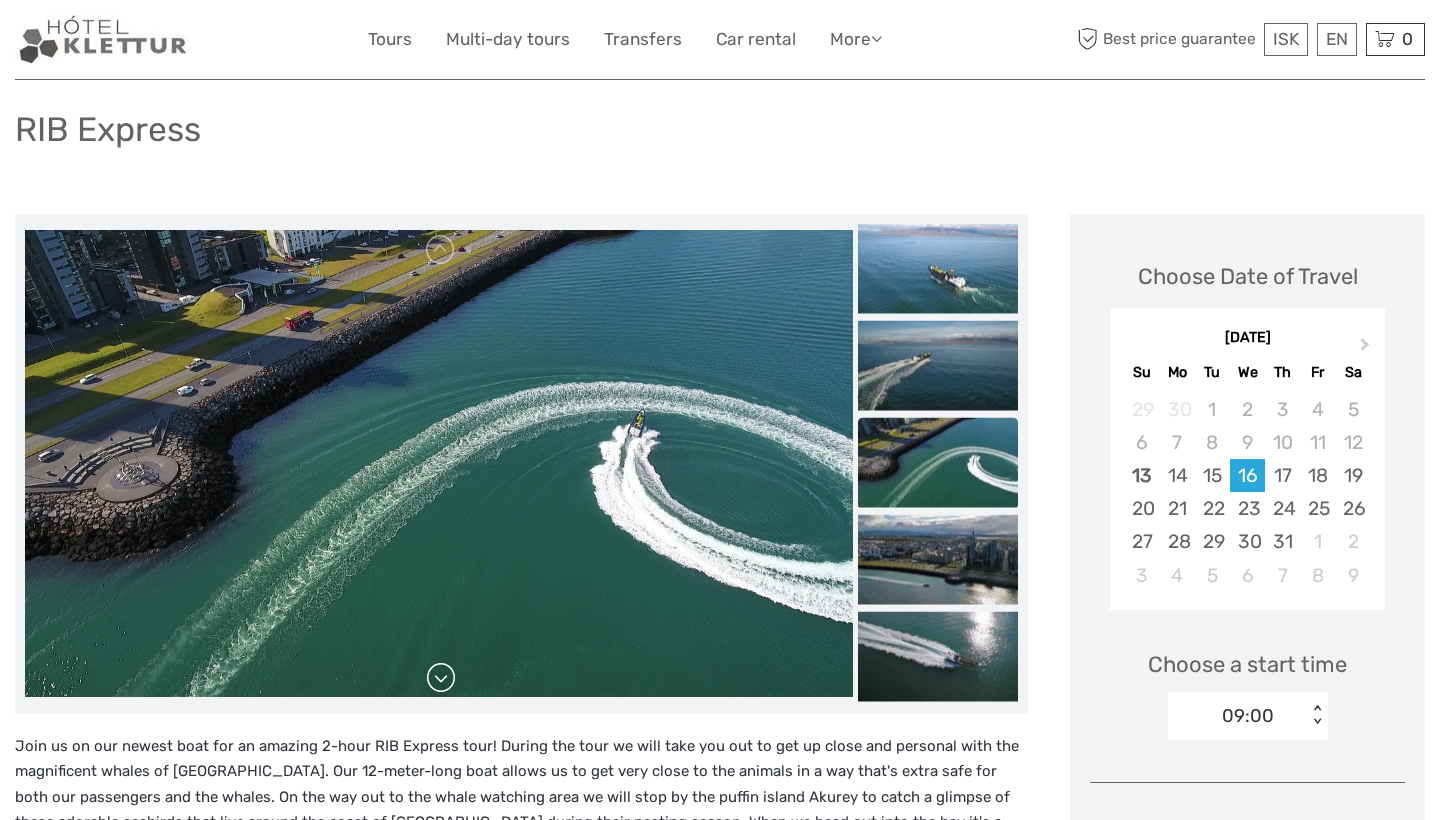 click at bounding box center (441, 678) 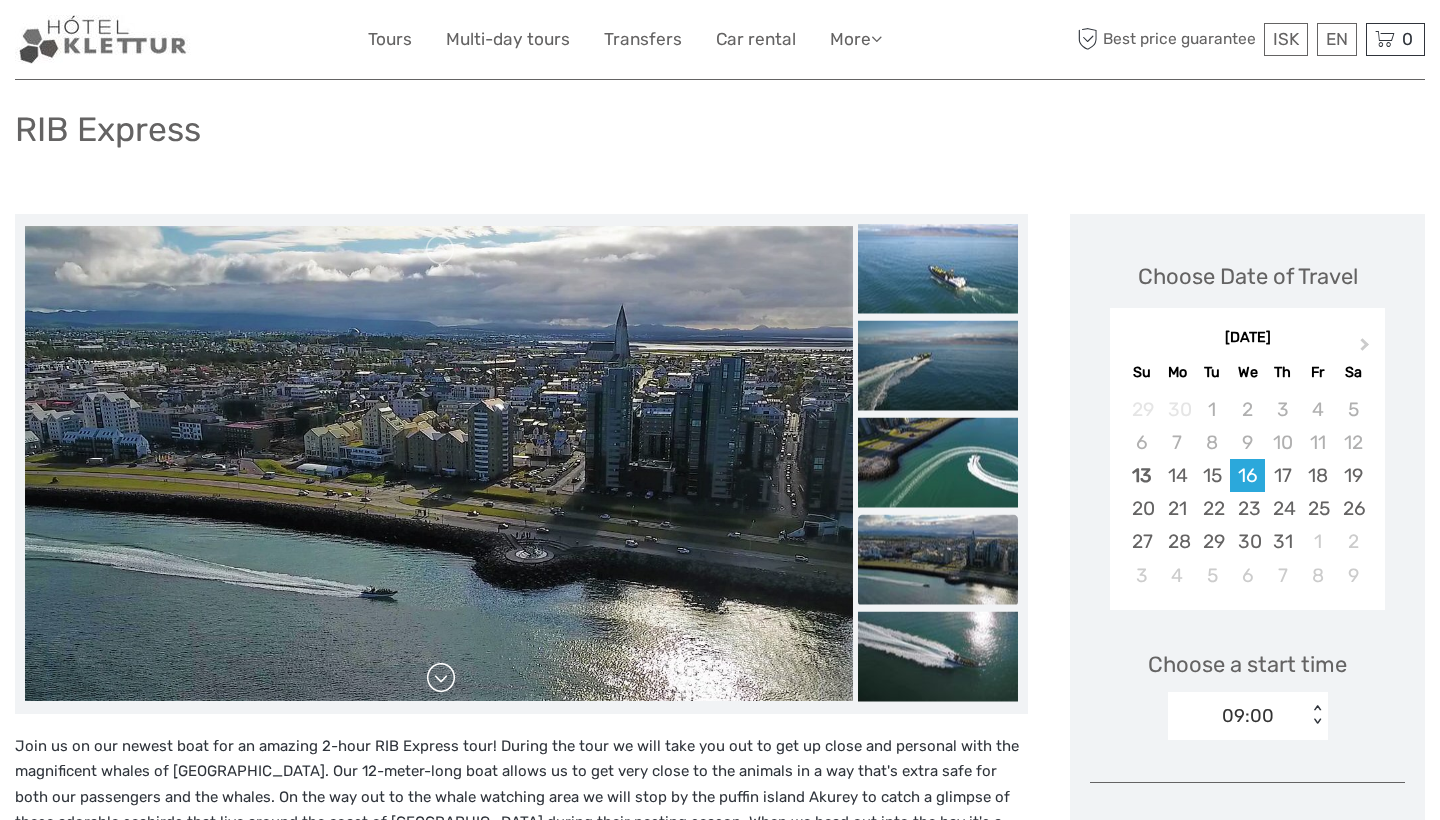 click at bounding box center (441, 678) 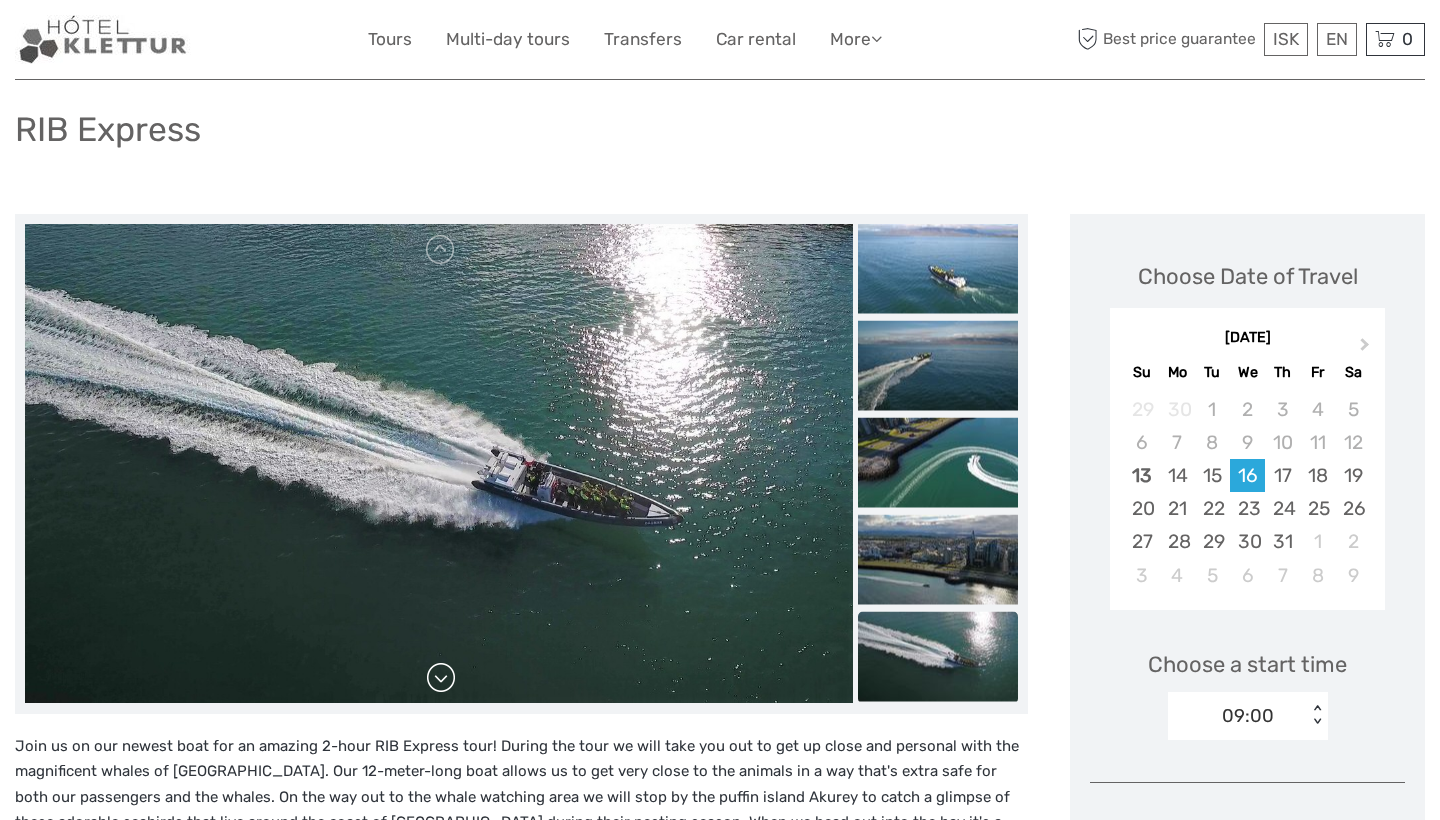 click at bounding box center [441, 678] 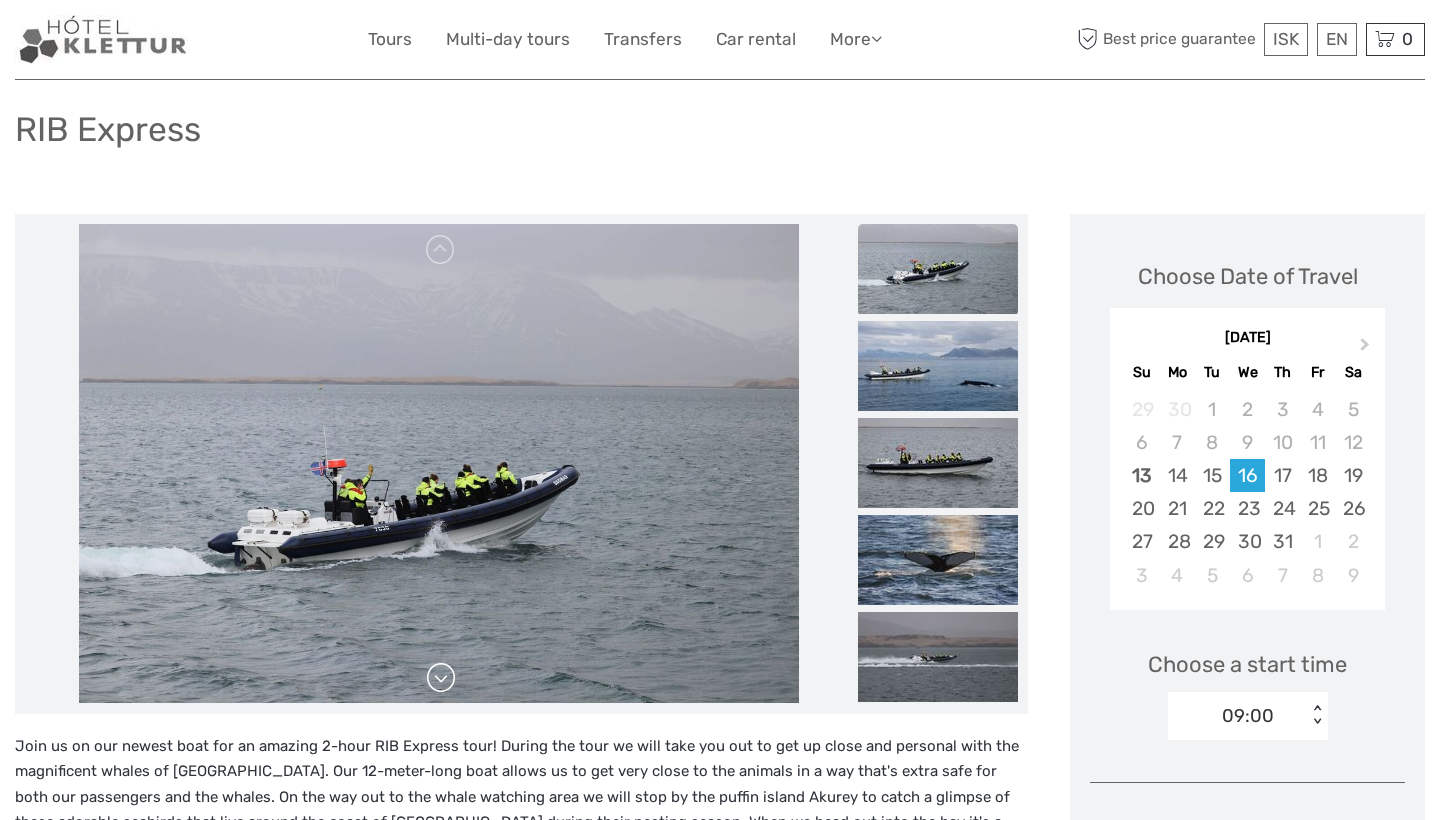 click at bounding box center [441, 678] 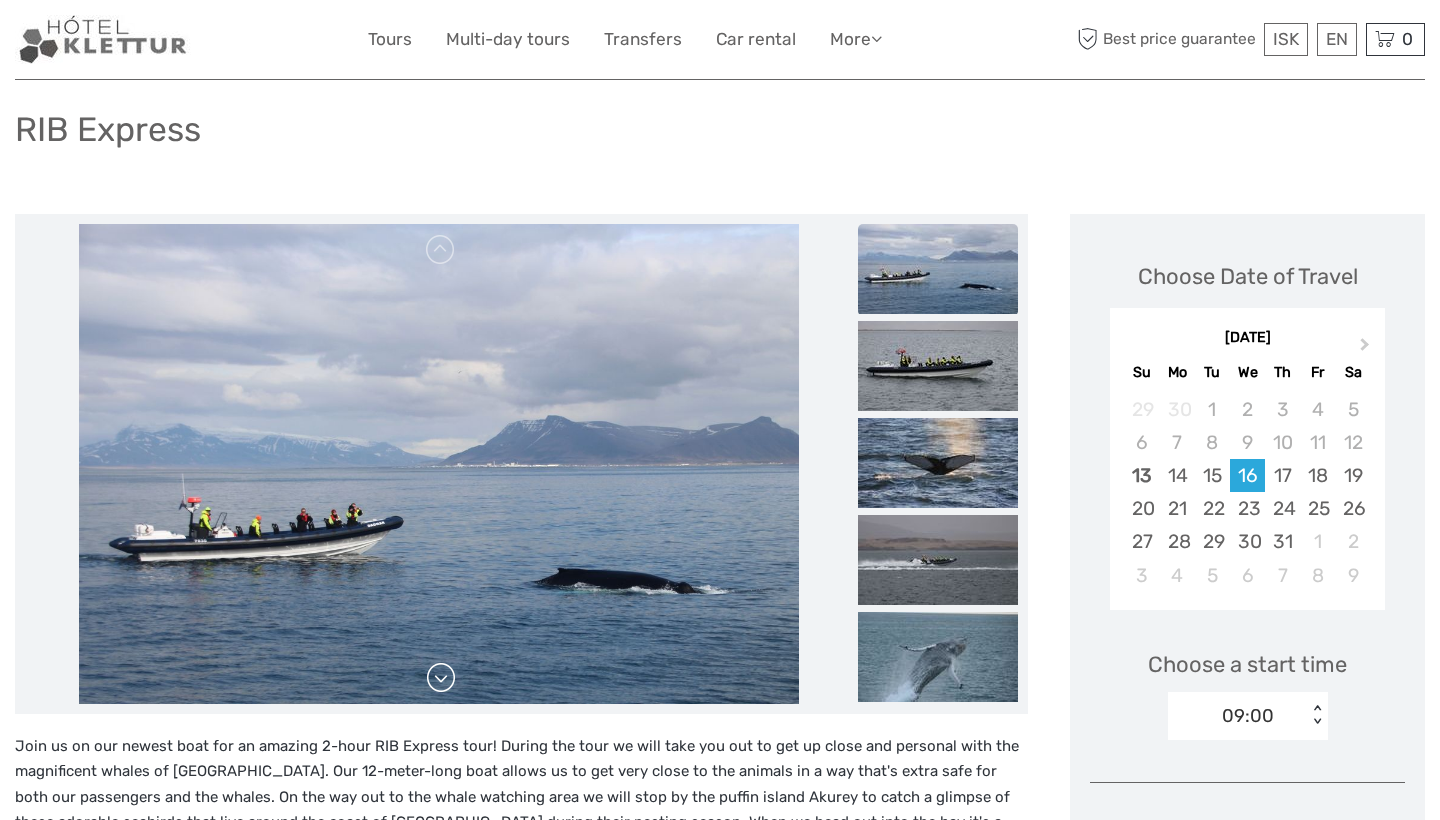 click at bounding box center (441, 678) 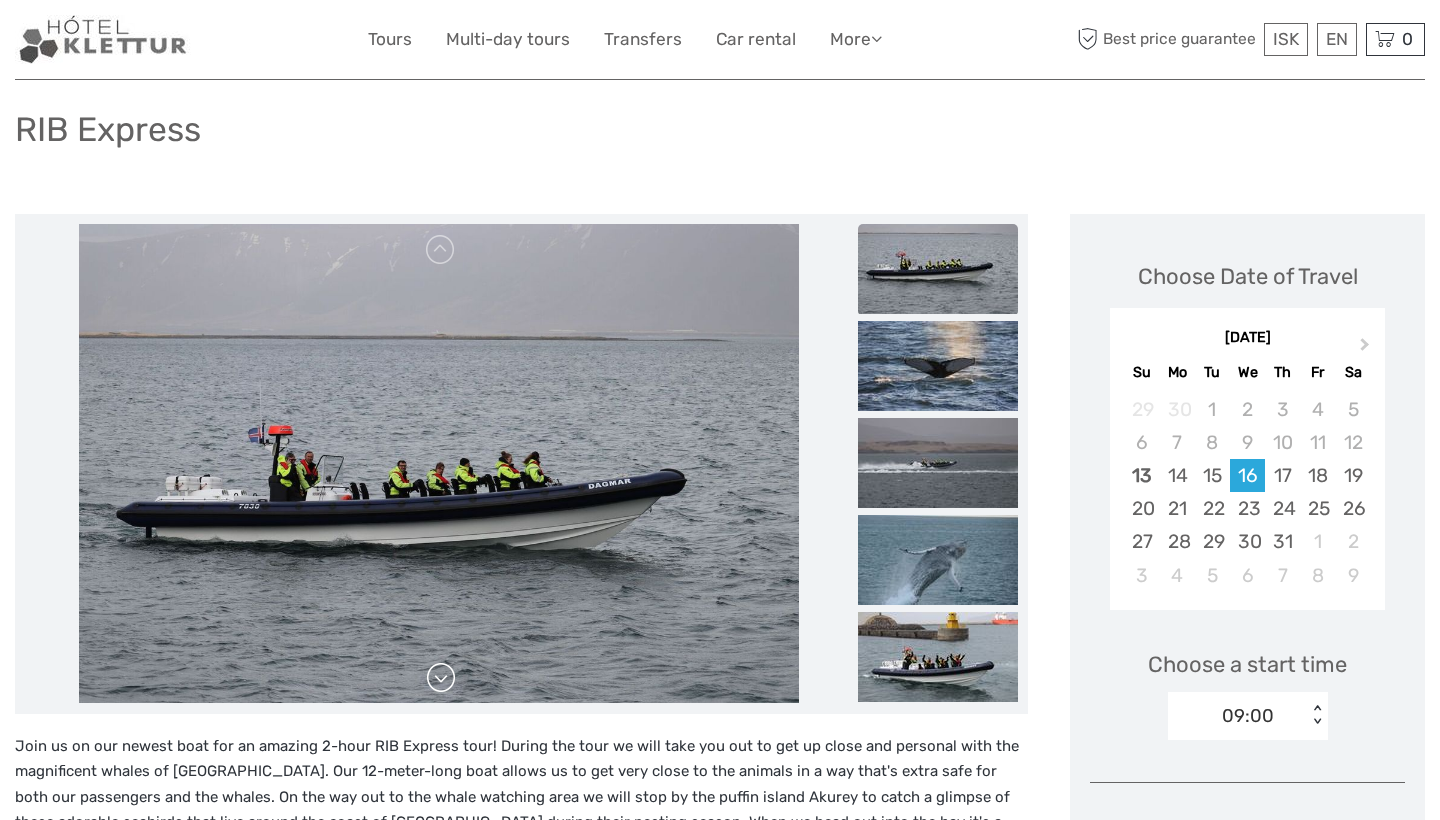click at bounding box center [441, 678] 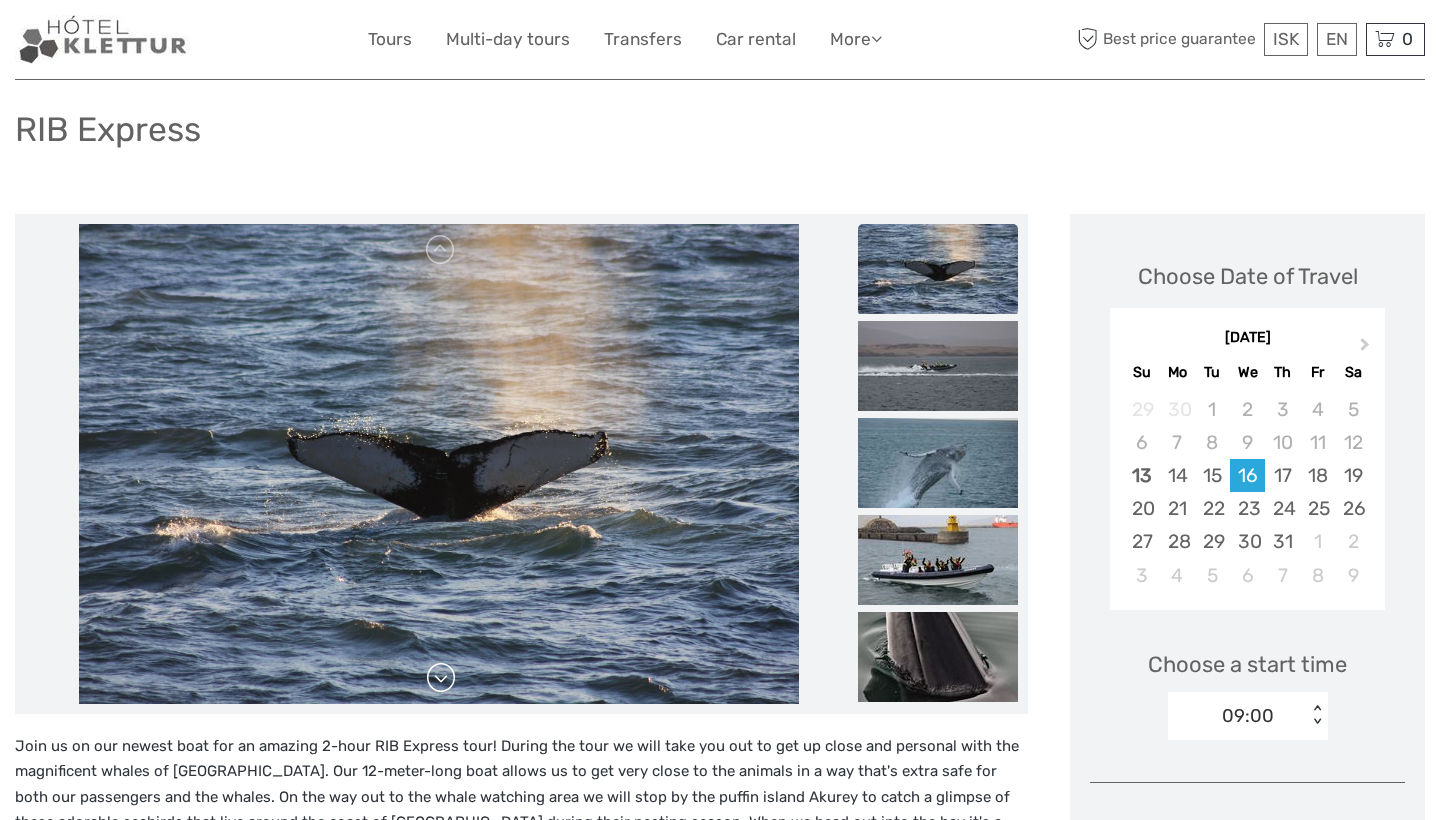click at bounding box center (441, 678) 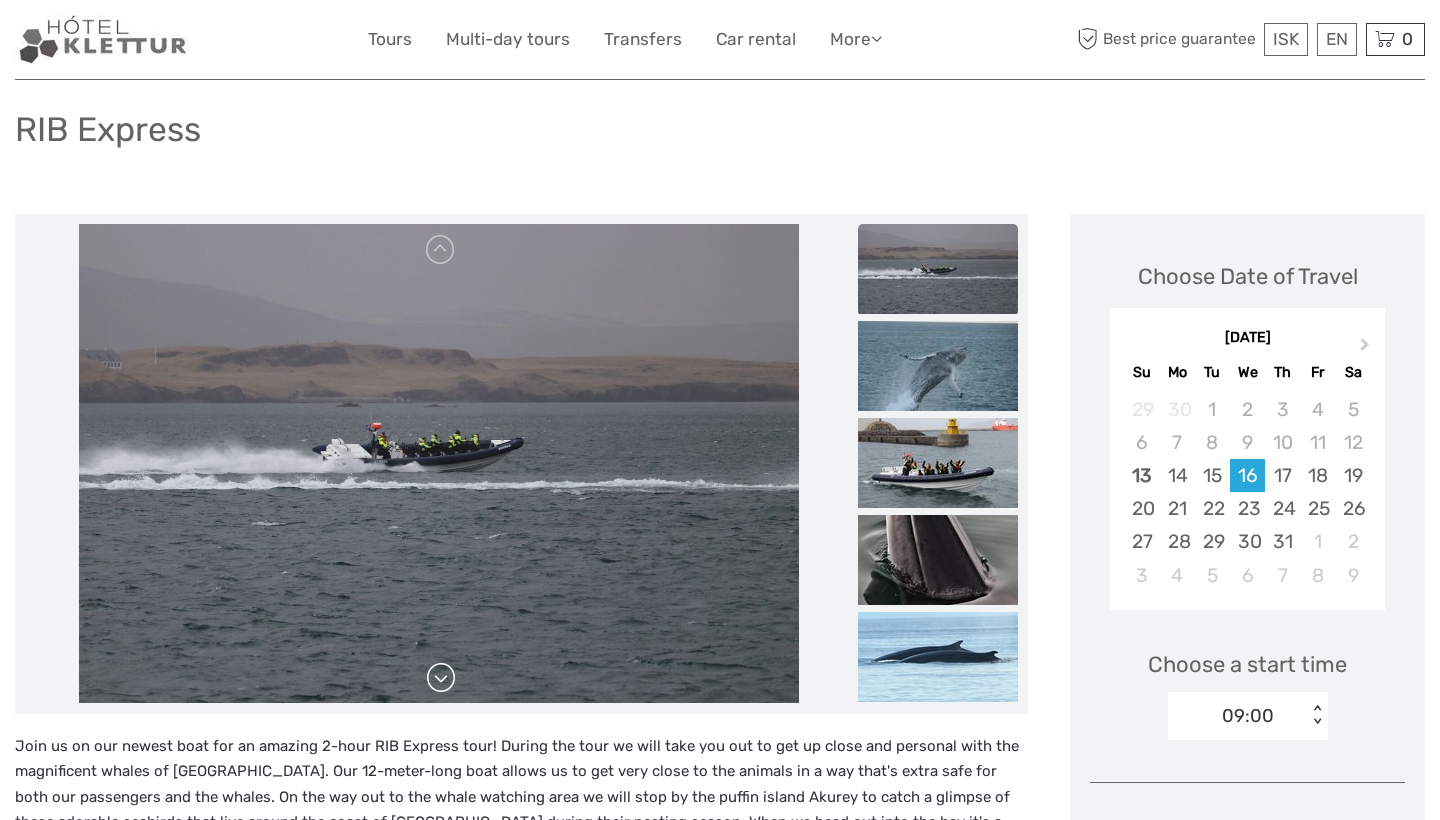 click at bounding box center [441, 678] 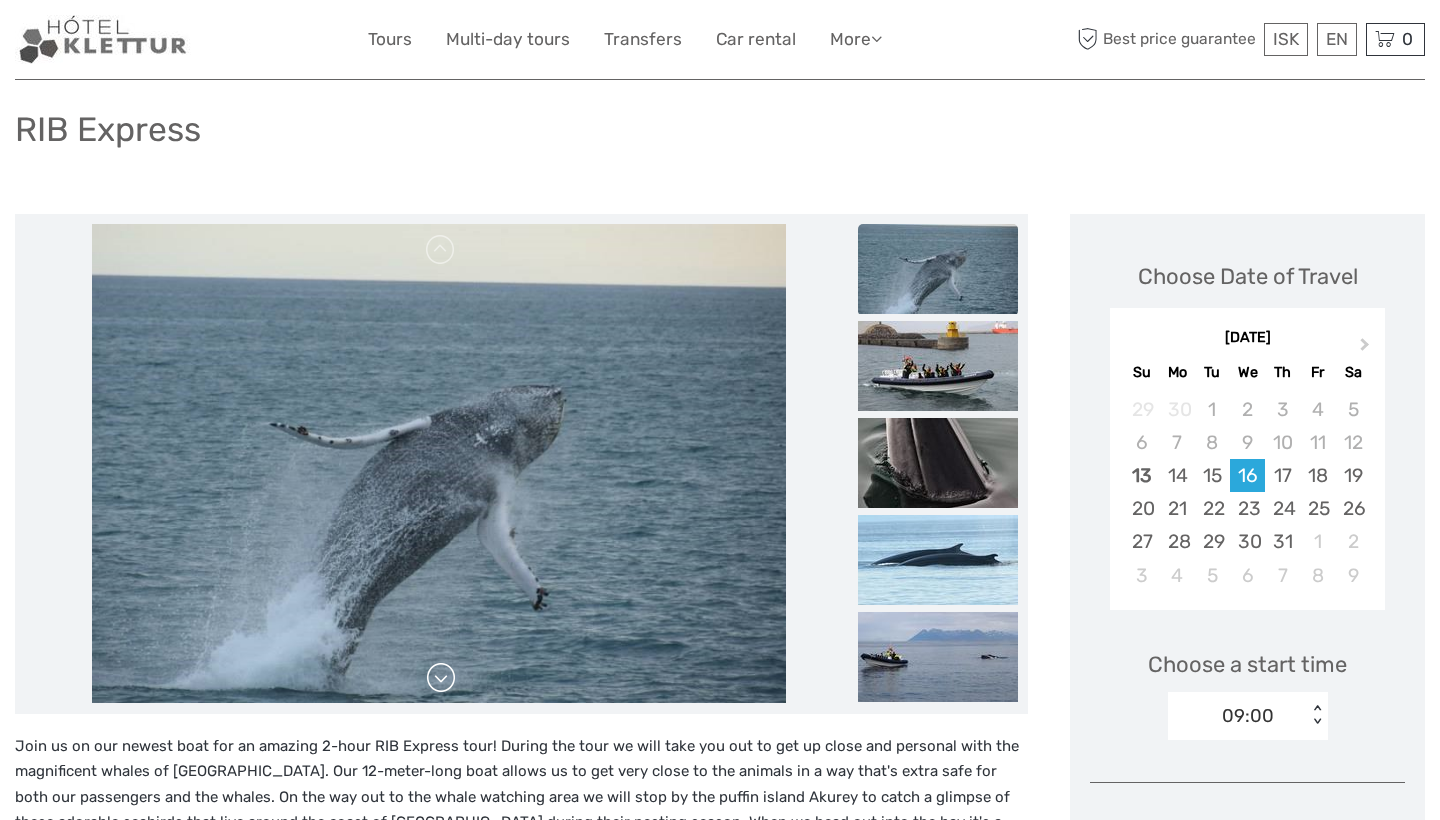 click at bounding box center [441, 678] 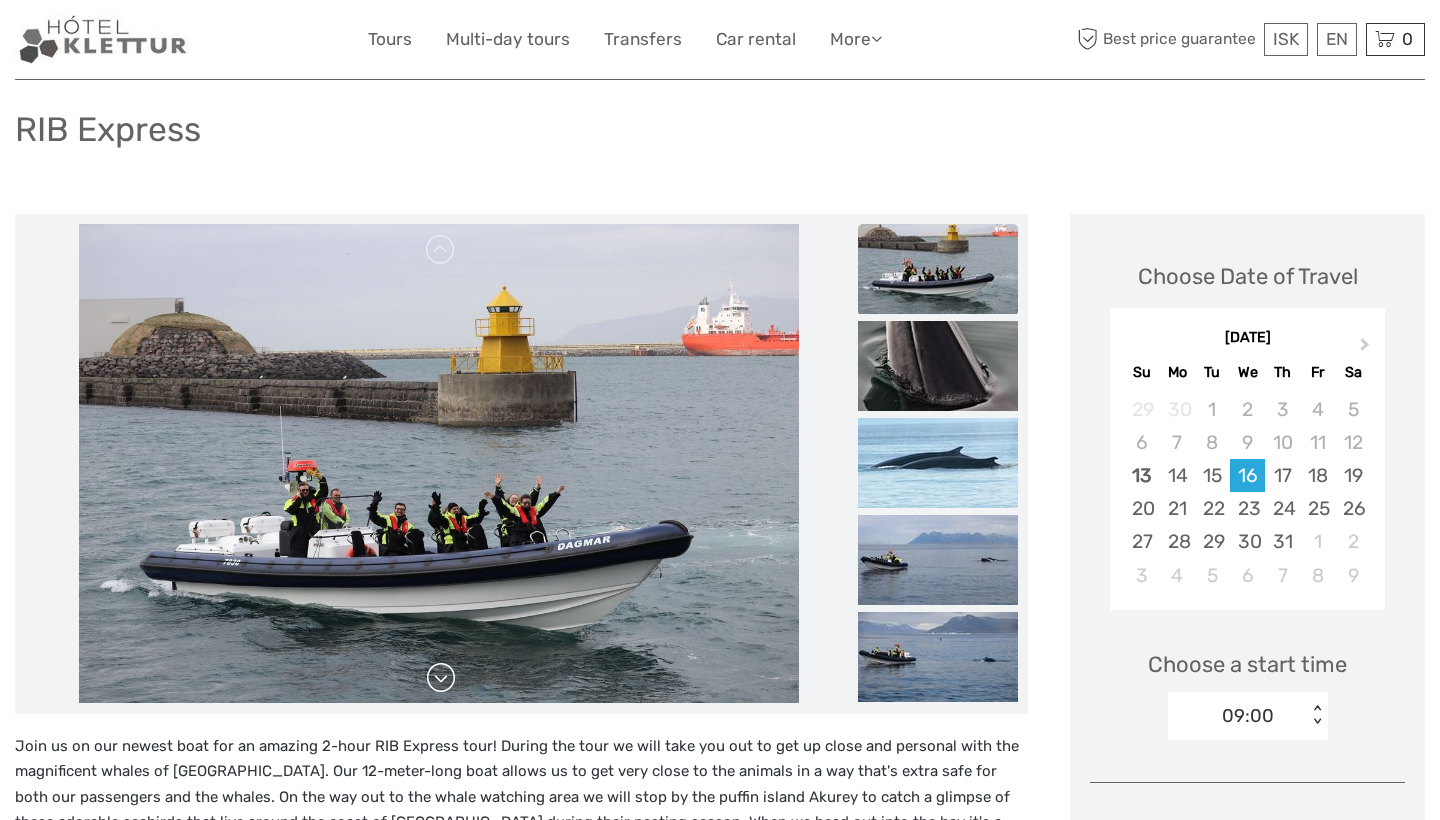 click at bounding box center (441, 678) 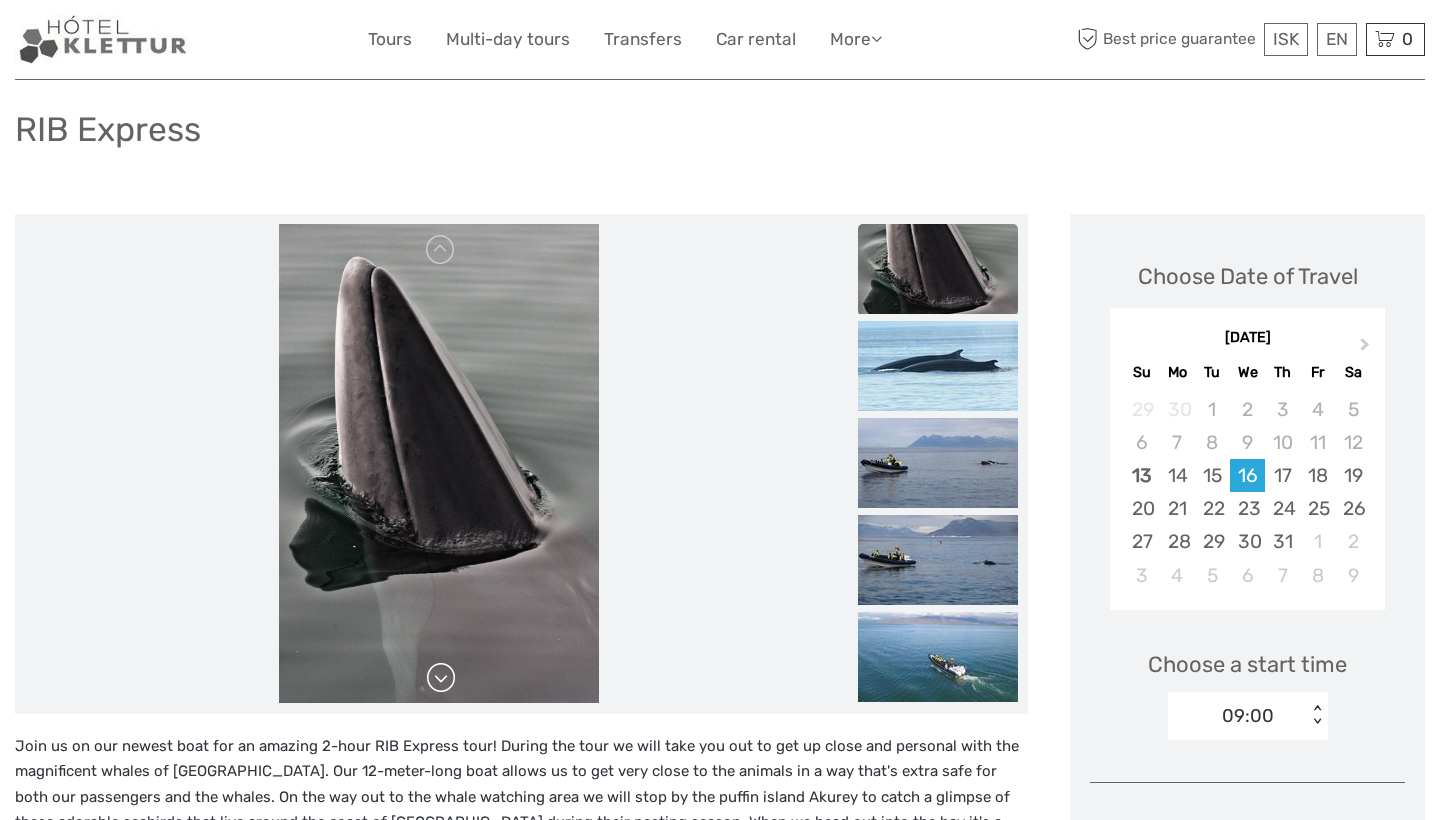 click at bounding box center [441, 678] 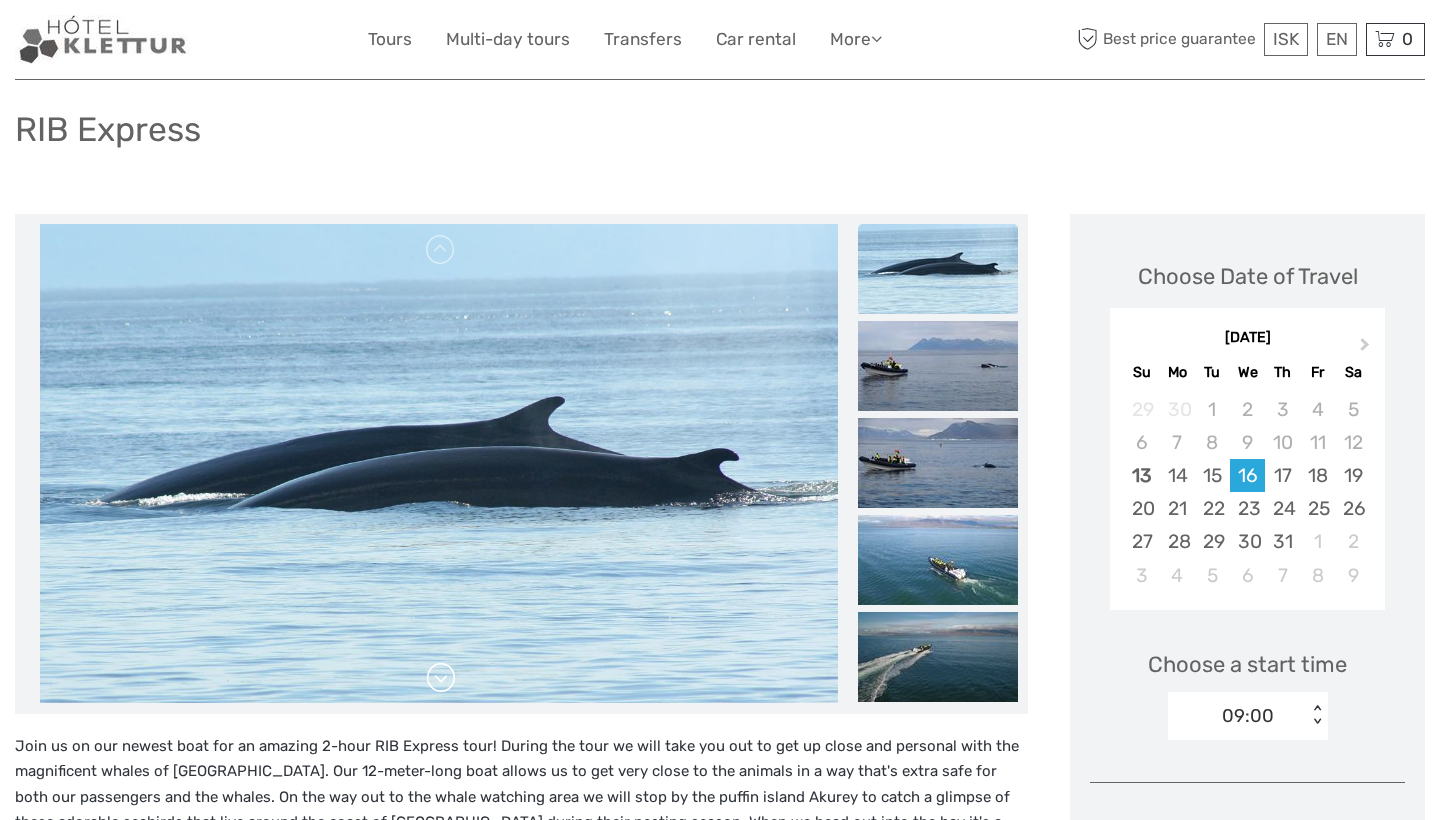 click at bounding box center [441, 678] 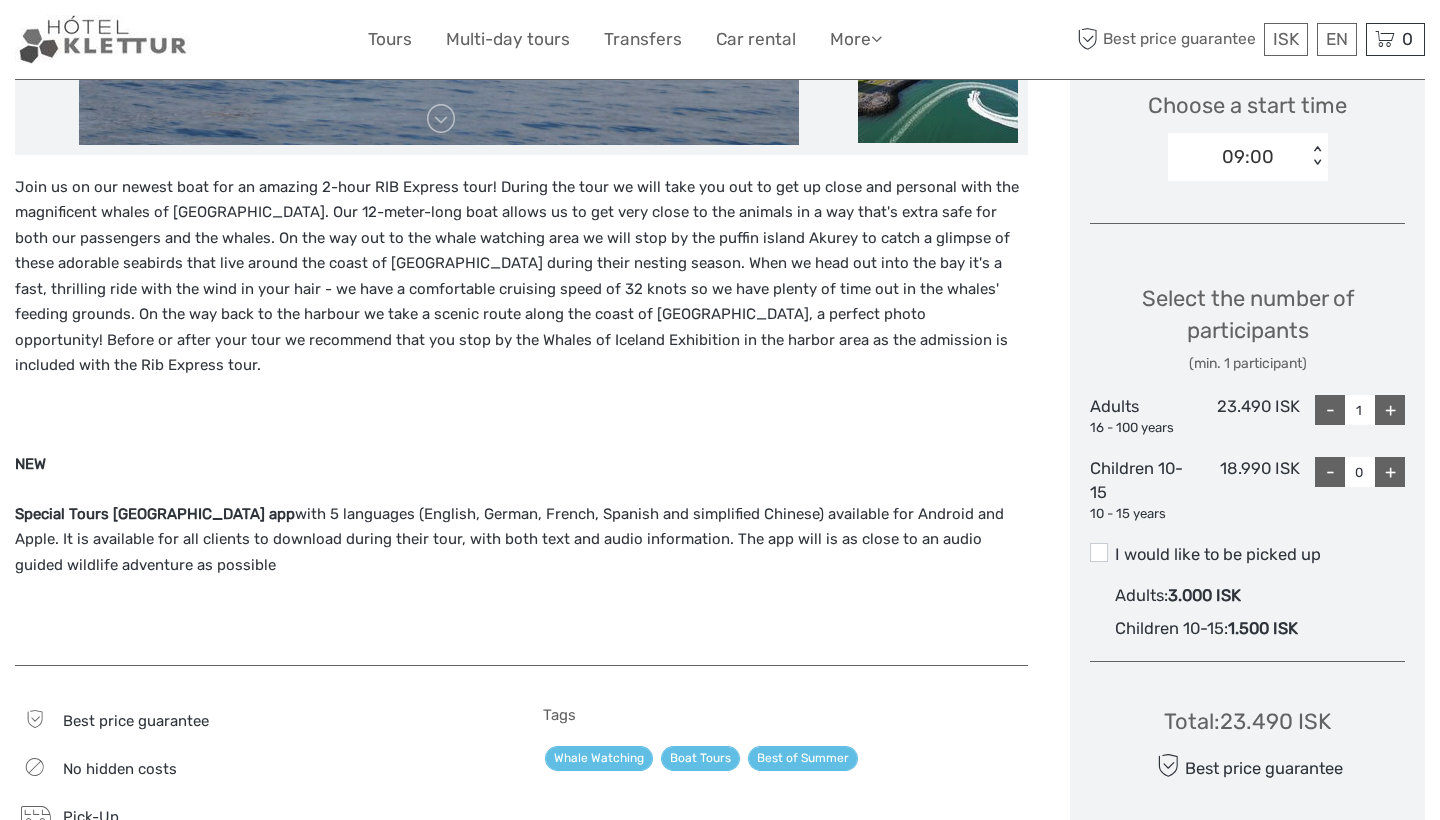 scroll, scrollTop: 680, scrollLeft: 0, axis: vertical 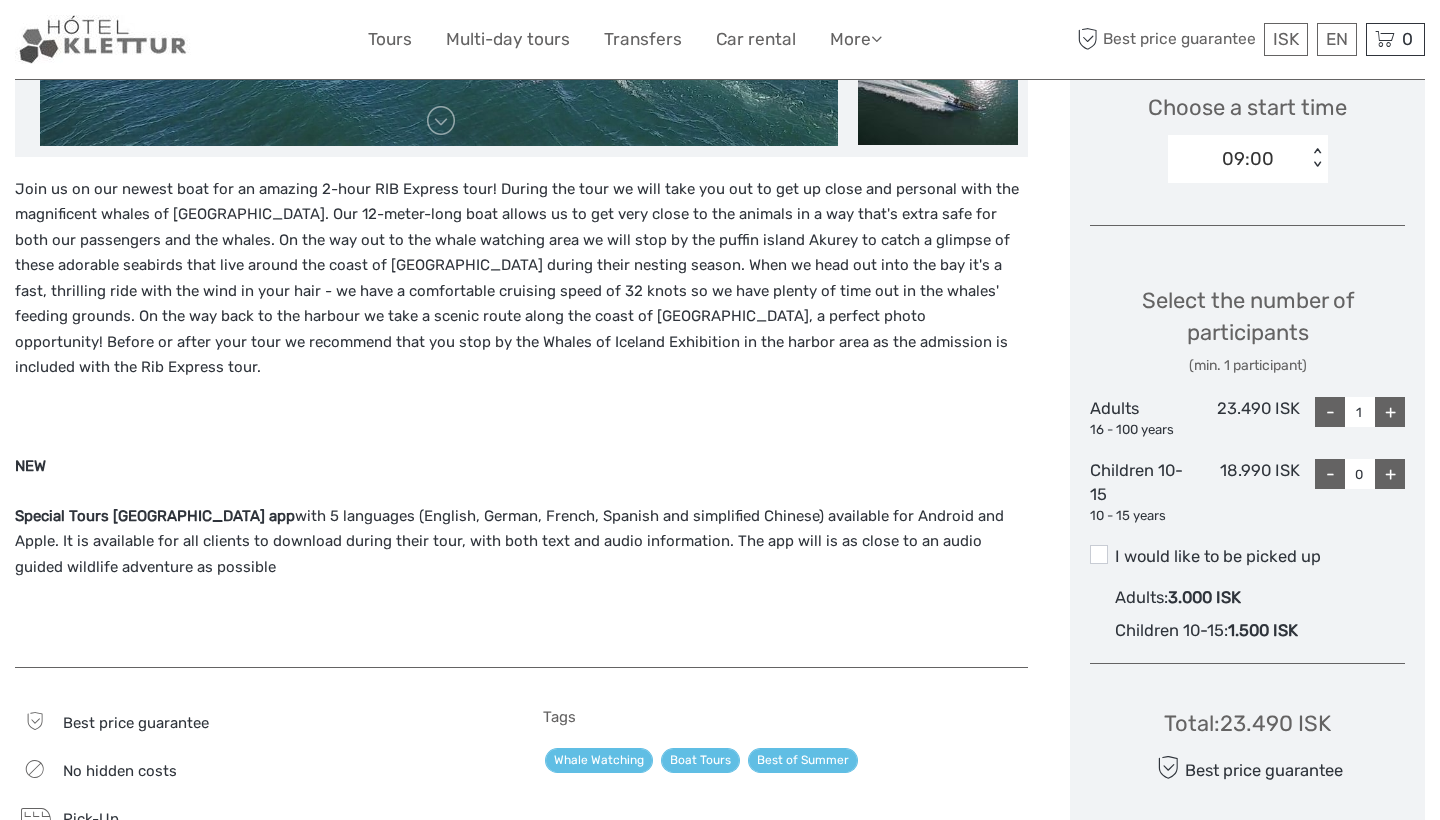 click on "Join us on our newest boat for an amazing 2-hour RIB Express tour! During the tour we will take you out to get up close and personal with the magnificent whales of Faxaflói Bay. Our 12-meter-long boat allows us to get very close to the animals in a way that's extra safe for both our passengers and the whales. On the way out to the whale watching area we will stop by the puffin island Akurey to catch a glimpse of these adorable seabirds that live around the coast of Iceland during their nesting season. When we head out into the bay it's a fast, thrilling ride with the wind in your hair - we have a comfortable cruising speed of 32 knots so we have plenty of time out in the whales' feeding grounds. On the way back to the harbour we take a scenic route along the coast of Reykjavík, a perfect photo opportunity! Before or after your tour we recommend that you stop by the Whales of Iceland Exhibition in the harbor area as the admission is included with the Rib Express tour." at bounding box center (521, 279) 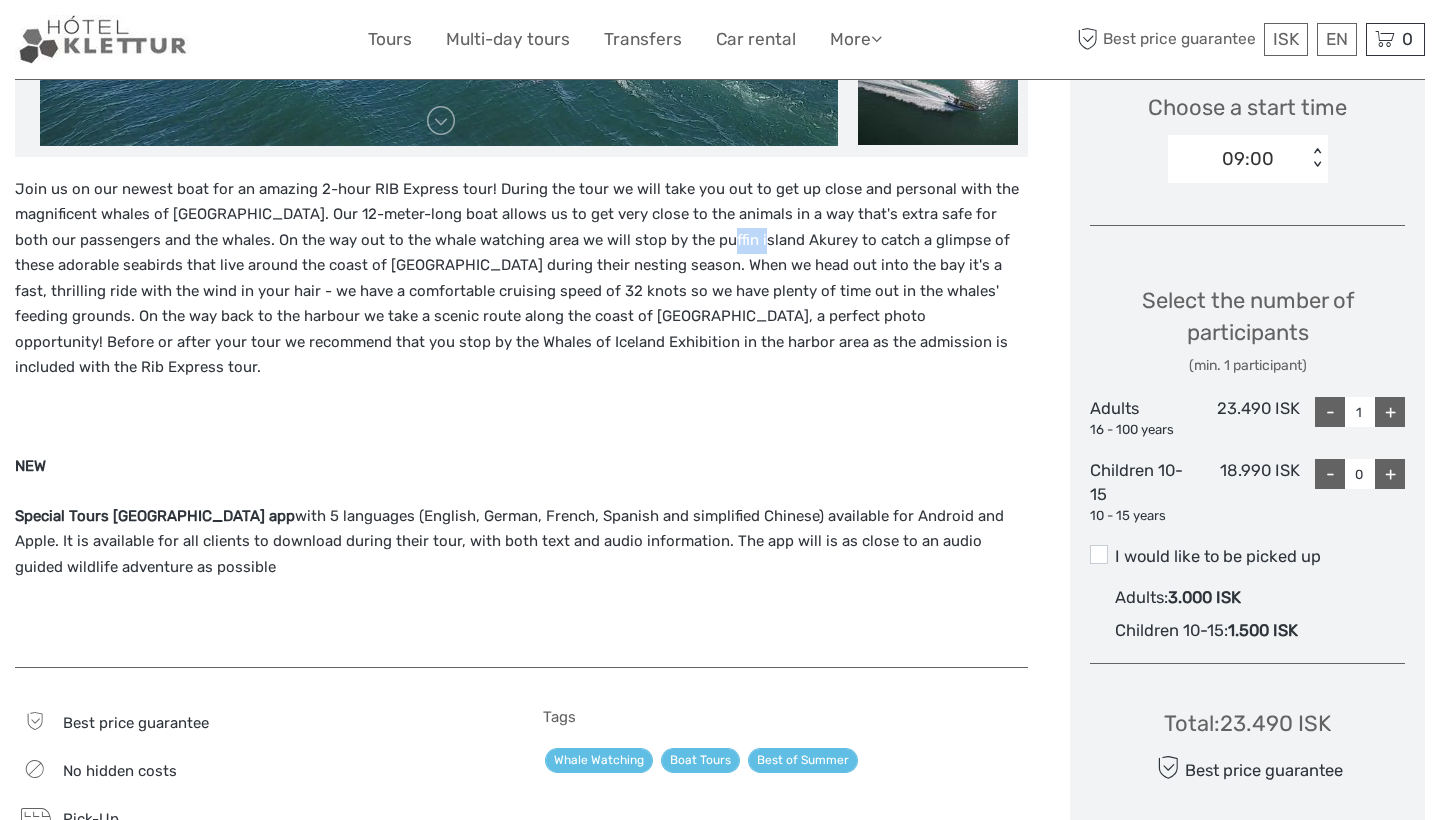 click on "Join us on our newest boat for an amazing 2-hour RIB Express tour! During the tour we will take you out to get up close and personal with the magnificent whales of Faxaflói Bay. Our 12-meter-long boat allows us to get very close to the animals in a way that's extra safe for both our passengers and the whales. On the way out to the whale watching area we will stop by the puffin island Akurey to catch a glimpse of these adorable seabirds that live around the coast of Iceland during their nesting season. When we head out into the bay it's a fast, thrilling ride with the wind in your hair - we have a comfortable cruising speed of 32 knots so we have plenty of time out in the whales' feeding grounds. On the way back to the harbour we take a scenic route along the coast of Reykjavík, a perfect photo opportunity! Before or after your tour we recommend that you stop by the Whales of Iceland Exhibition in the harbor area as the admission is included with the Rib Express tour." at bounding box center (521, 279) 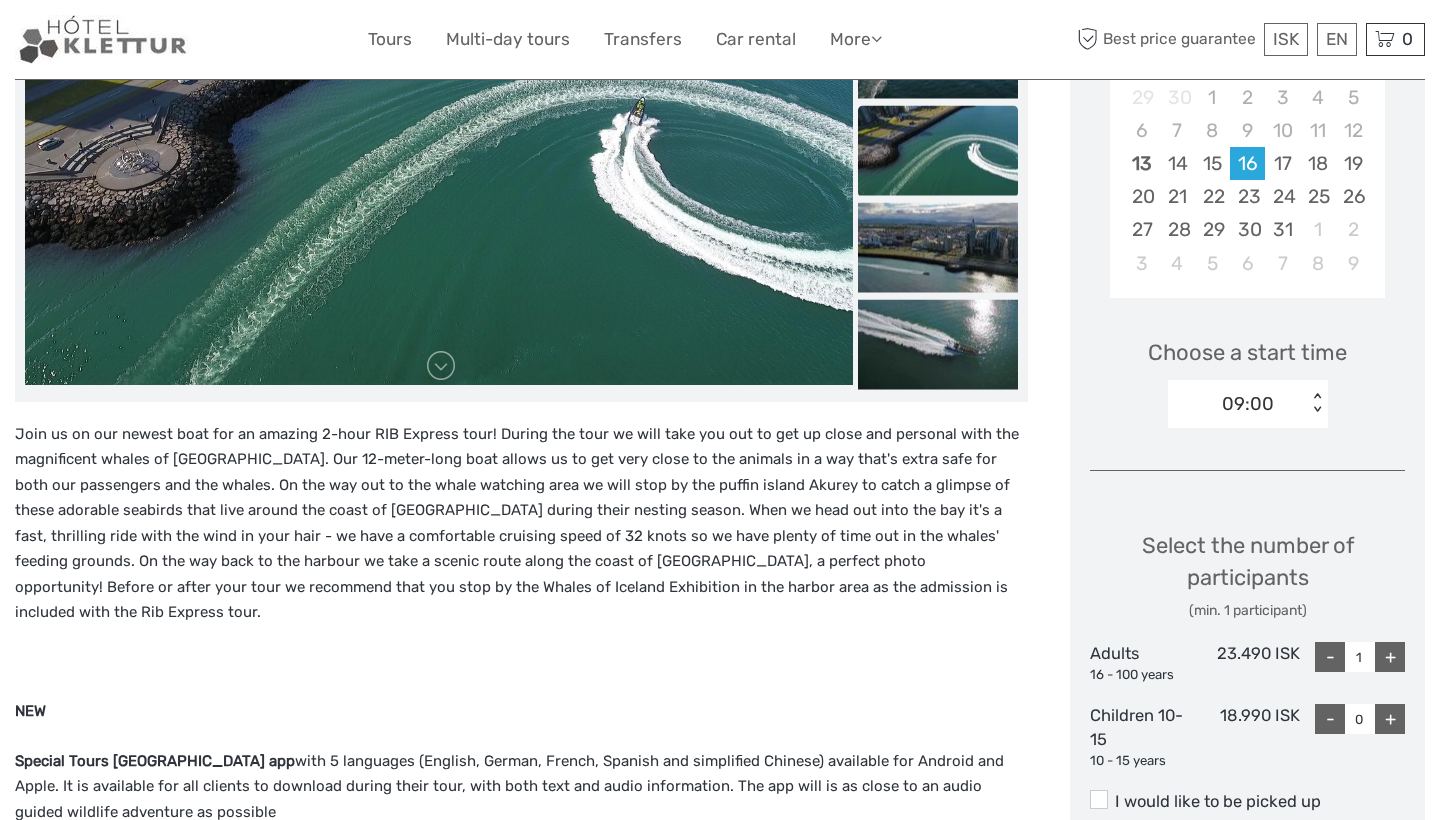 scroll, scrollTop: 445, scrollLeft: 0, axis: vertical 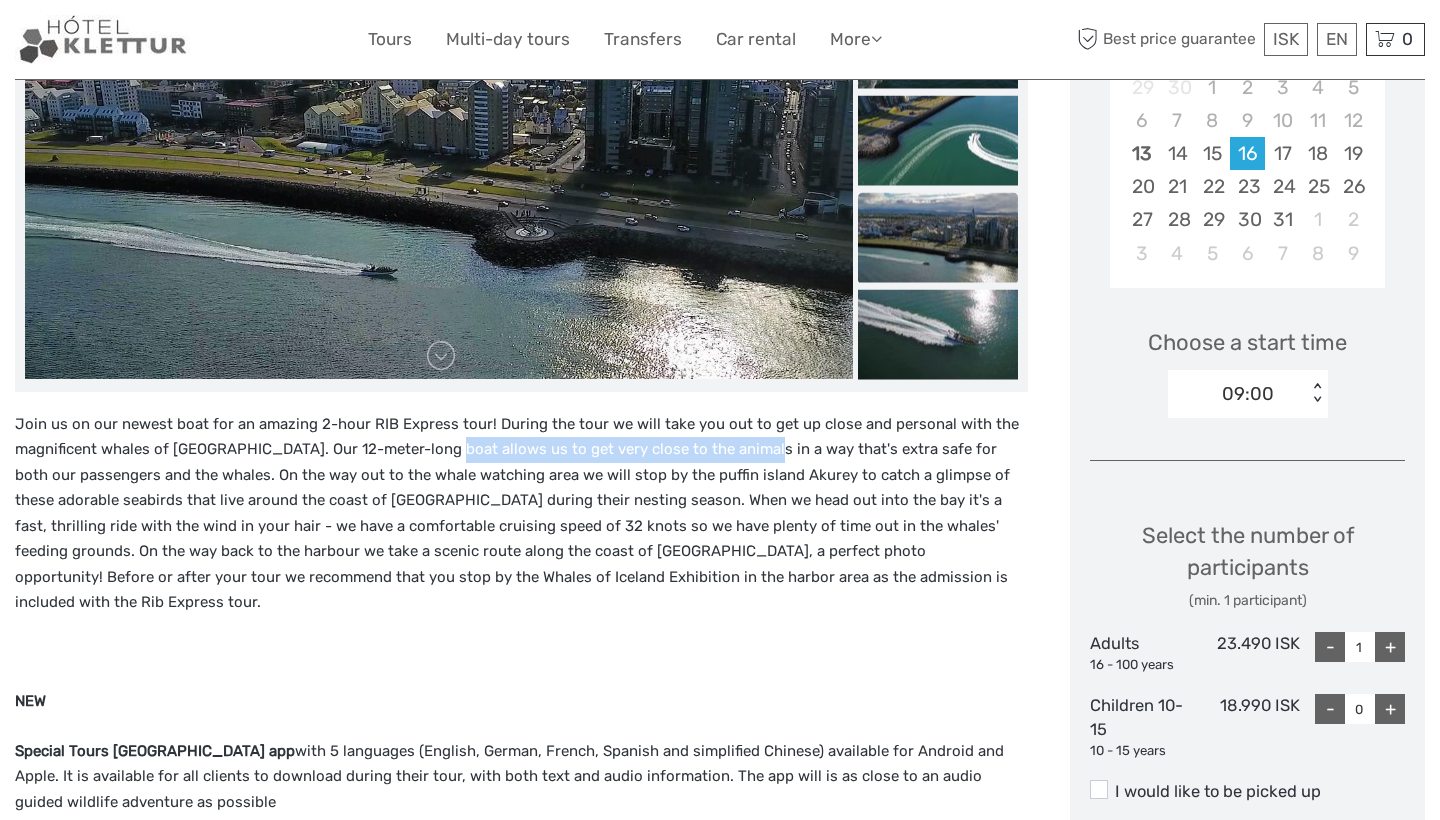 drag, startPoint x: 431, startPoint y: 448, endPoint x: 740, endPoint y: 449, distance: 309.00162 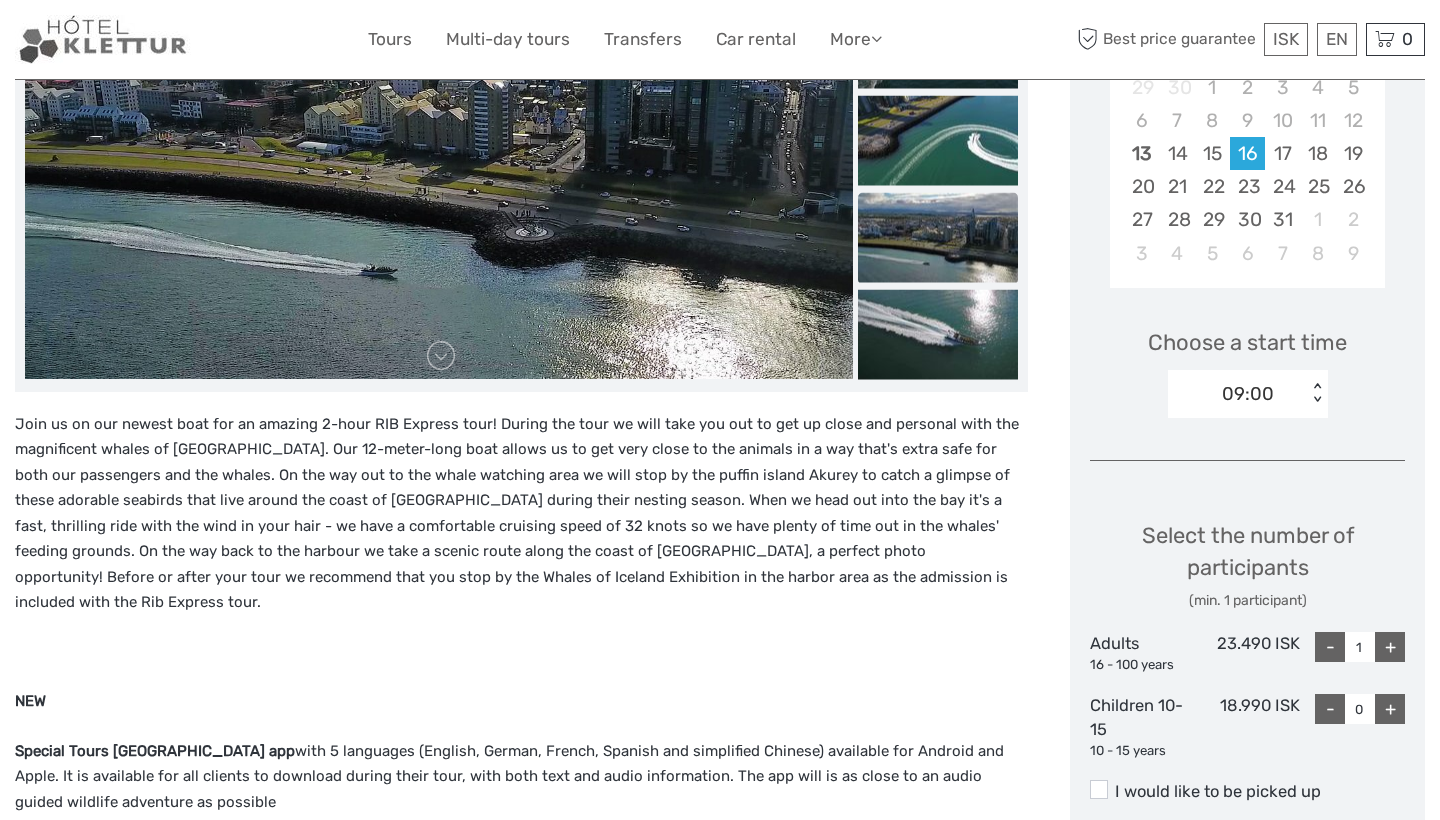 click on "Join us on our newest boat for an amazing 2-hour RIB Express tour! During the tour we will take you out to get up close and personal with the magnificent whales of Faxaflói Bay. Our 12-meter-long boat allows us to get very close to the animals in a way that's extra safe for both our passengers and the whales. On the way out to the whale watching area we will stop by the puffin island Akurey to catch a glimpse of these adorable seabirds that live around the coast of Iceland during their nesting season. When we head out into the bay it's a fast, thrilling ride with the wind in your hair - we have a comfortable cruising speed of 32 knots so we have plenty of time out in the whales' feeding grounds. On the way back to the harbour we take a scenic route along the coast of Reykjavík, a perfect photo opportunity! Before or after your tour we recommend that you stop by the Whales of Iceland Exhibition in the harbor area as the admission is included with the Rib Express tour." at bounding box center [521, 514] 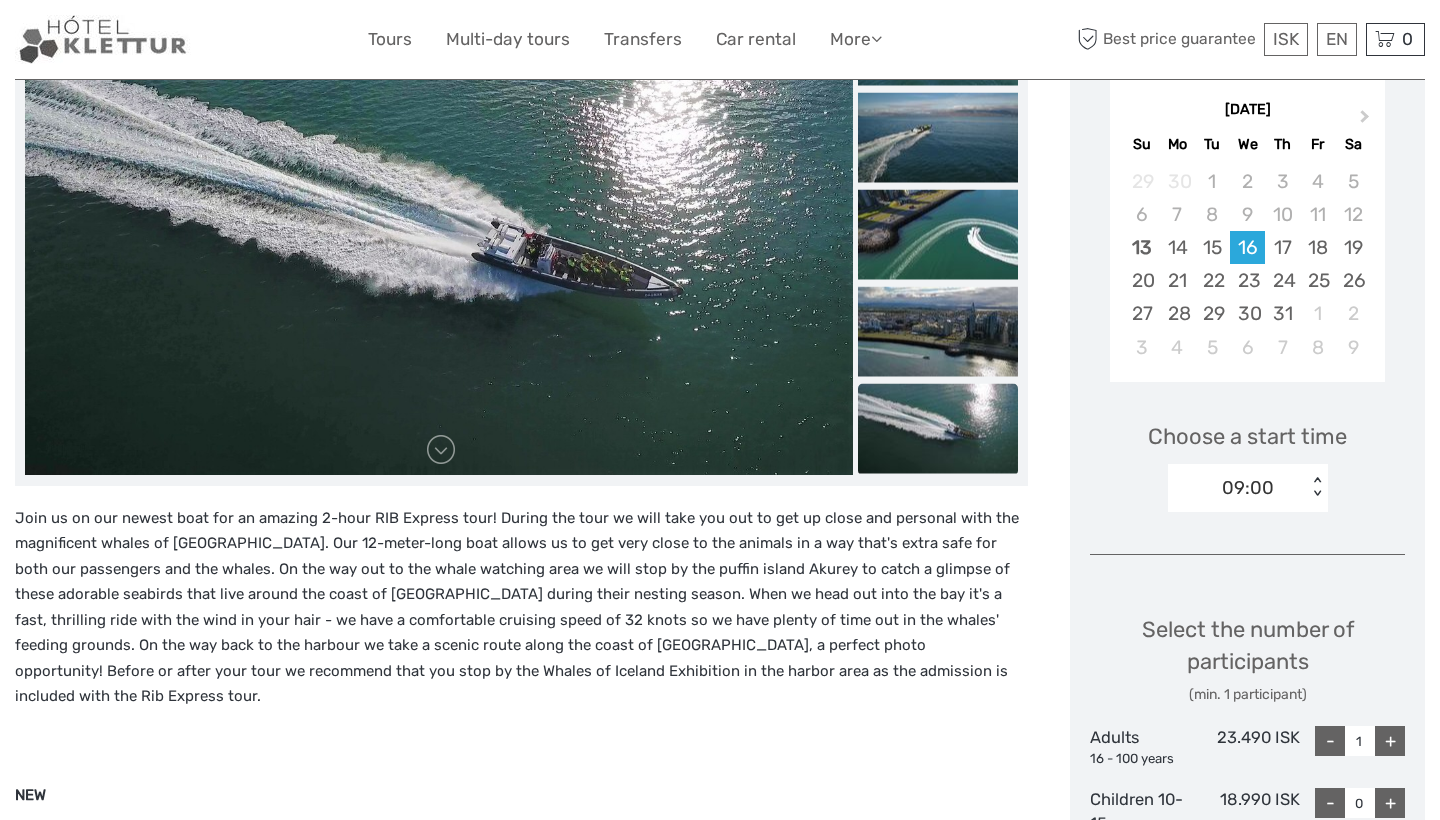 scroll, scrollTop: 354, scrollLeft: 0, axis: vertical 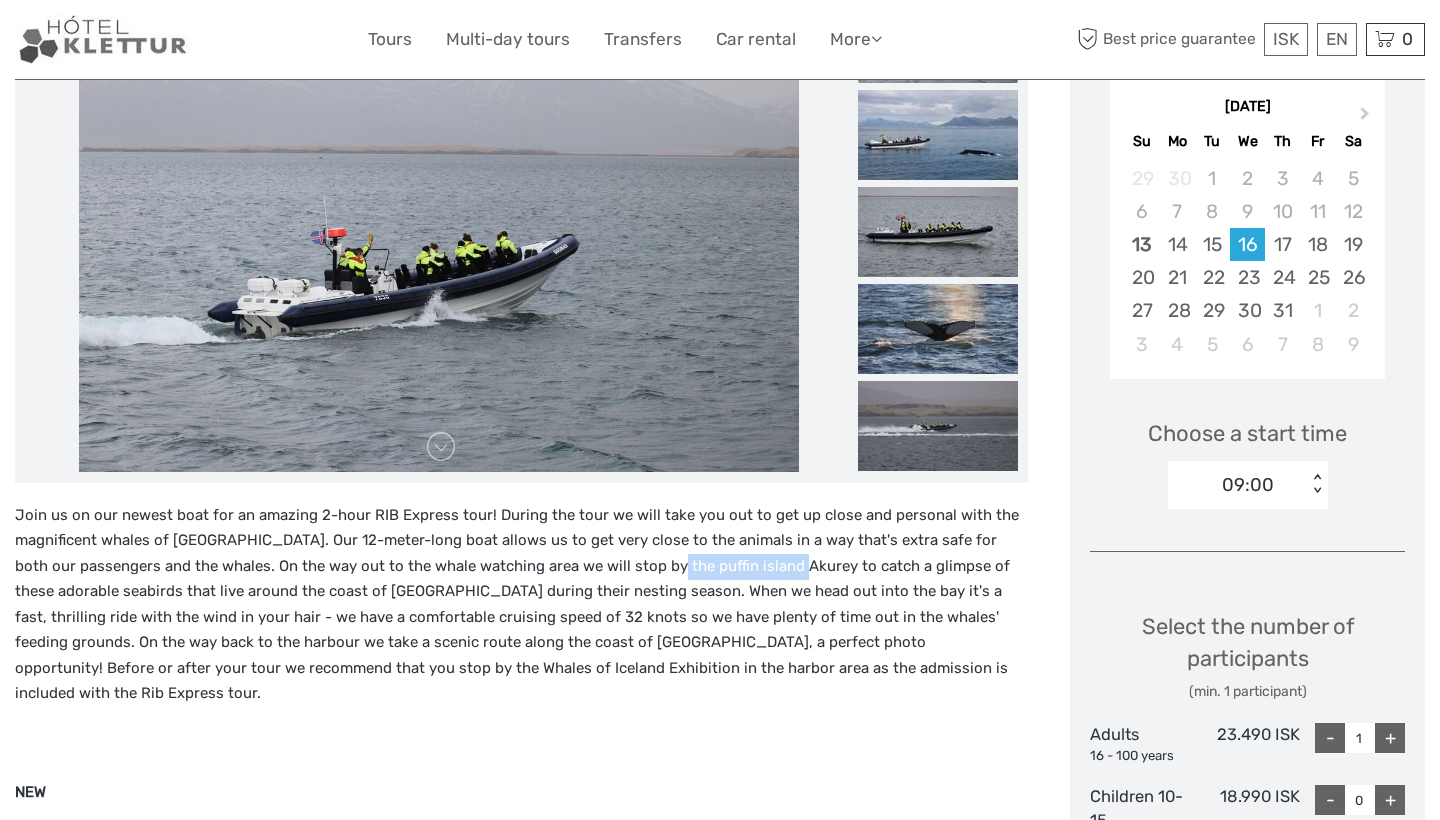 drag, startPoint x: 647, startPoint y: 566, endPoint x: 777, endPoint y: 568, distance: 130.01538 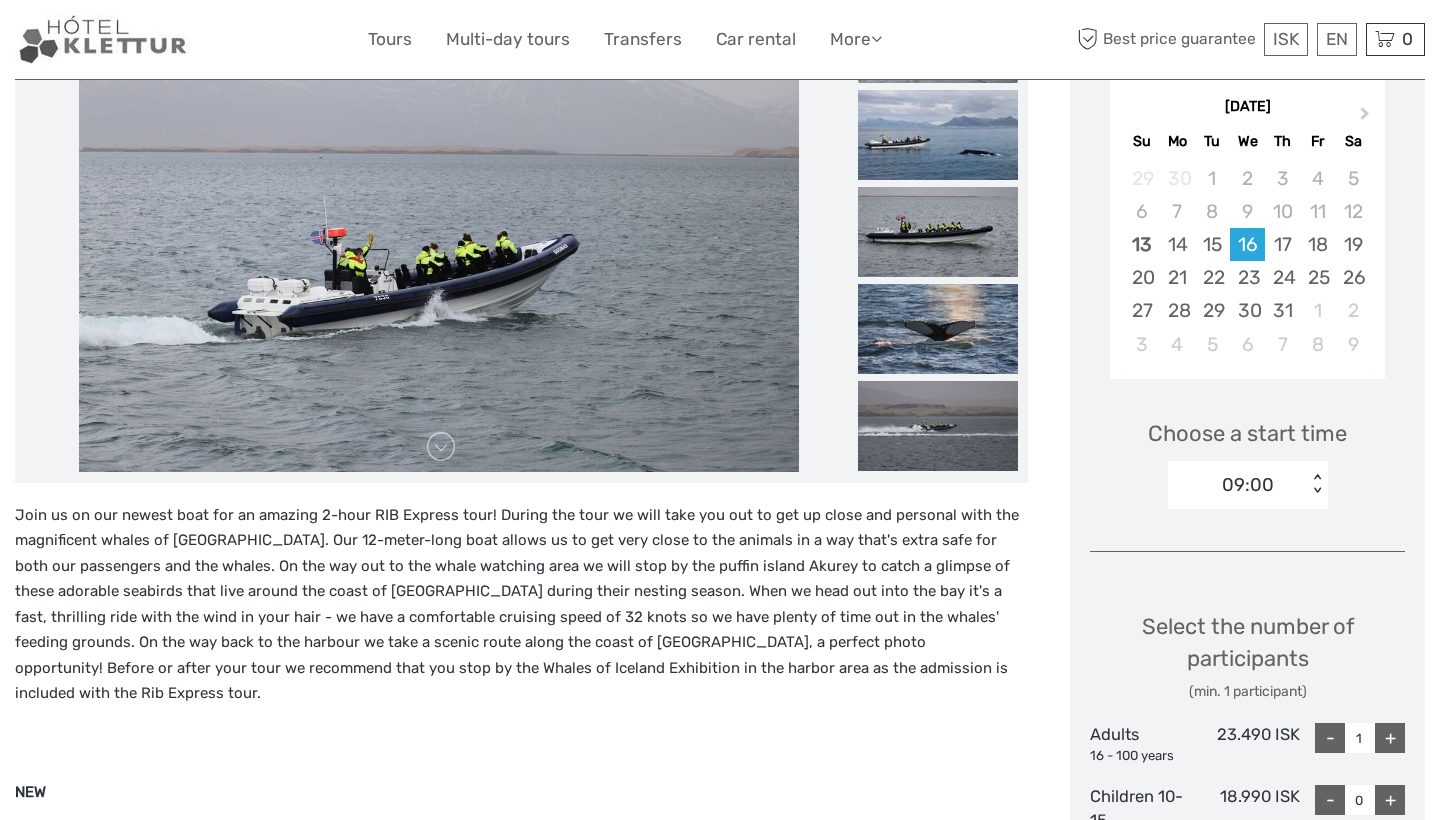 click on "Join us on our newest boat for an amazing 2-hour RIB Express tour! During the tour we will take you out to get up close and personal with the magnificent whales of Faxaflói Bay. Our 12-meter-long boat allows us to get very close to the animals in a way that's extra safe for both our passengers and the whales. On the way out to the whale watching area we will stop by the puffin island Akurey to catch a glimpse of these adorable seabirds that live around the coast of Iceland during their nesting season. When we head out into the bay it's a fast, thrilling ride with the wind in your hair - we have a comfortable cruising speed of 32 knots so we have plenty of time out in the whales' feeding grounds. On the way back to the harbour we take a scenic route along the coast of Reykjavík, a perfect photo opportunity! Before or after your tour we recommend that you stop by the Whales of Iceland Exhibition in the harbor area as the admission is included with the Rib Express tour." at bounding box center [521, 605] 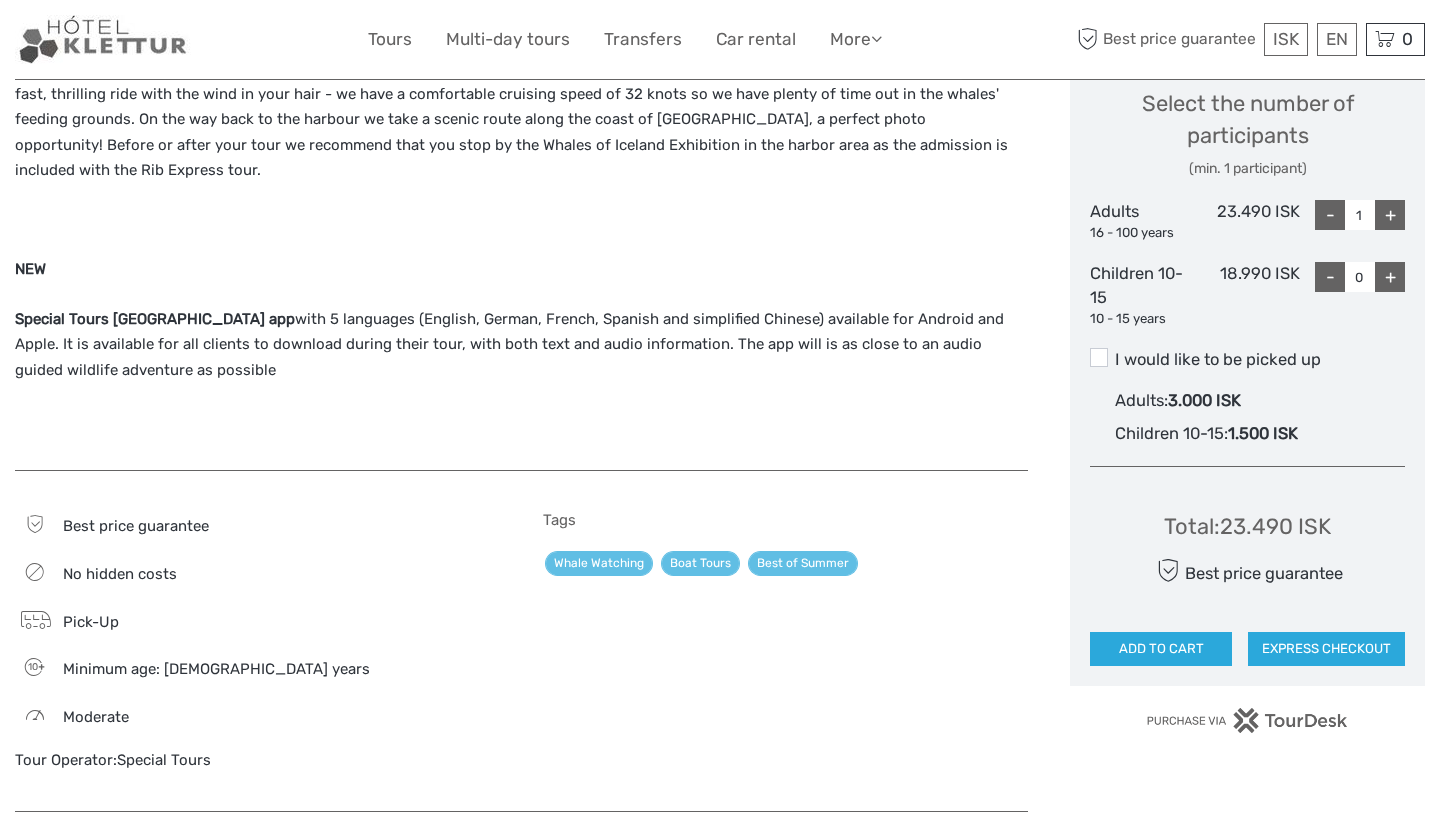 scroll, scrollTop: 879, scrollLeft: 0, axis: vertical 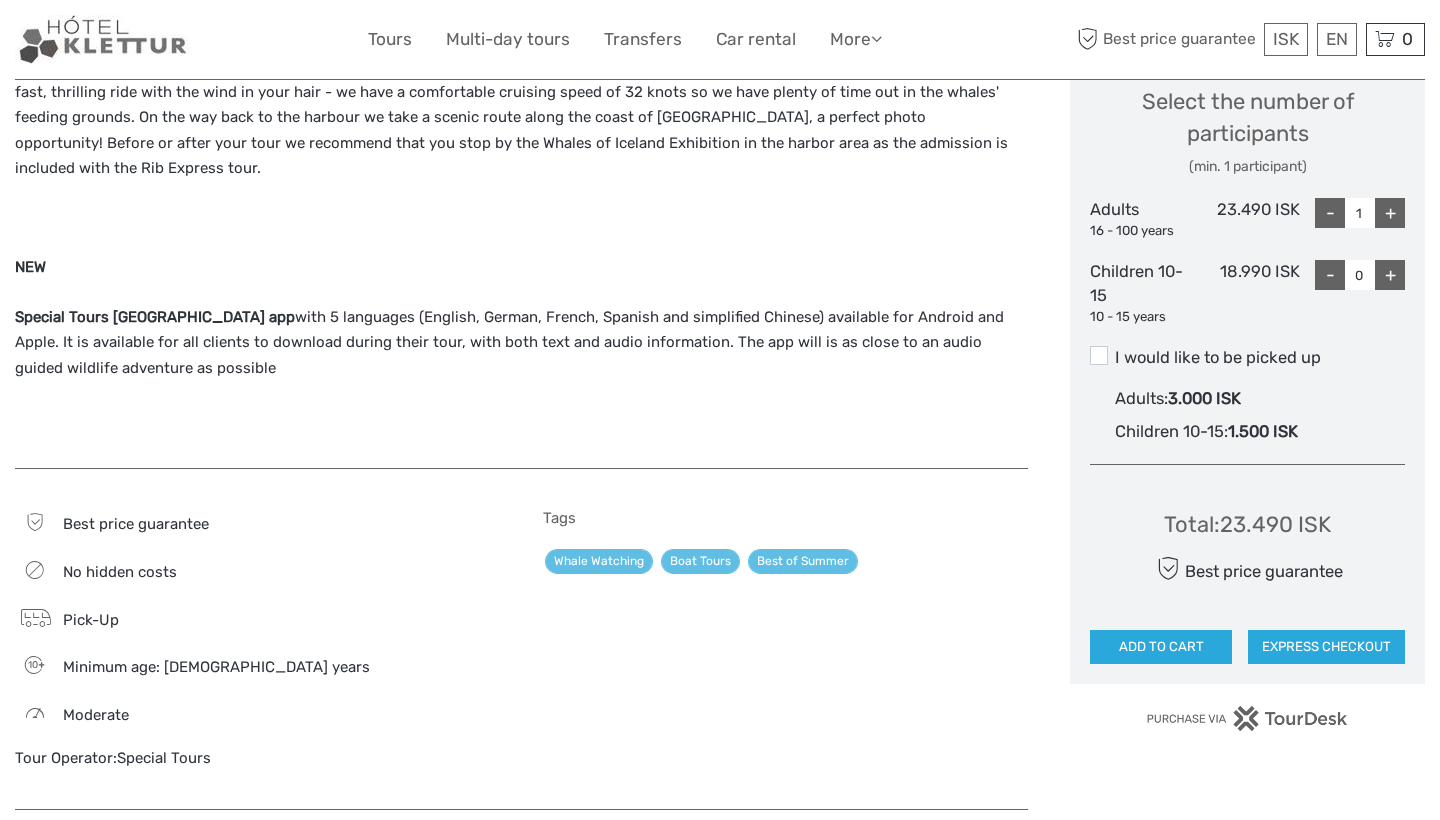 click on "Special Tours Iceland app  with 5 languages (English, German, French, Spanish and simplified Chinese) available for Android and Apple. It is available for all clients to download during their tour, with both text and audio information. The app will is as close to an audio guided wildlife adventure as possible" at bounding box center [521, 343] 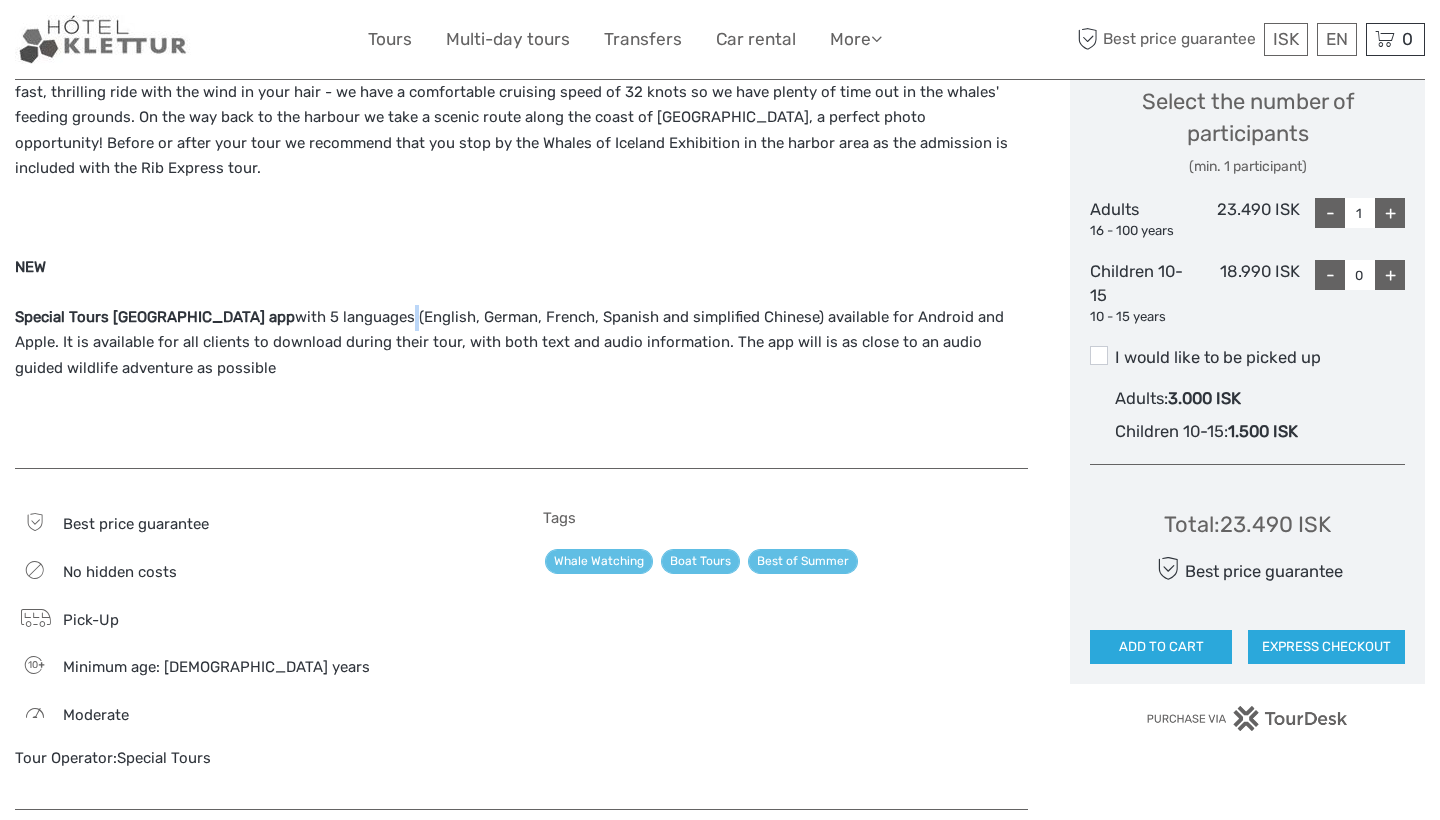 click on "Special Tours Iceland app  with 5 languages (English, German, French, Spanish and simplified Chinese) available for Android and Apple. It is available for all clients to download during their tour, with both text and audio information. The app will is as close to an audio guided wildlife adventure as possible" at bounding box center (521, 343) 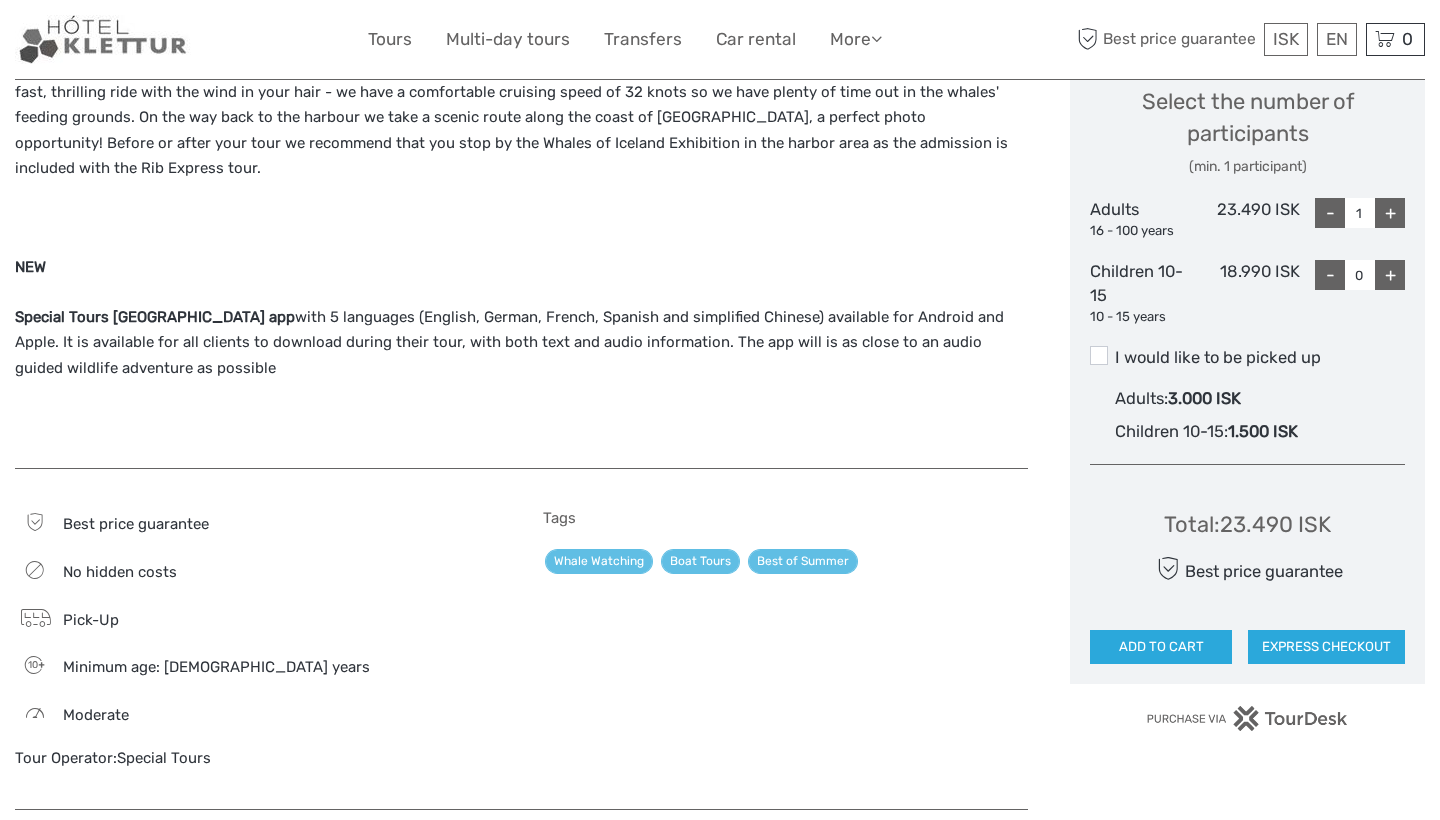 click on "Special Tours Iceland app  with 5 languages (English, German, French, Spanish and simplified Chinese) available for Android and Apple. It is available for all clients to download during their tour, with both text and audio information. The app will is as close to an audio guided wildlife adventure as possible" at bounding box center (521, 343) 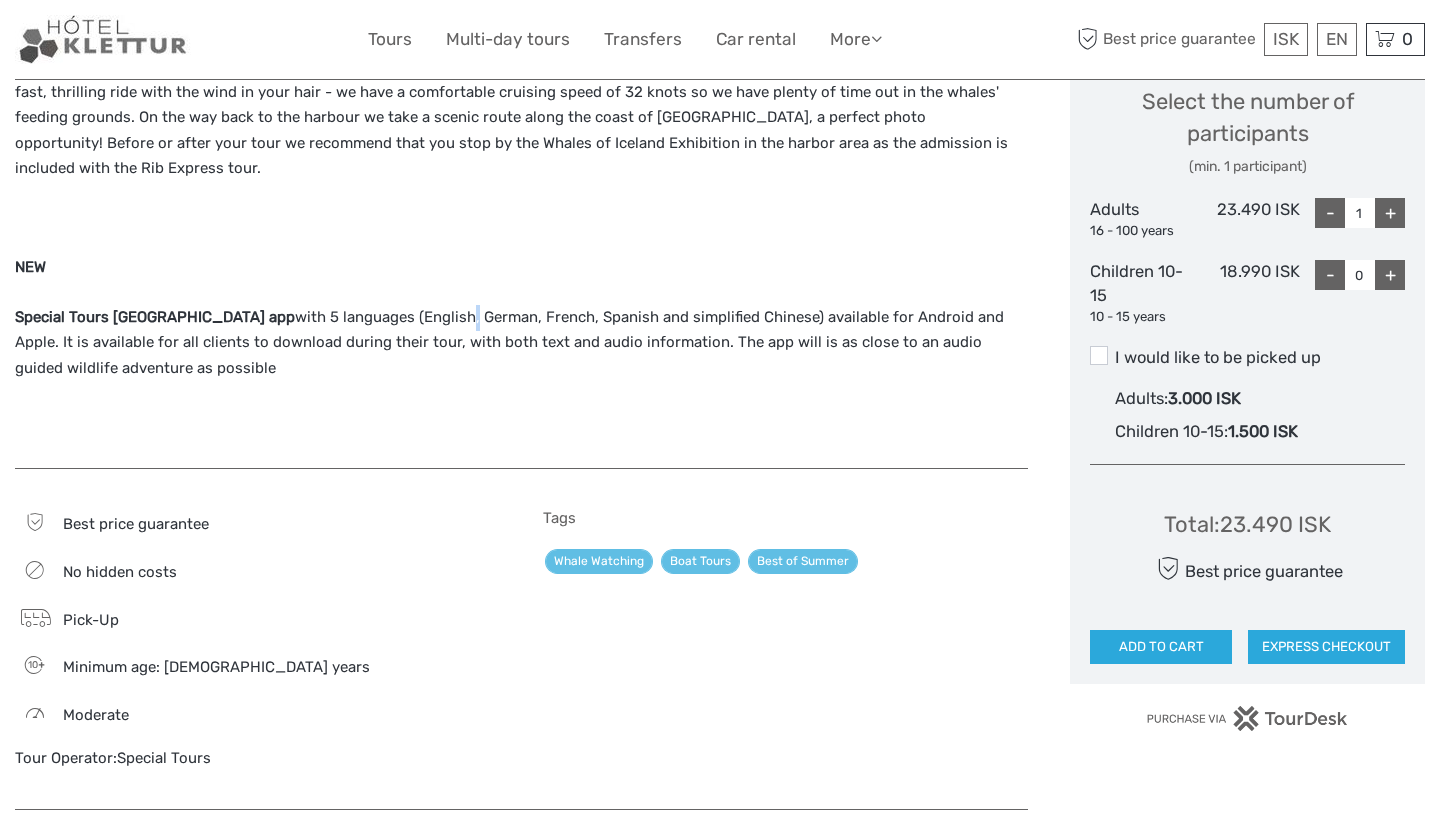 click on "Special Tours Iceland app  with 5 languages (English, German, French, Spanish and simplified Chinese) available for Android and Apple. It is available for all clients to download during their tour, with both text and audio information. The app will is as close to an audio guided wildlife adventure as possible" at bounding box center [521, 343] 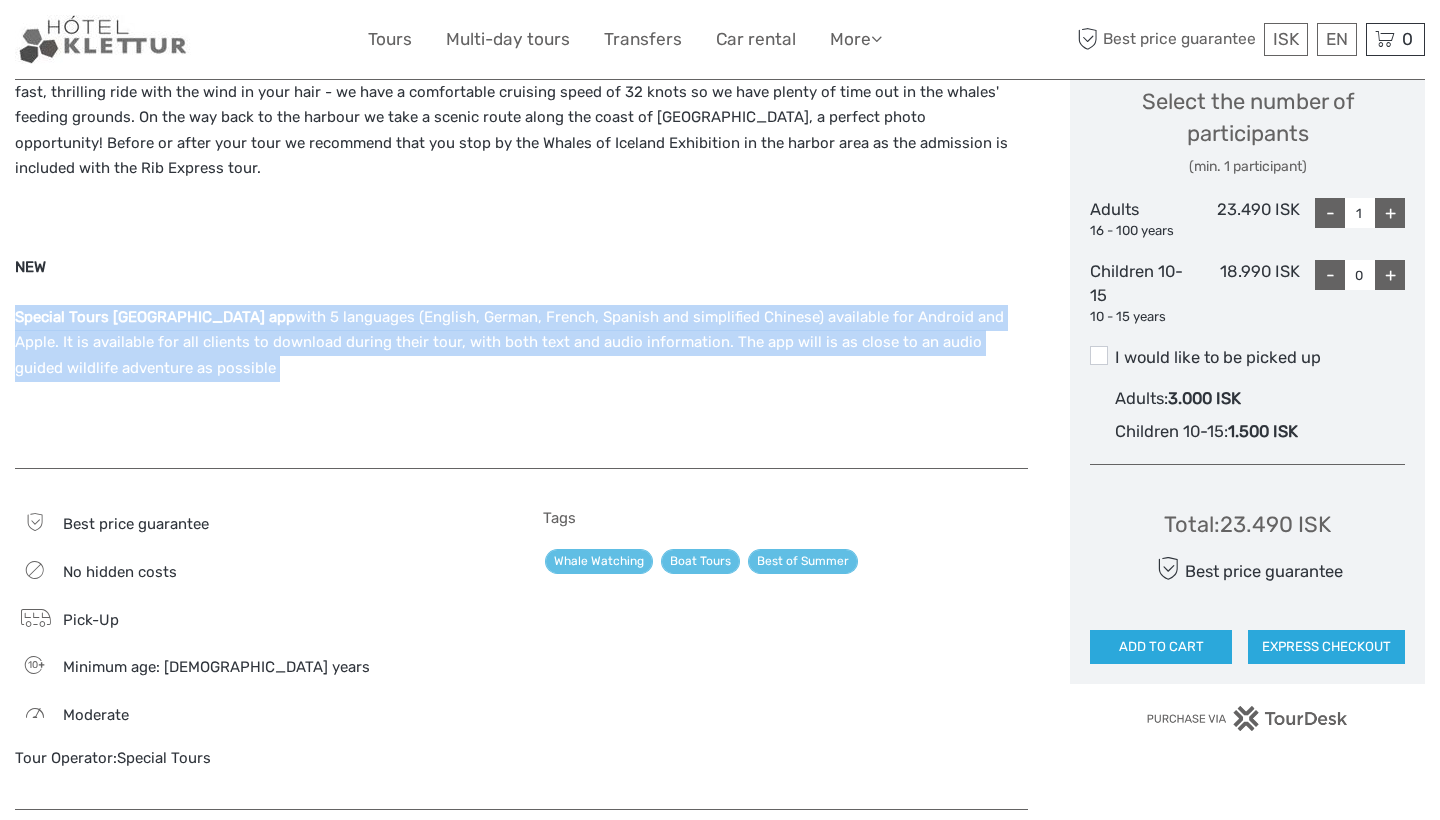 click on "Special Tours Iceland app  with 5 languages (English, German, French, Spanish and simplified Chinese) available for Android and Apple. It is available for all clients to download during their tour, with both text and audio information. The app will is as close to an audio guided wildlife adventure as possible" at bounding box center [521, 343] 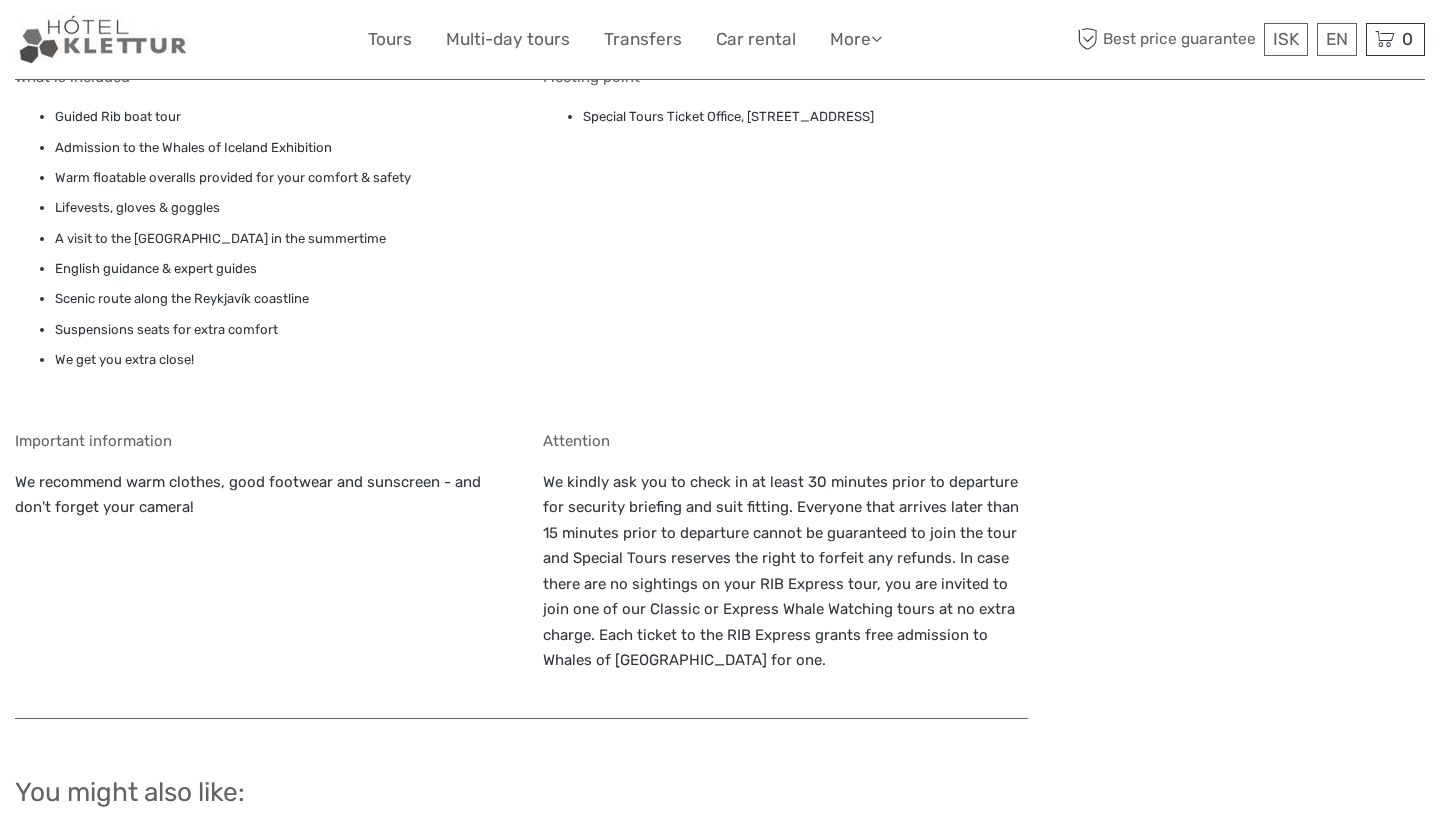 scroll, scrollTop: 1654, scrollLeft: 0, axis: vertical 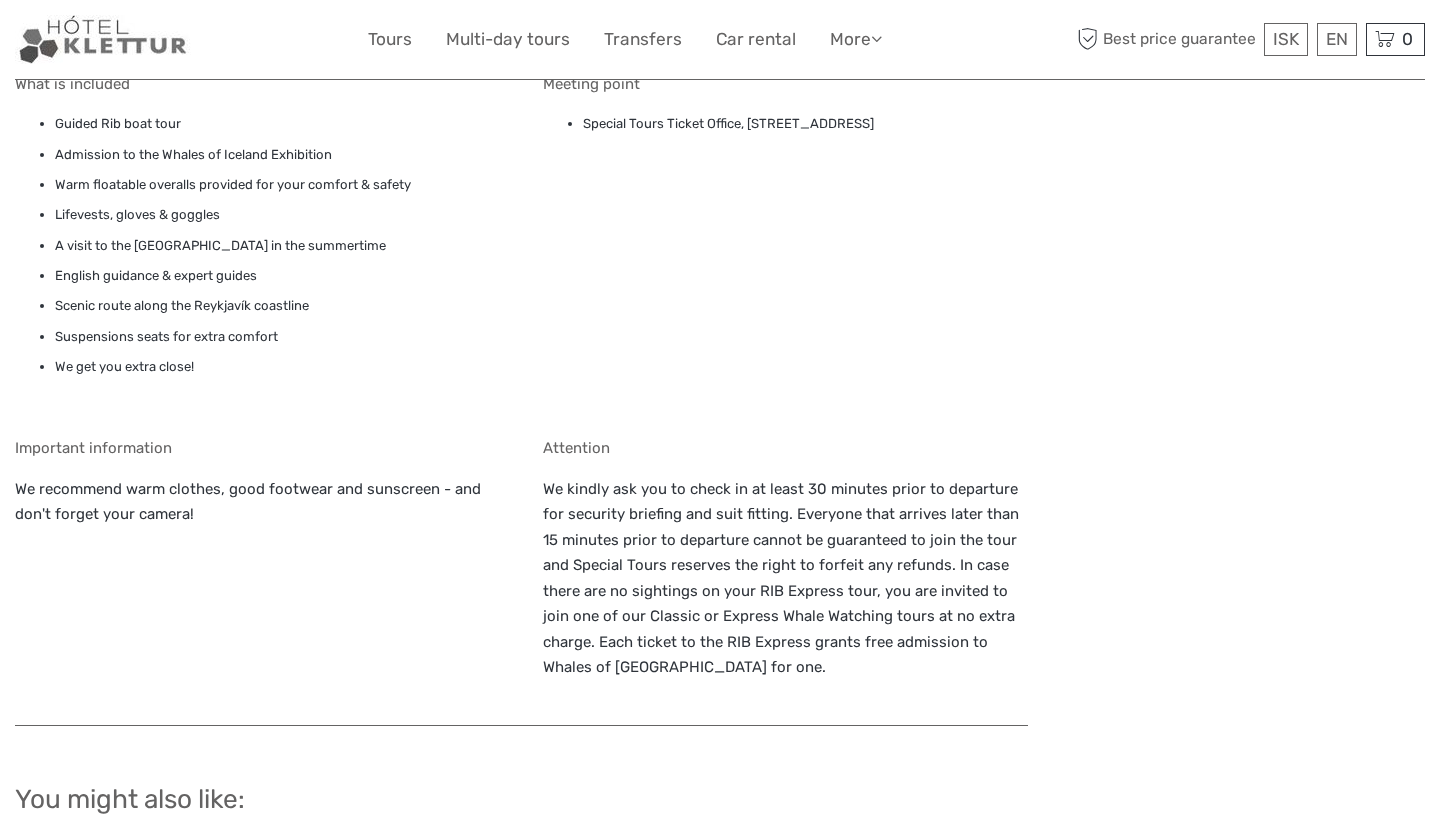 click on "We recommend warm clothes, good footwear and sunscreen - and don't forget your camera!" at bounding box center [258, 515] 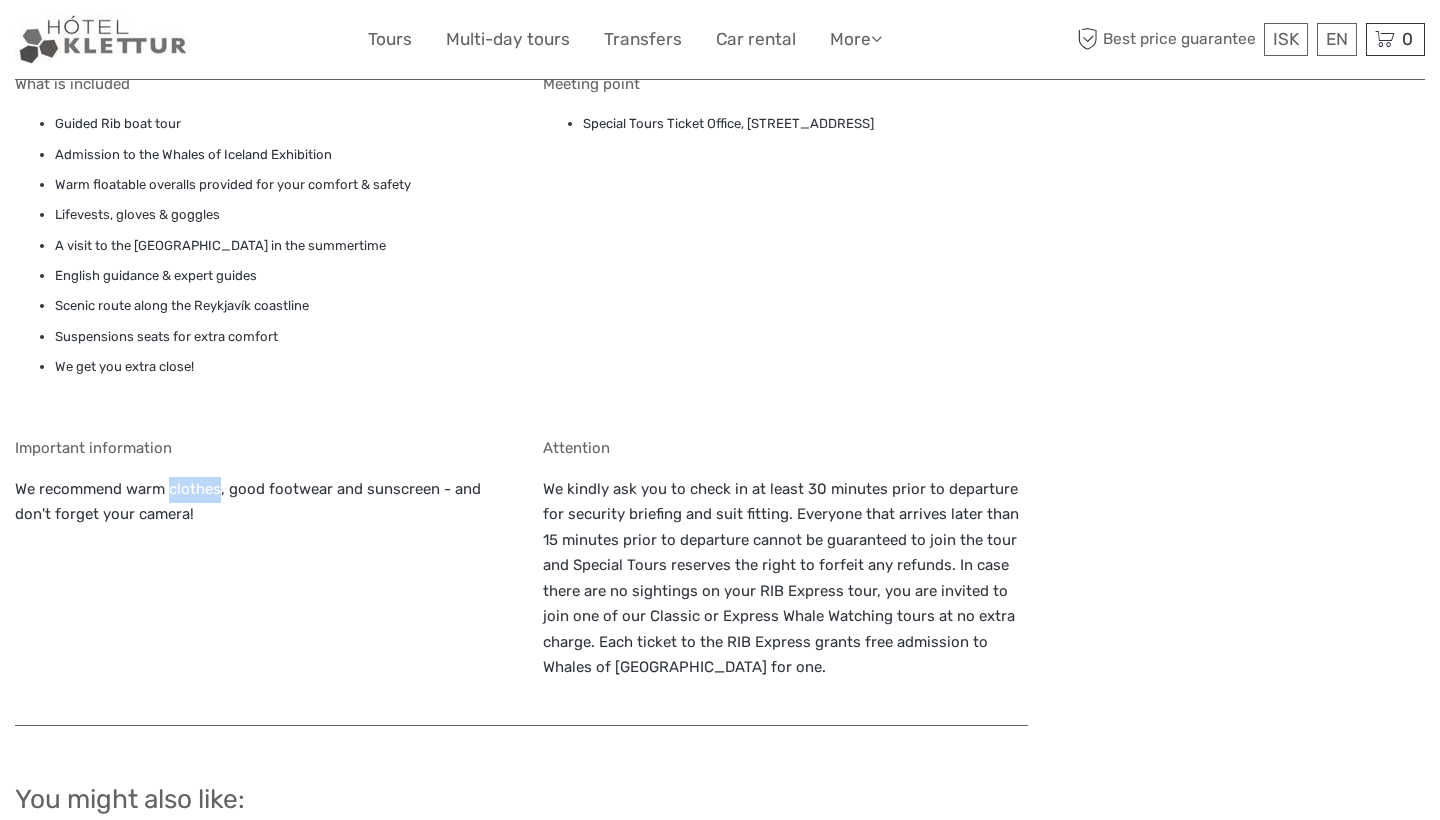 click on "We recommend warm clothes, good footwear and sunscreen - and don't forget your camera!" at bounding box center [258, 515] 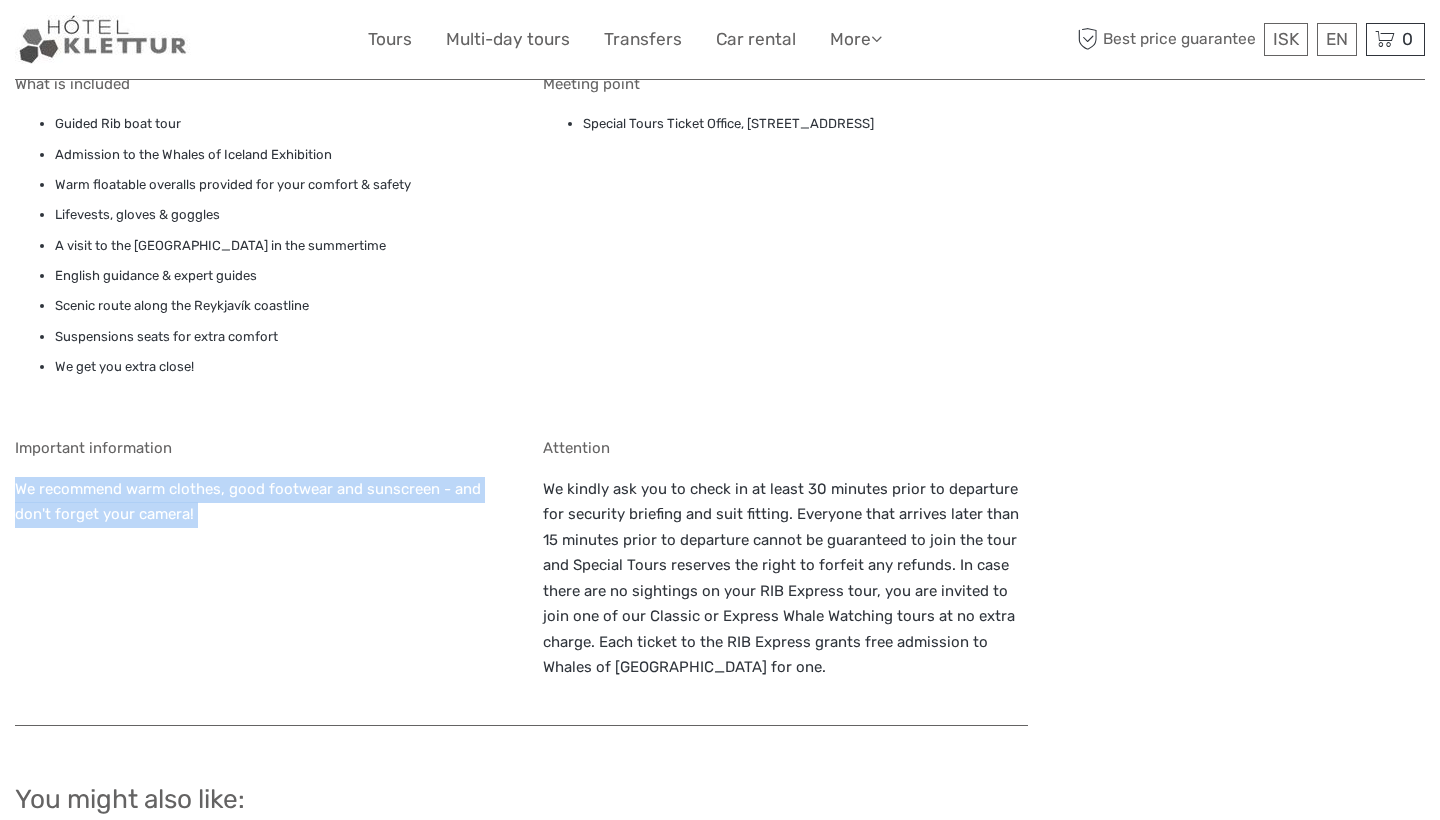 click on "We recommend warm clothes, good footwear and sunscreen - and don't forget your camera!" at bounding box center (258, 515) 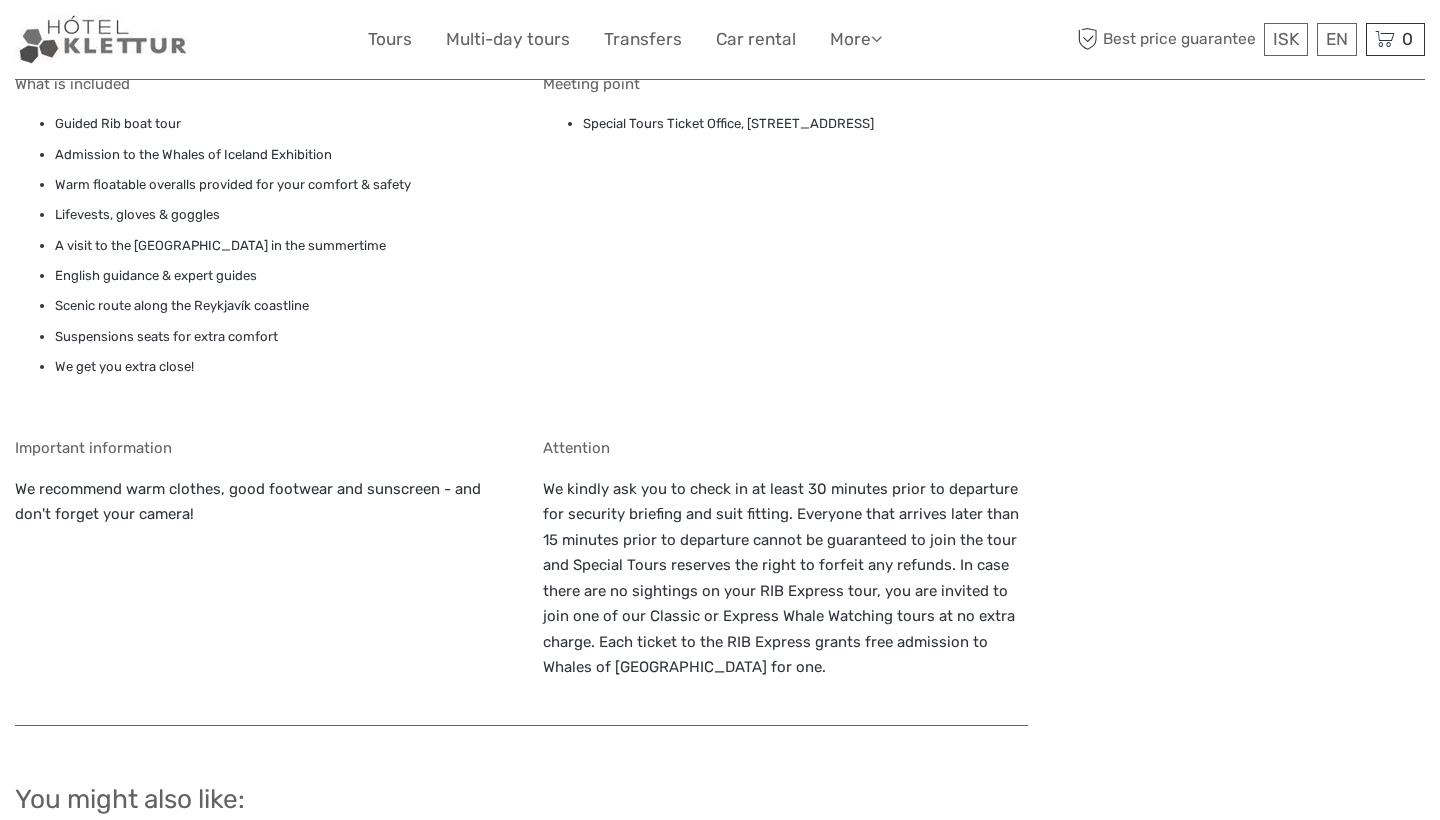 click on "We recommend warm clothes, good footwear and sunscreen - and don't forget your camera!" at bounding box center (258, 515) 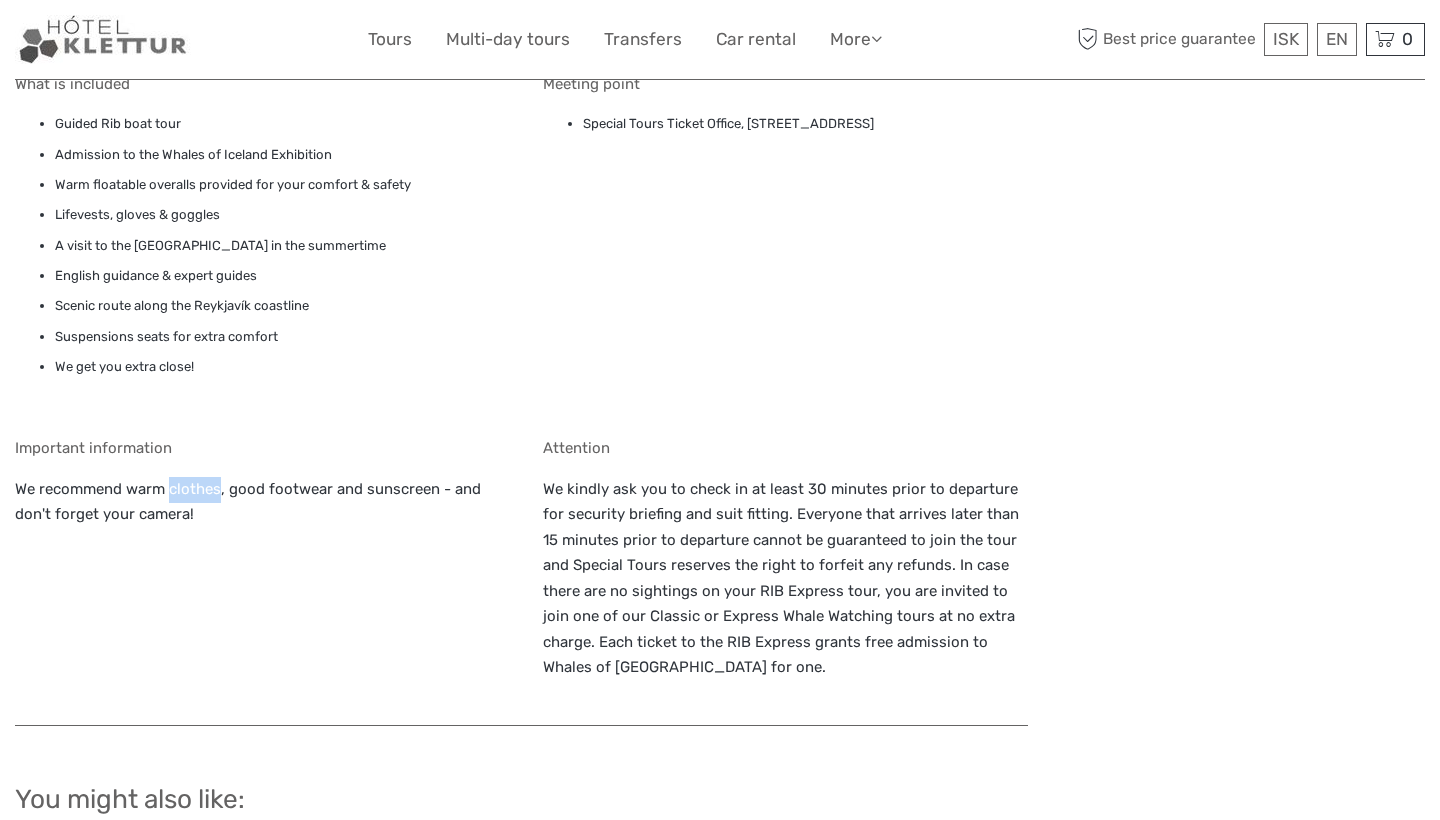 click on "We recommend warm clothes, good footwear and sunscreen - and don't forget your camera!" at bounding box center [258, 515] 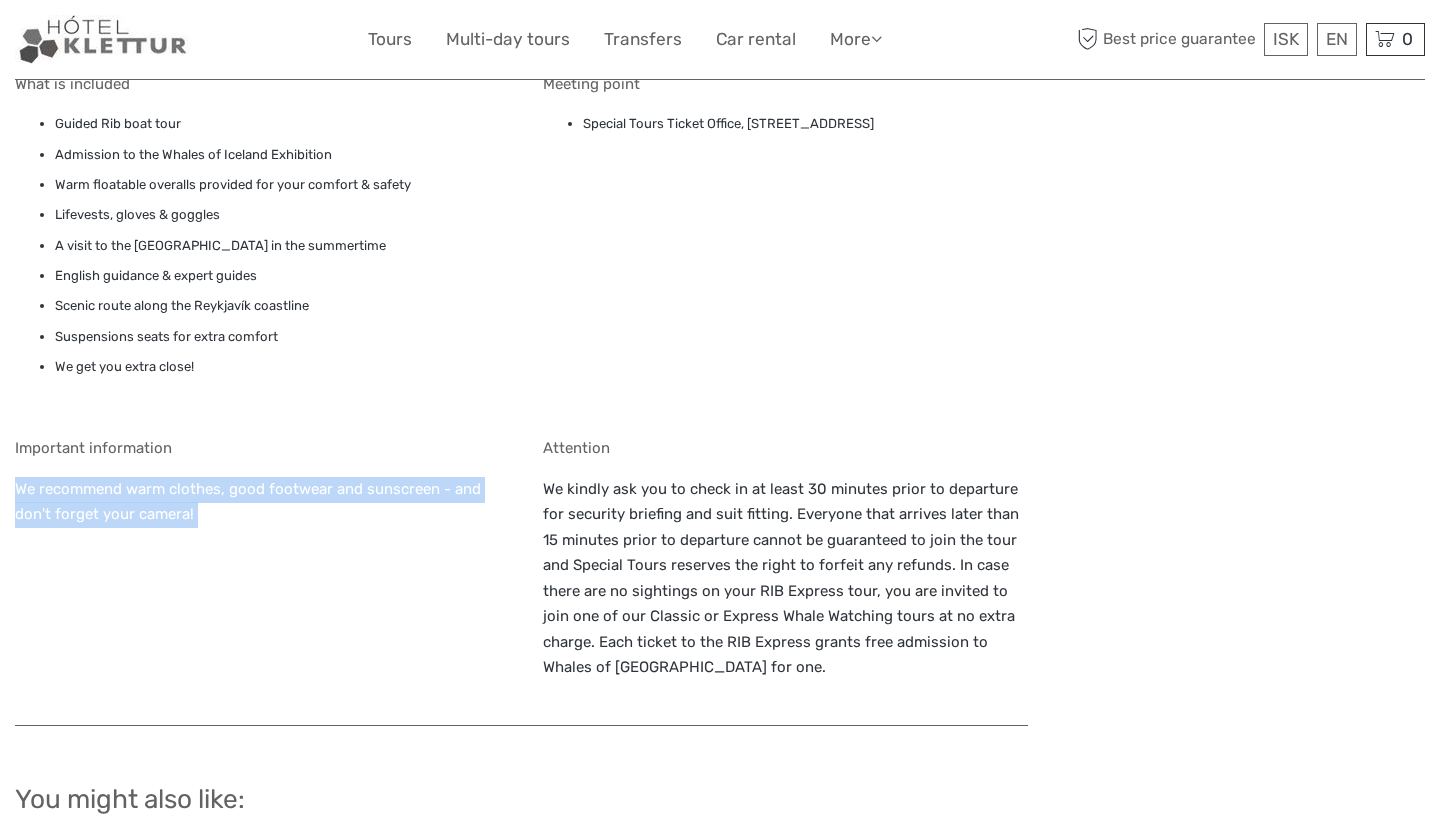 click on "We recommend warm clothes, good footwear and sunscreen - and don't forget your camera!" at bounding box center (258, 515) 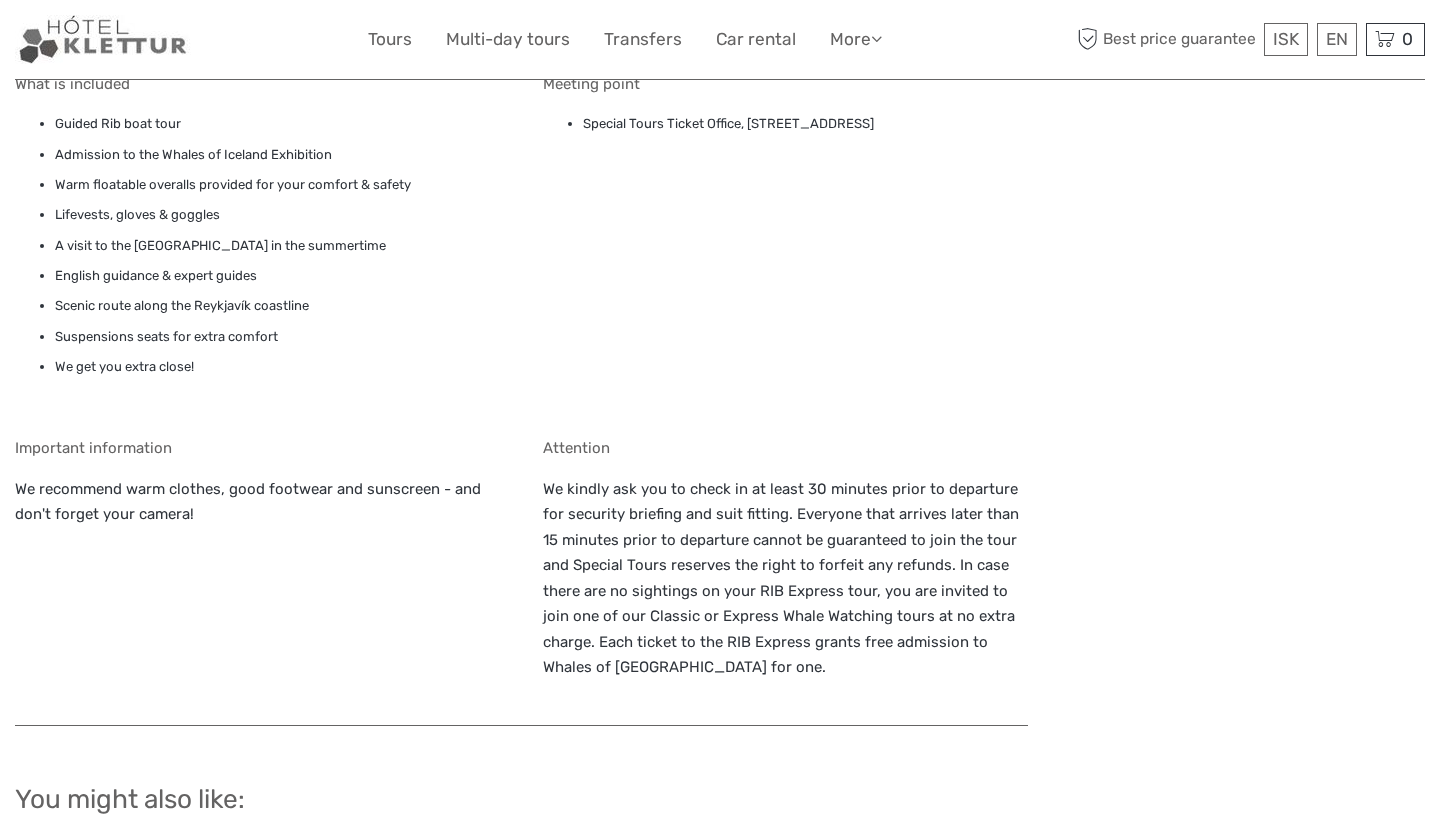 click on "We recommend warm clothes, good footwear and sunscreen - and don't forget your camera!" at bounding box center [258, 515] 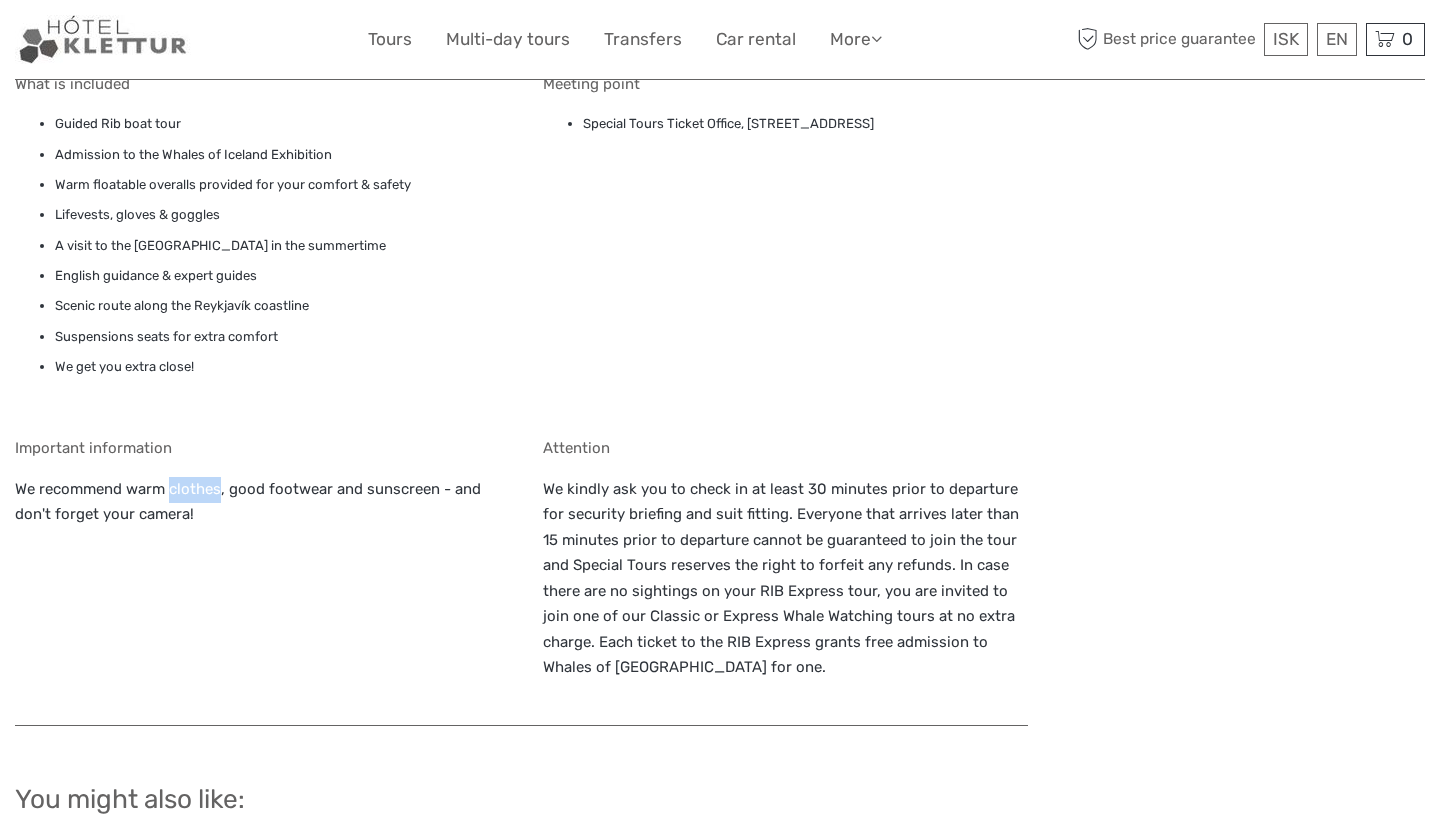 click on "We recommend warm clothes, good footwear and sunscreen - and don't forget your camera!" at bounding box center (258, 515) 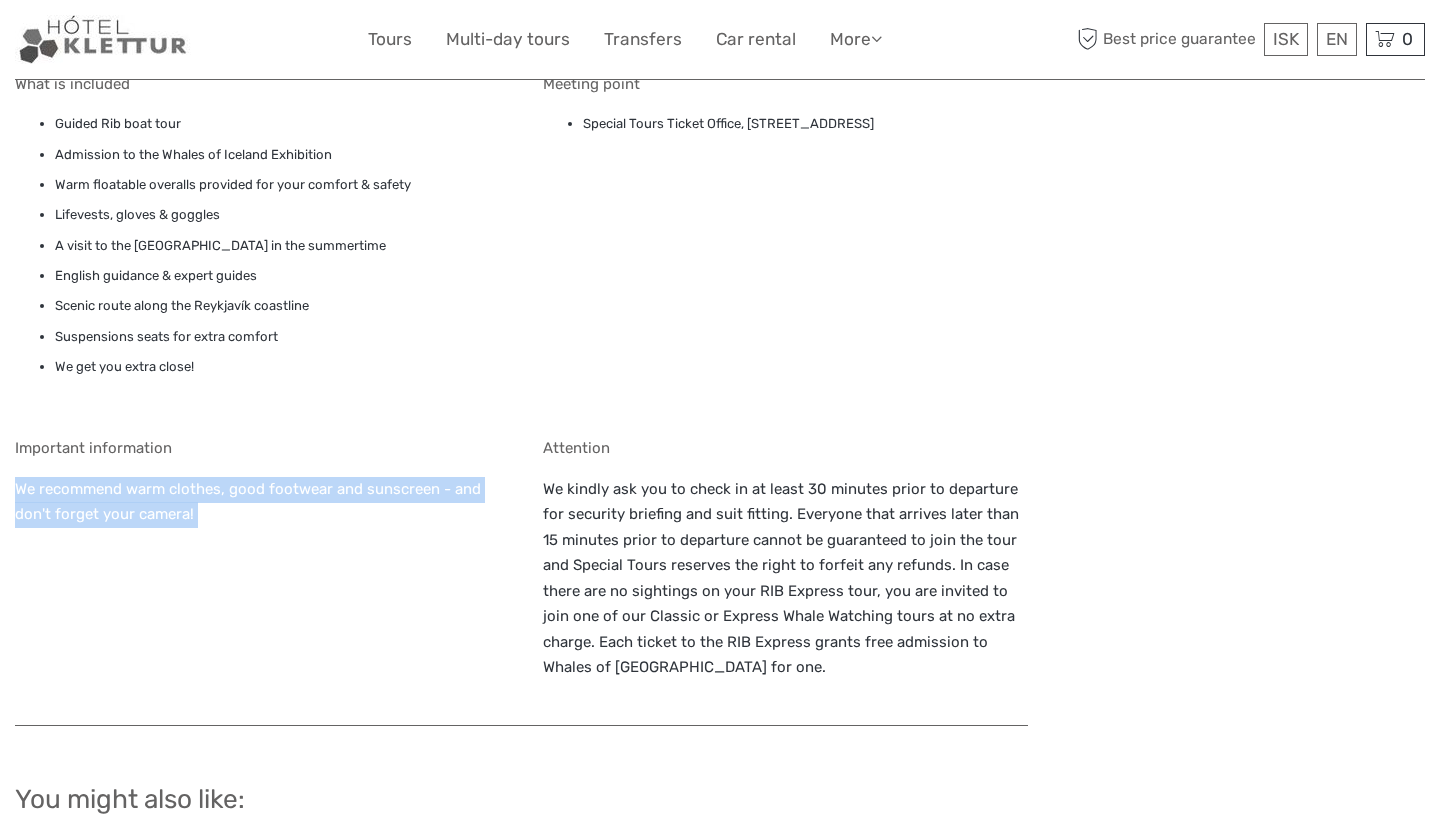 click on "We recommend warm clothes, good footwear and sunscreen - and don't forget your camera!" at bounding box center (258, 515) 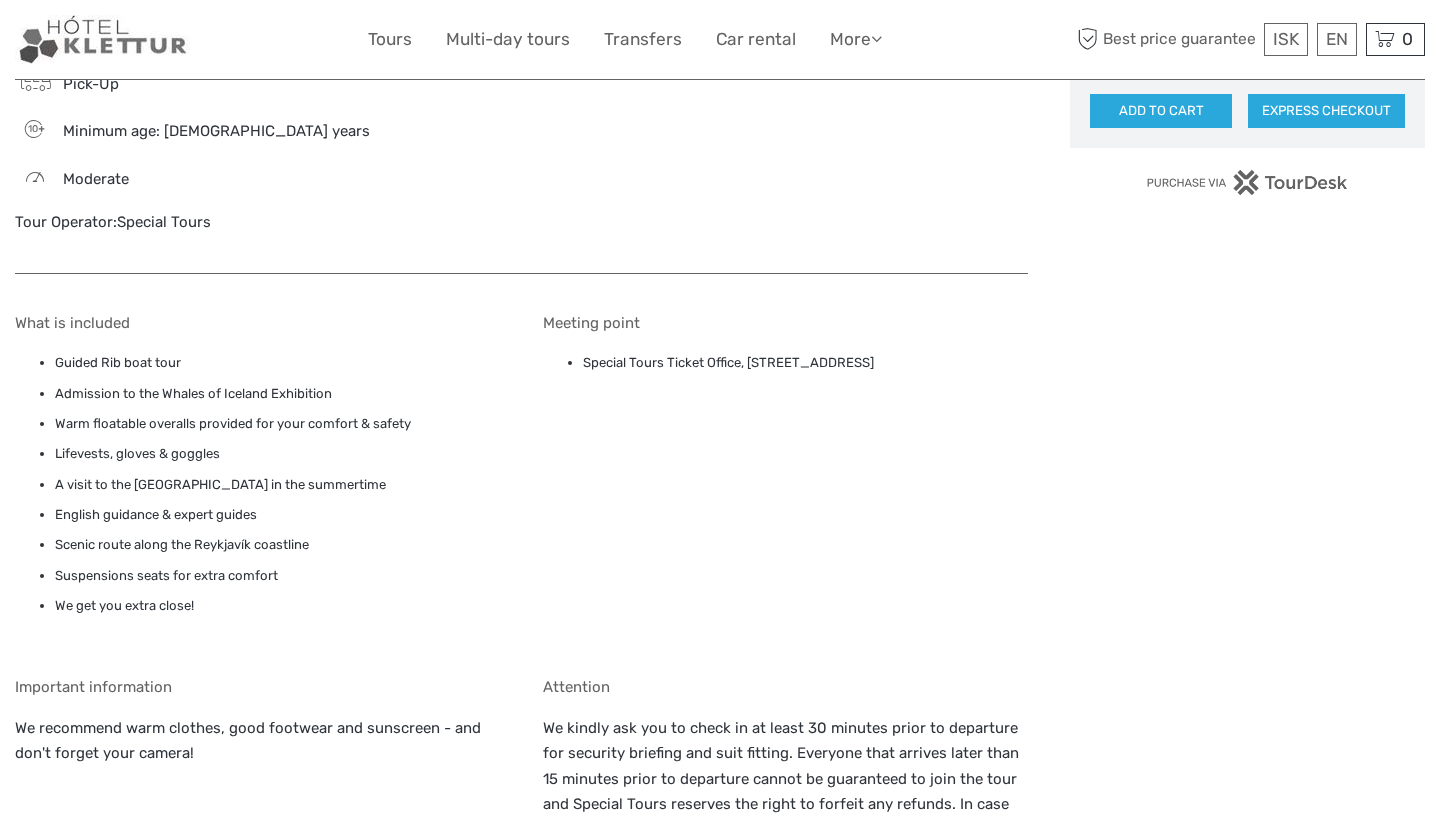 scroll, scrollTop: 1406, scrollLeft: 0, axis: vertical 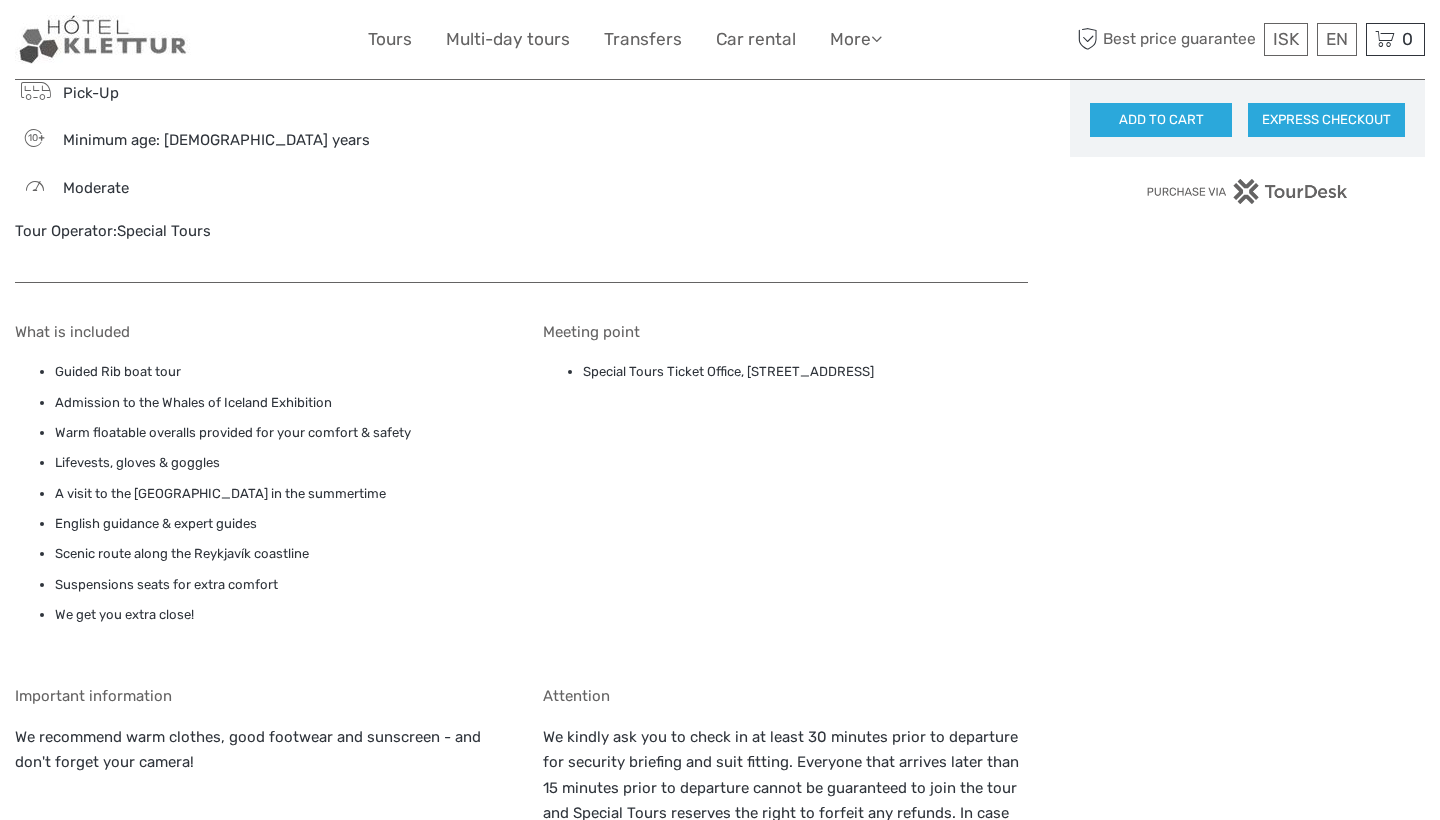 click on "Lifevests, gloves & goggles" at bounding box center [278, 463] 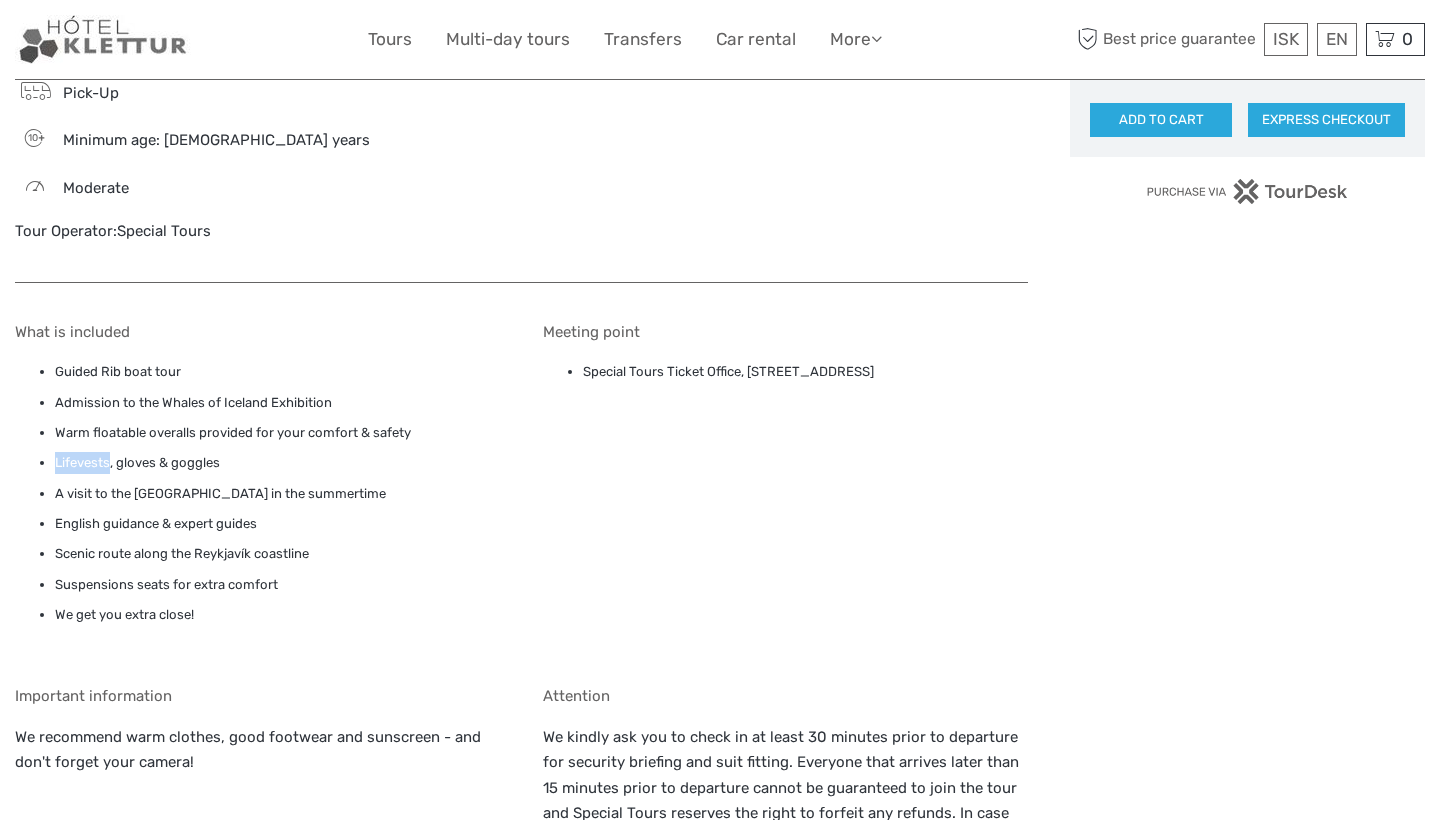 click on "Lifevests, gloves & goggles" at bounding box center [278, 463] 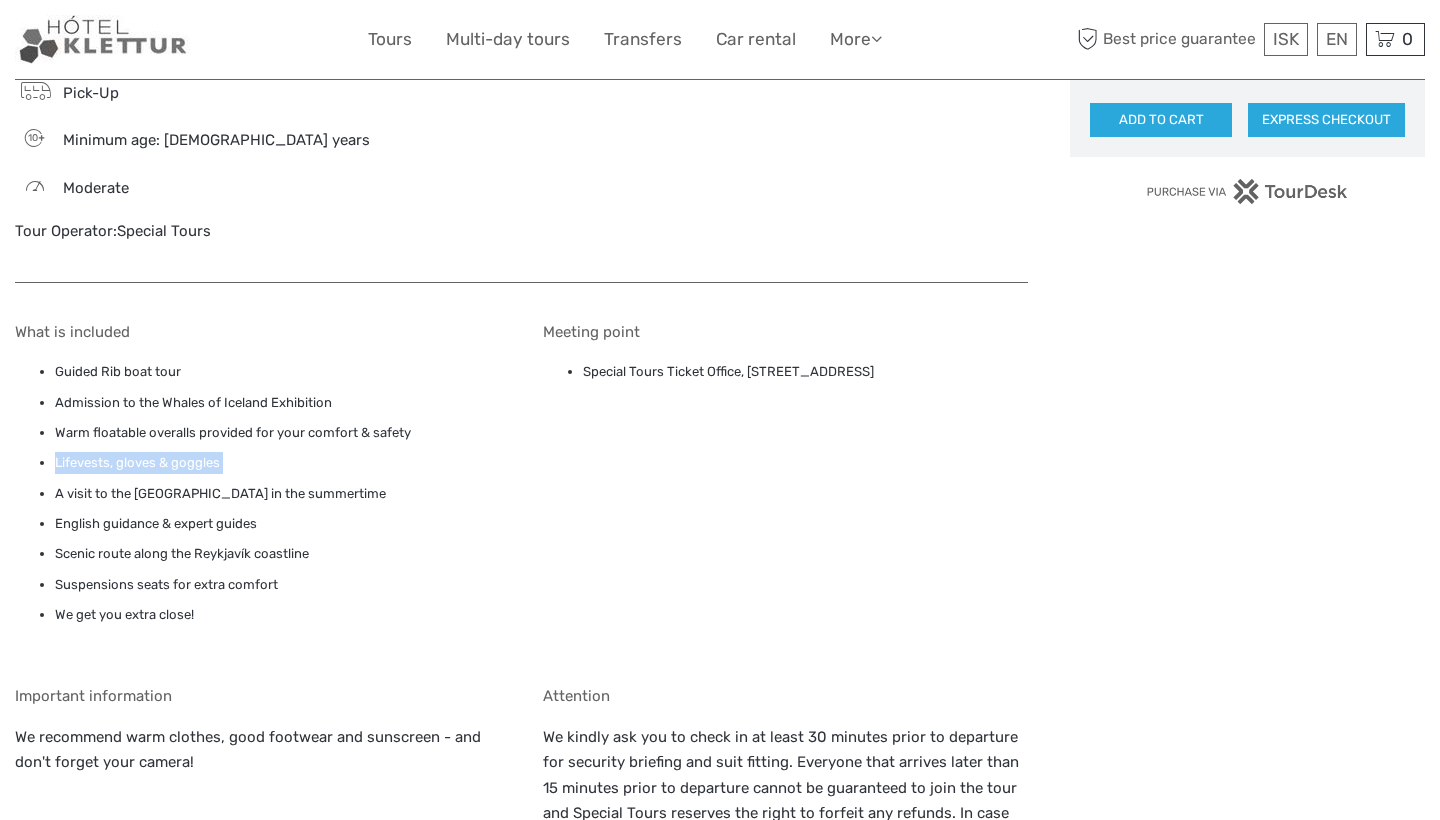 click on "Lifevests, gloves & goggles" at bounding box center (278, 463) 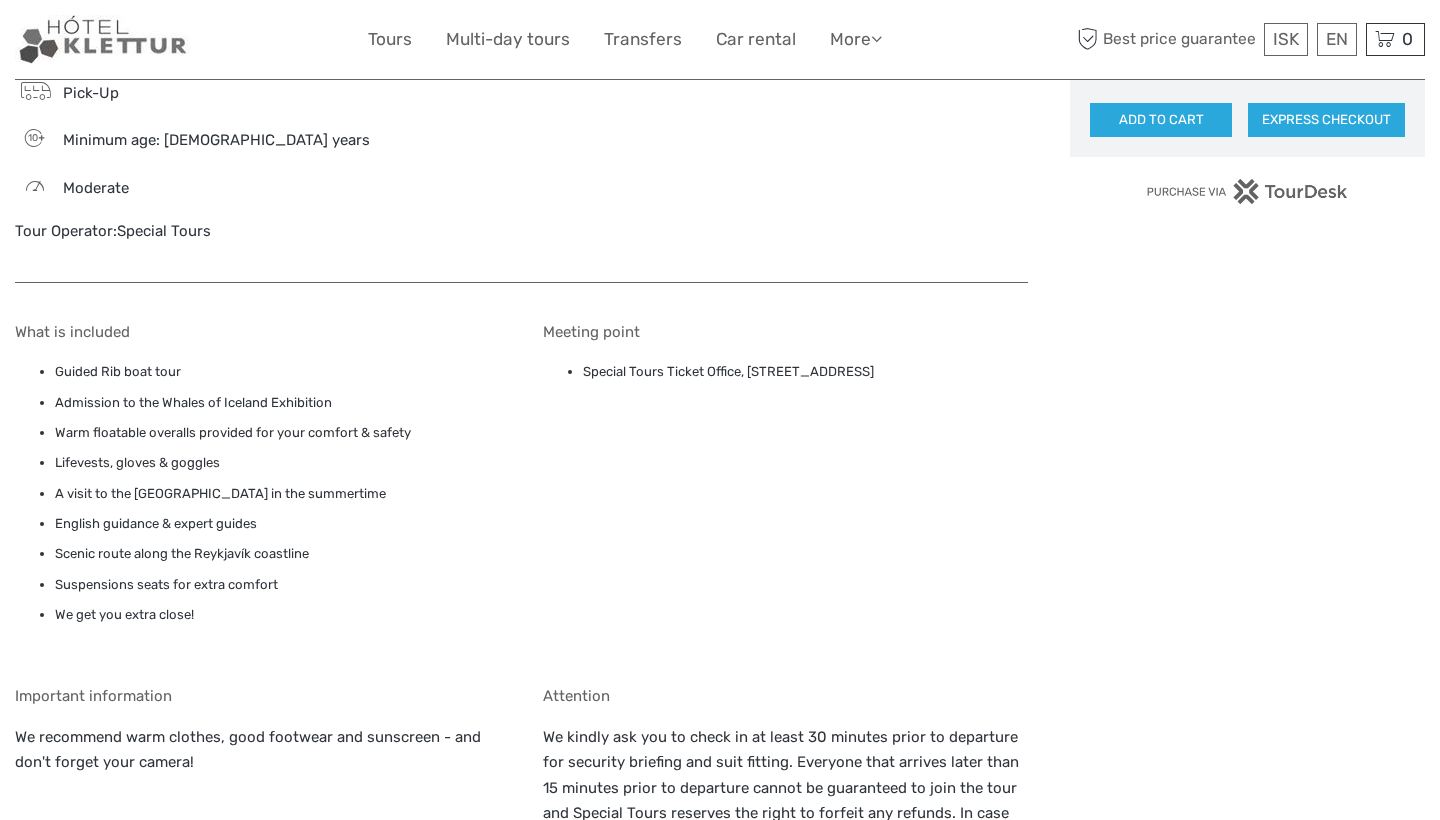 click on "Scenic route along the Reykjavík coastline" at bounding box center [278, 554] 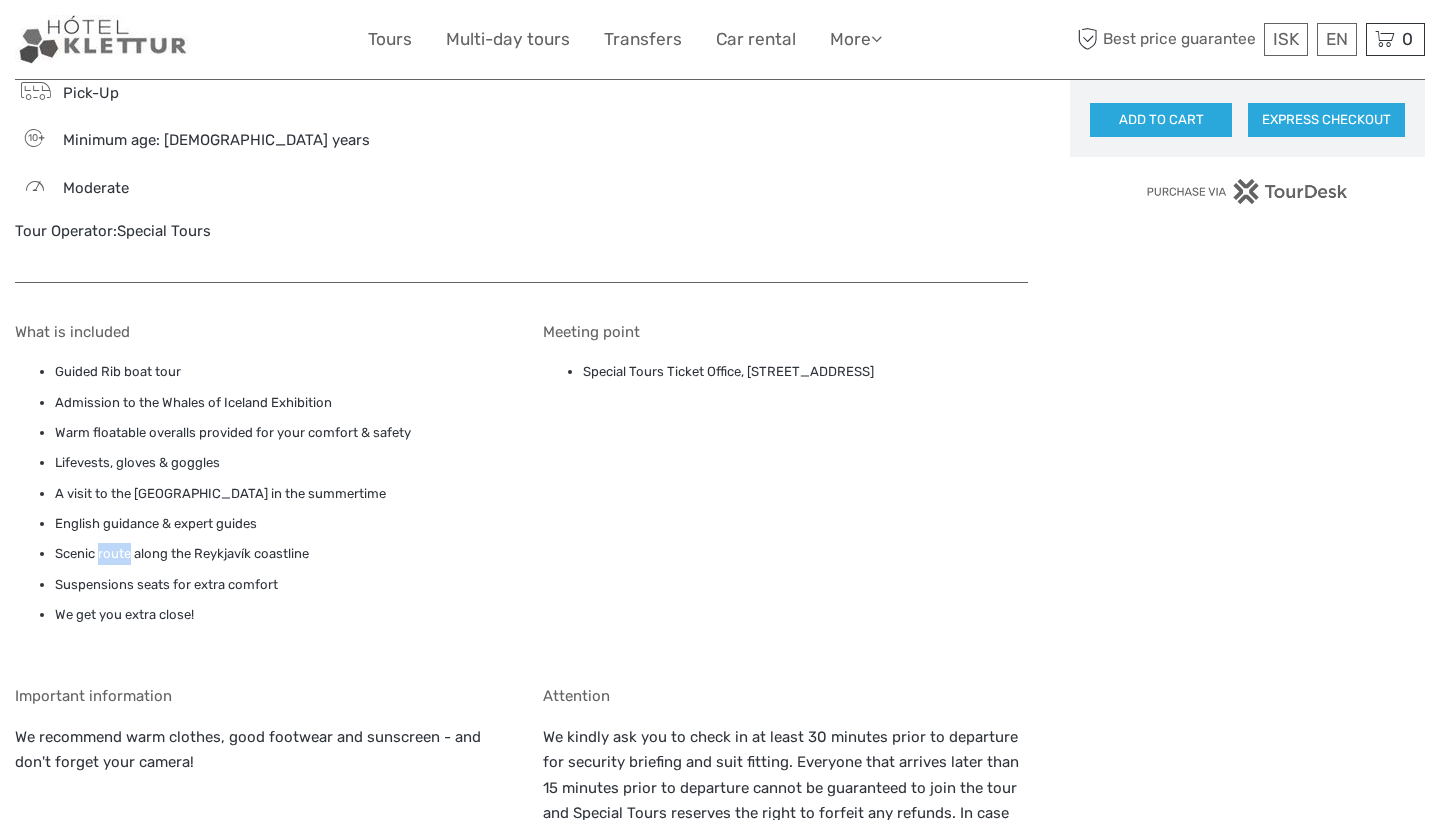 click on "Scenic route along the Reykjavík coastline" at bounding box center (278, 554) 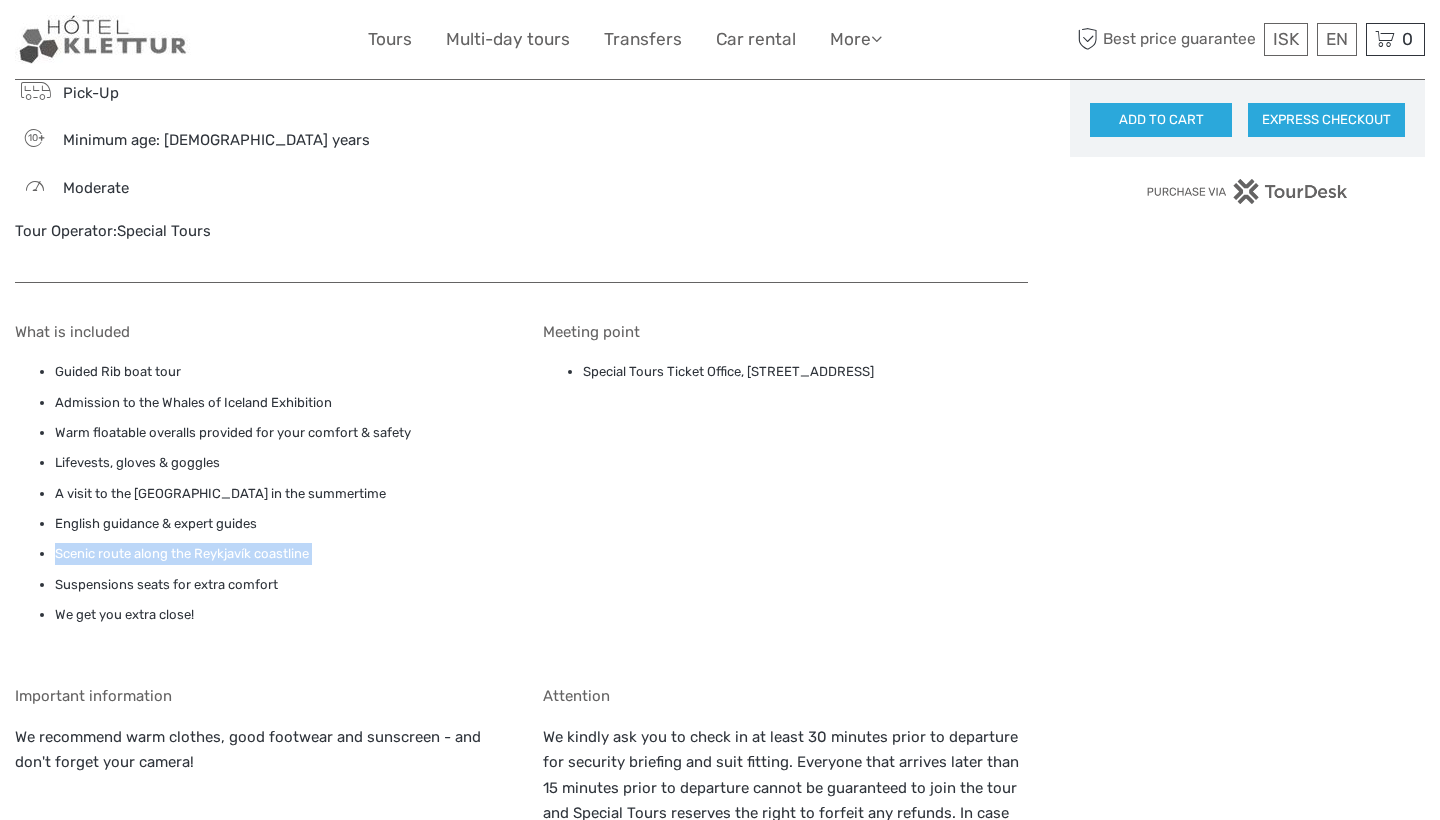 click on "Suspensions seats for extra comfort" at bounding box center [278, 585] 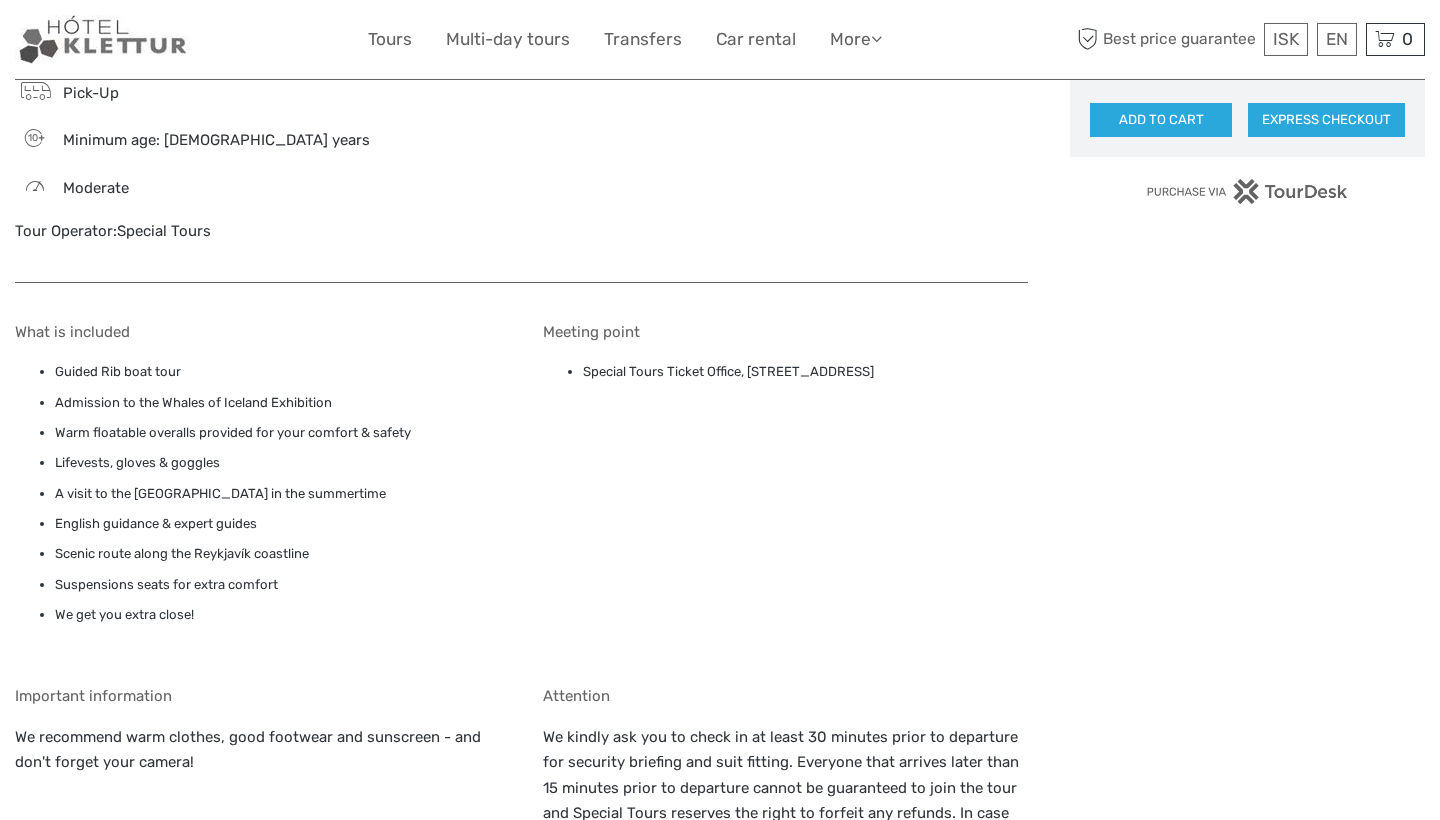 click on "Suspensions seats for extra comfort" at bounding box center (278, 585) 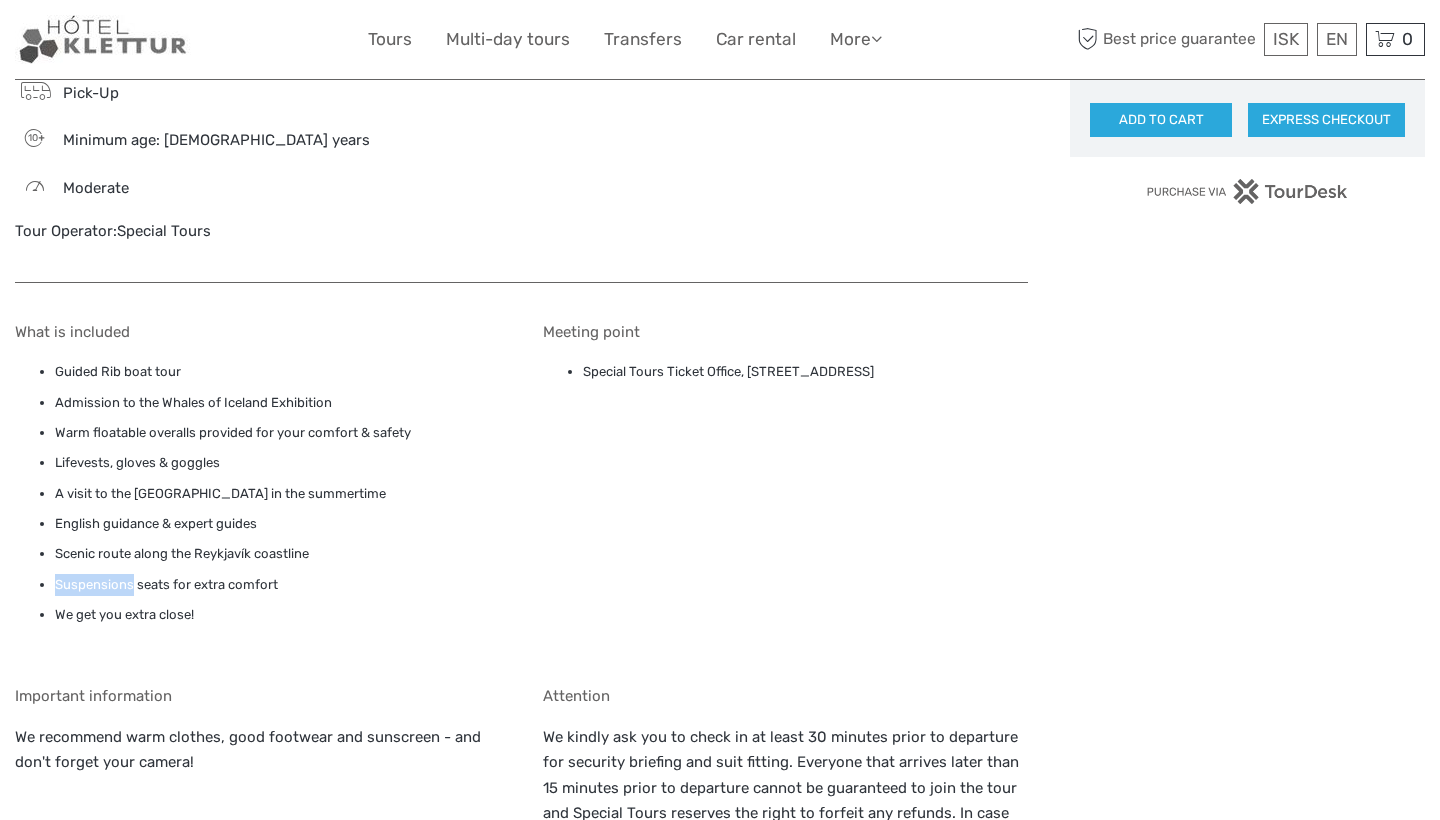 click on "Suspensions seats for extra comfort" at bounding box center (278, 585) 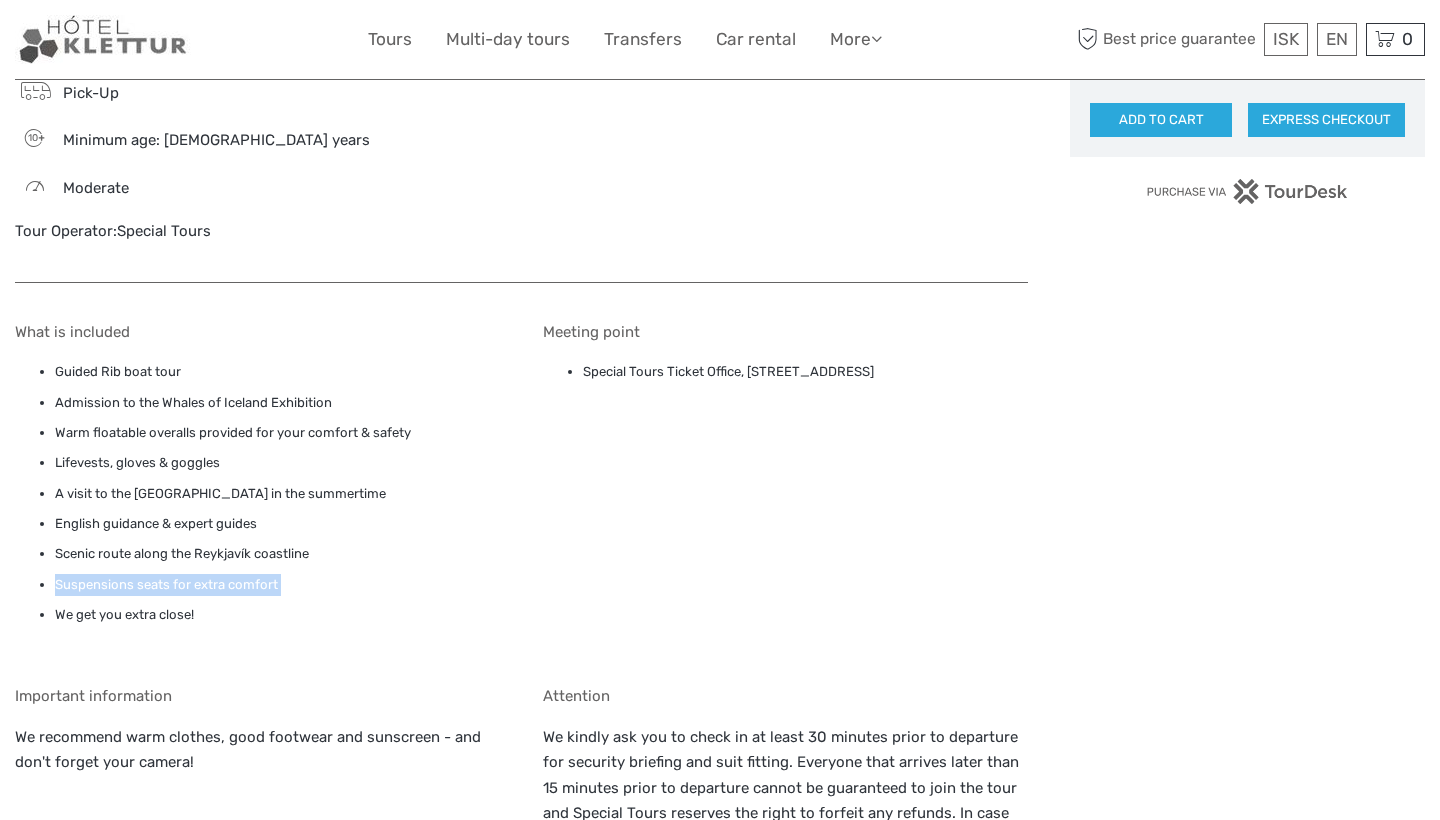 click on "Suspensions seats for extra comfort" at bounding box center [278, 585] 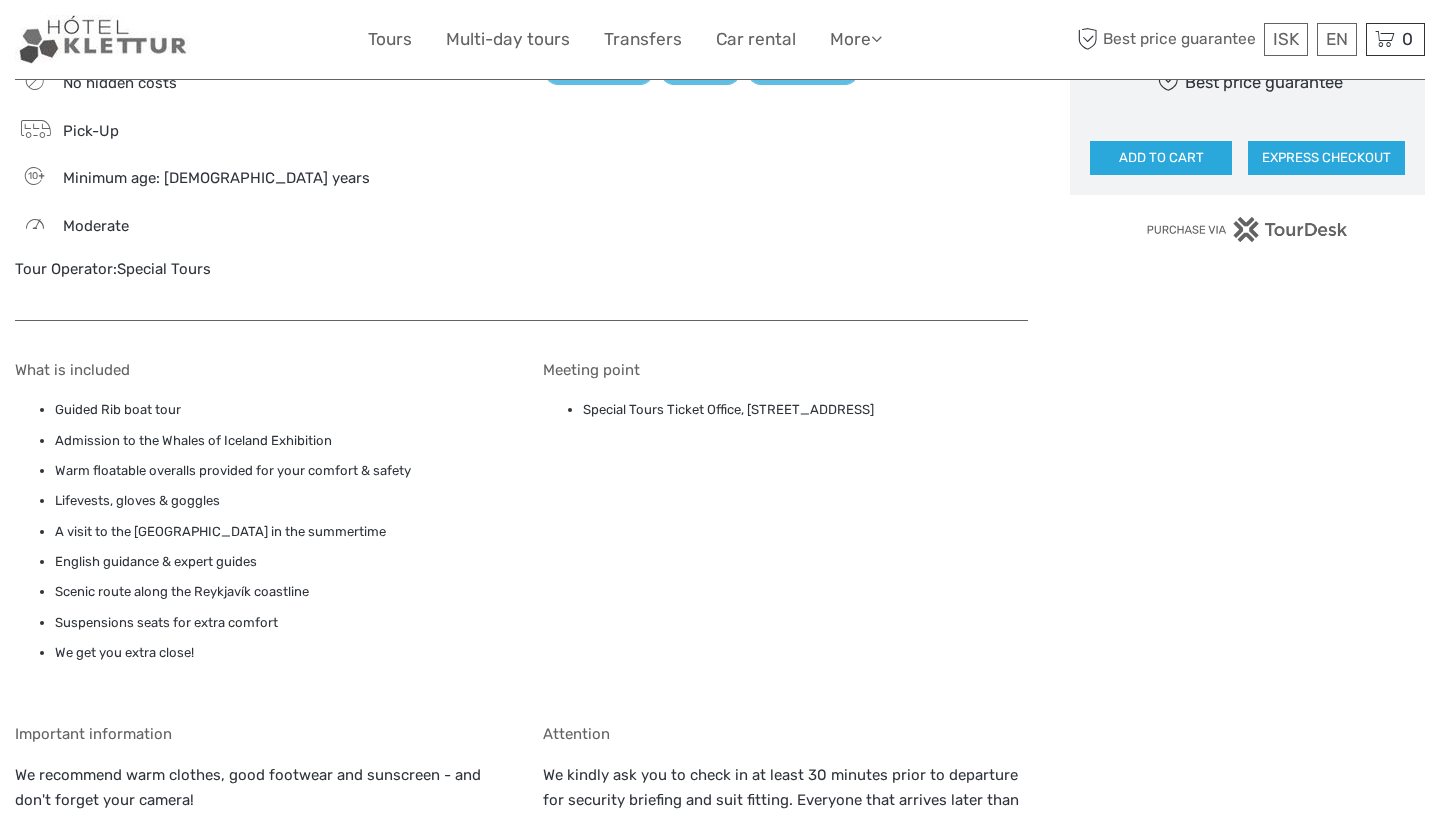 scroll, scrollTop: 1351, scrollLeft: 0, axis: vertical 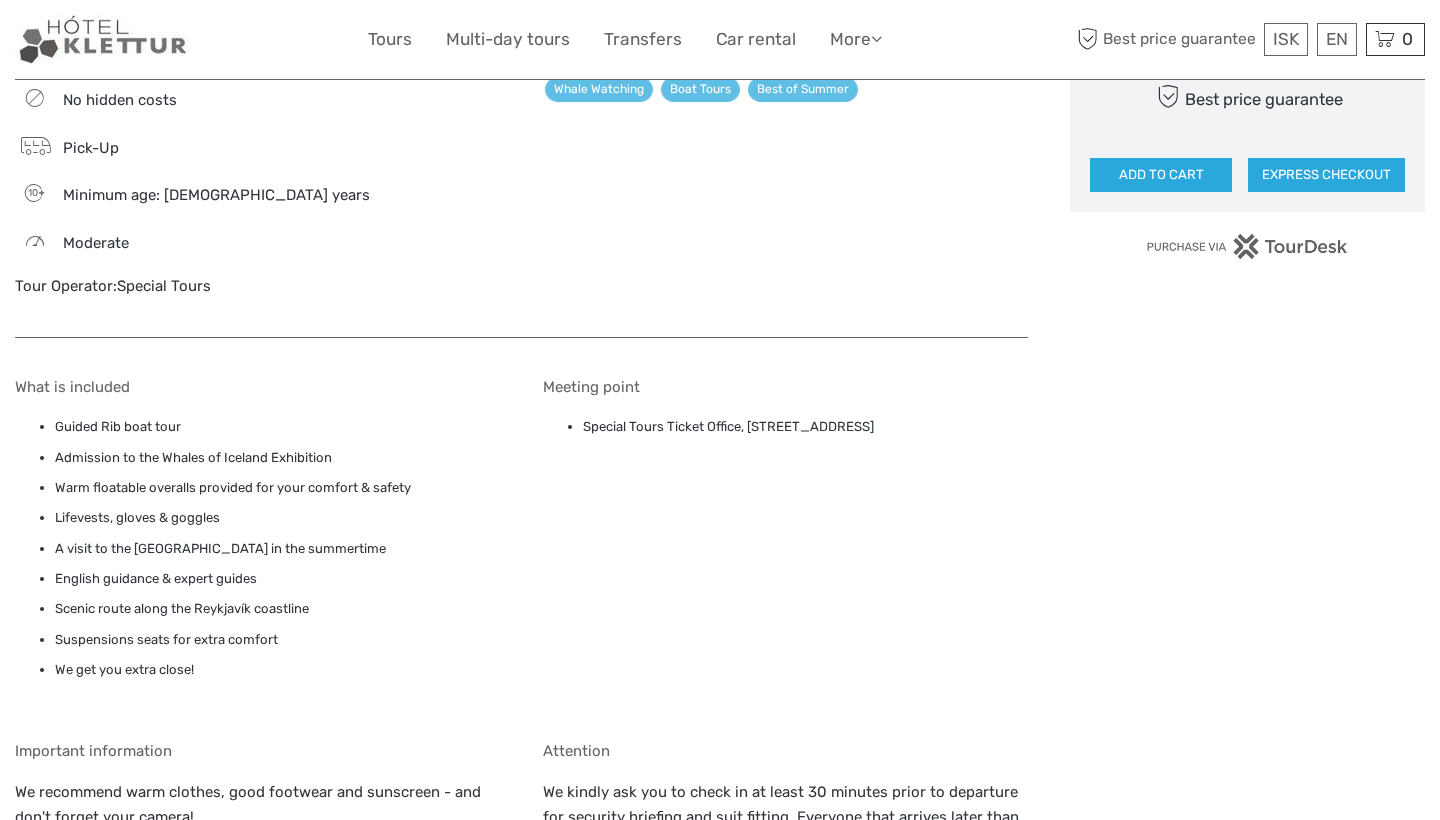 click on "Warm floatable overalls provided for your comfort & safety" at bounding box center [278, 488] 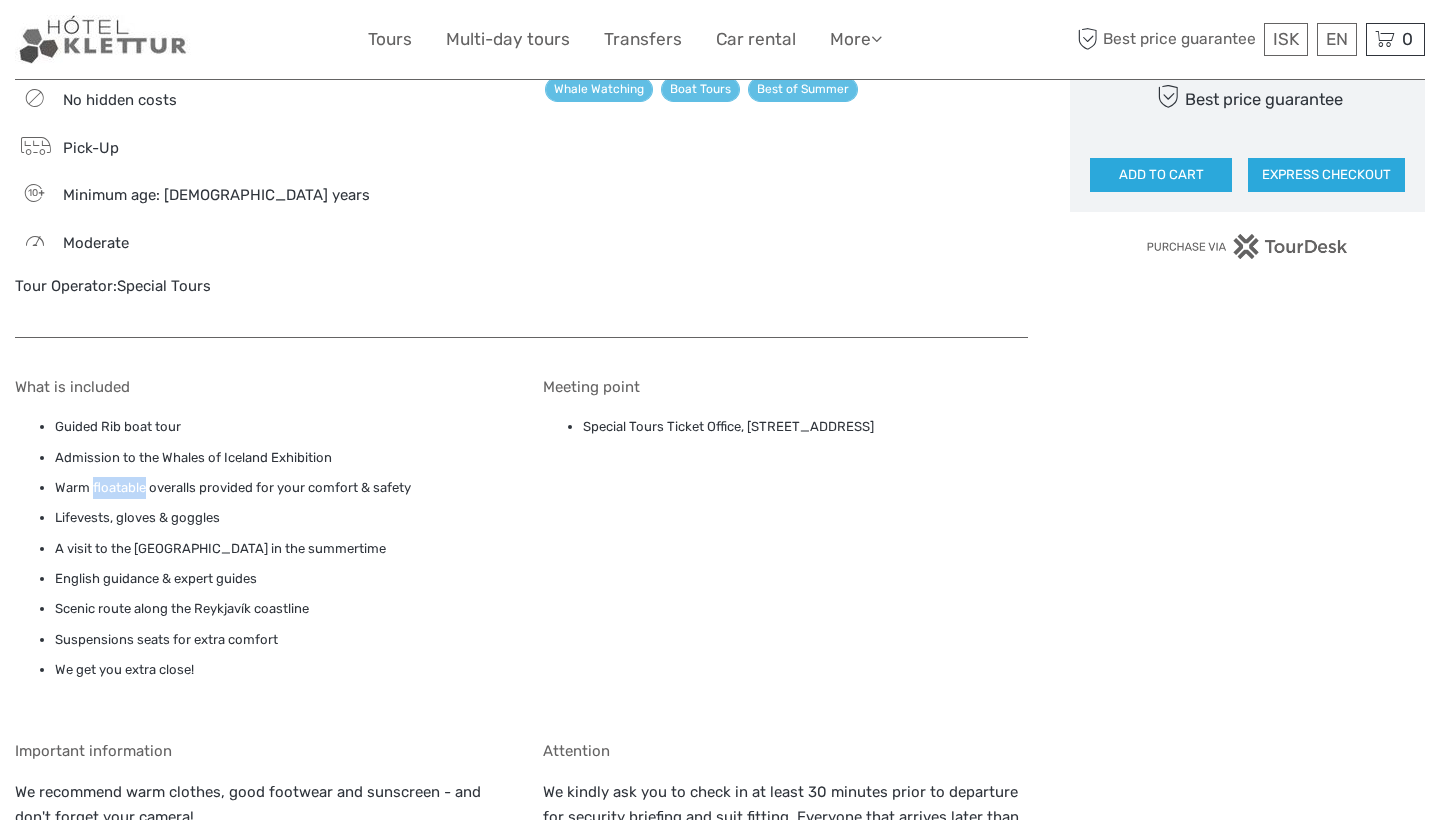 click on "Warm floatable overalls provided for your comfort & safety" at bounding box center [278, 488] 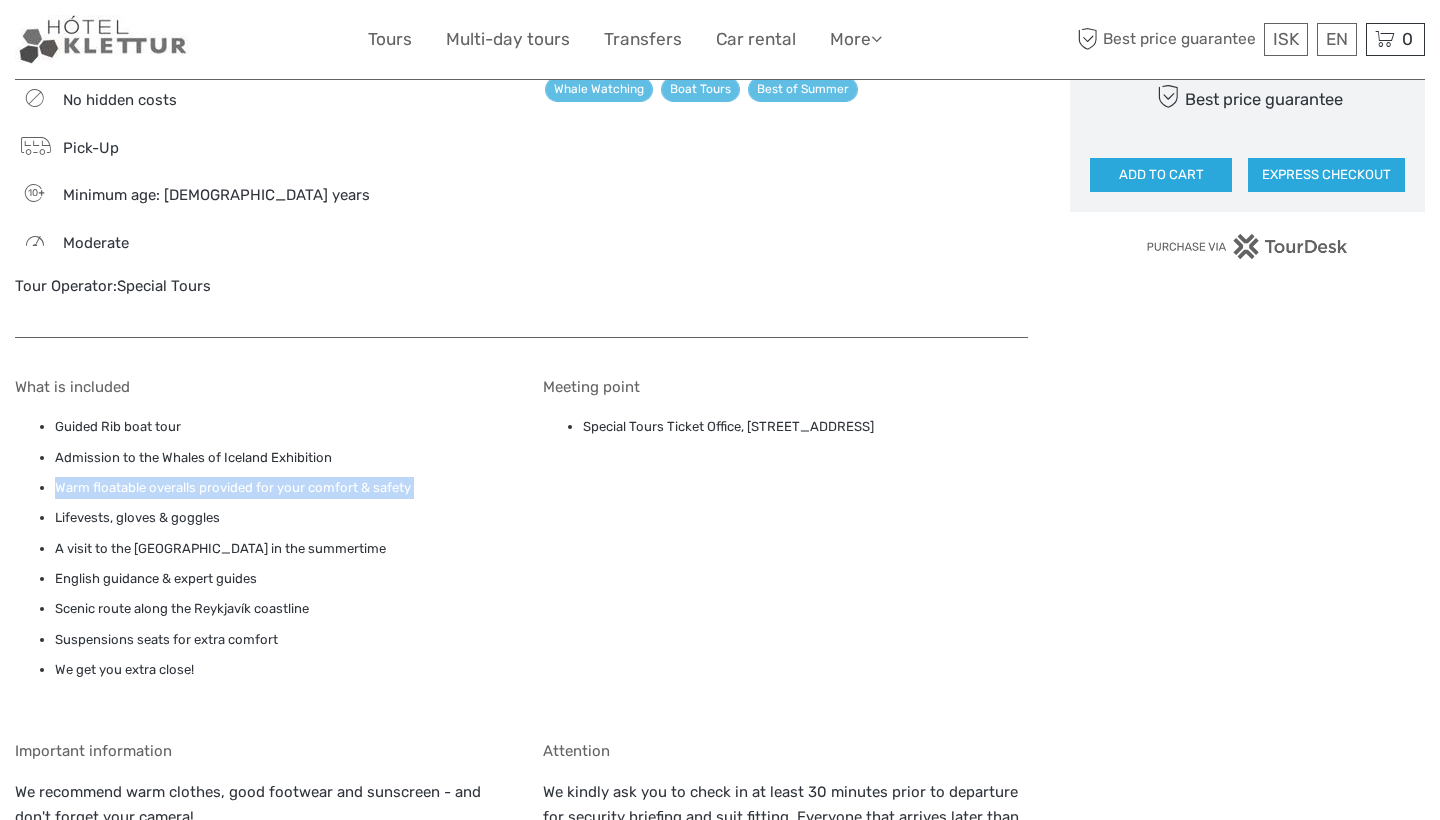 click on "Warm floatable overalls provided for your comfort & safety" at bounding box center (278, 488) 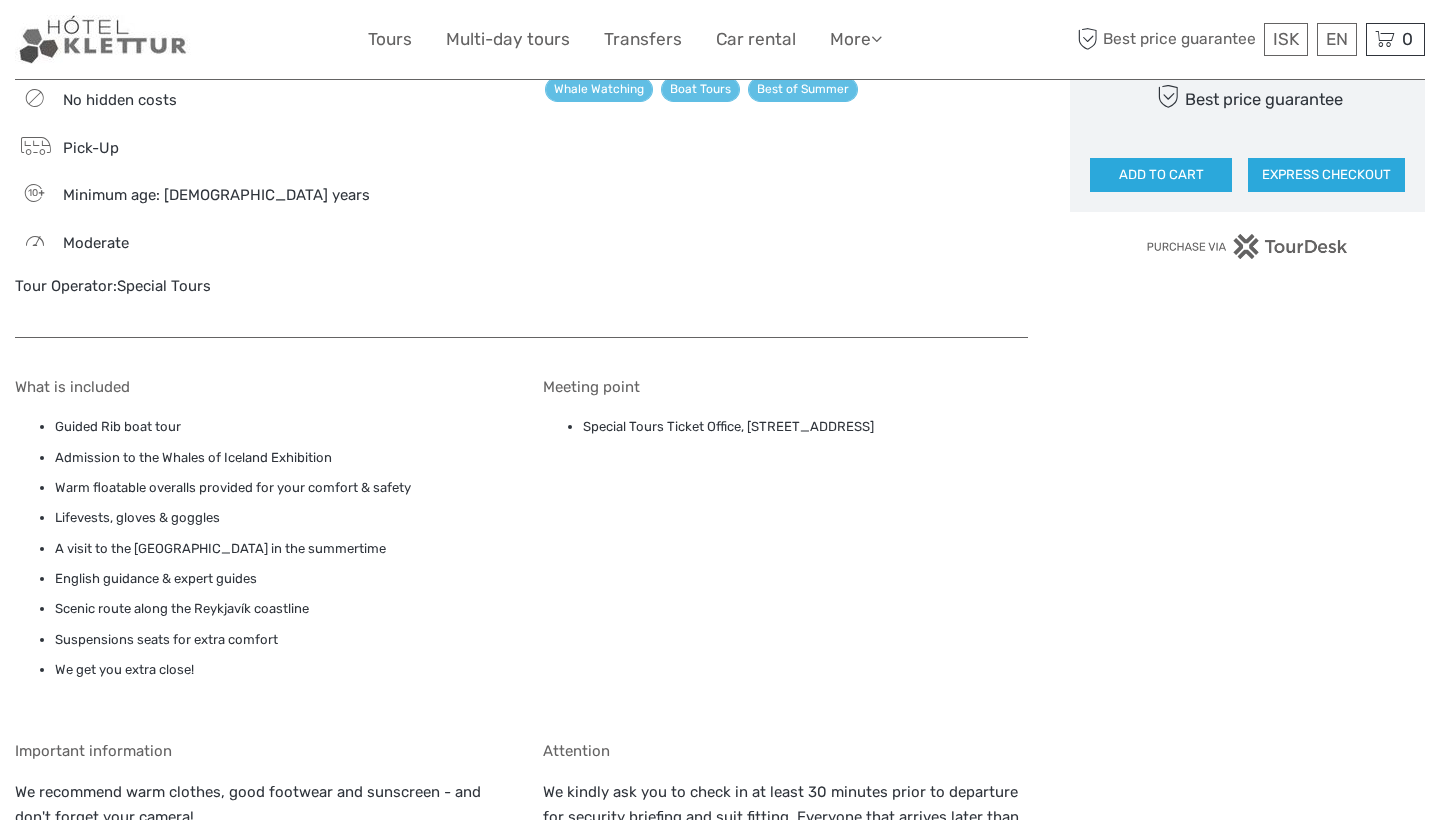 click on "Warm floatable overalls provided for your comfort & safety" at bounding box center [278, 488] 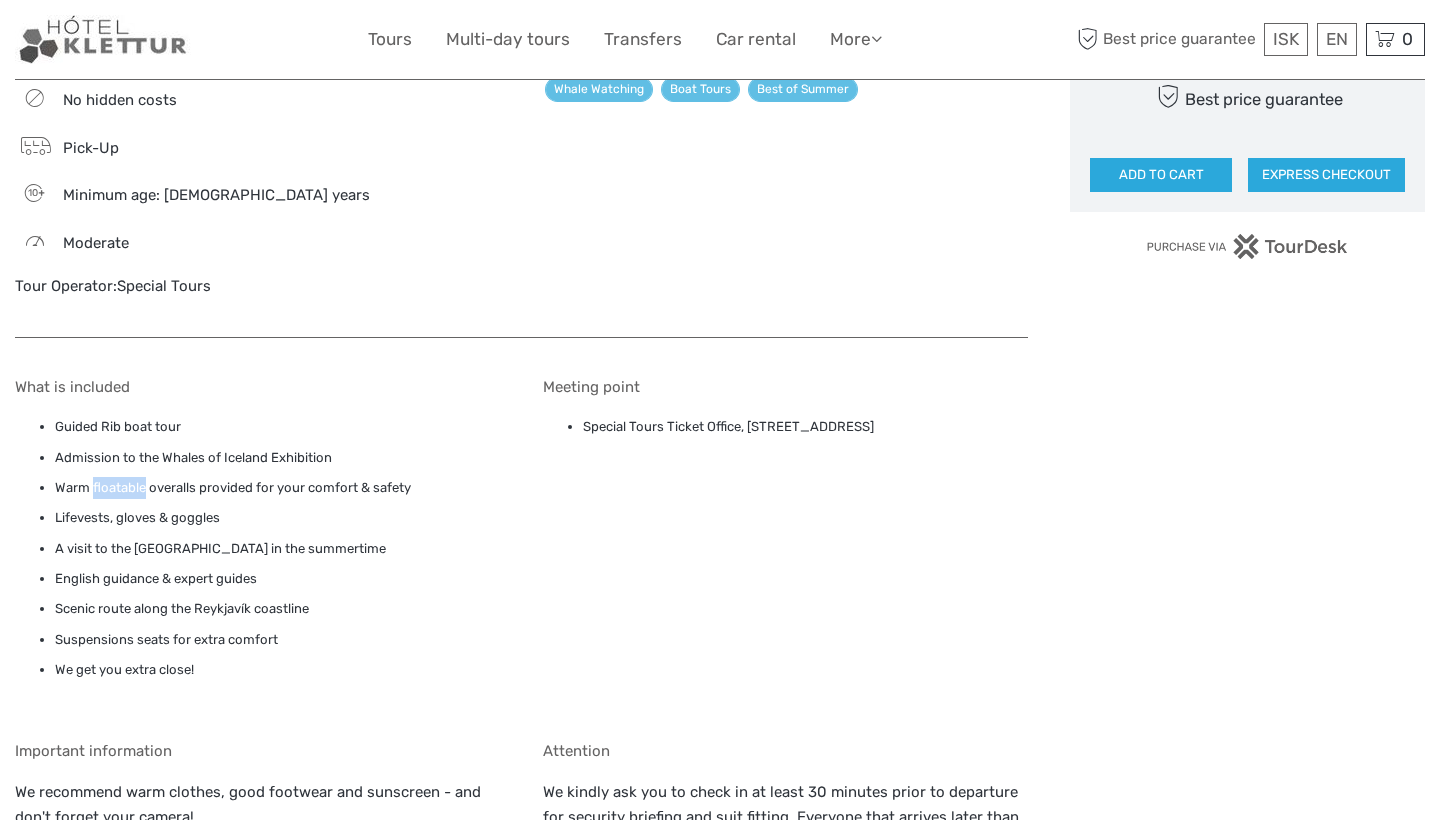 click on "Warm floatable overalls provided for your comfort & safety" at bounding box center (278, 488) 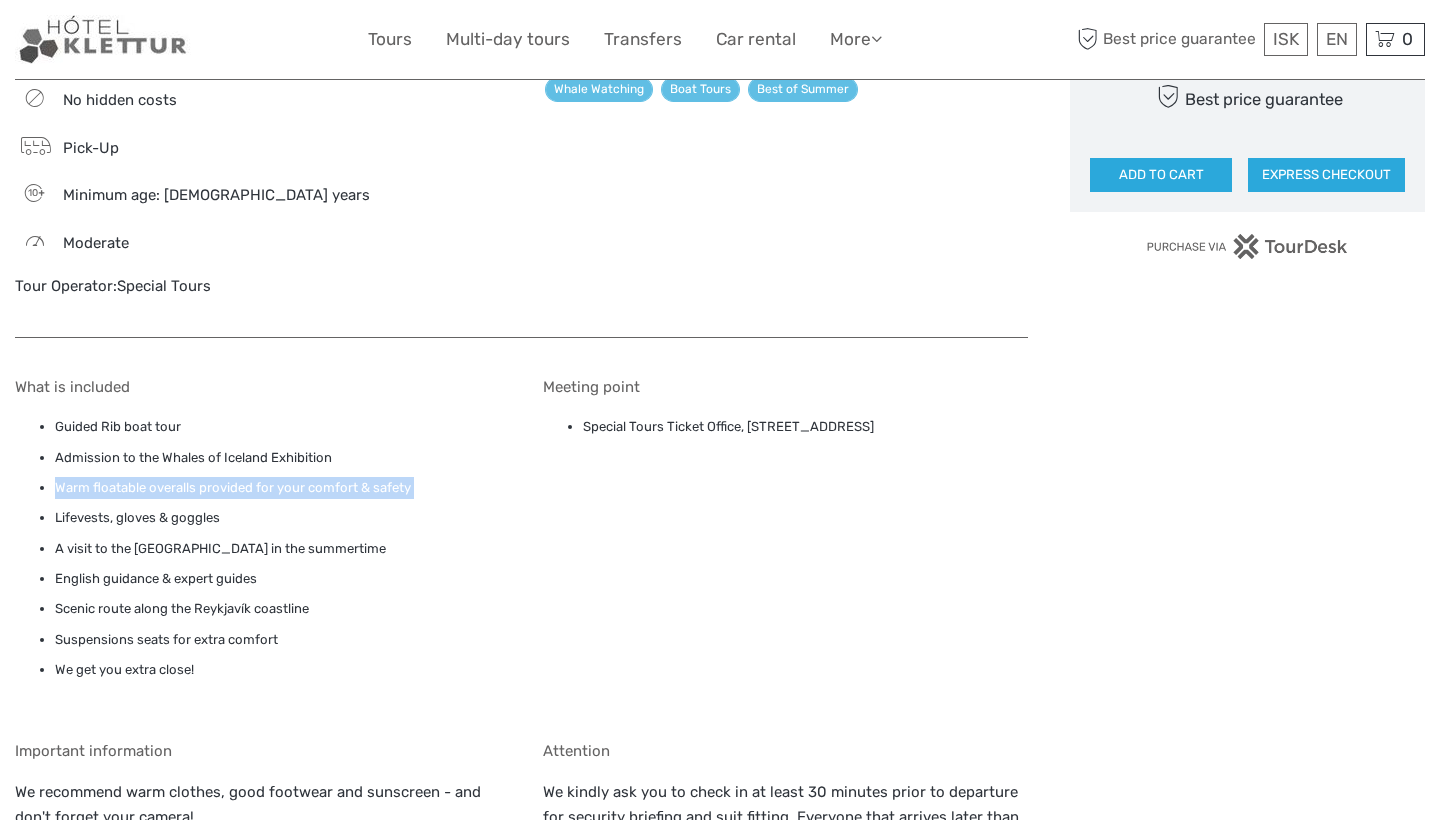 click on "Warm floatable overalls provided for your comfort & safety" at bounding box center (278, 488) 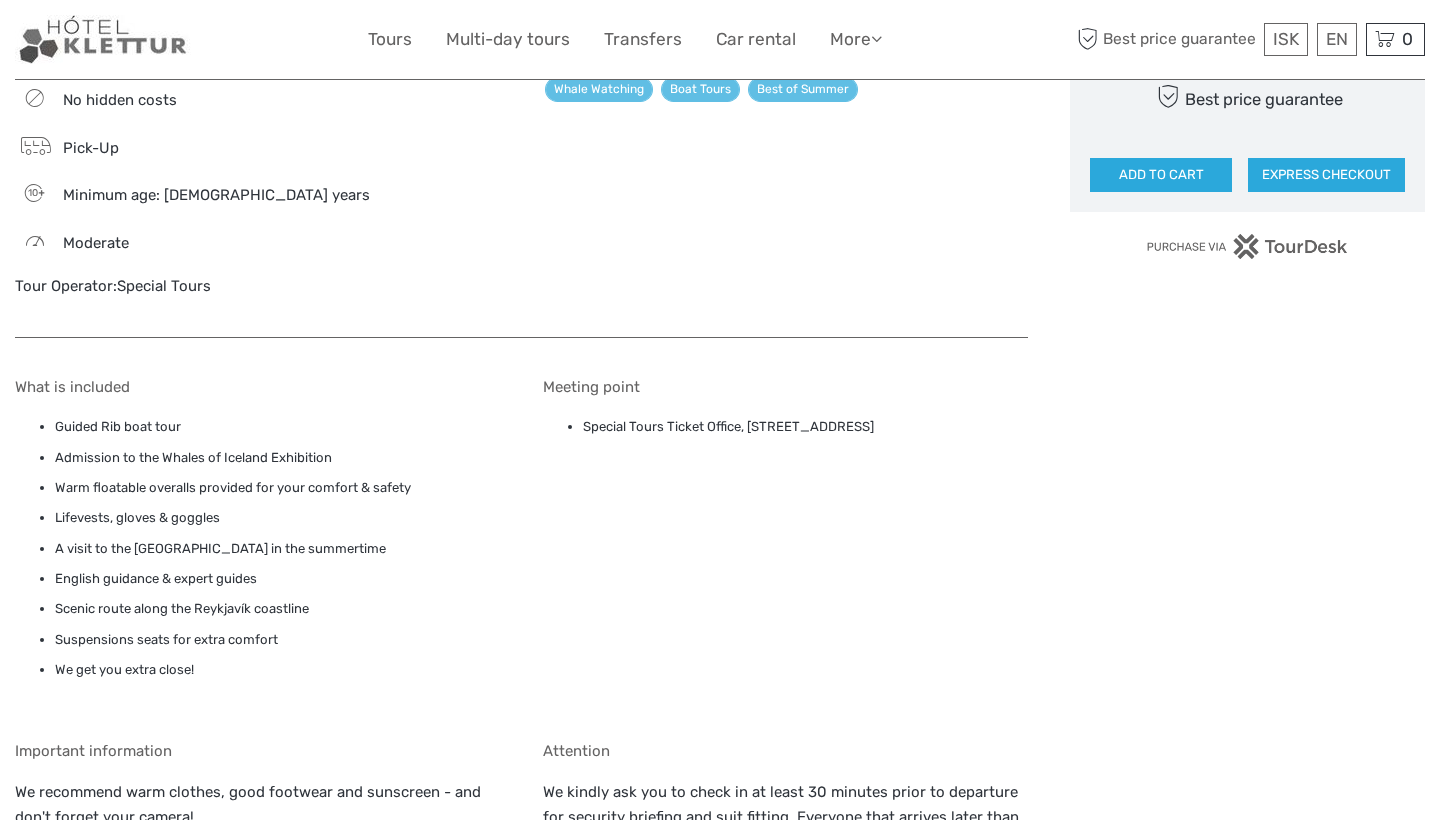 click on "Warm floatable overalls provided for your comfort & safety" at bounding box center (278, 488) 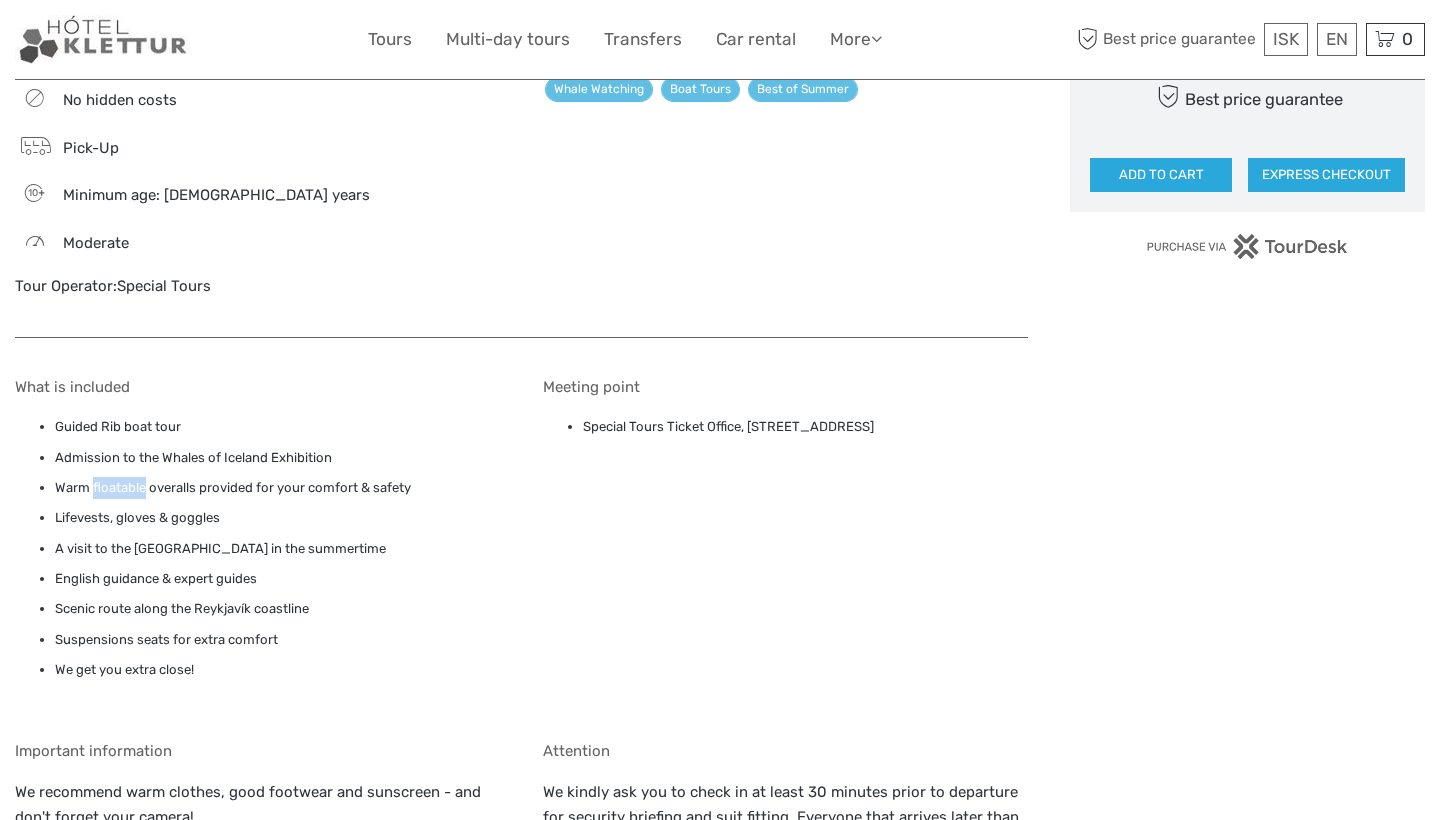 click on "Warm floatable overalls provided for your comfort & safety" at bounding box center [278, 488] 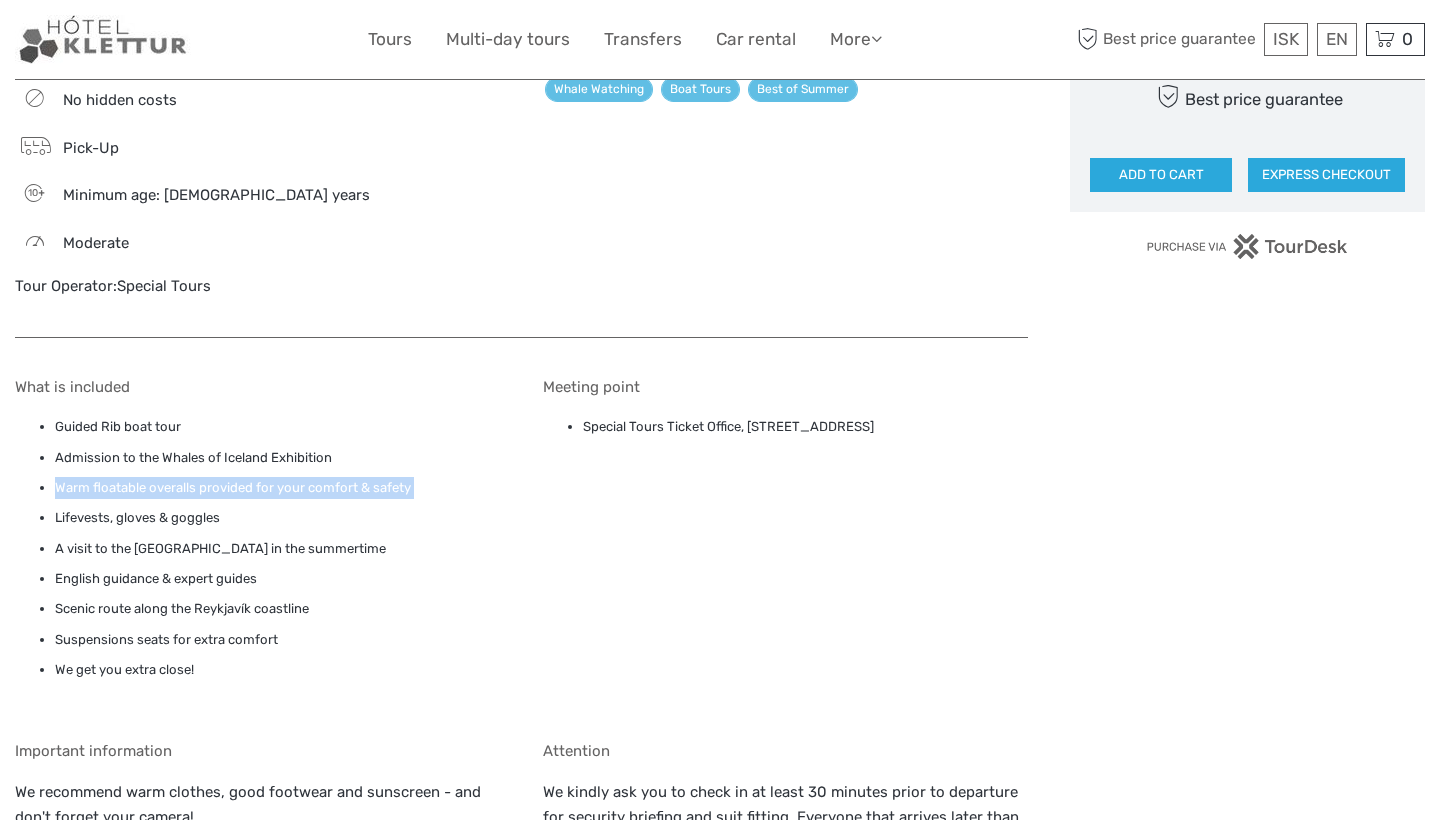 click on "Warm floatable overalls provided for your comfort & safety" at bounding box center (278, 488) 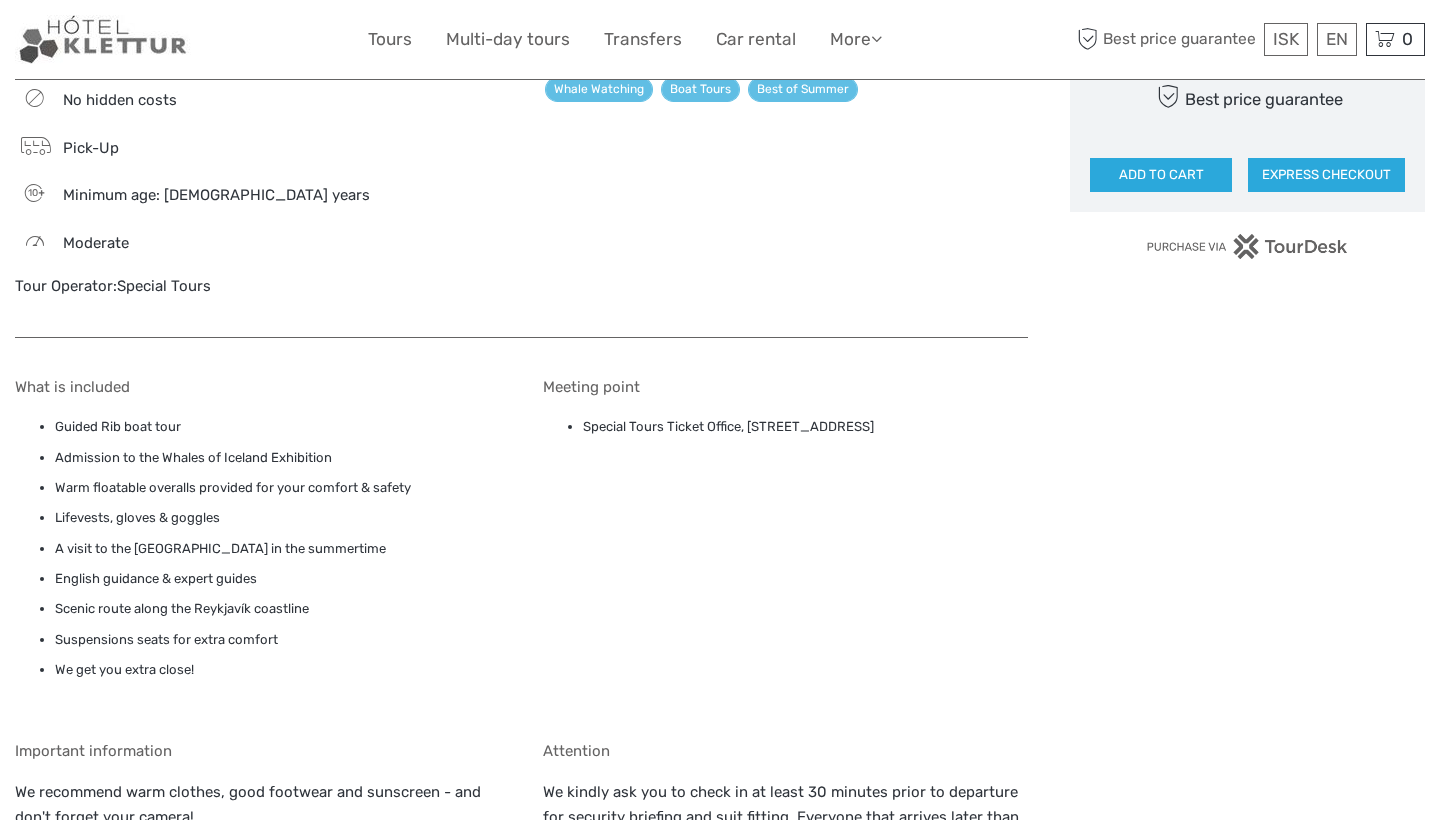 click on "Lifevests, gloves & goggles" at bounding box center (278, 518) 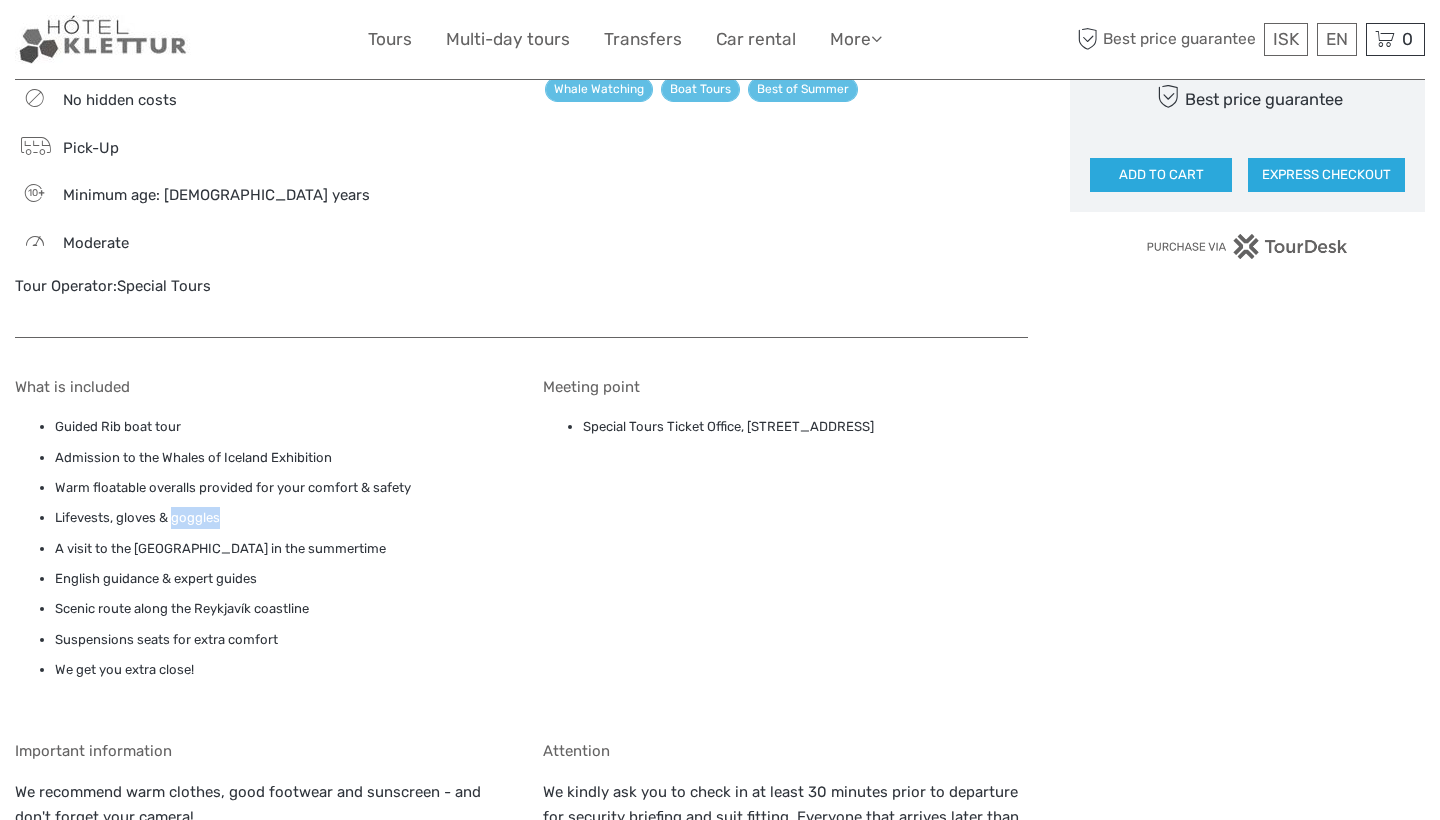 click on "Lifevests, gloves & goggles" at bounding box center [278, 518] 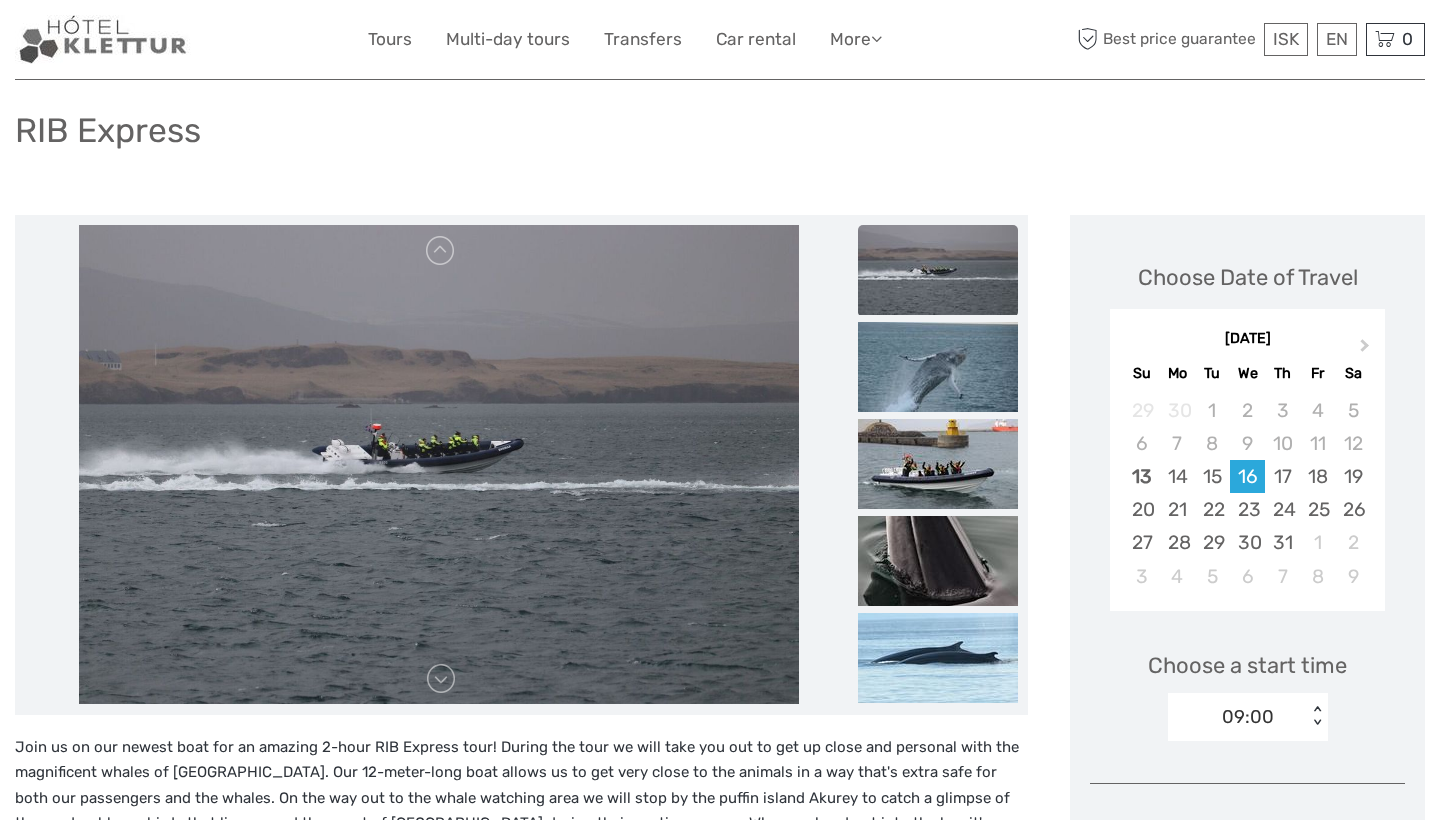 scroll, scrollTop: 125, scrollLeft: 0, axis: vertical 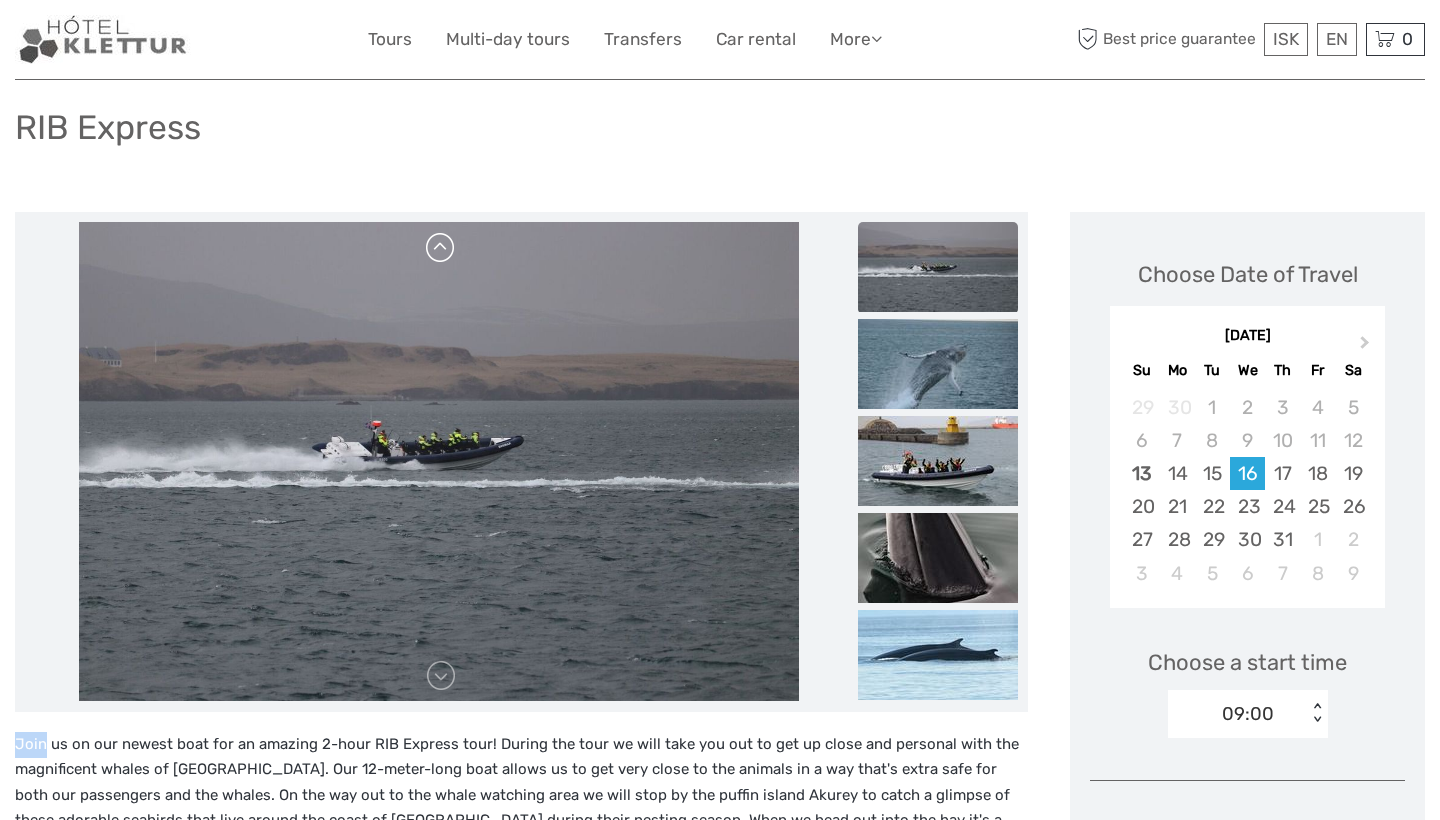 click at bounding box center (441, 248) 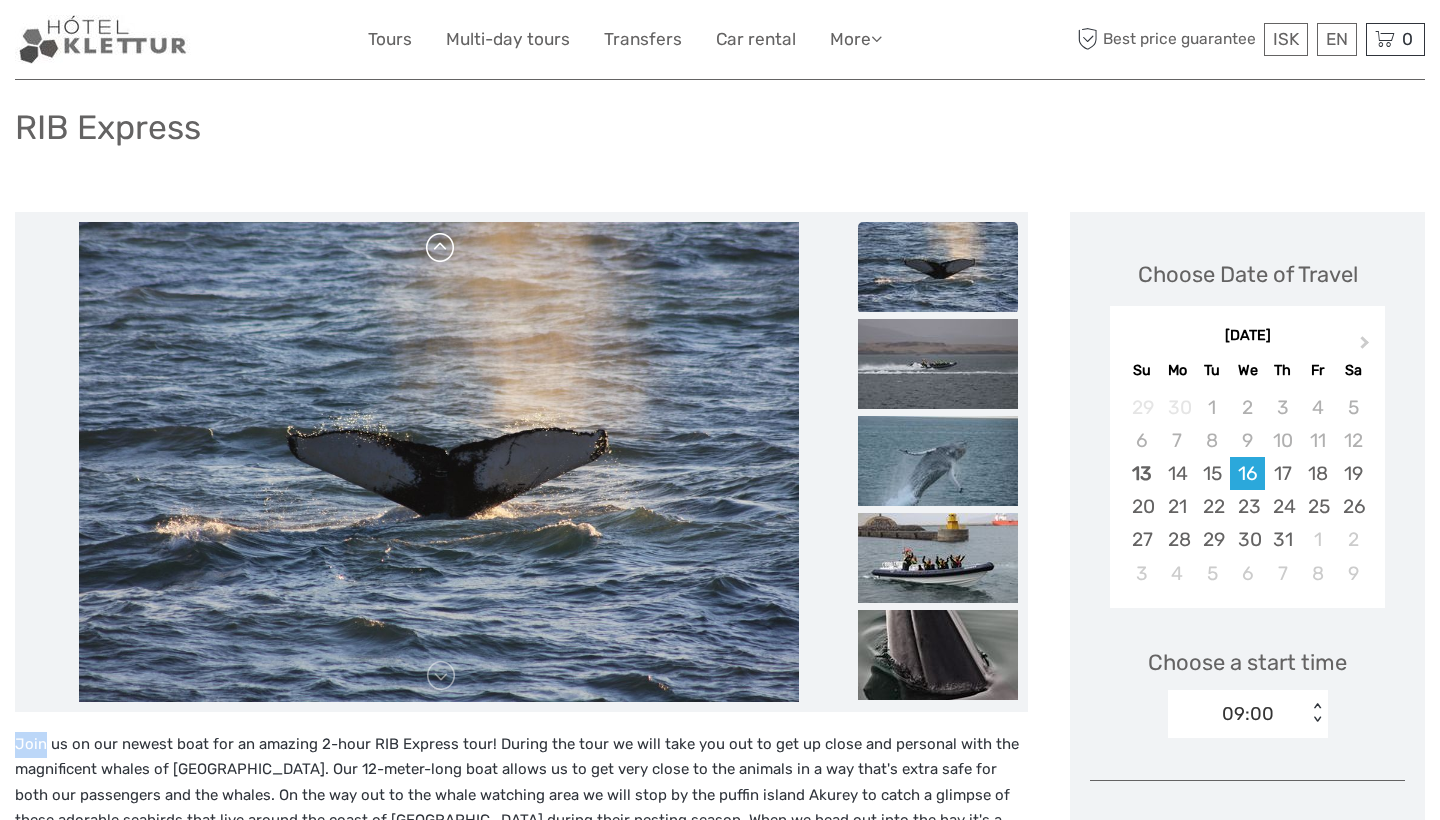 click at bounding box center [441, 248] 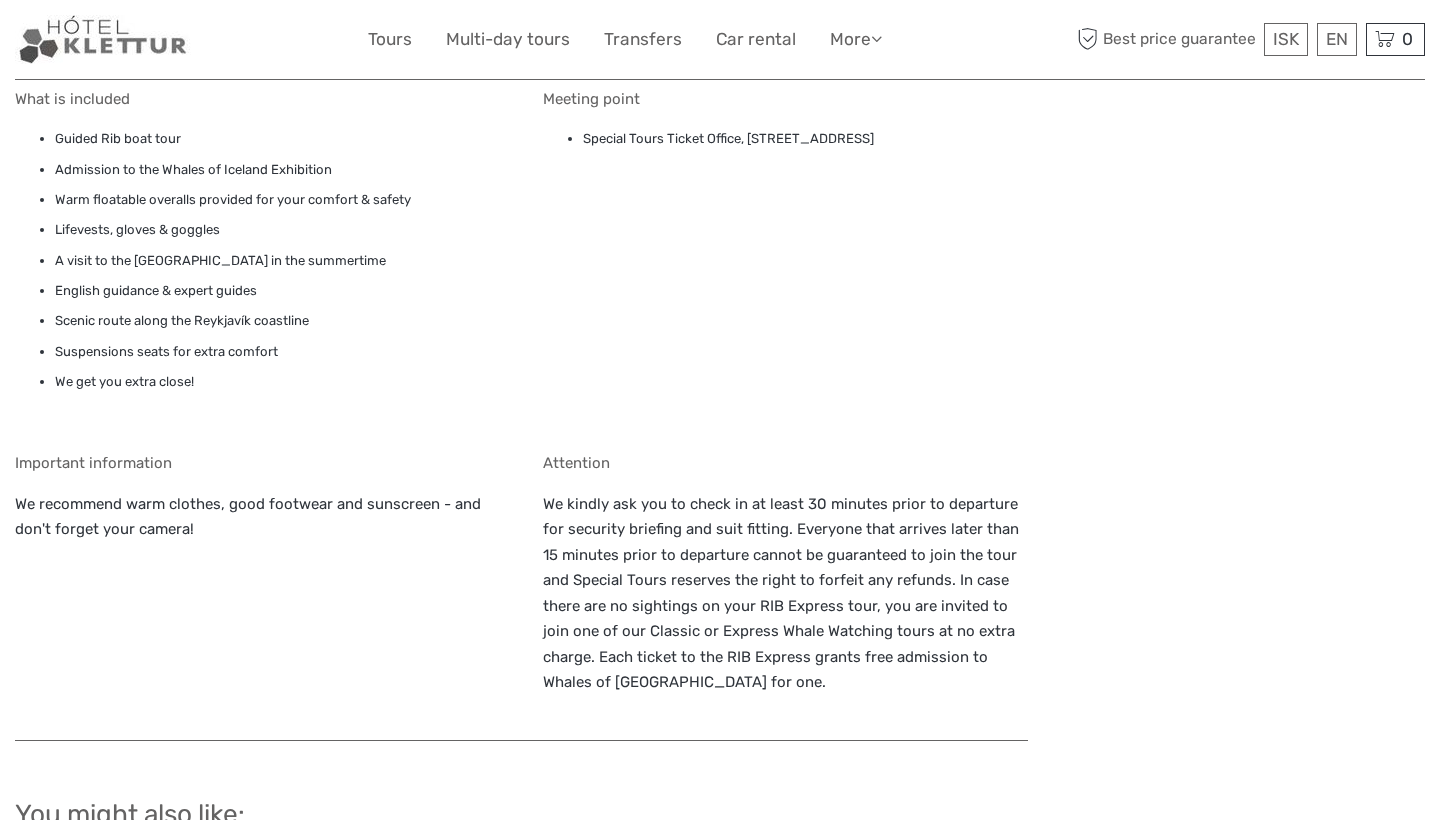 scroll, scrollTop: 1638, scrollLeft: 0, axis: vertical 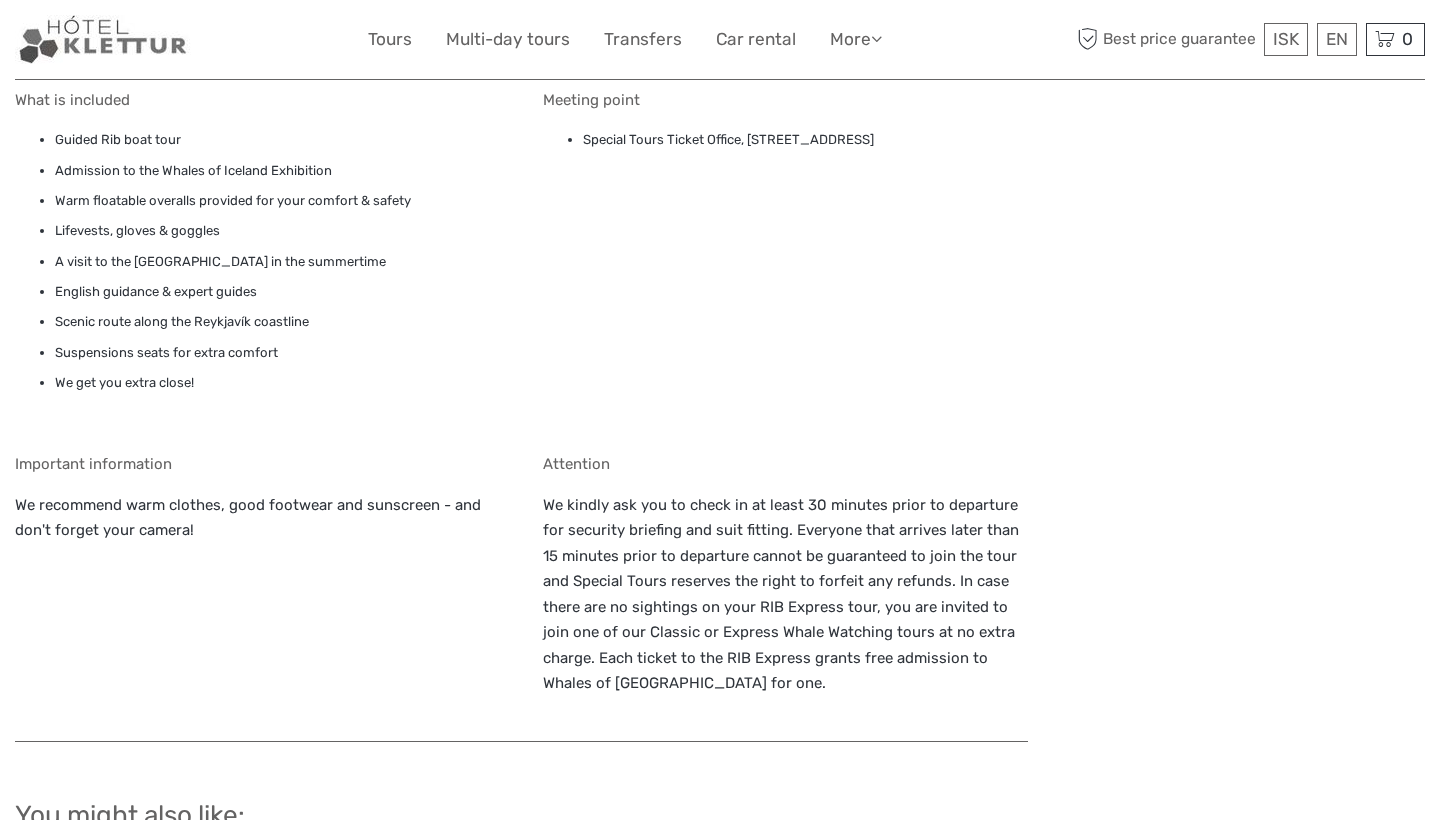 click on "We kindly ask you to check in at least 30 minutes prior to departure for security briefing and suit fitting. Everyone that arrives later than 15 minutes prior to departure cannot be guaranteed to join the tour and Special Tours reserves the right to forfeit any refunds. In case there are no sightings on your RIB Express tour, you are invited to join one of our Classic or Express Whale Watching tours at no extra charge. Each ticket to the RIB Express grants free admission to Whales of Iceland for one." at bounding box center (786, 595) 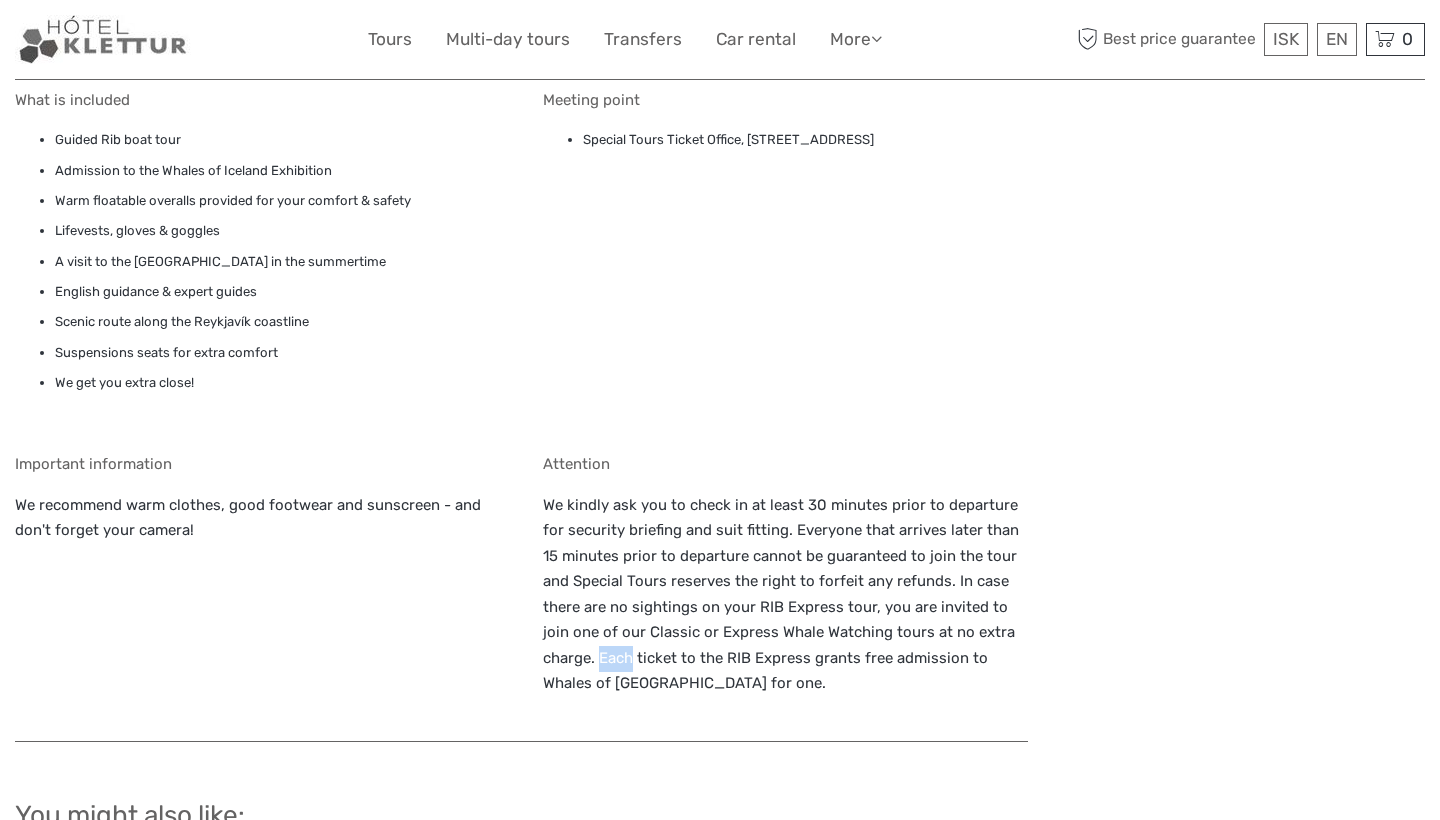 click on "We kindly ask you to check in at least 30 minutes prior to departure for security briefing and suit fitting. Everyone that arrives later than 15 minutes prior to departure cannot be guaranteed to join the tour and Special Tours reserves the right to forfeit any refunds. In case there are no sightings on your RIB Express tour, you are invited to join one of our Classic or Express Whale Watching tours at no extra charge. Each ticket to the RIB Express grants free admission to Whales of Iceland for one." at bounding box center [786, 595] 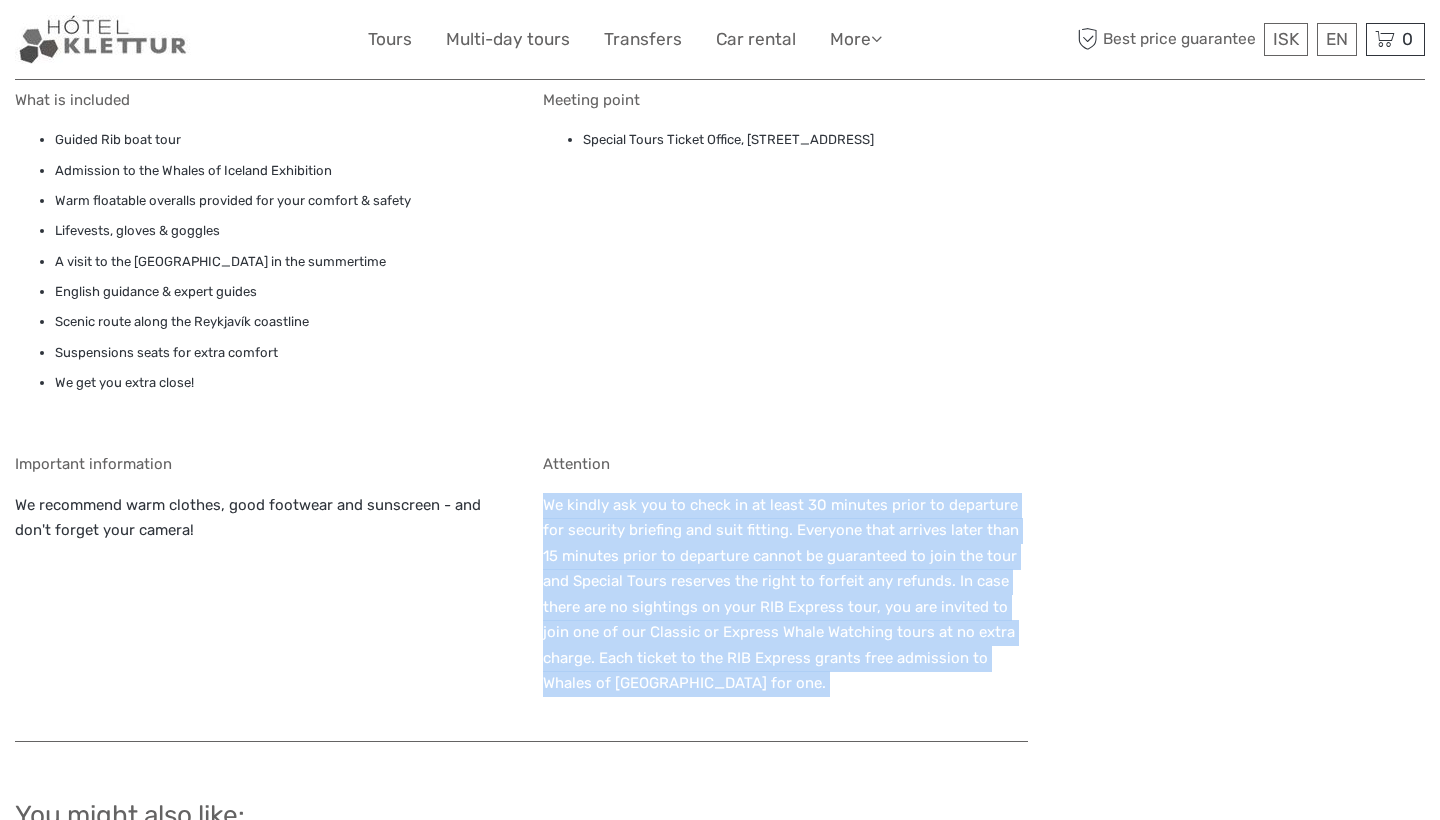 click on "We kindly ask you to check in at least 30 minutes prior to departure for security briefing and suit fitting. Everyone that arrives later than 15 minutes prior to departure cannot be guaranteed to join the tour and Special Tours reserves the right to forfeit any refunds. In case there are no sightings on your RIB Express tour, you are invited to join one of our Classic or Express Whale Watching tours at no extra charge. Each ticket to the RIB Express grants free admission to Whales of Iceland for one." at bounding box center (786, 595) 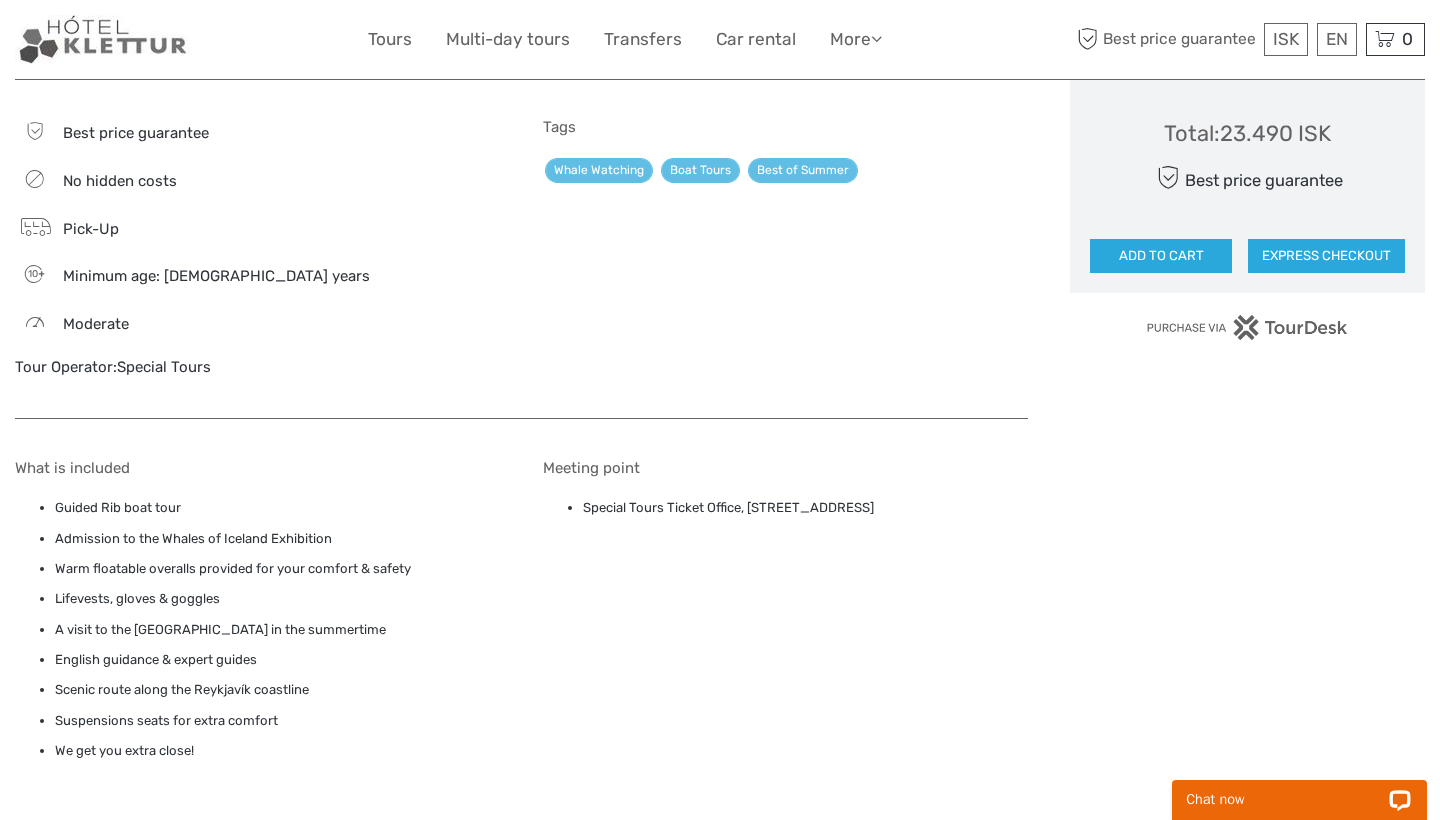 scroll, scrollTop: 1264, scrollLeft: 0, axis: vertical 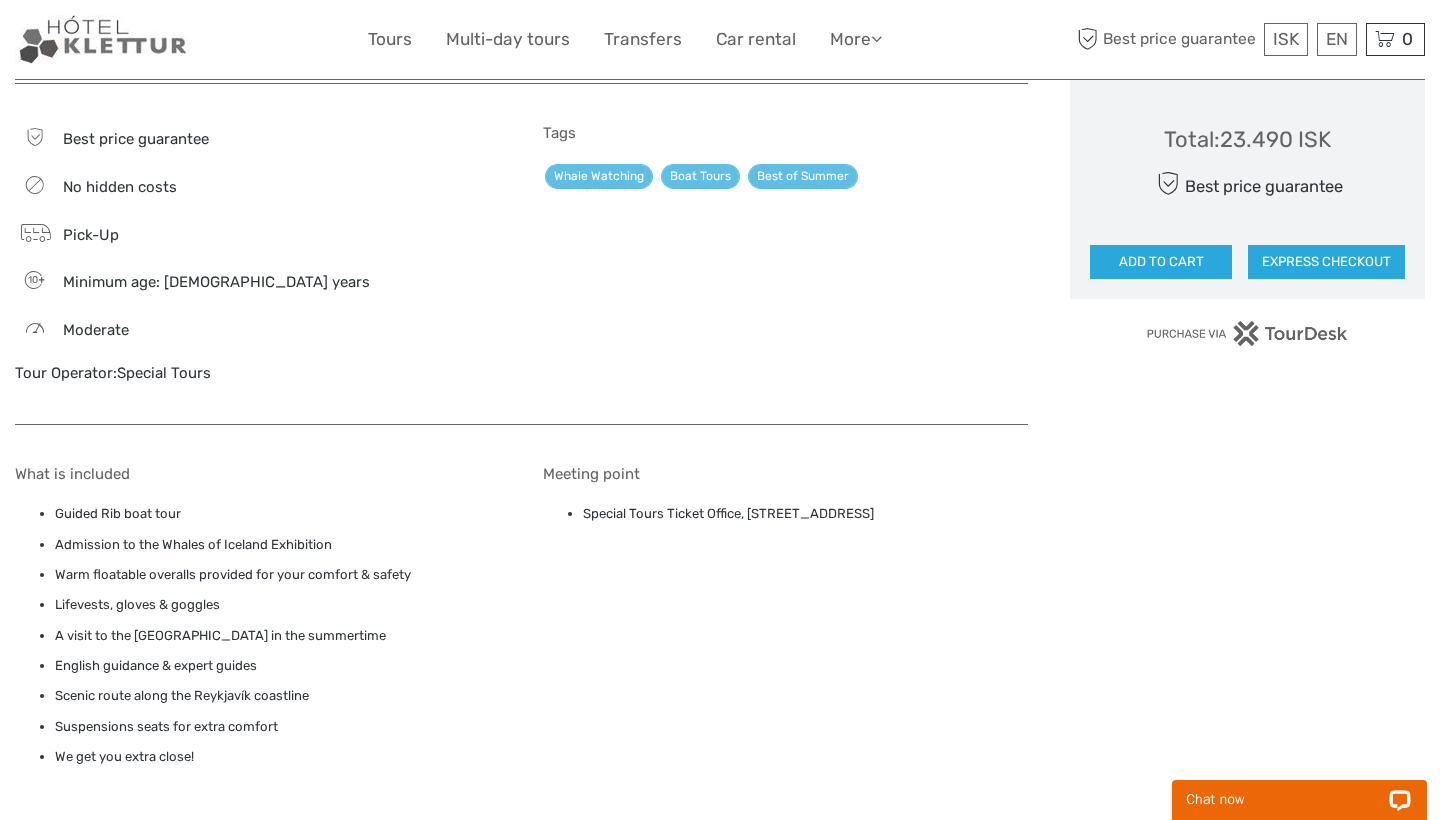click on "Special Tours Ticket Office, Geirsgata 11, Reykjavík, 101" at bounding box center (786, 514) 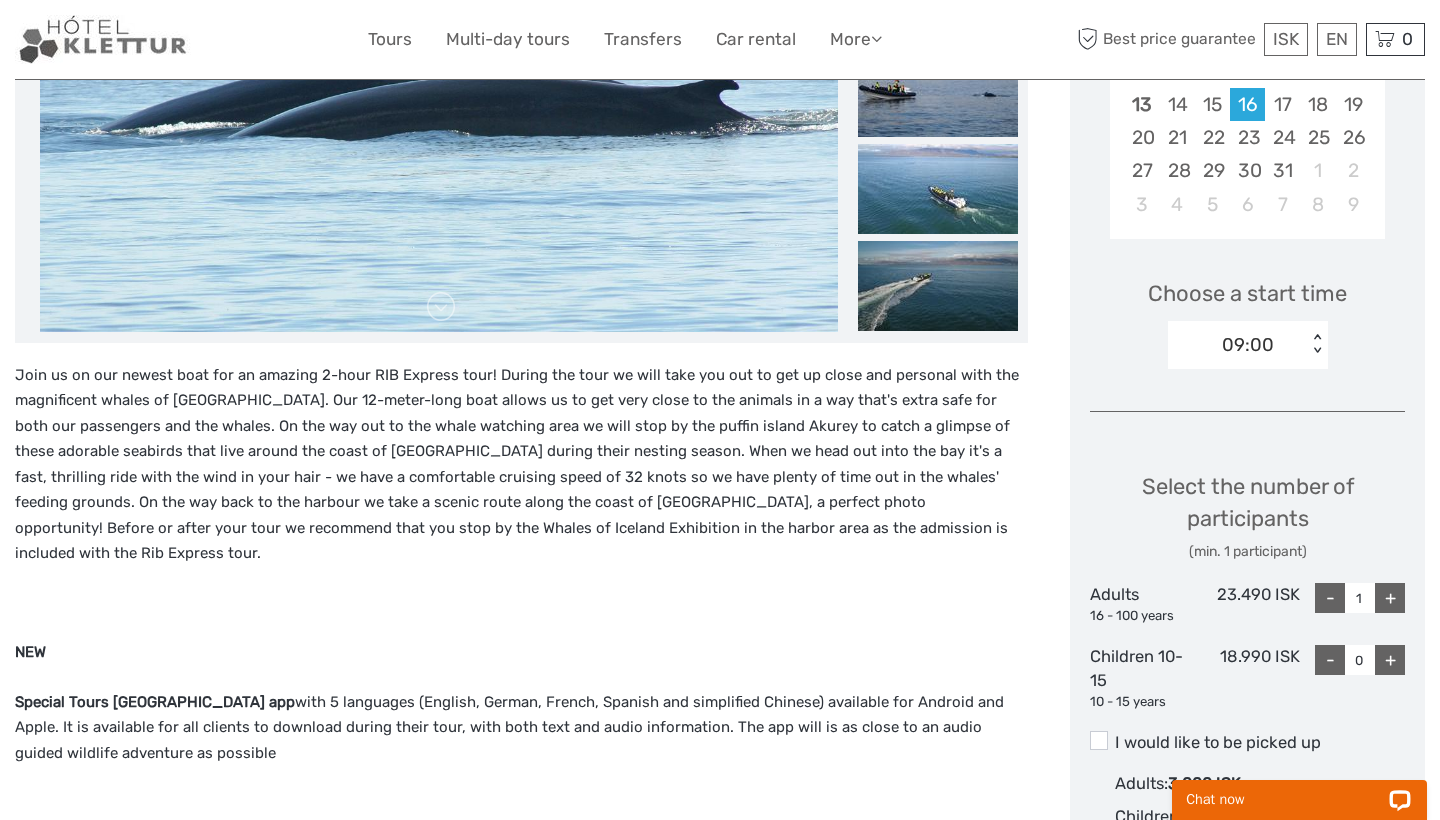 scroll, scrollTop: 487, scrollLeft: 0, axis: vertical 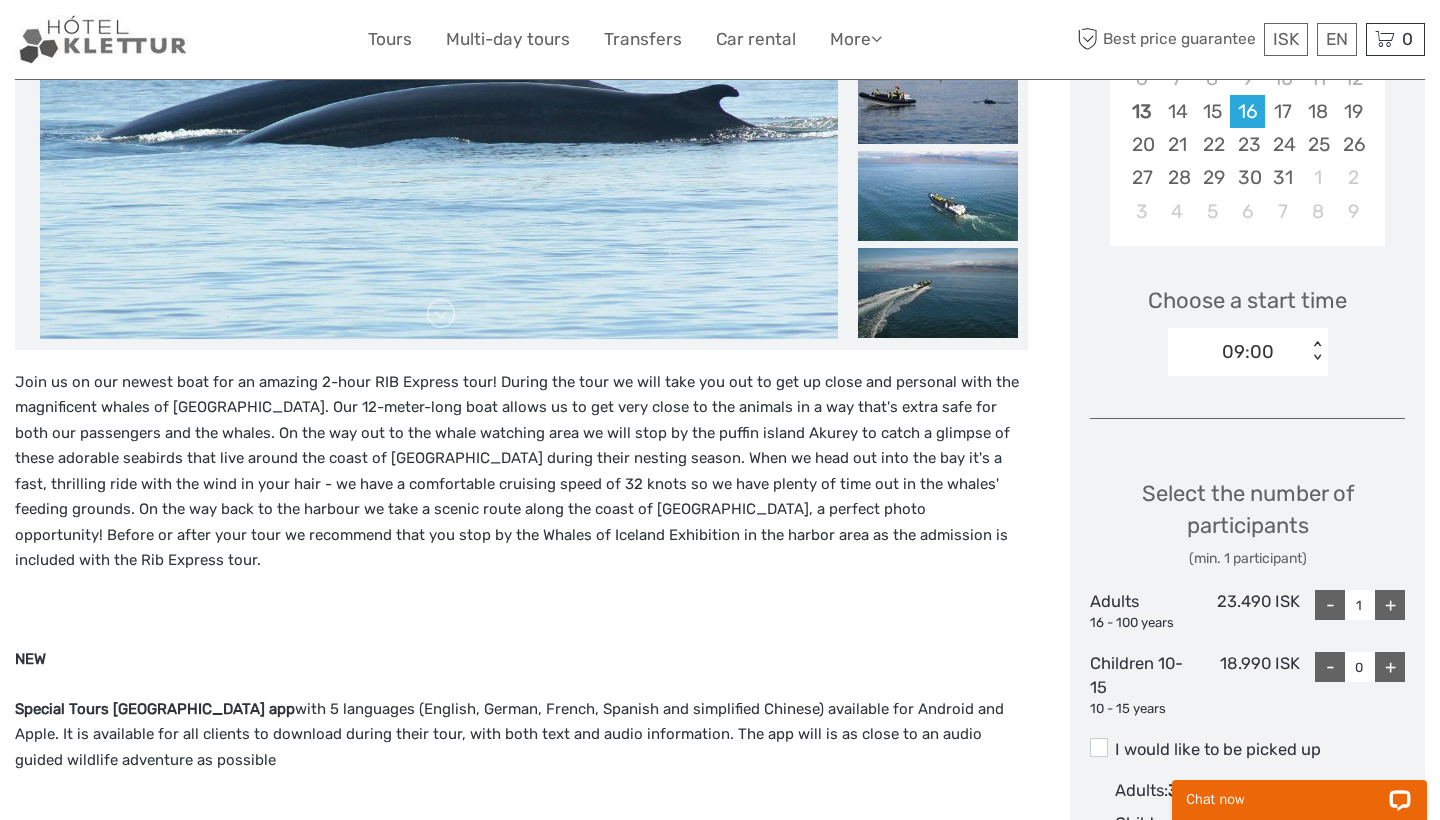 click on "09:00 < >" at bounding box center [1248, 352] 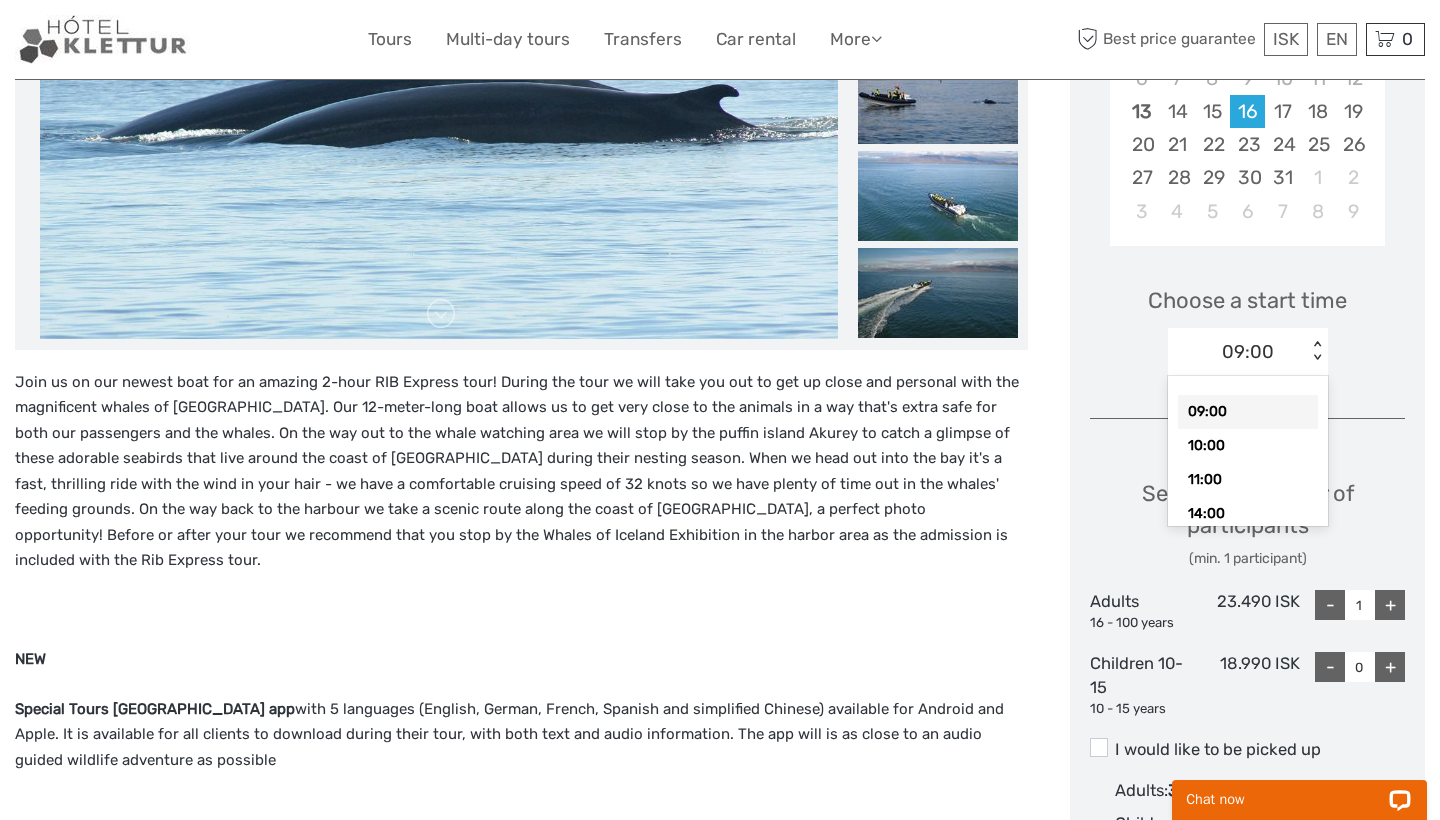click on "Choose a start time option 09:00 selected, 1 of 5. 5 results available. Use Up and Down to choose options, press Enter to select the currently focused option, press Escape to exit the menu, press Tab to select the option and exit the menu. 09:00 < > 09:00 10:00 11:00 14:00 16:00" at bounding box center [1247, 322] 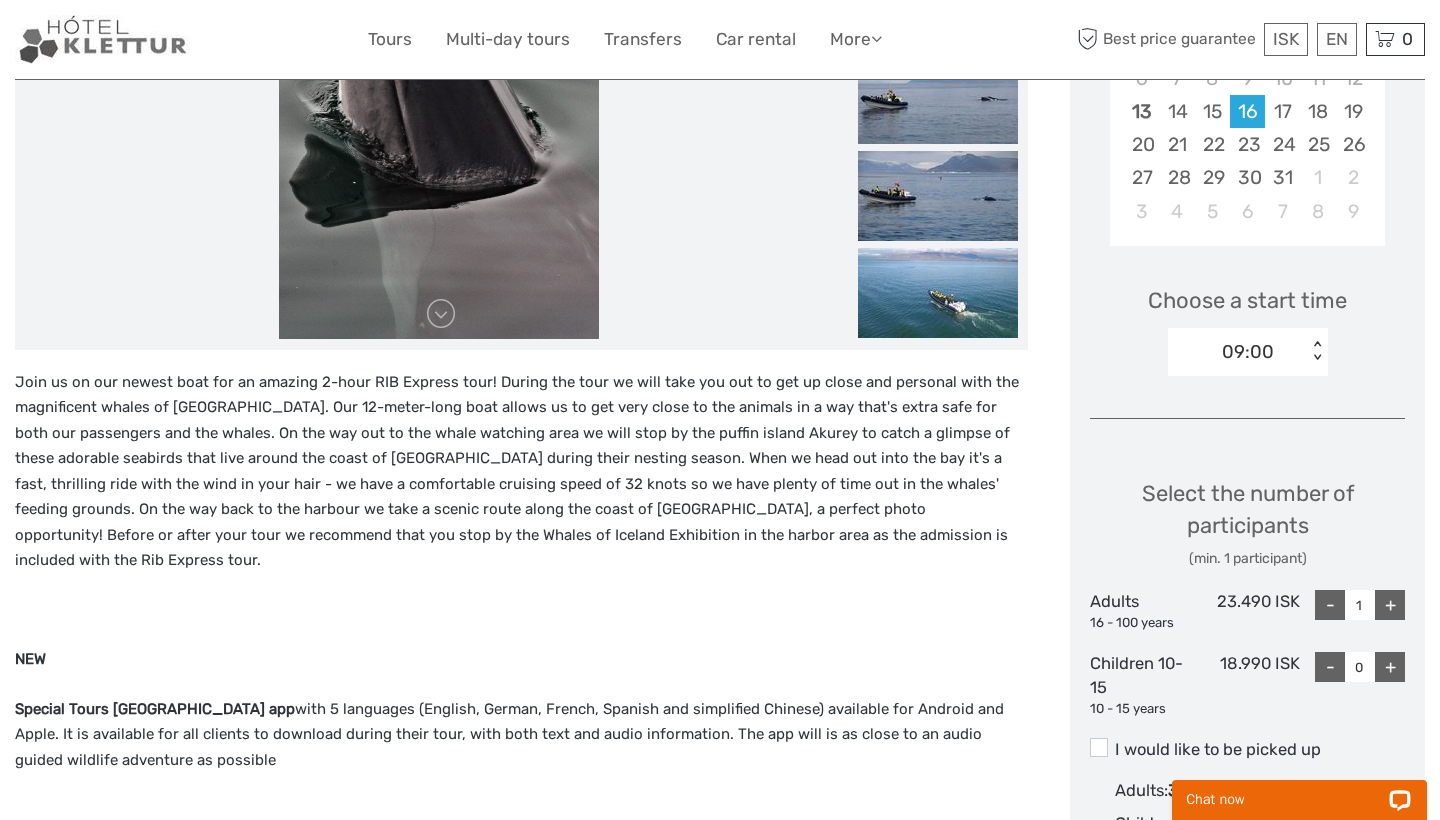click on "+" at bounding box center (1390, 605) 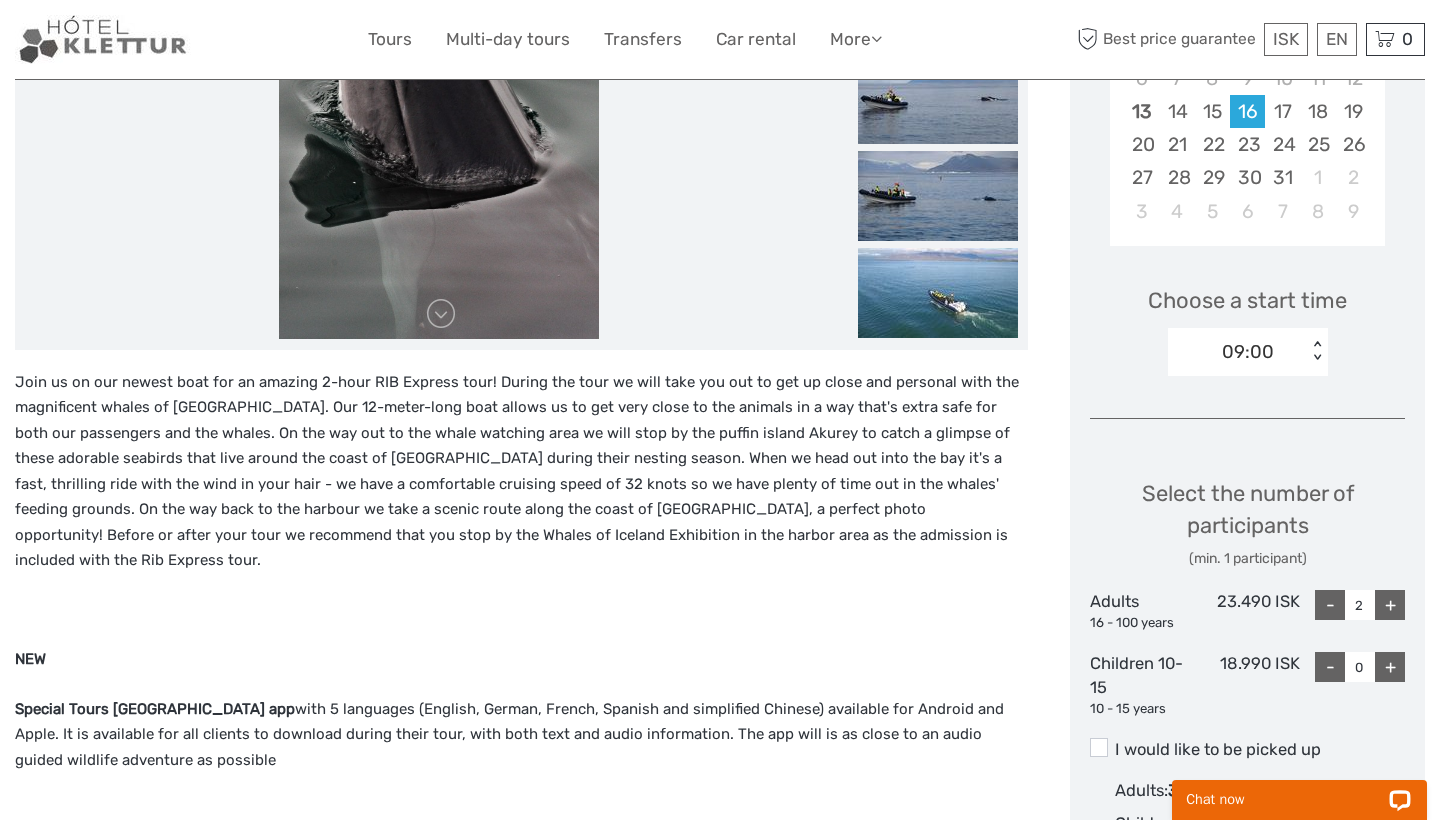 click on "+" at bounding box center [1390, 605] 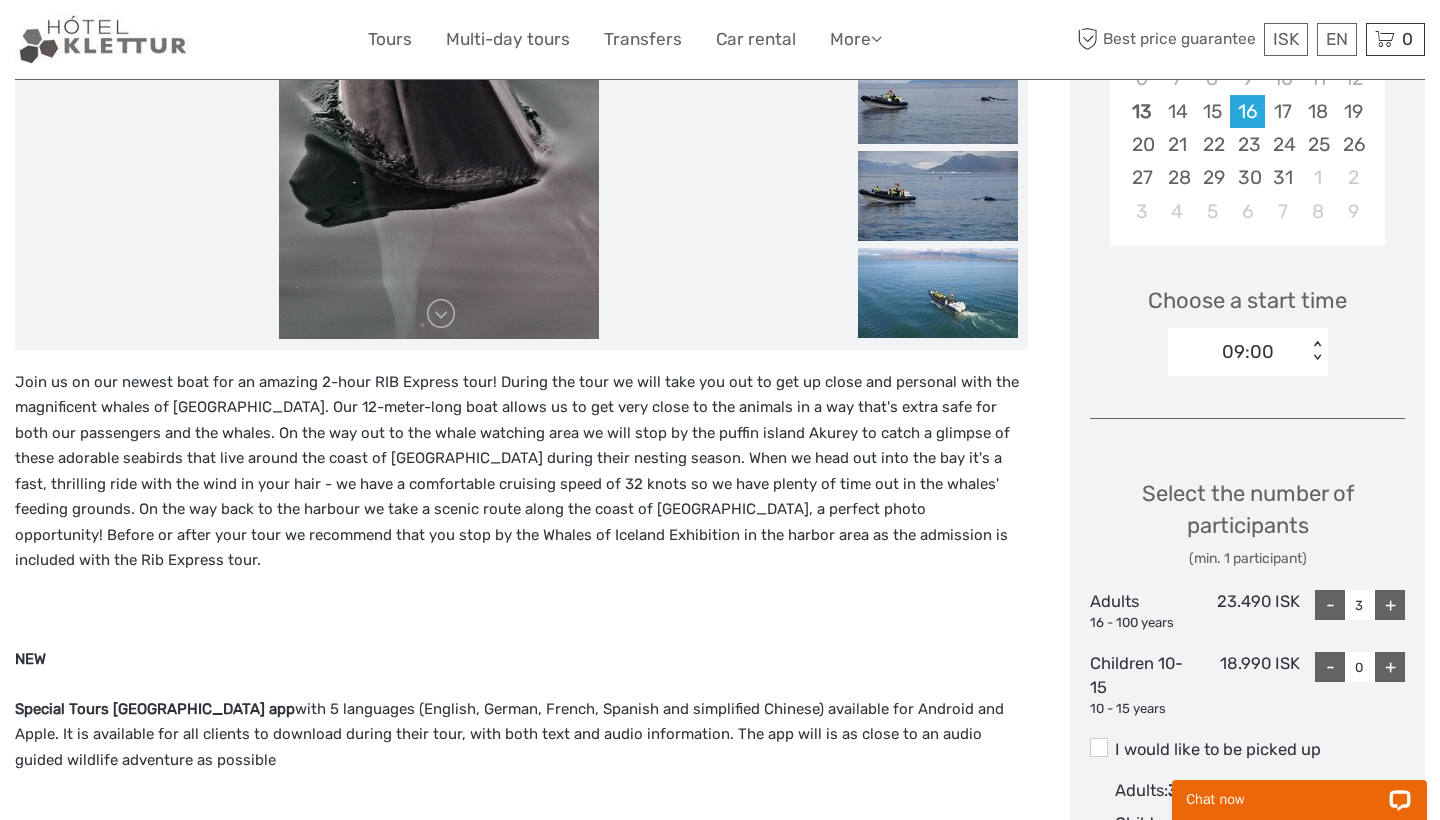click on "+" at bounding box center (1390, 605) 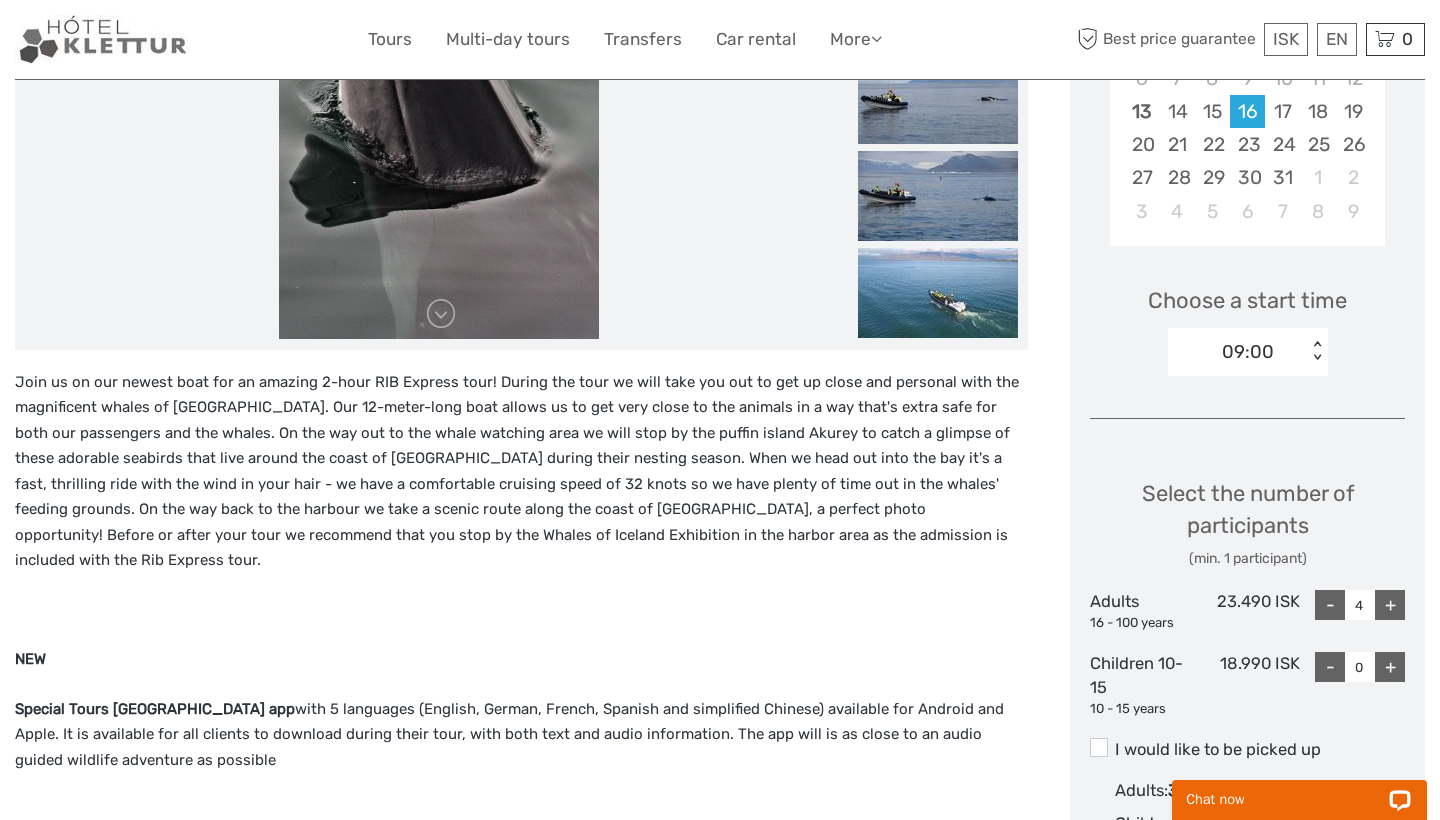 click on "+" at bounding box center (1390, 605) 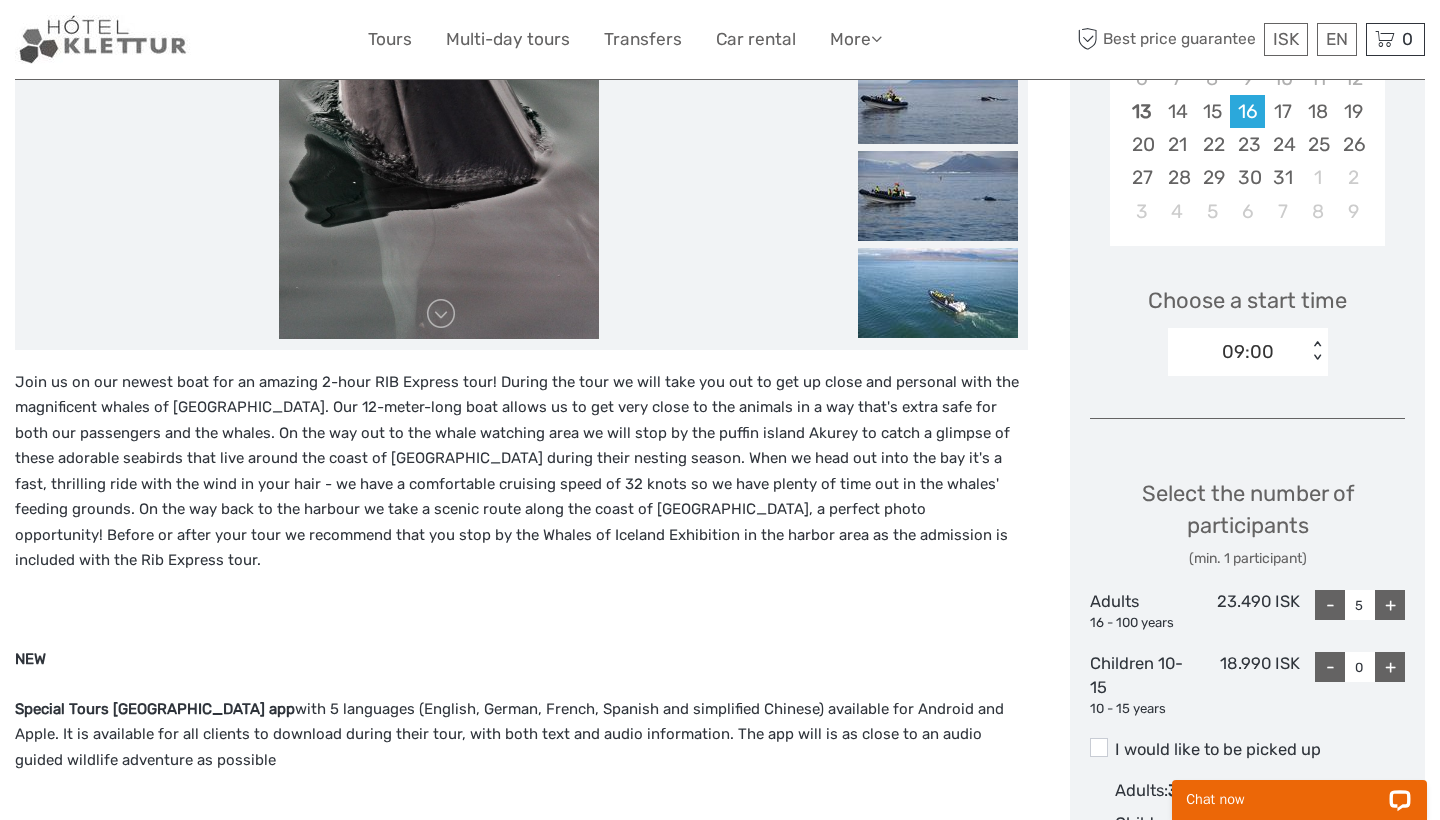 click on "+" at bounding box center [1390, 605] 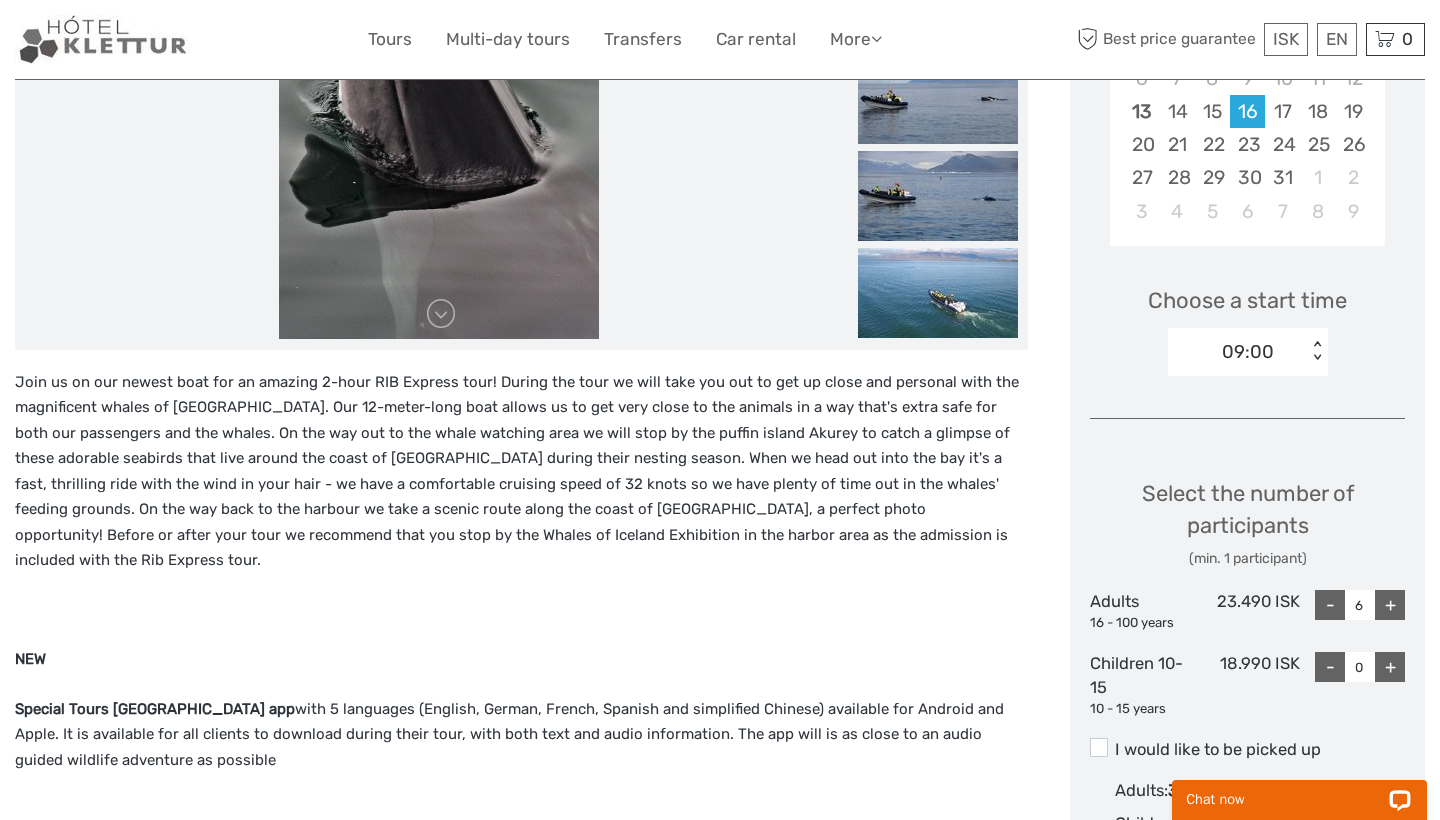 click on "+" at bounding box center (1390, 605) 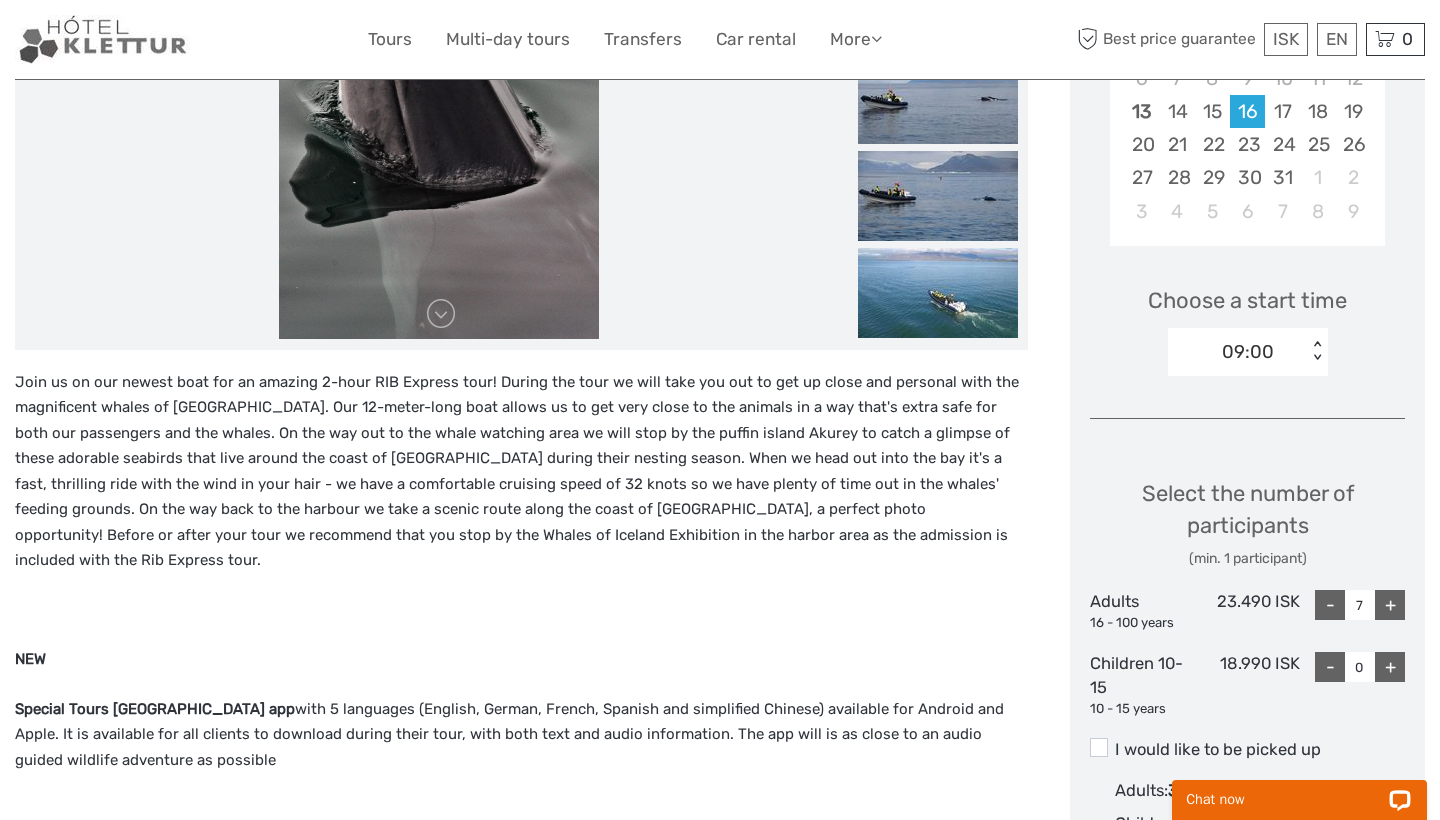click on "+" at bounding box center [1390, 605] 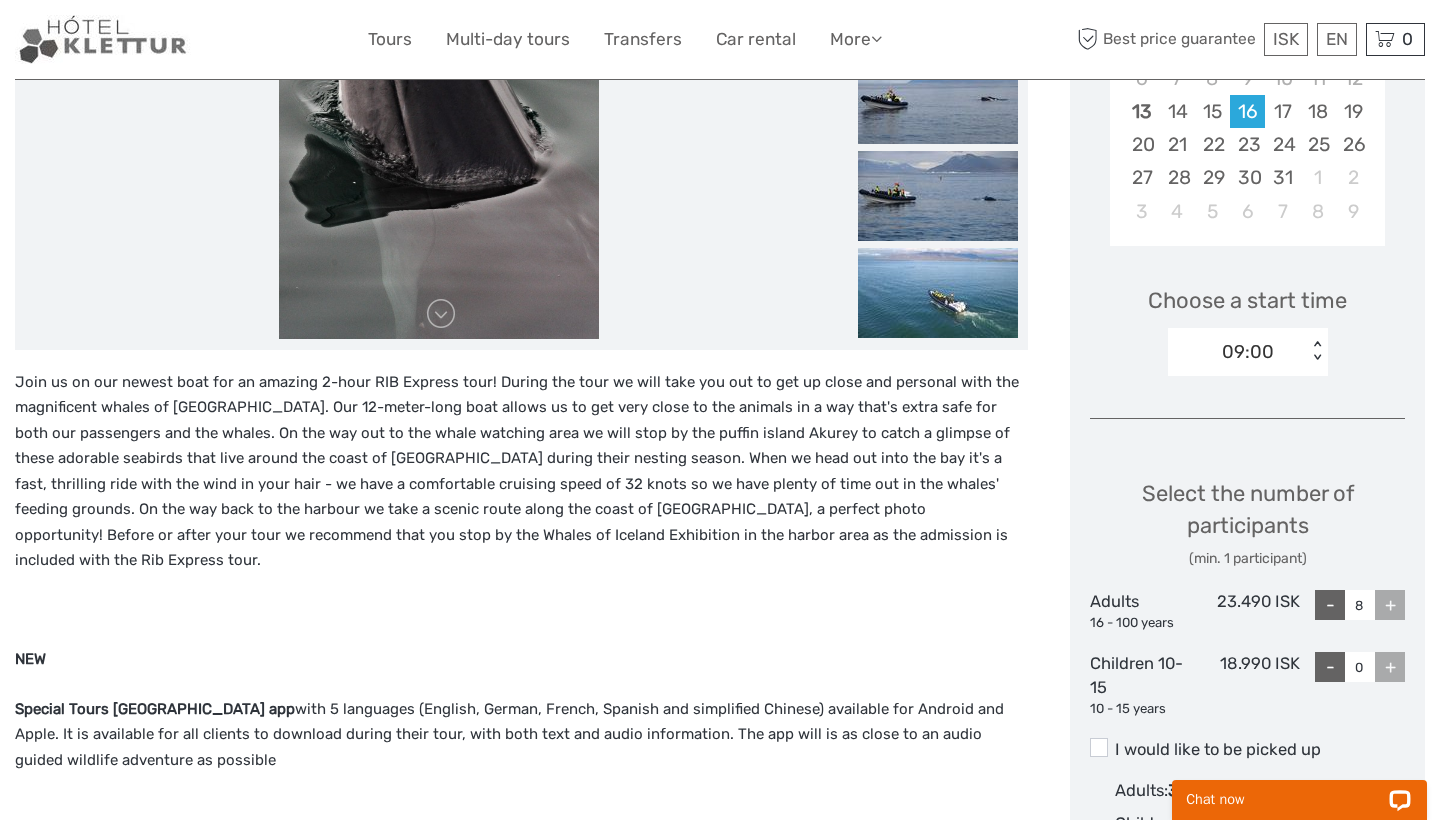 click on "+" at bounding box center (1390, 605) 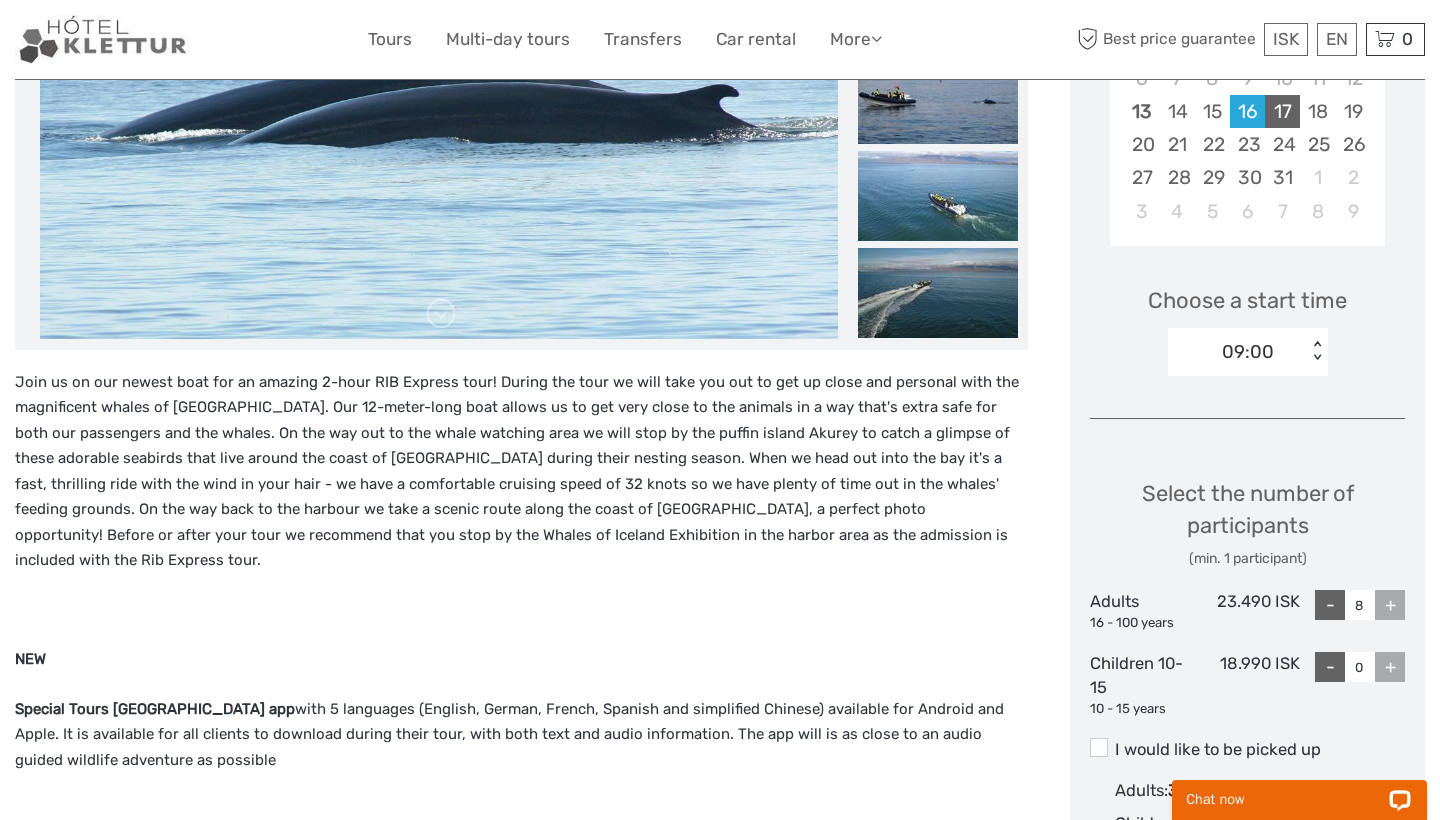 click on "17" at bounding box center [1282, 111] 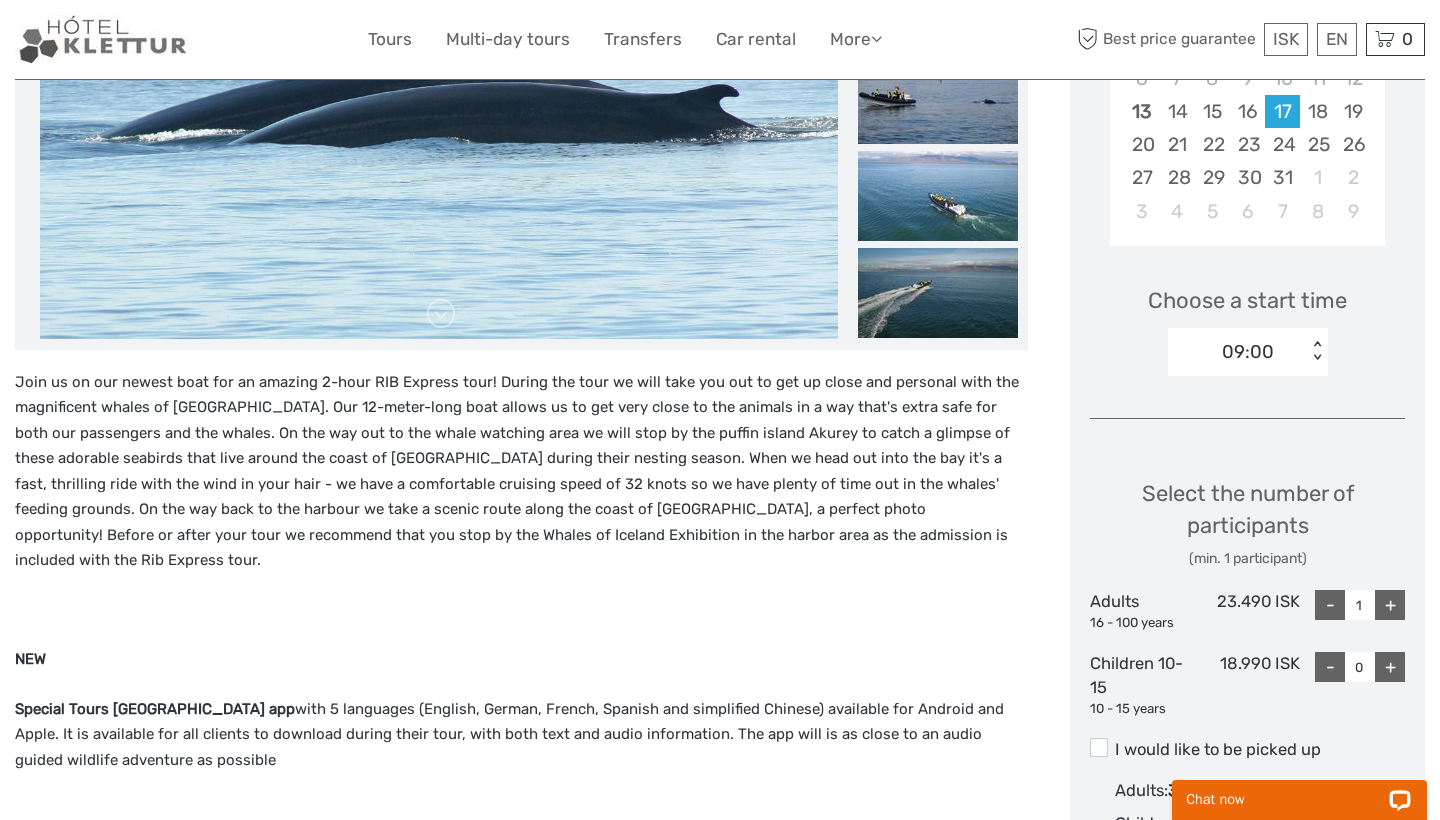 click on "+" at bounding box center [1390, 605] 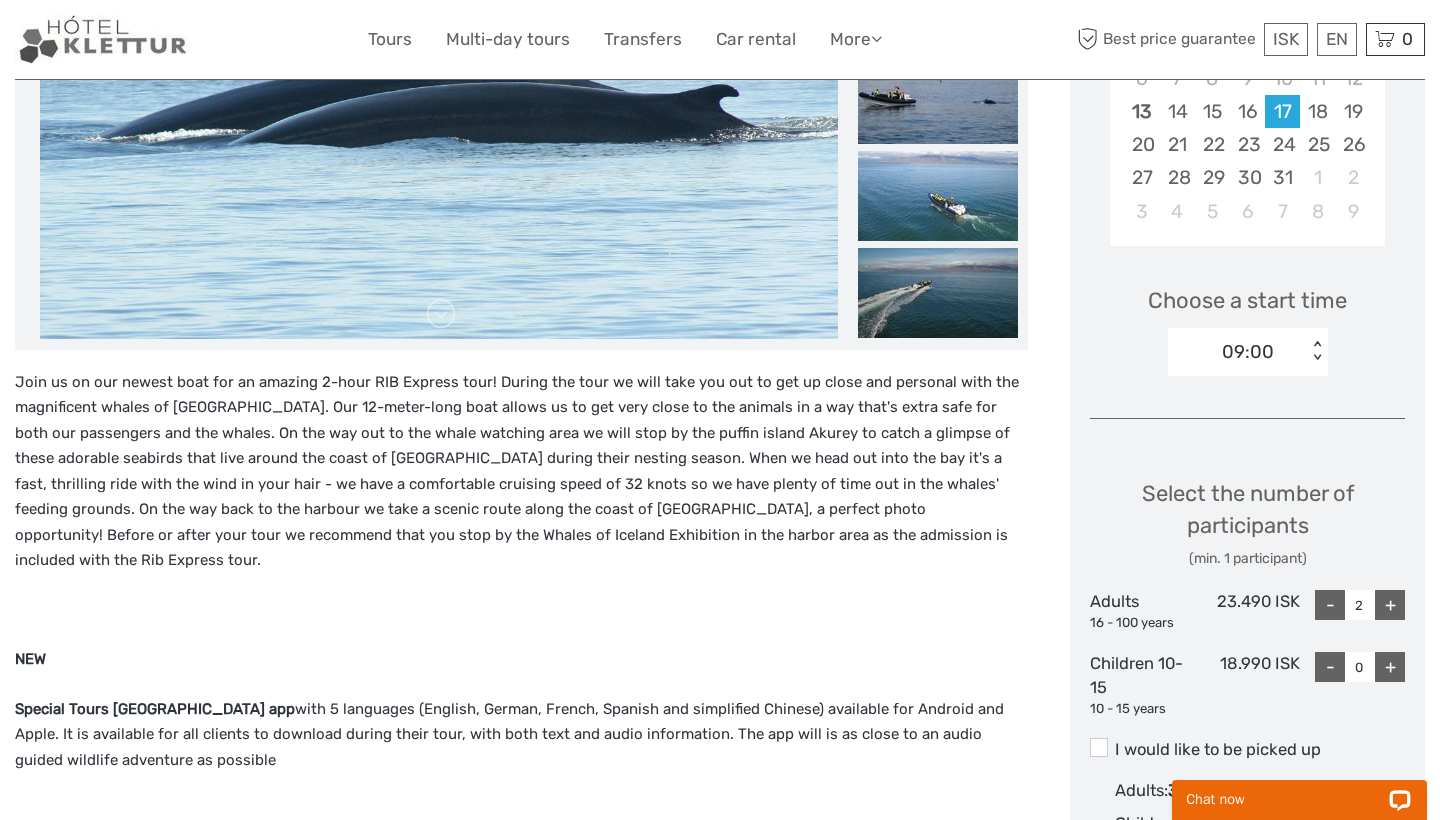 click on "+" at bounding box center [1390, 605] 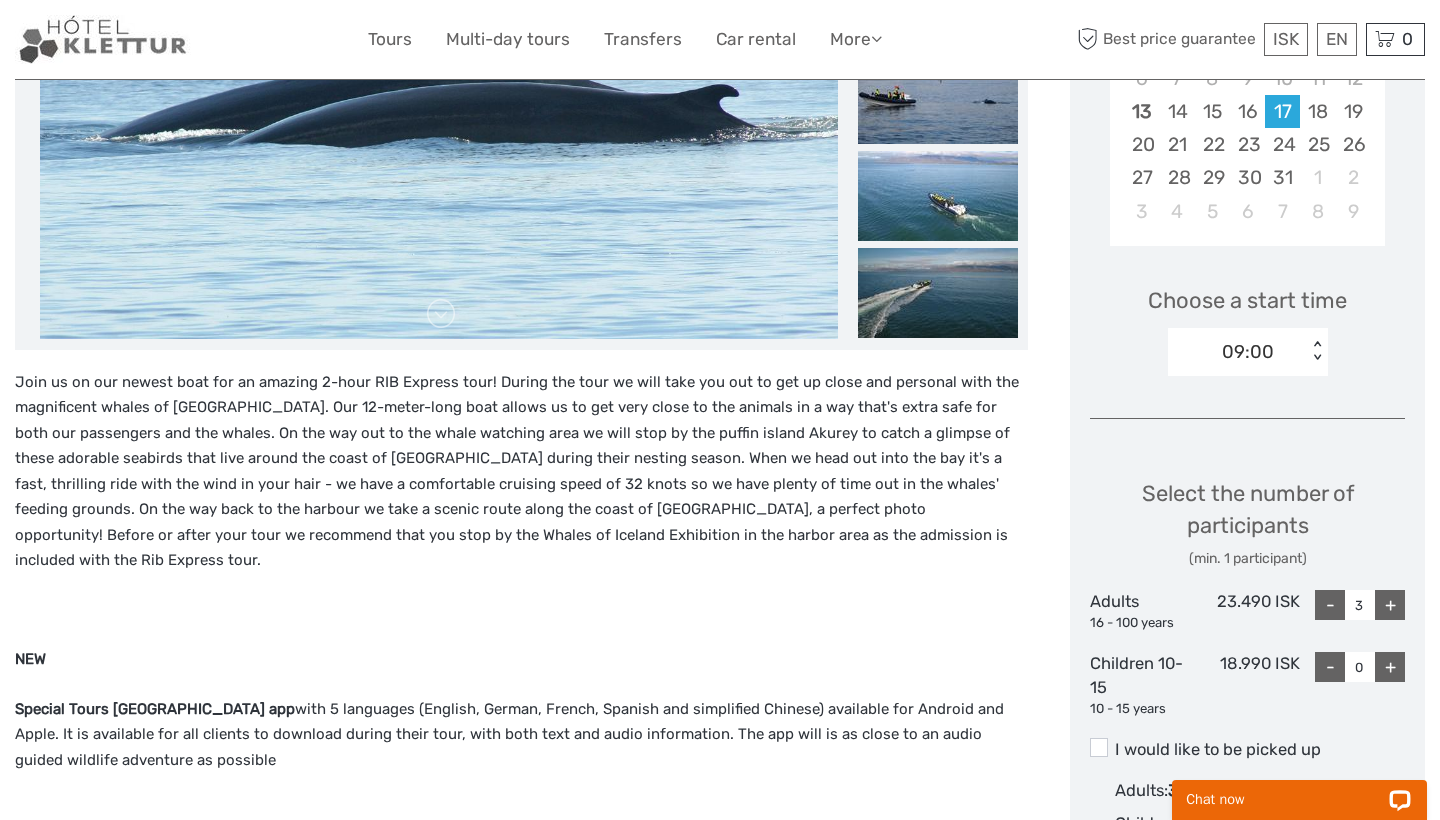 click on "+" at bounding box center (1390, 605) 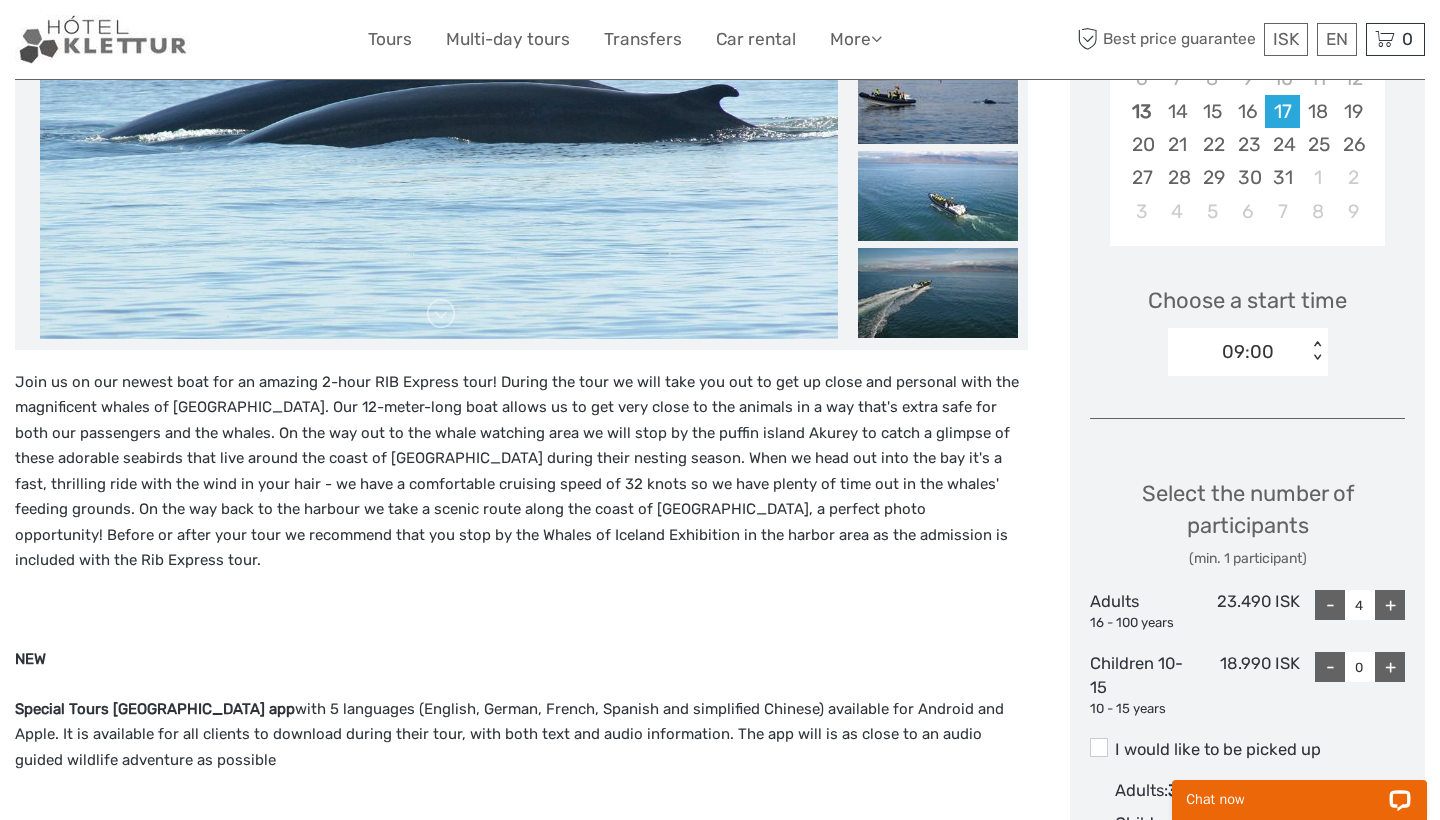 click on "+" at bounding box center [1390, 605] 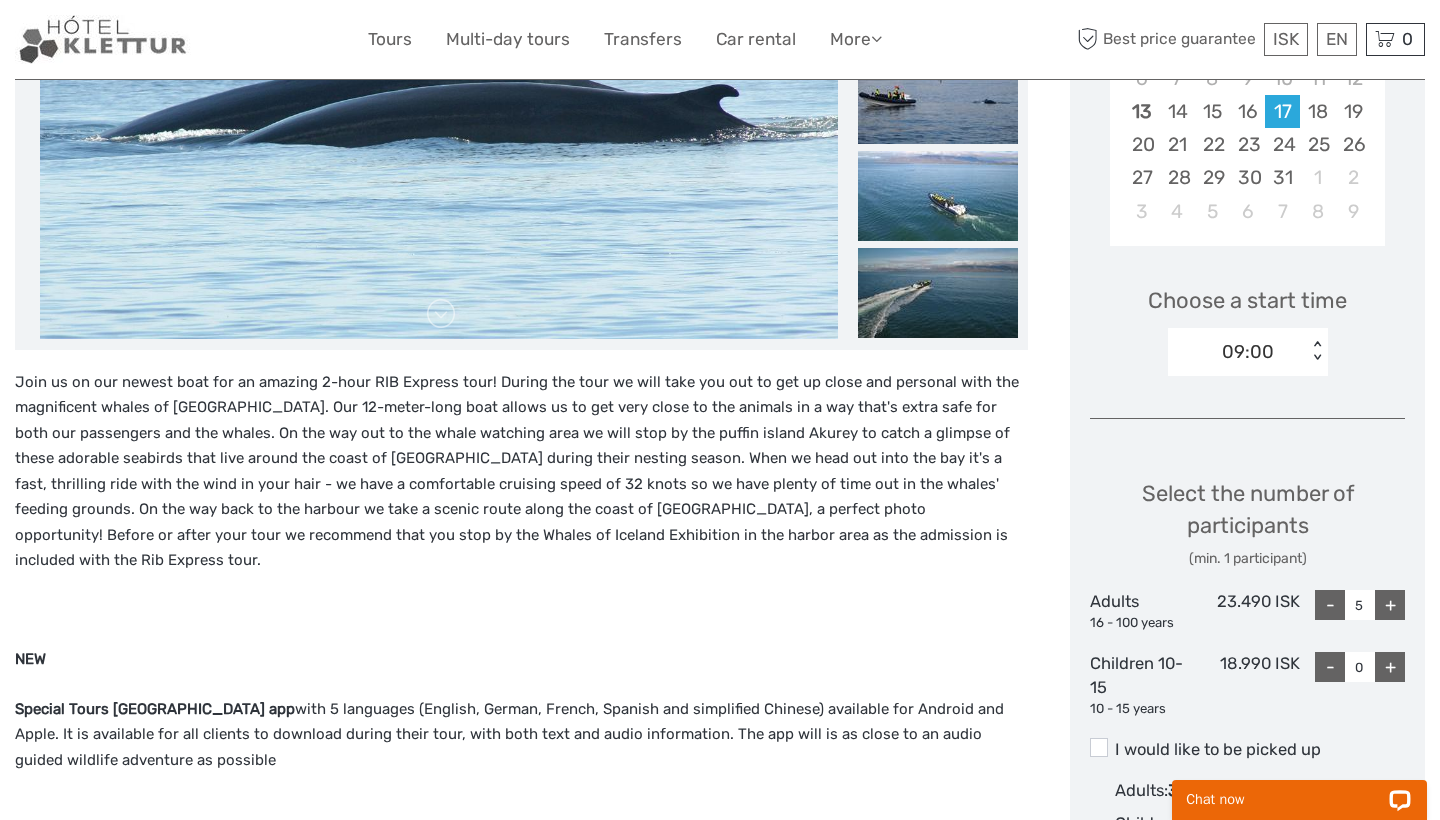 click on "+" at bounding box center (1390, 605) 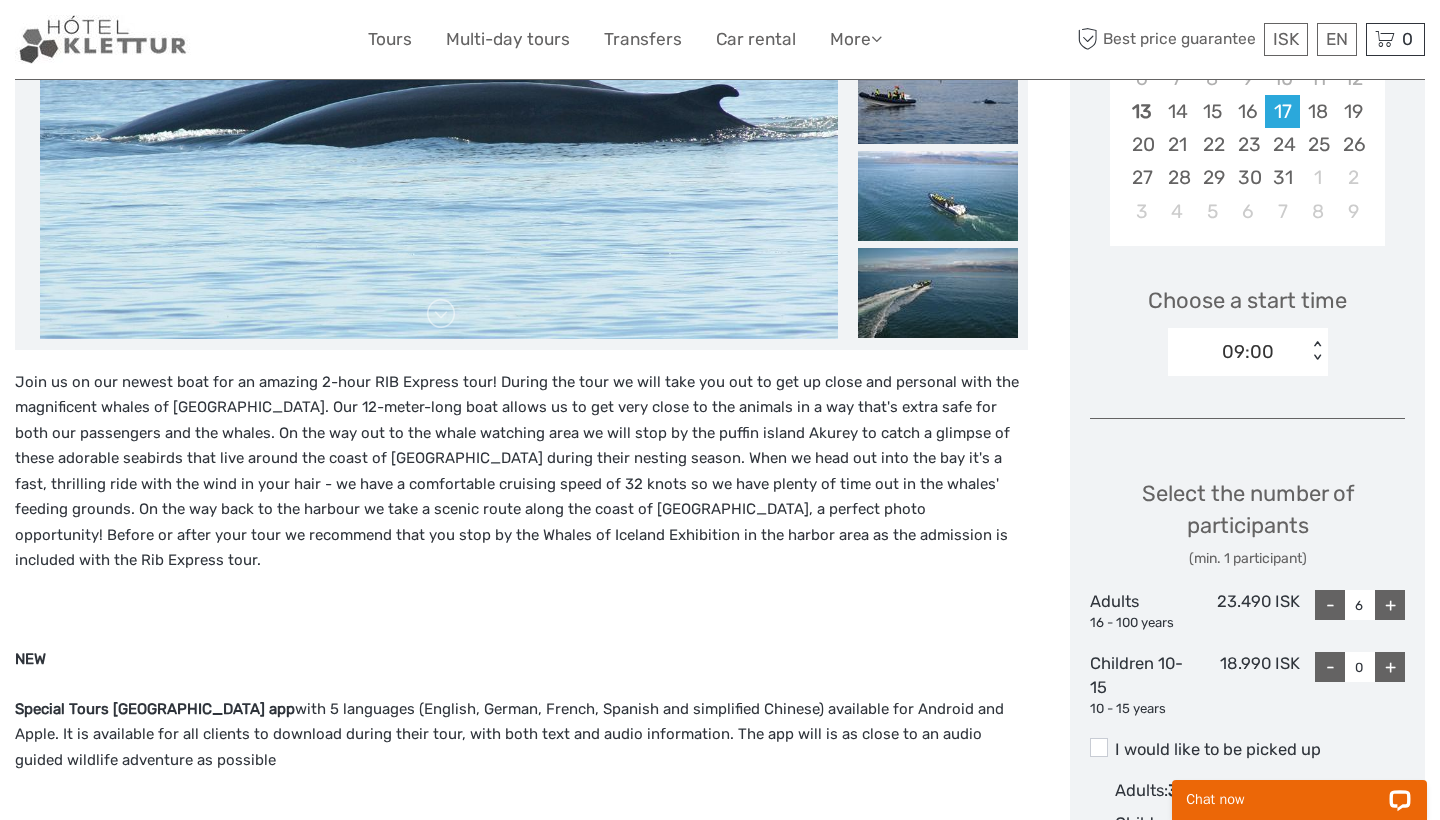 click on "+" at bounding box center [1390, 605] 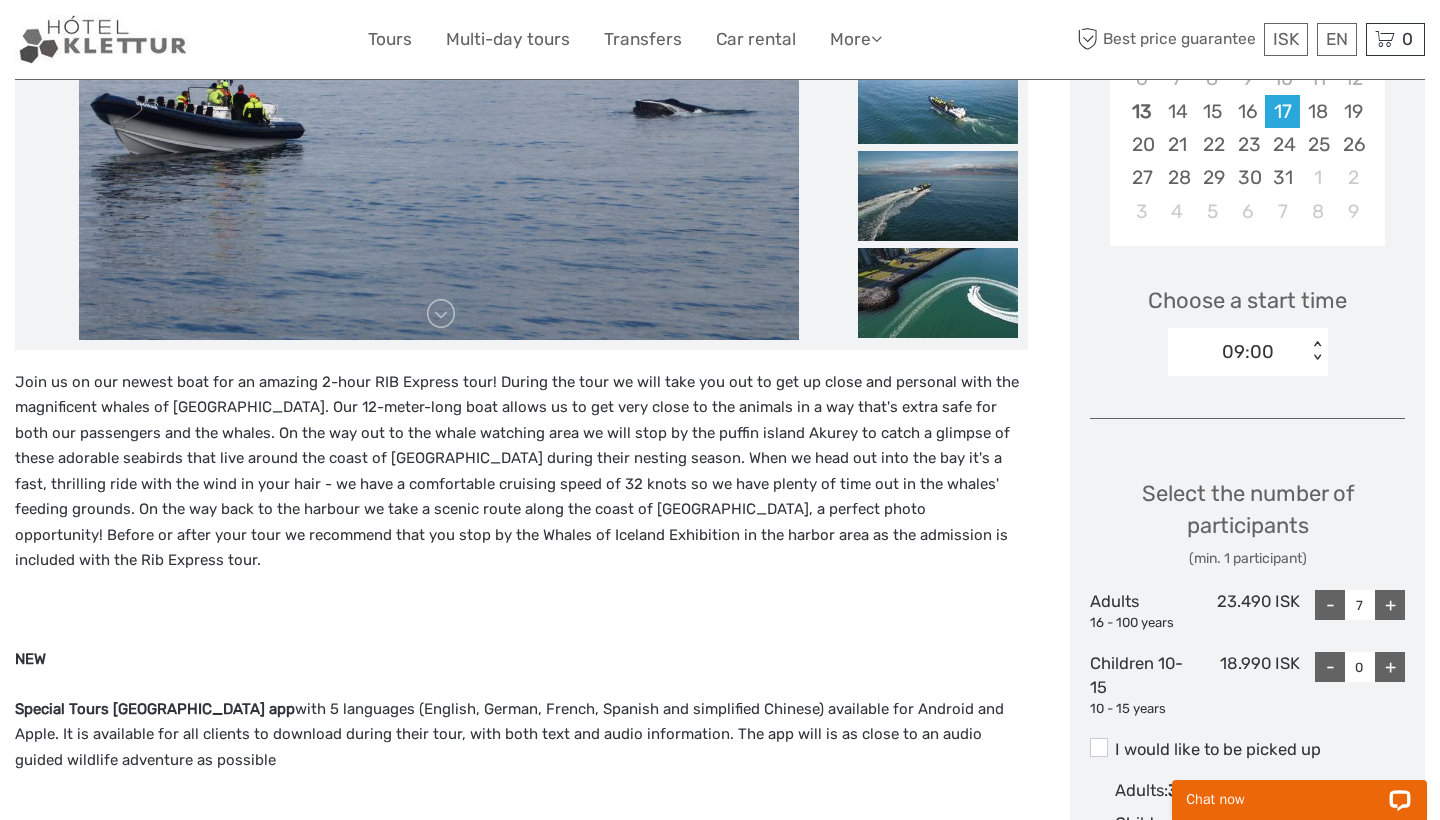 click on "+" at bounding box center (1390, 605) 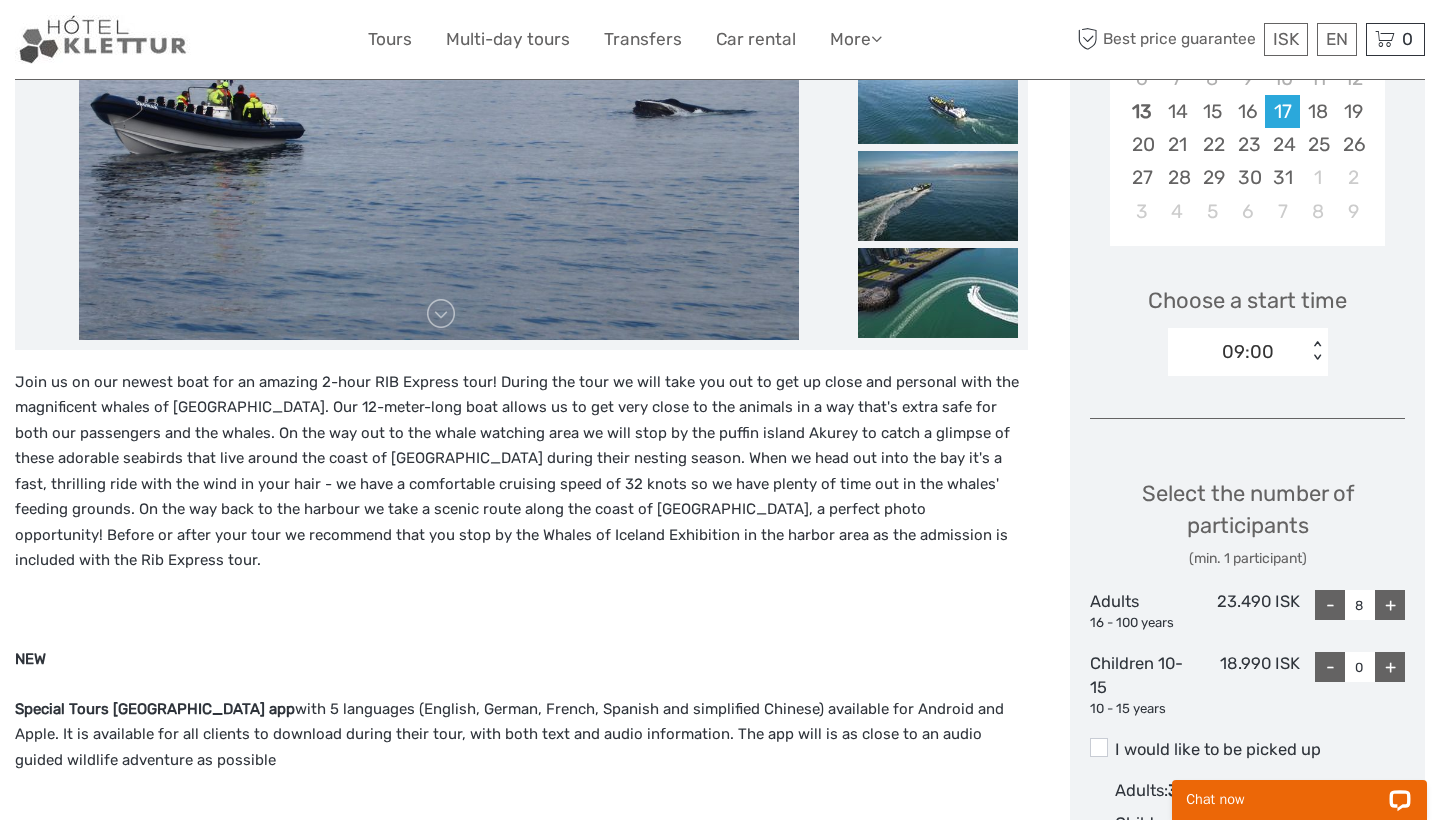click on "+" at bounding box center (1390, 605) 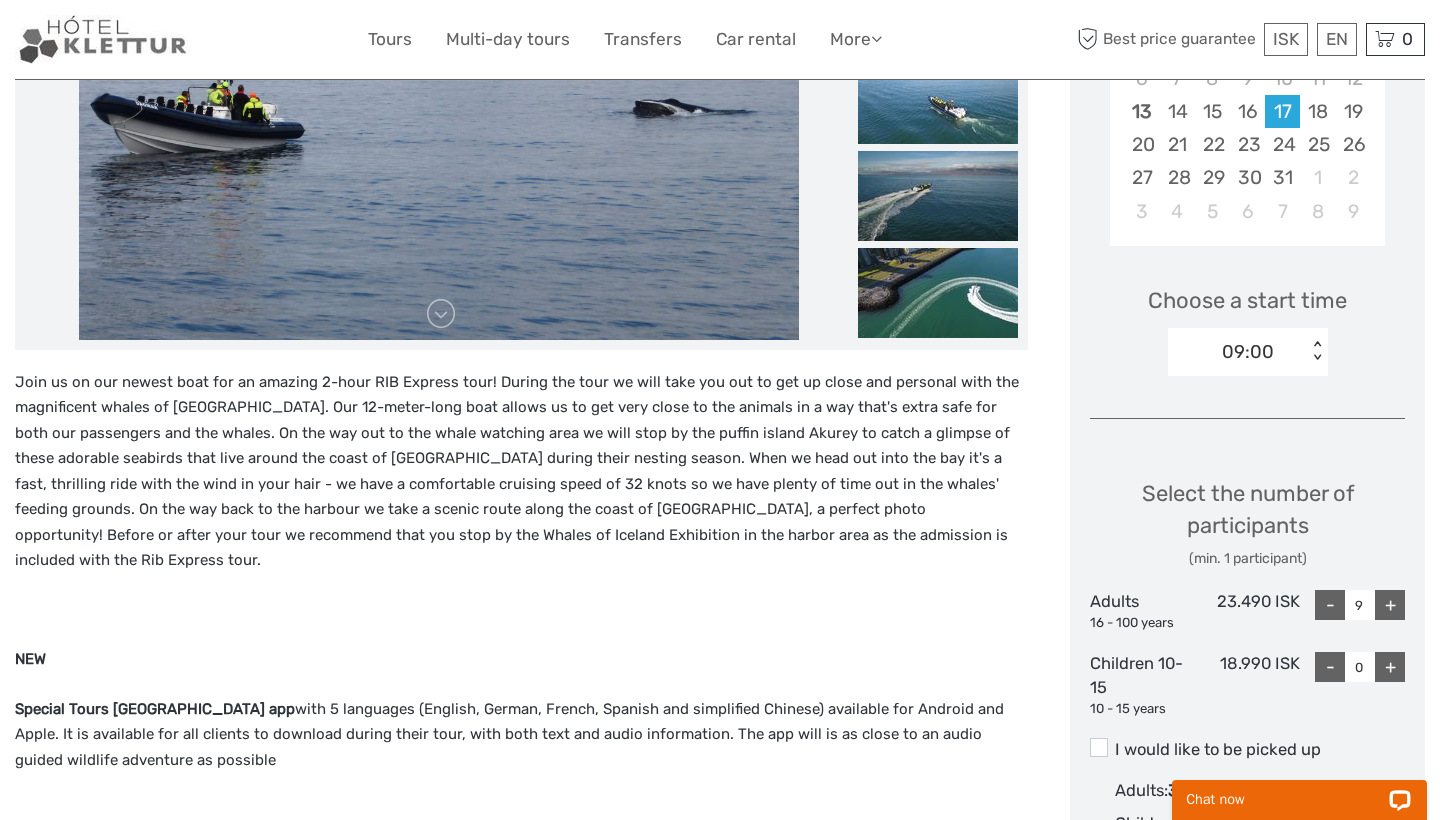 click on "+" at bounding box center (1390, 605) 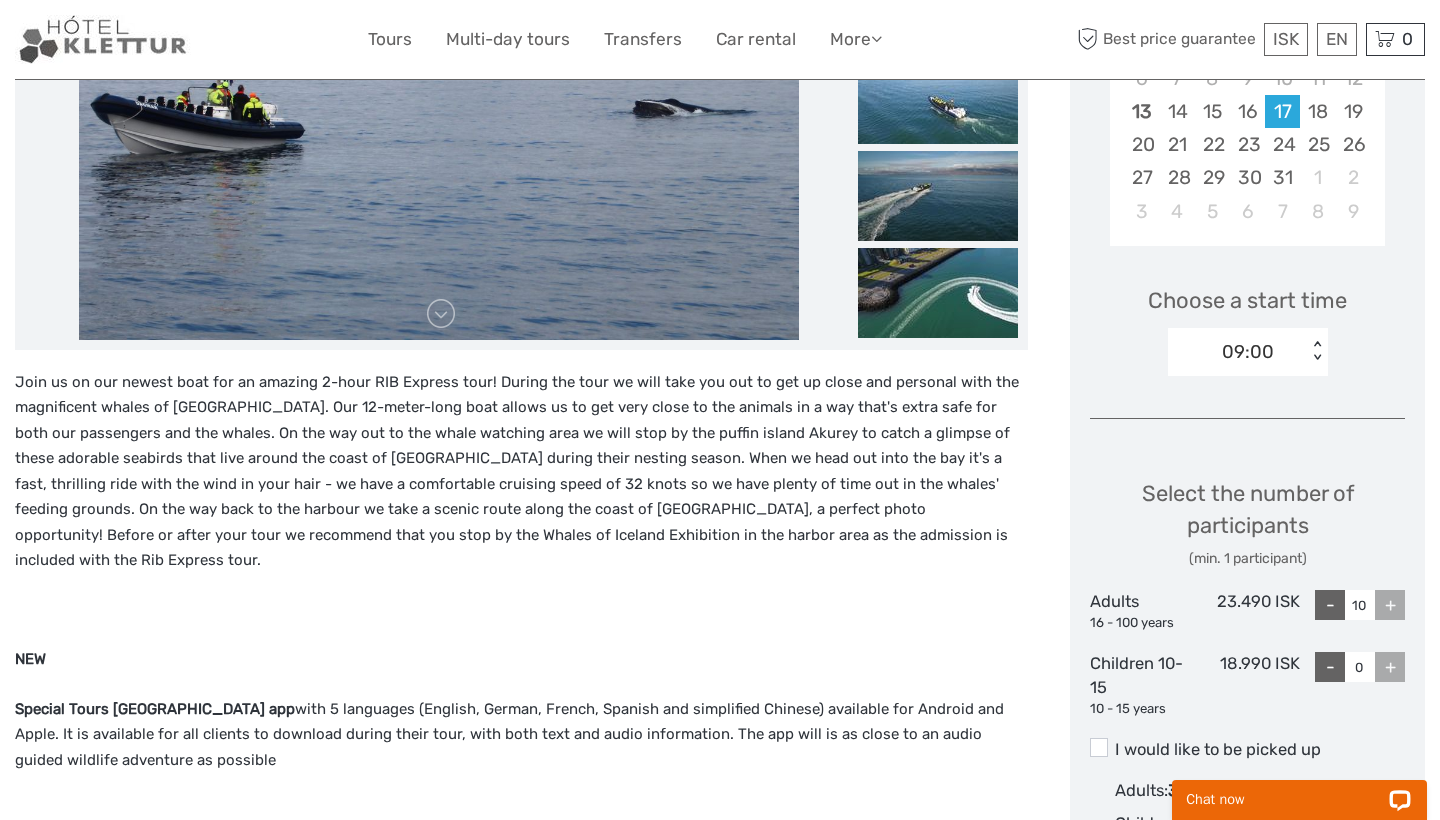 click on "+" at bounding box center [1390, 605] 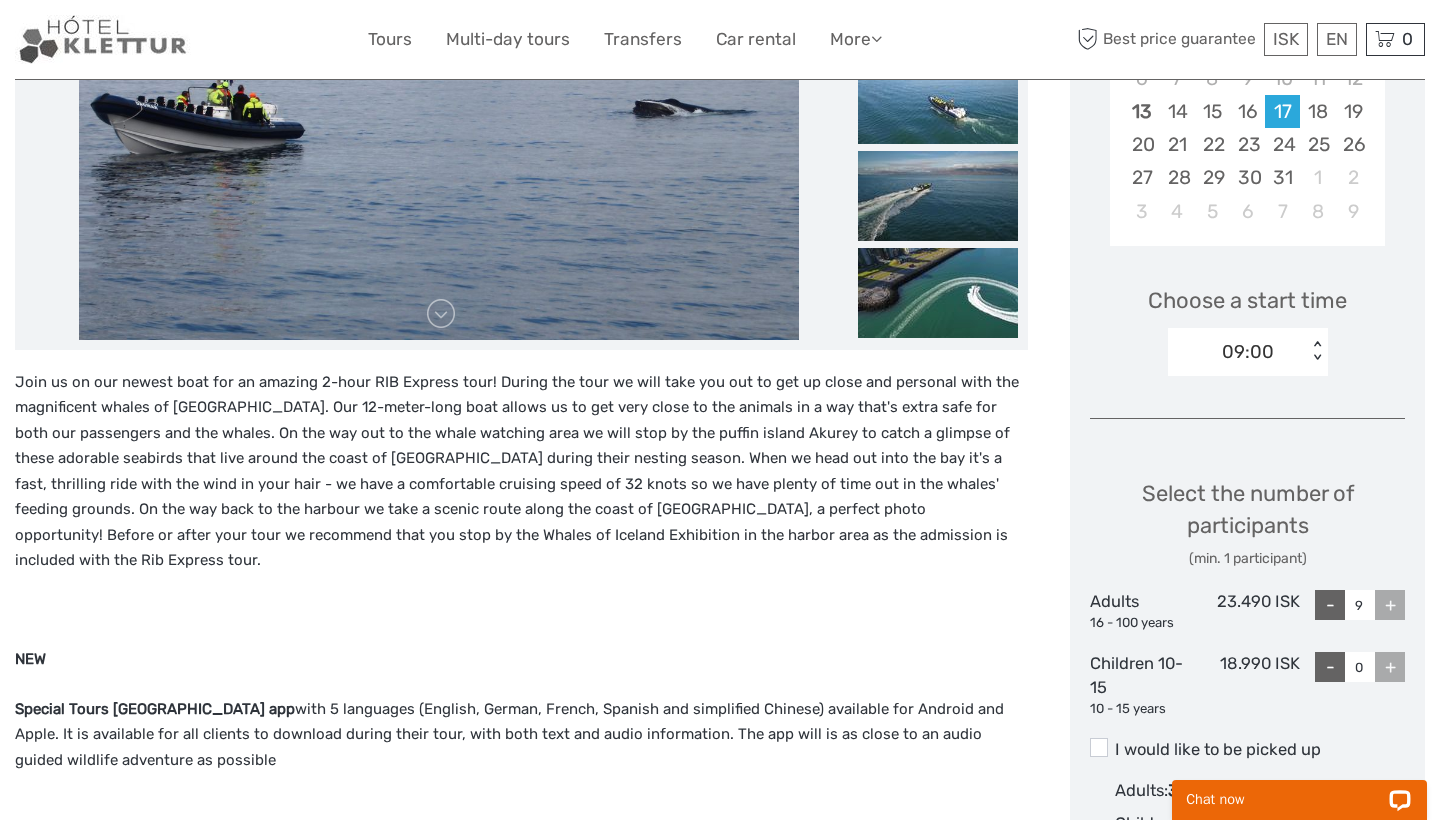 click on "-" at bounding box center (1330, 605) 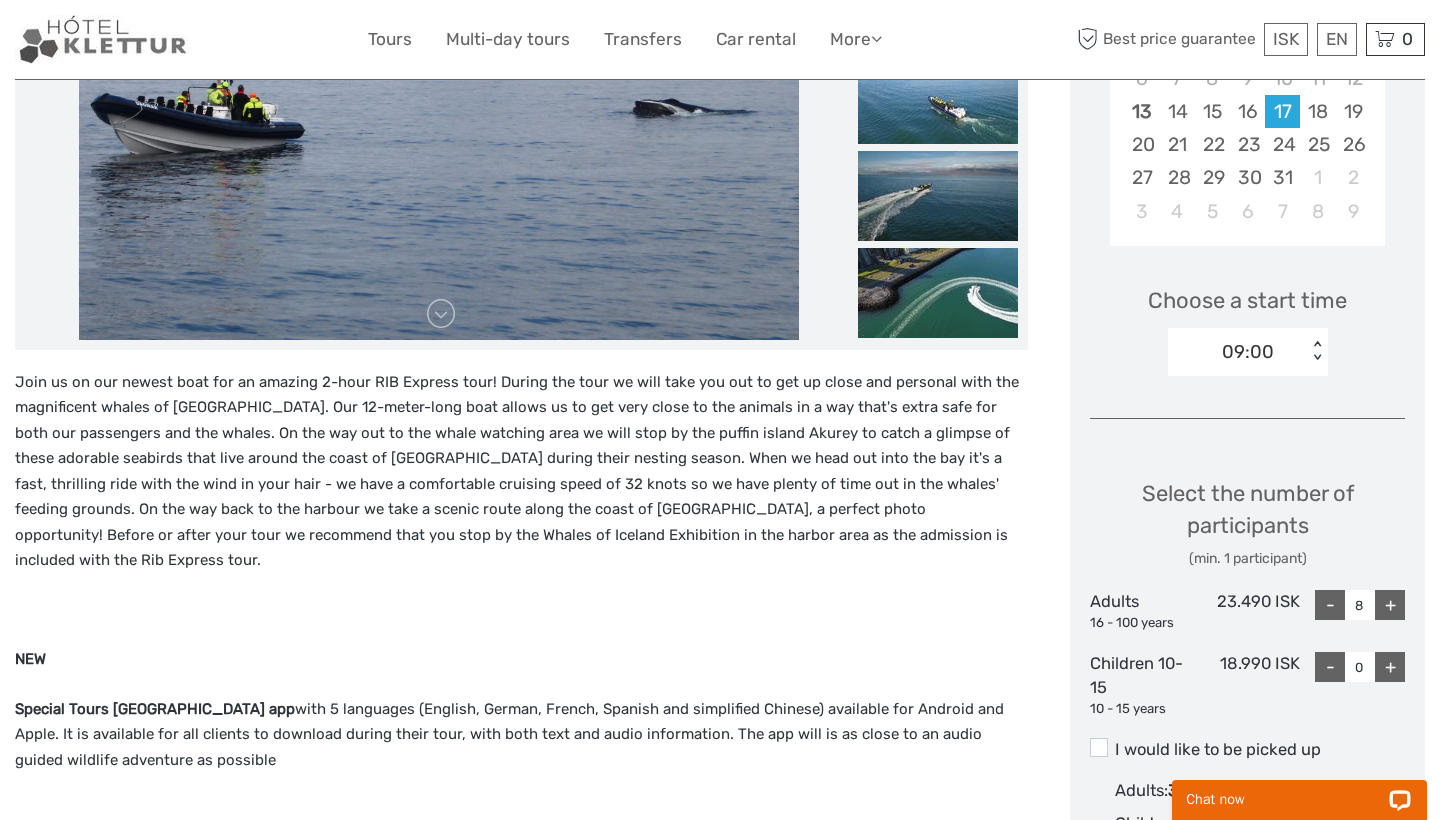 click on "-" at bounding box center (1330, 605) 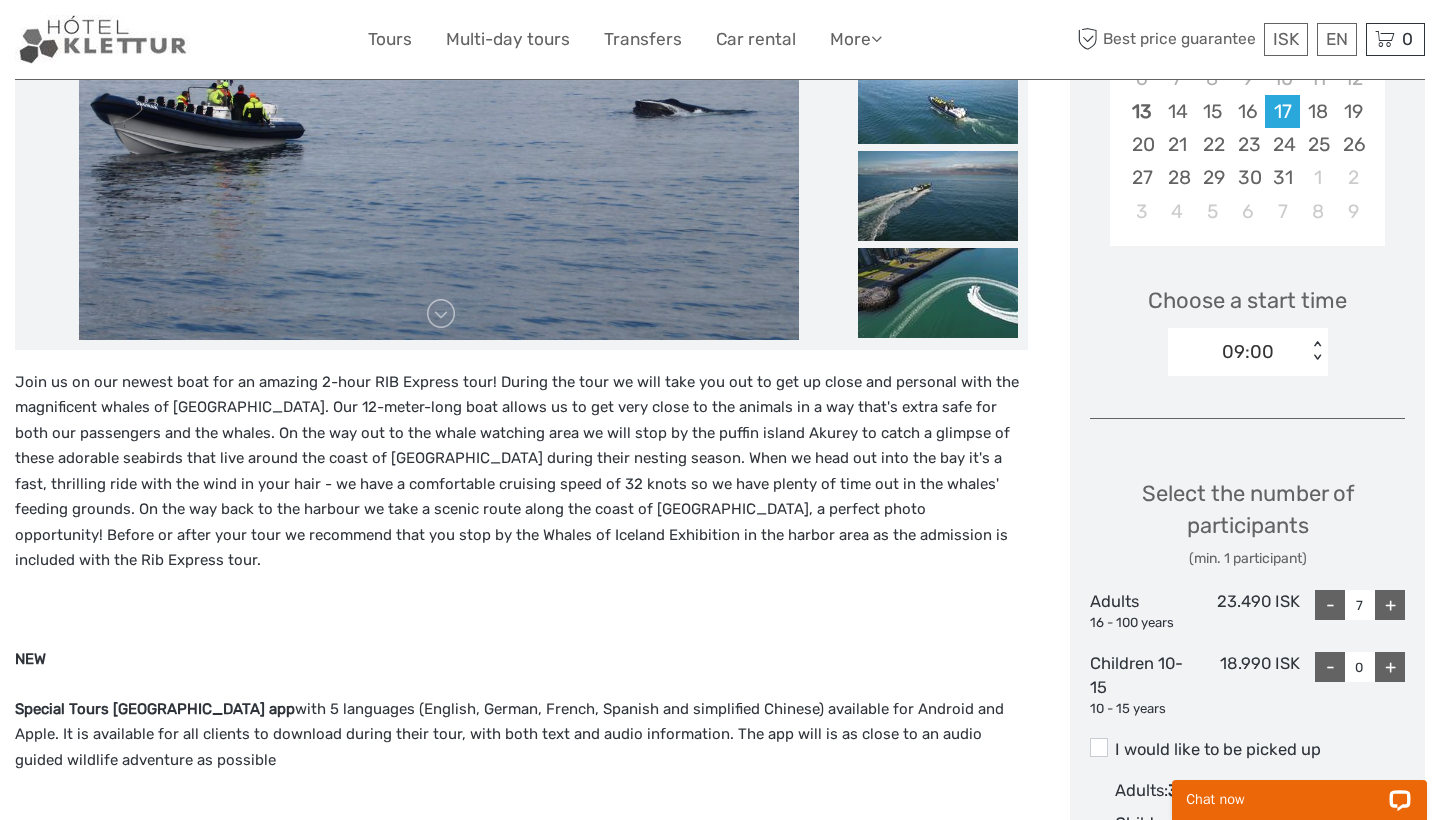 click on "-" at bounding box center [1330, 605] 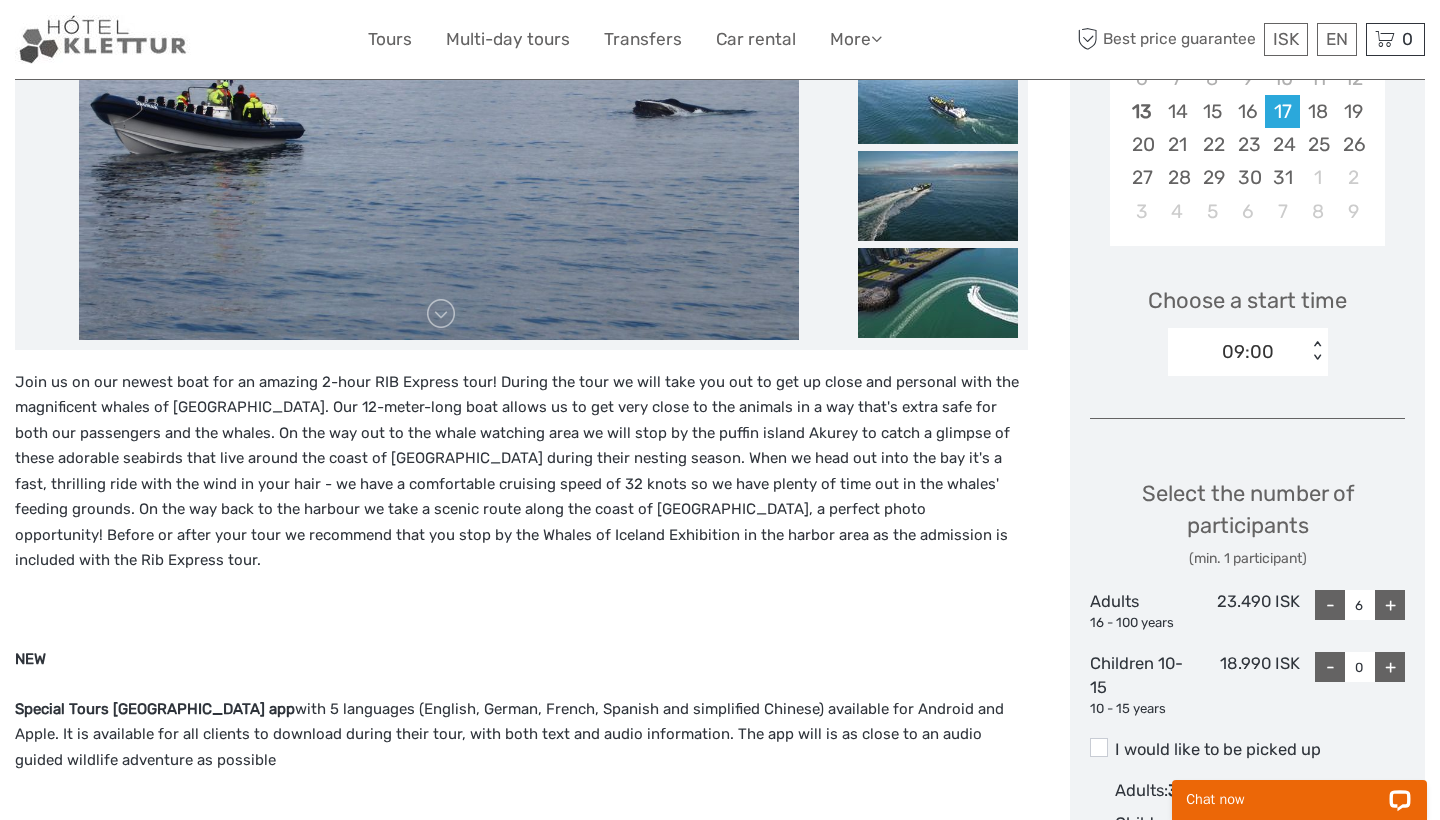 click on "-" at bounding box center (1330, 605) 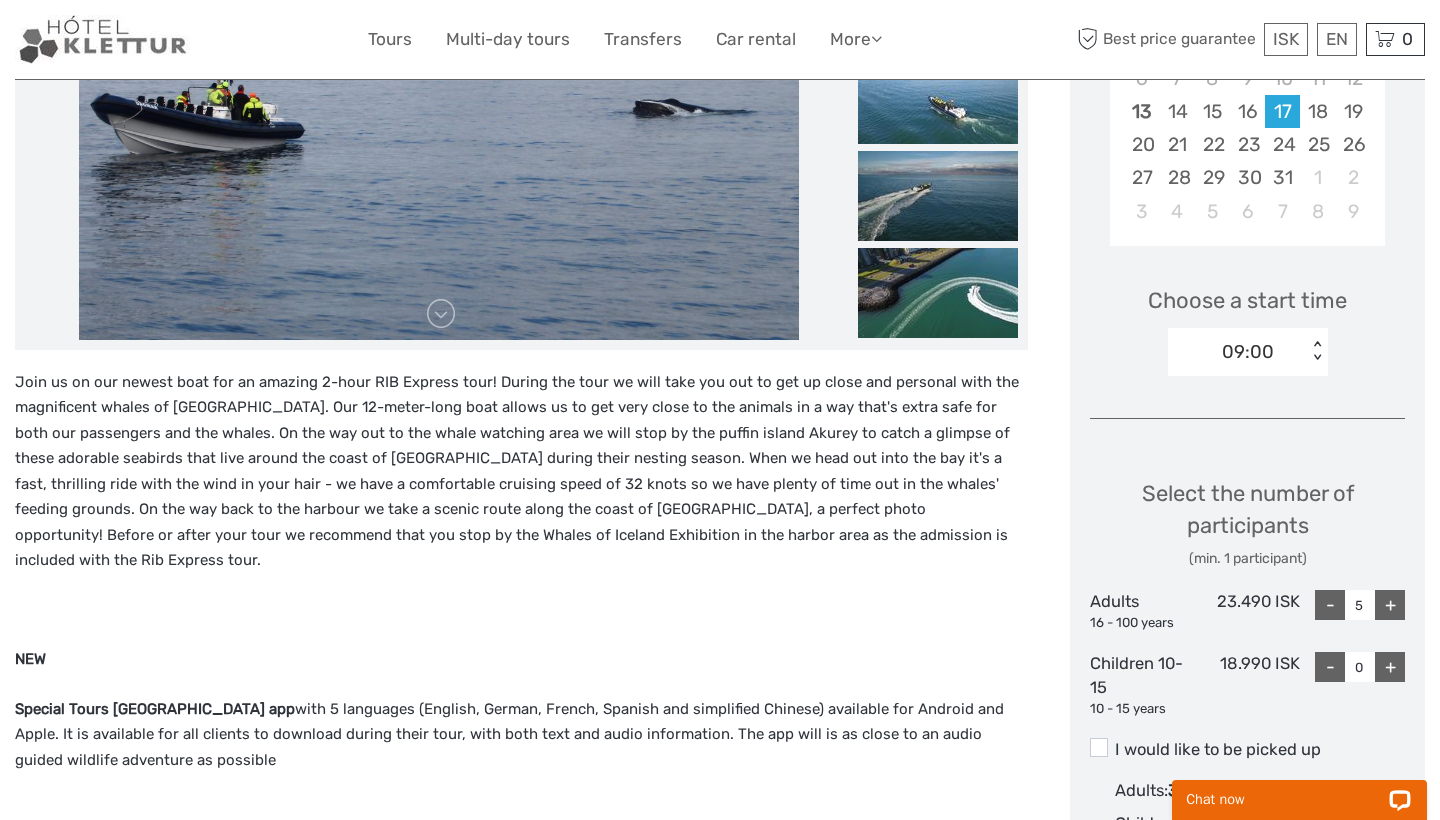 click on "-" at bounding box center [1330, 605] 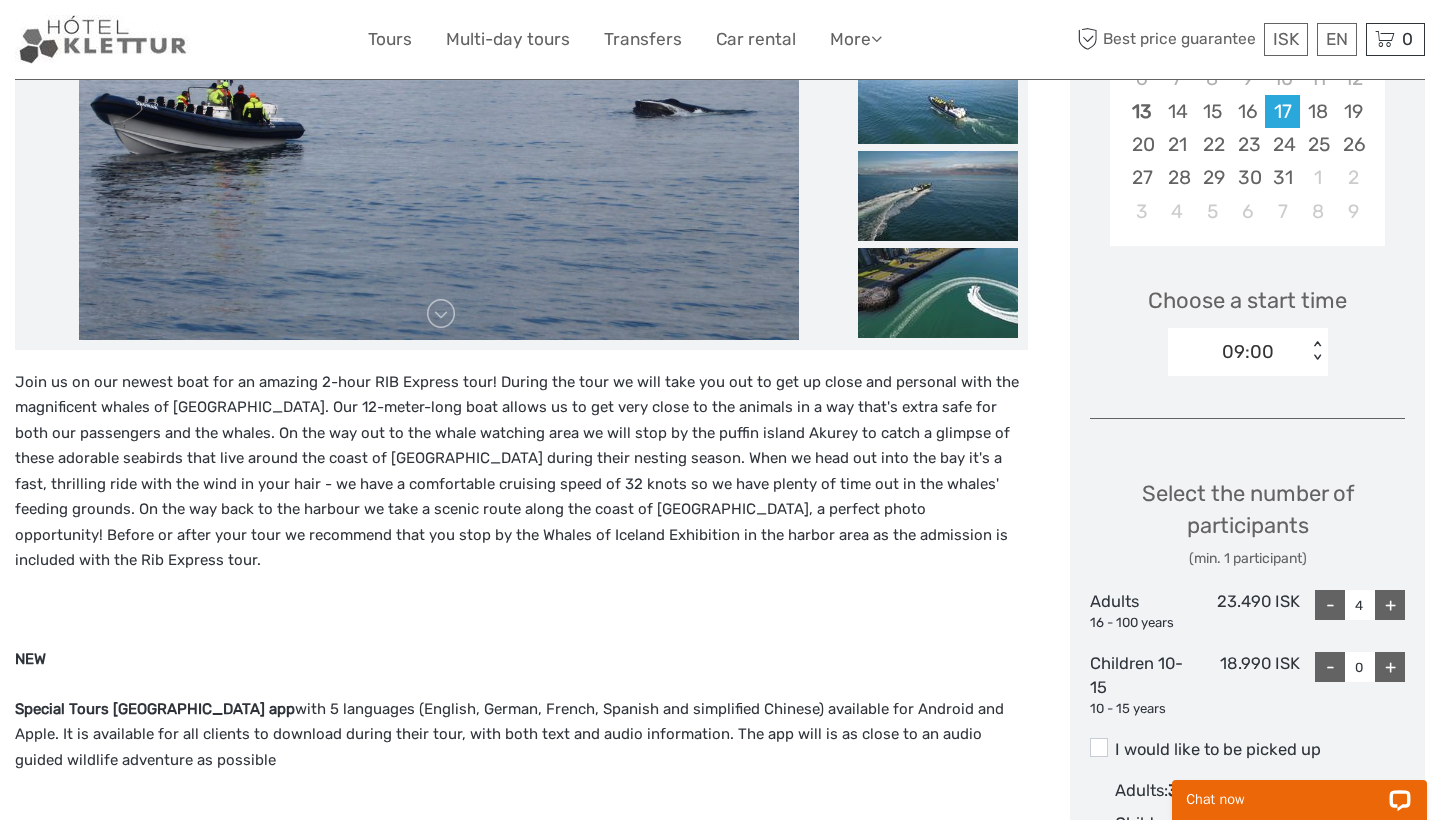 click on "-" at bounding box center (1330, 605) 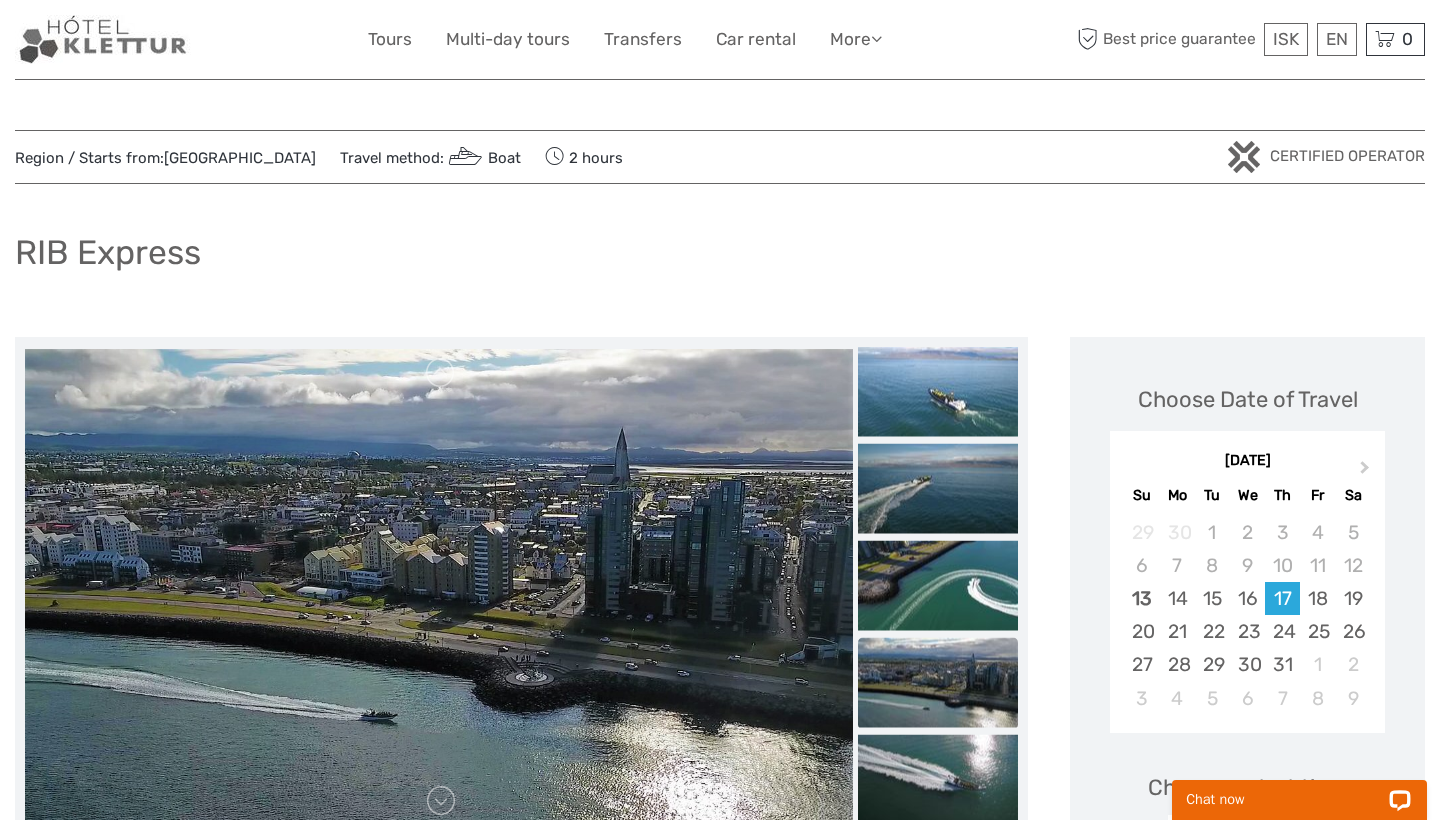 scroll, scrollTop: 0, scrollLeft: 0, axis: both 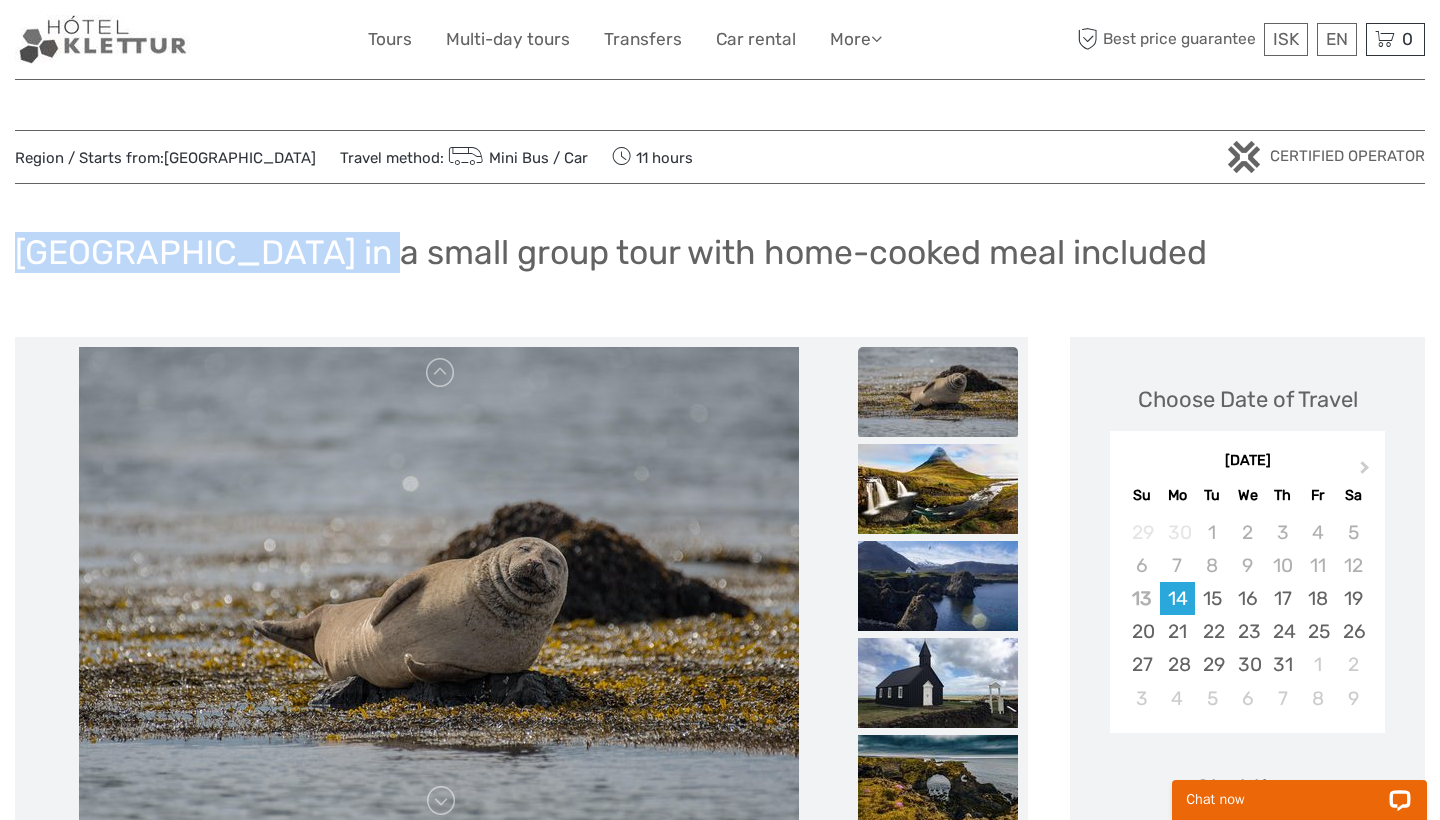 drag, startPoint x: 0, startPoint y: 0, endPoint x: 372, endPoint y: 248, distance: 447.08835 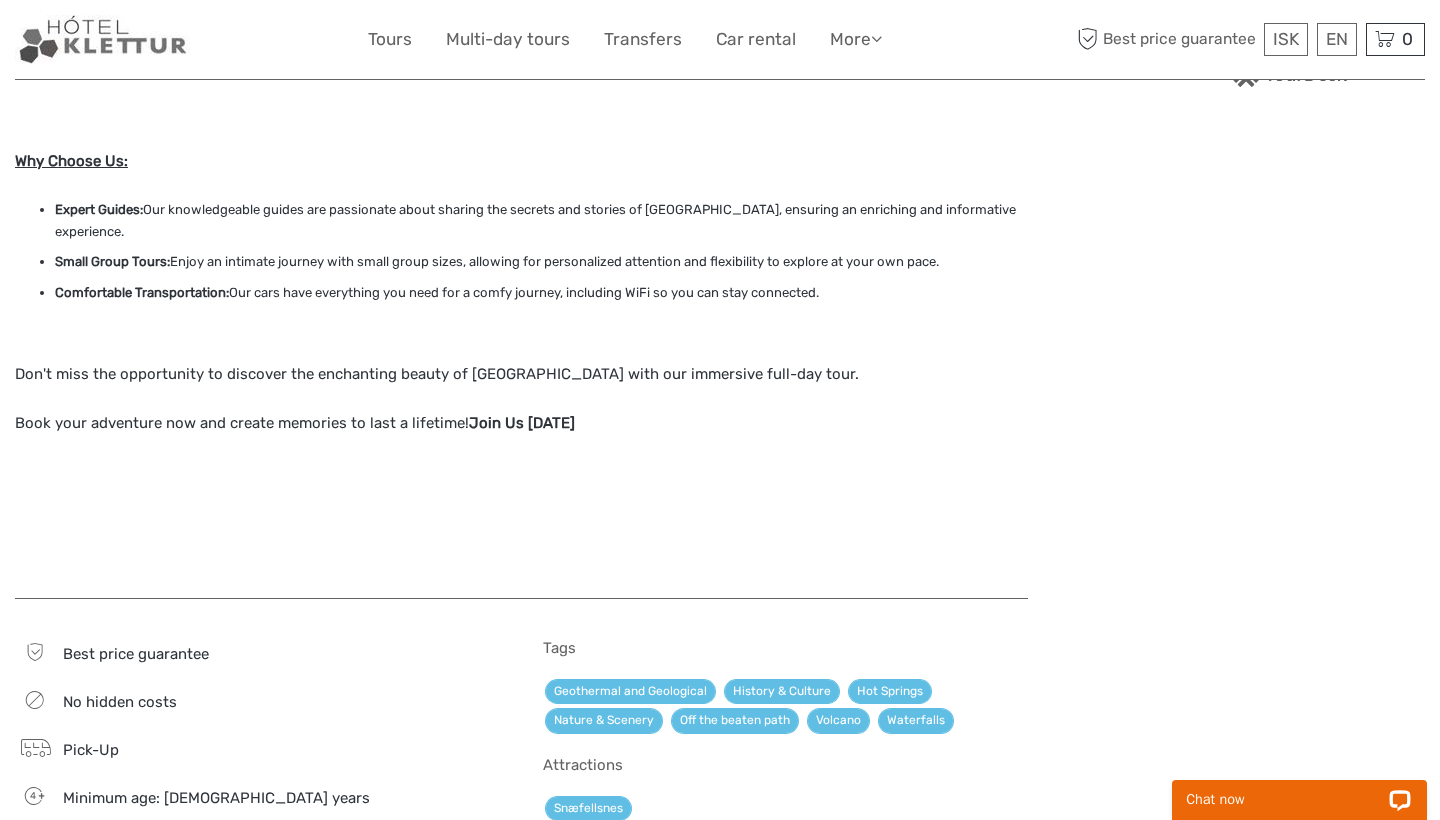 scroll, scrollTop: 1553, scrollLeft: 0, axis: vertical 